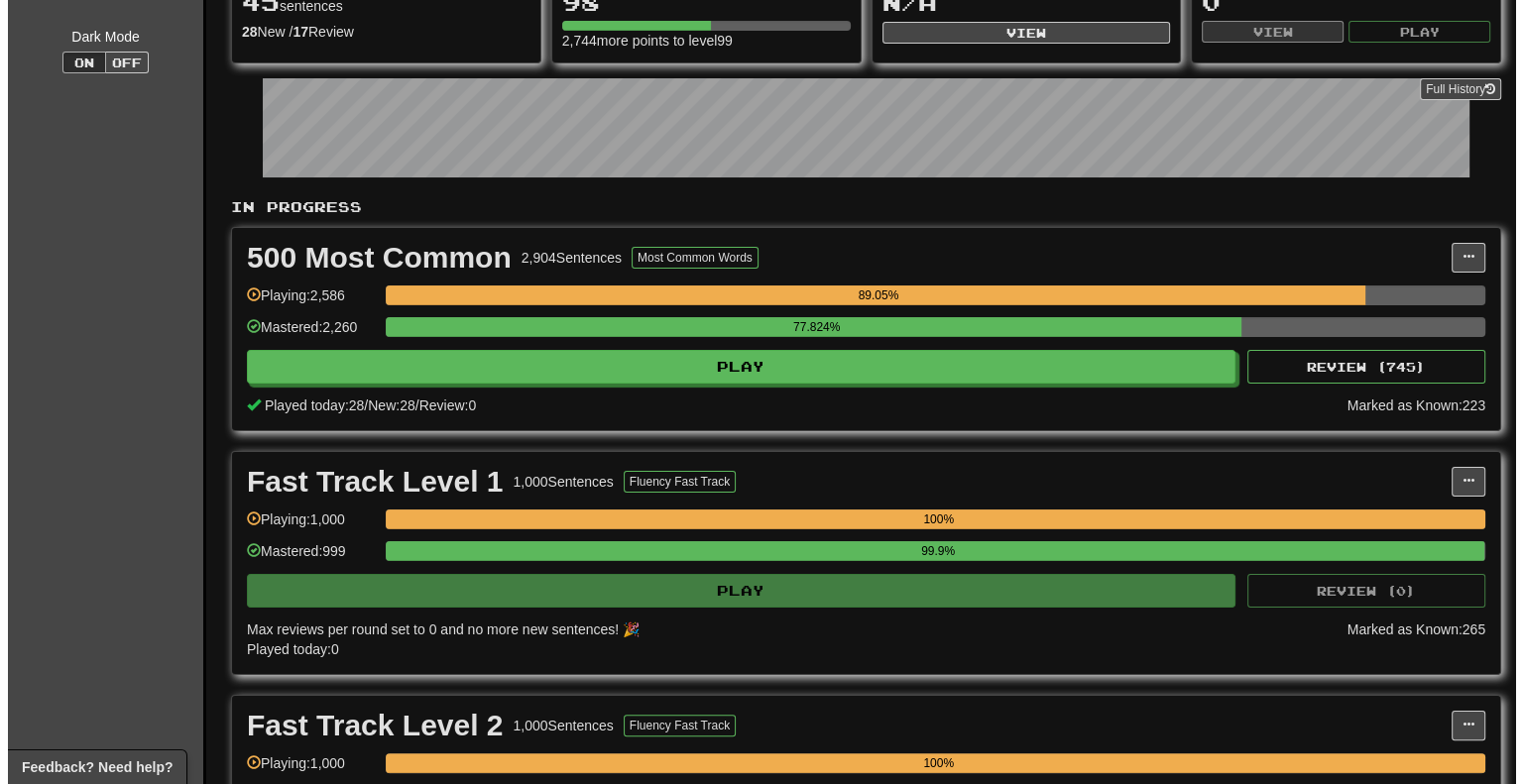 scroll, scrollTop: 198, scrollLeft: 0, axis: vertical 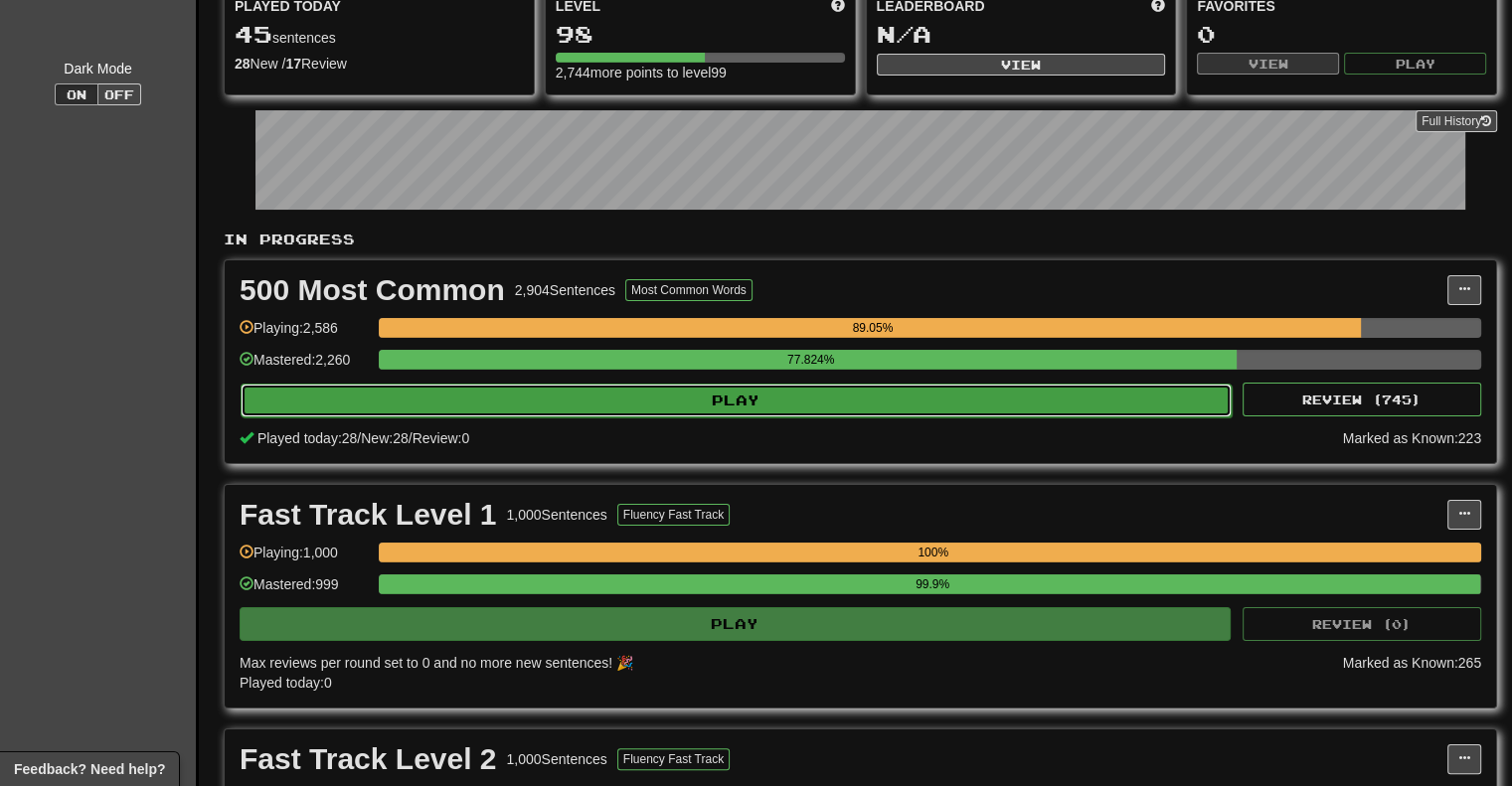click on "Play" at bounding box center (736, 400) 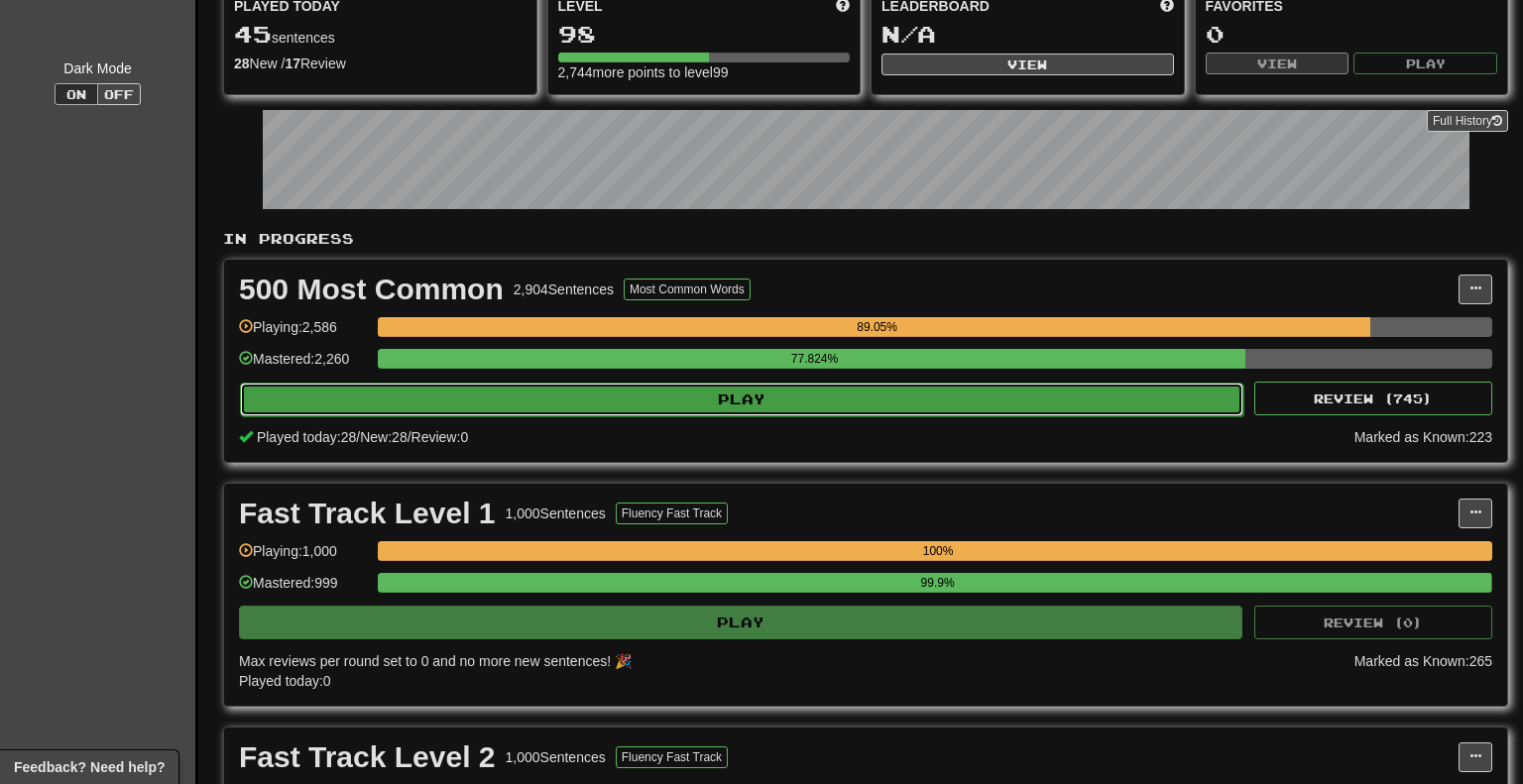 select on "********" 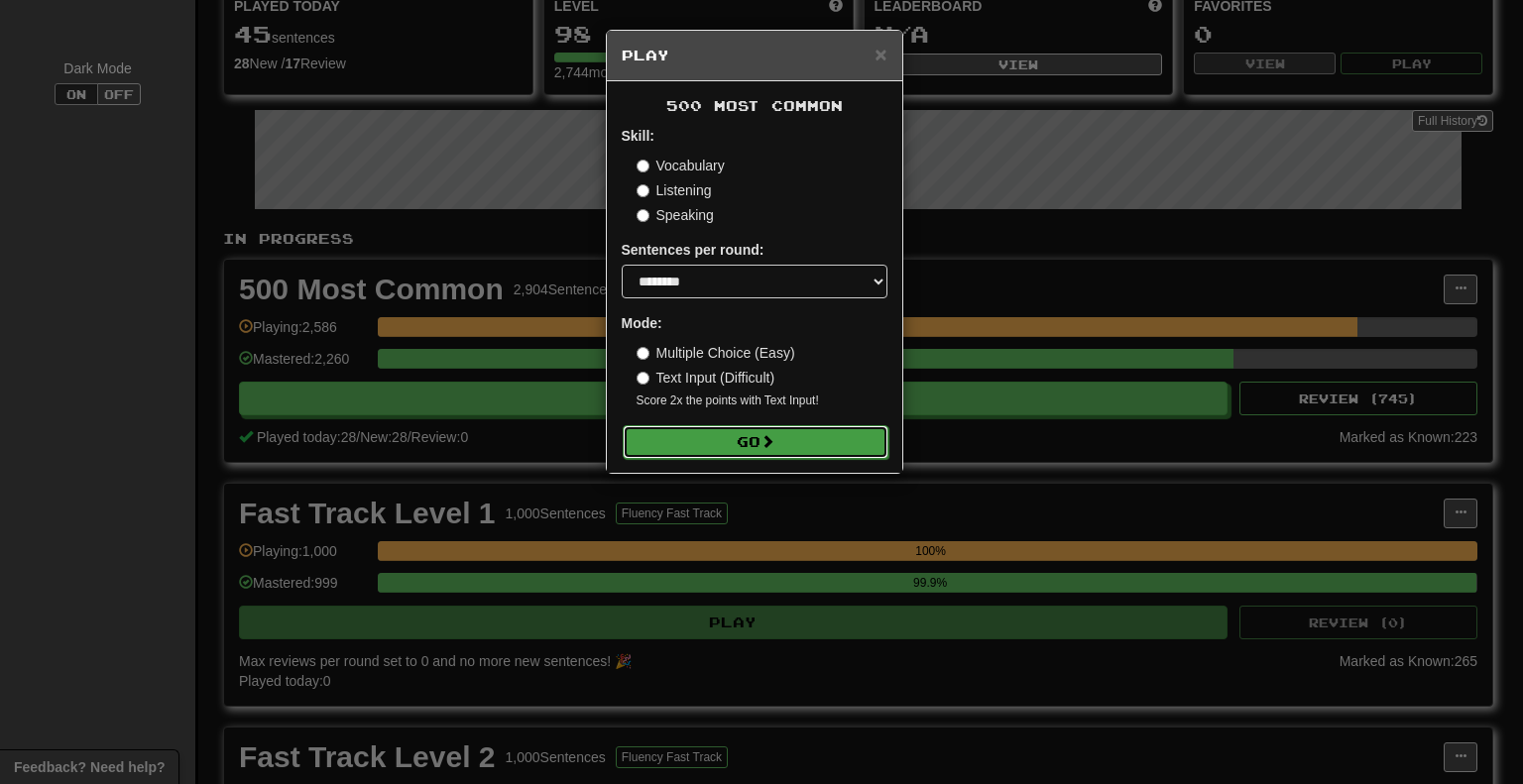 click on "Go" at bounding box center [756, 442] 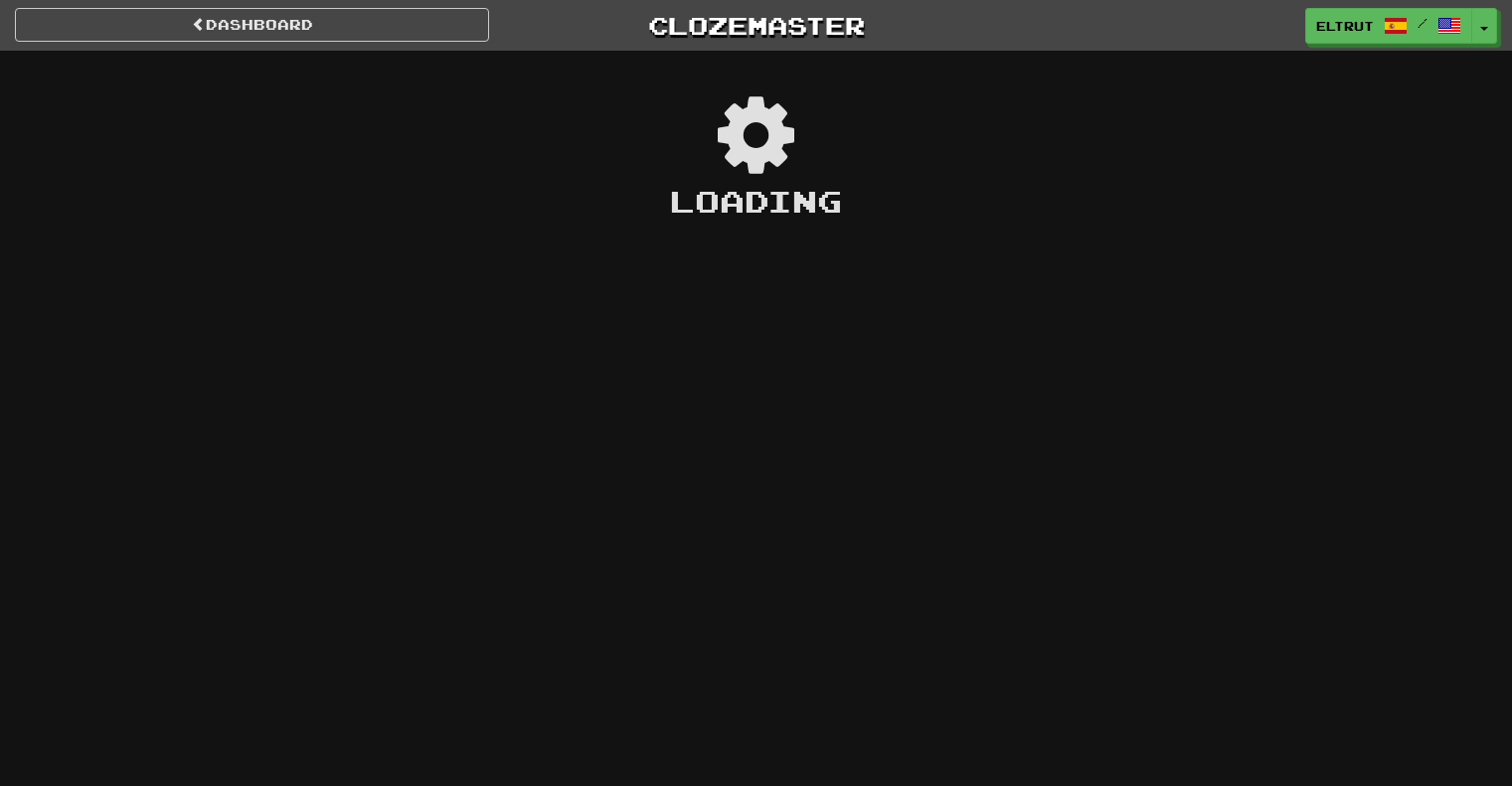 scroll, scrollTop: 0, scrollLeft: 0, axis: both 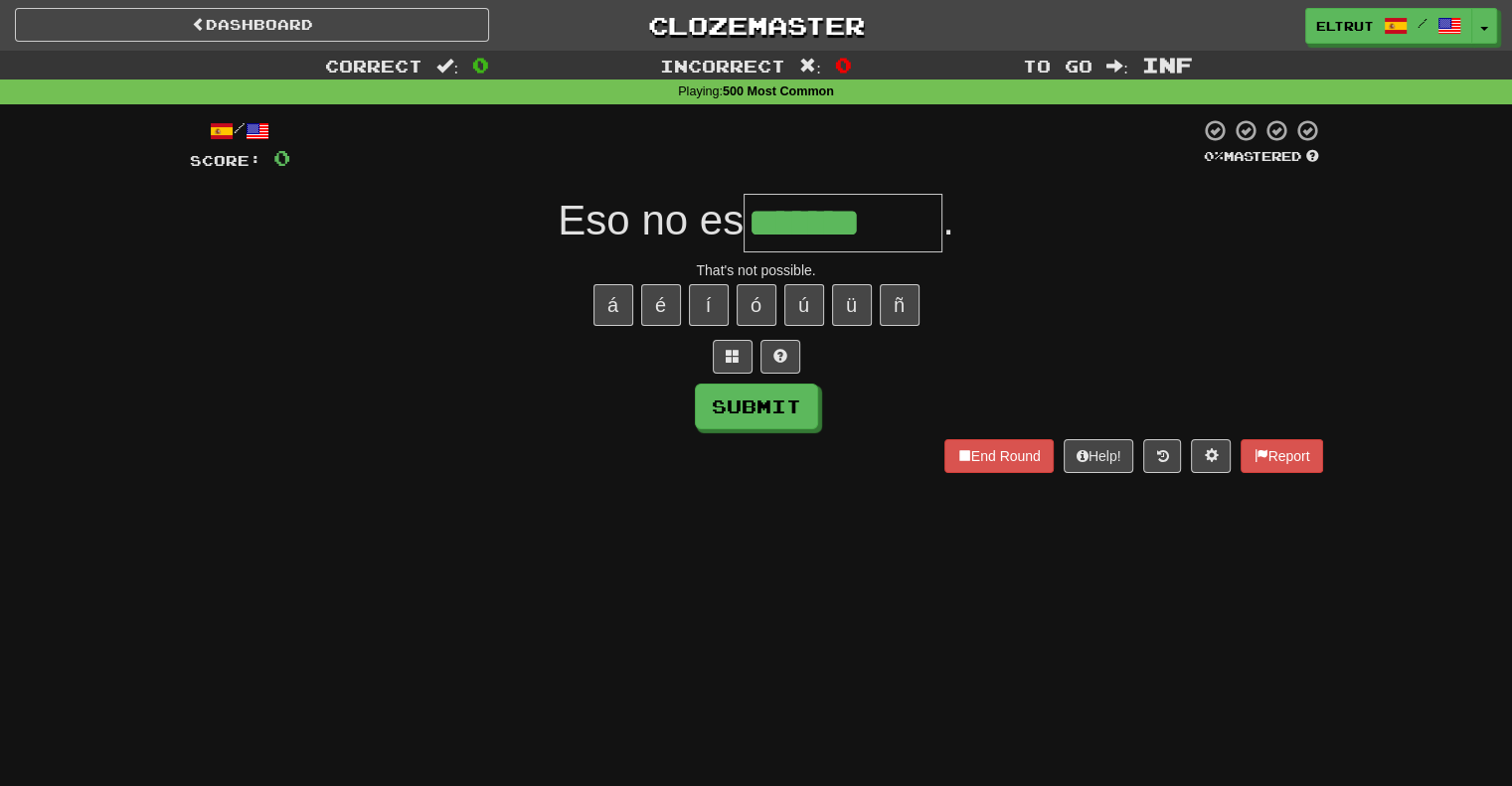 type on "*******" 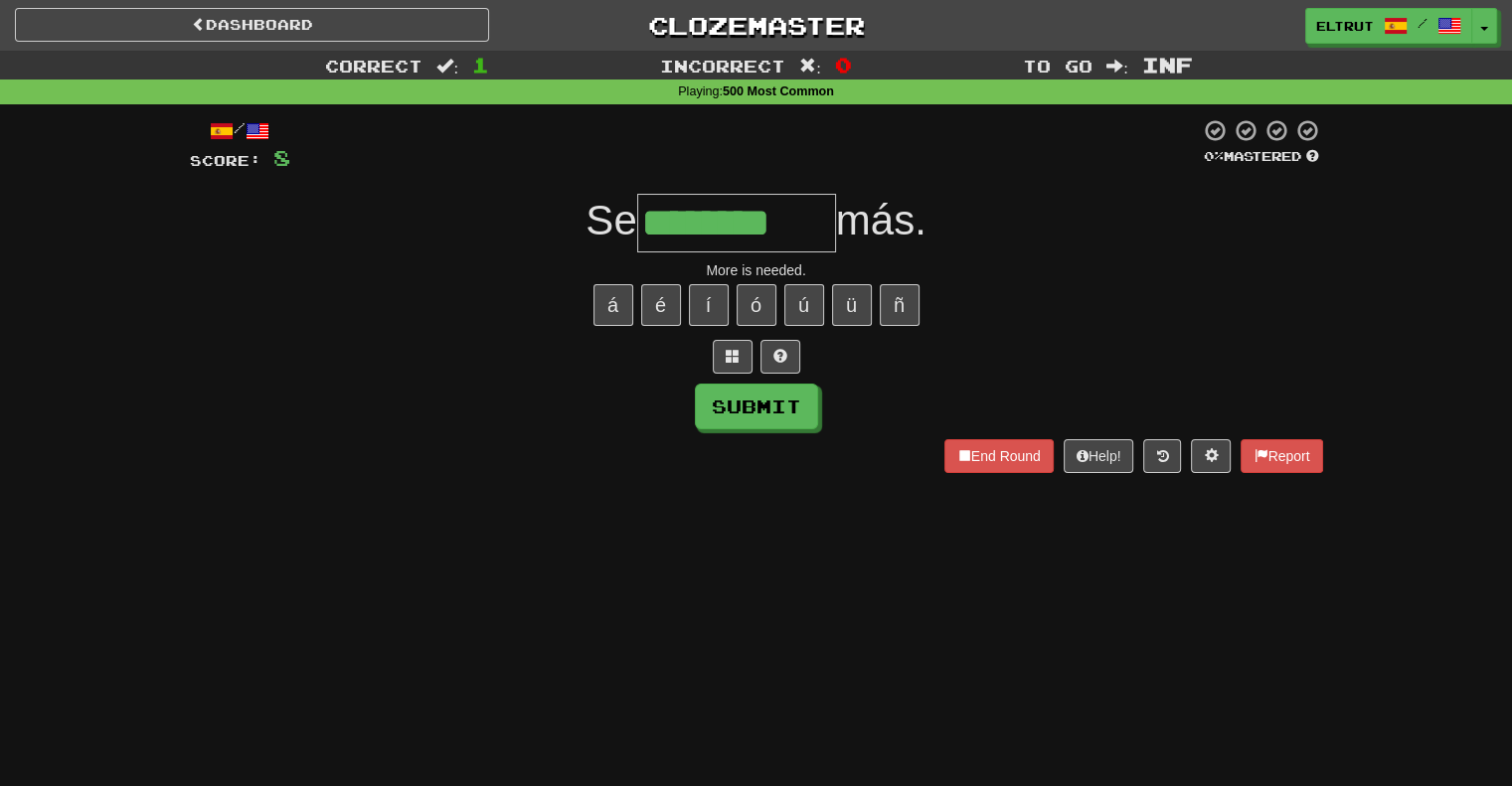 type on "********" 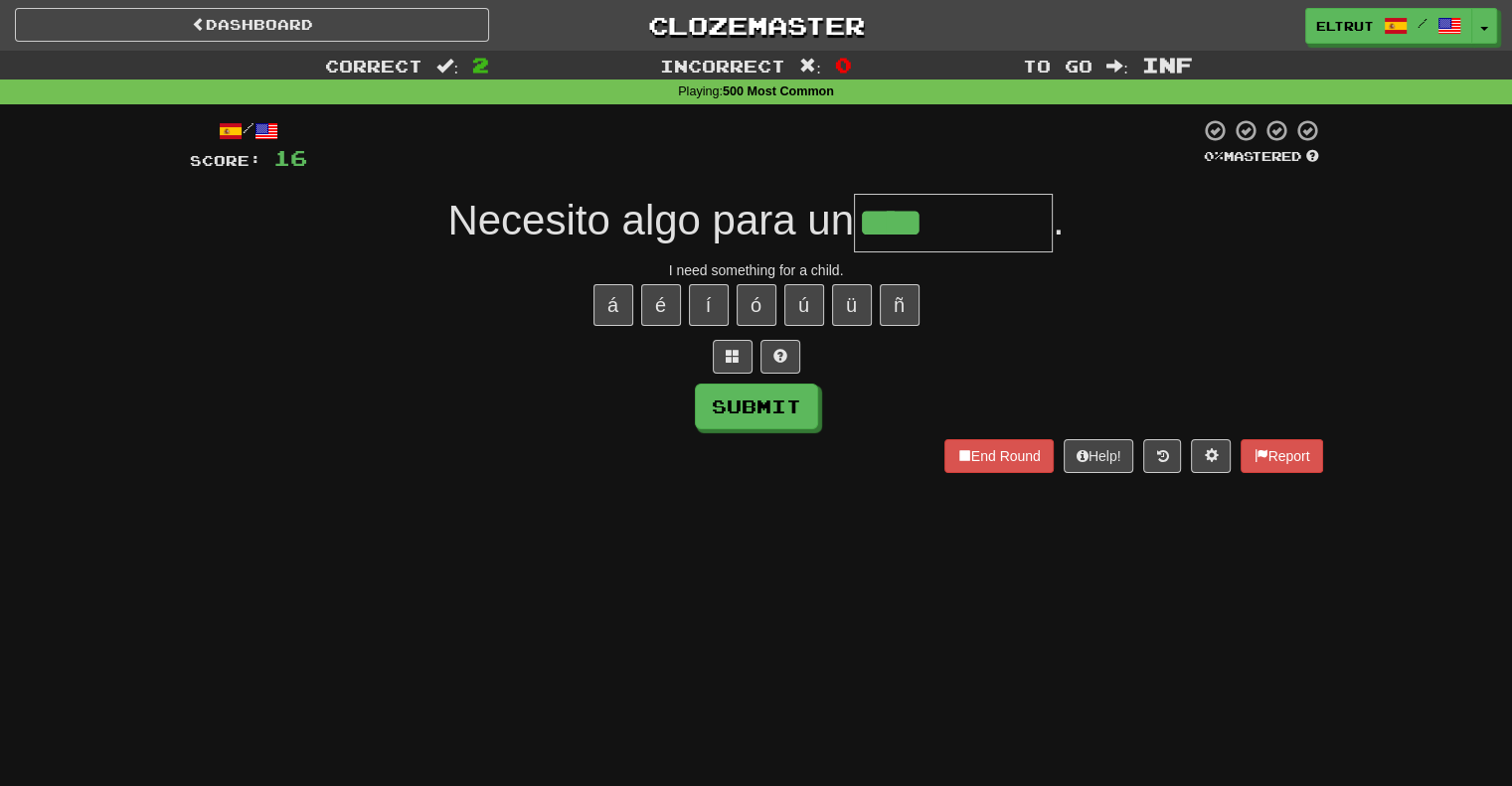 type on "****" 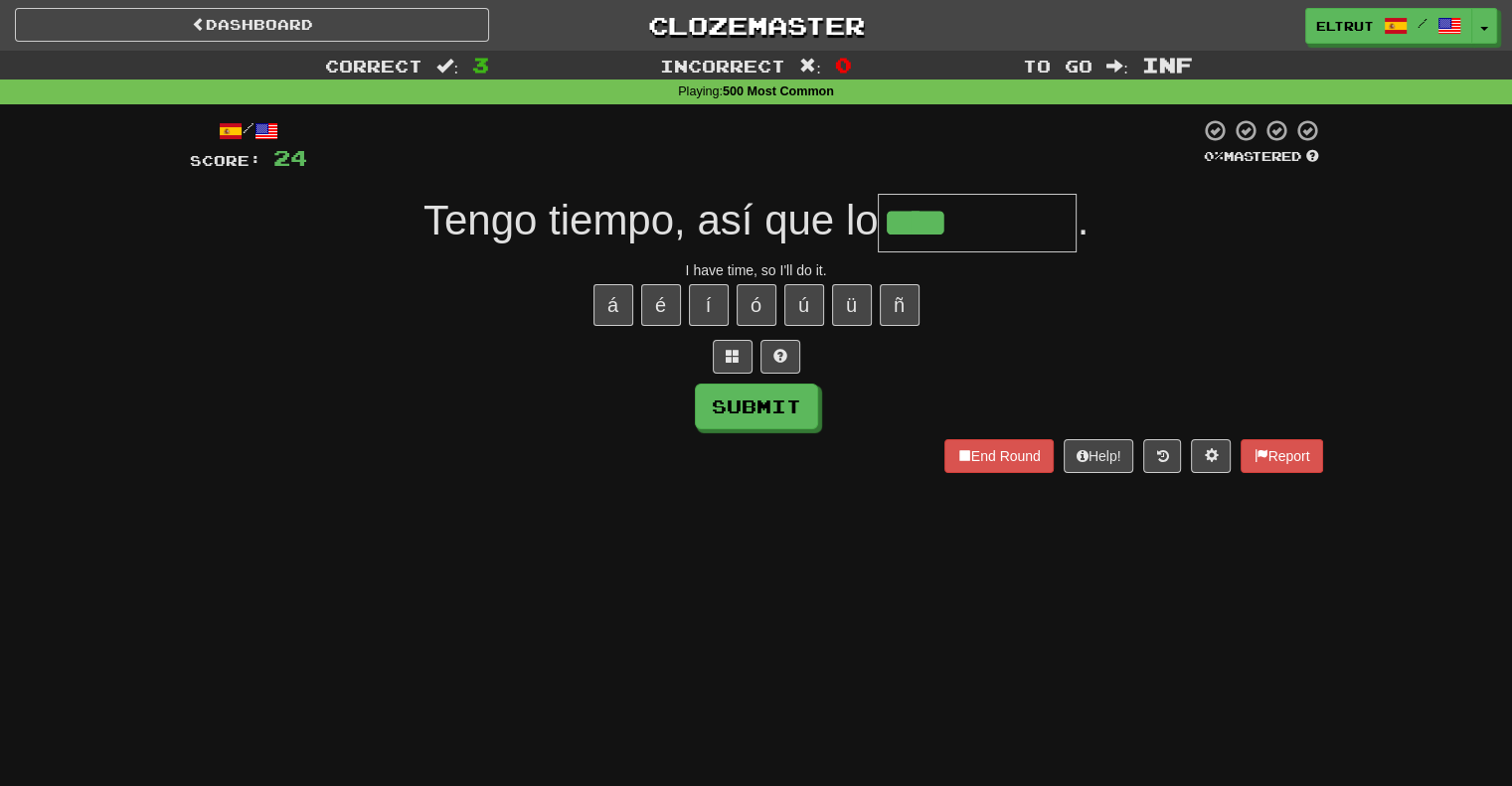 type on "****" 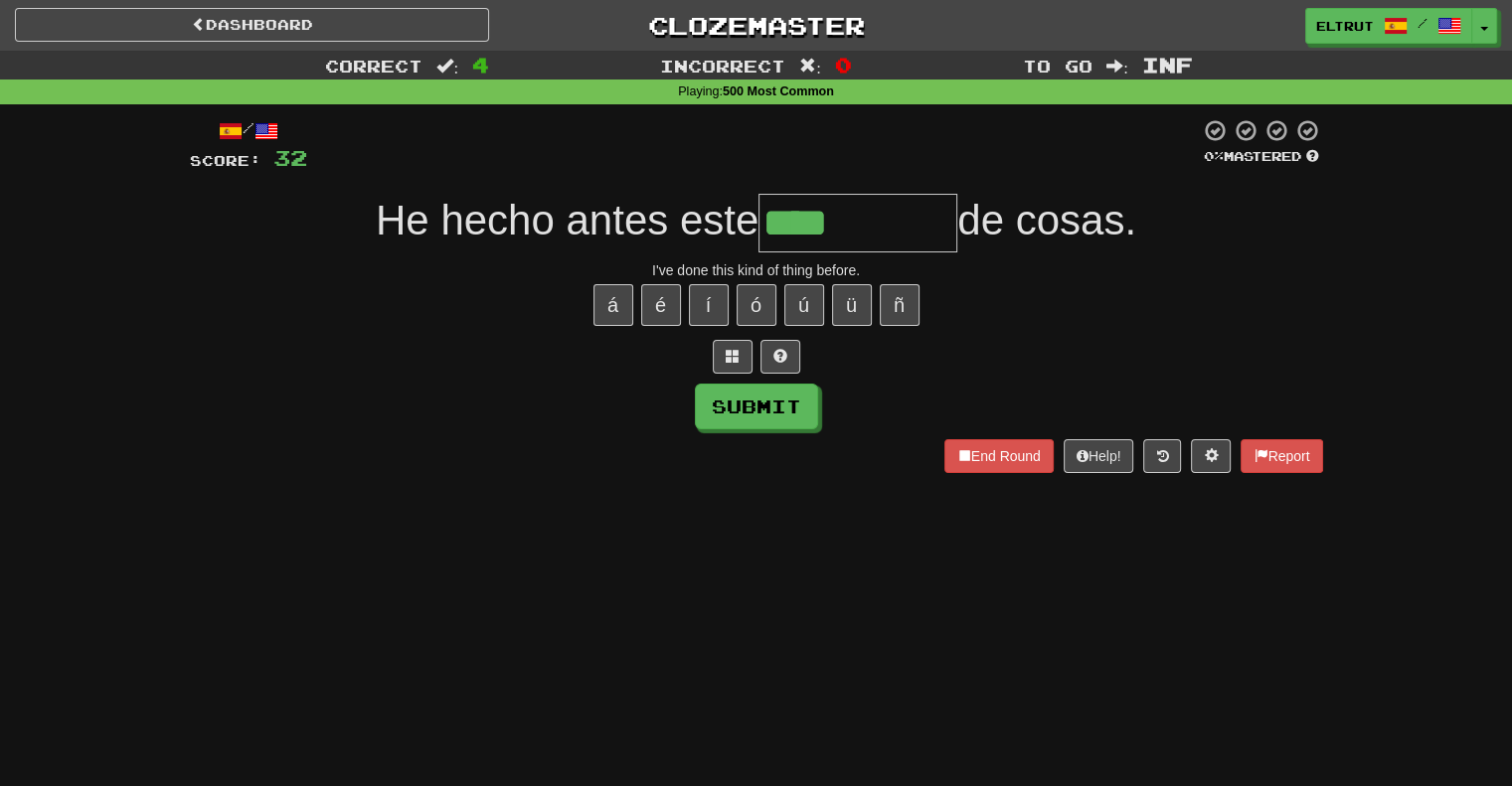type on "****" 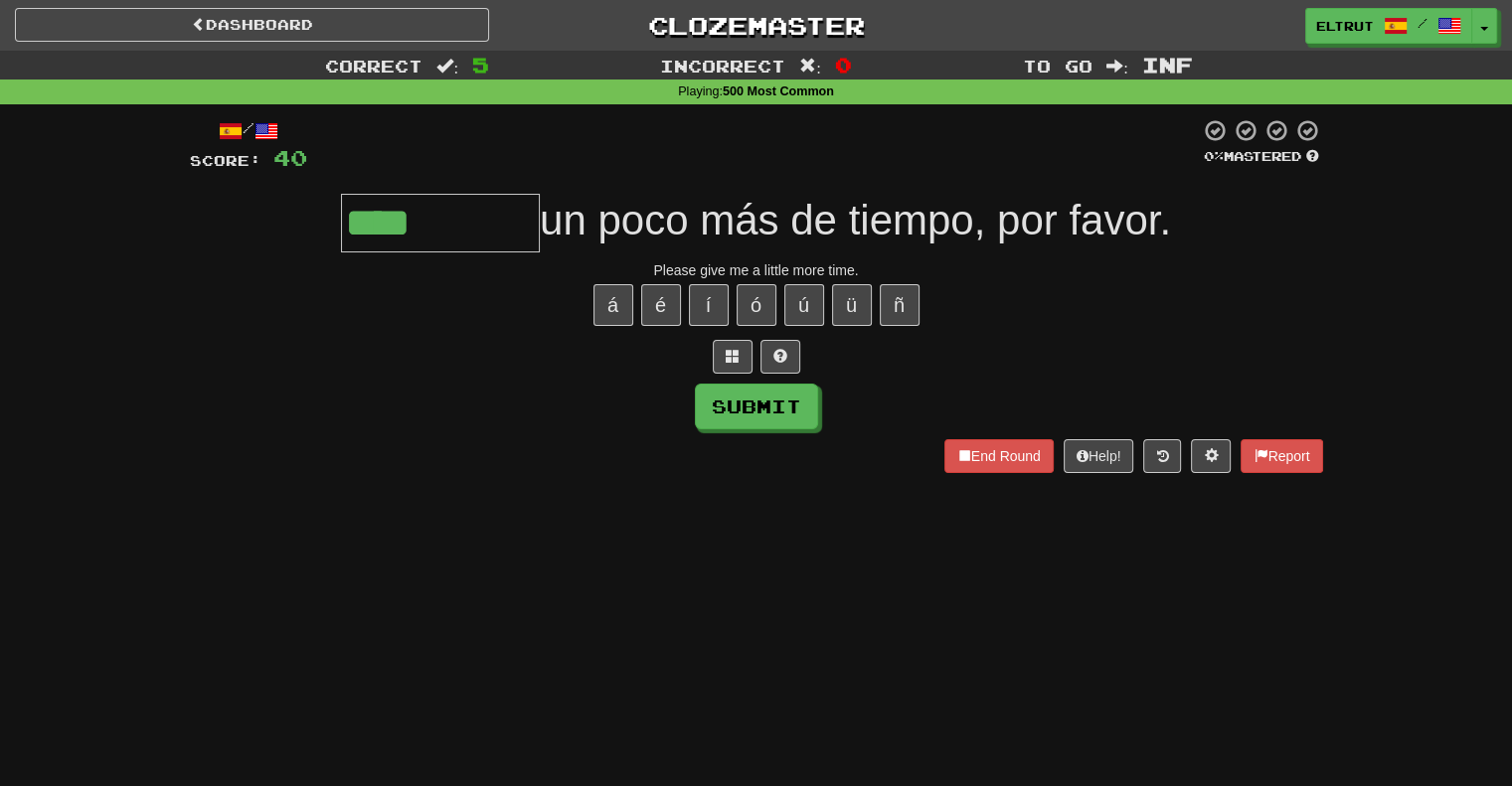 type on "****" 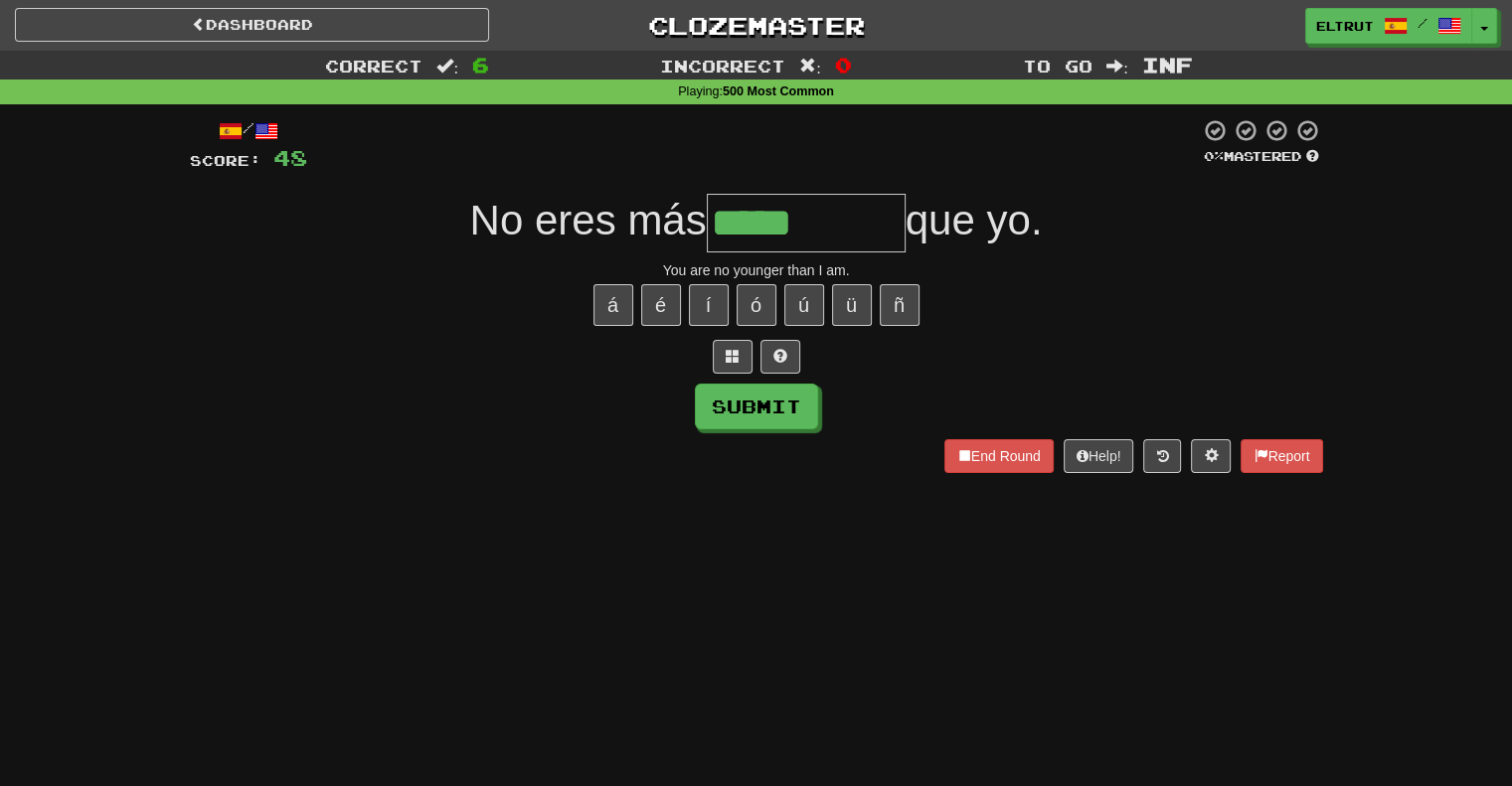 type on "*****" 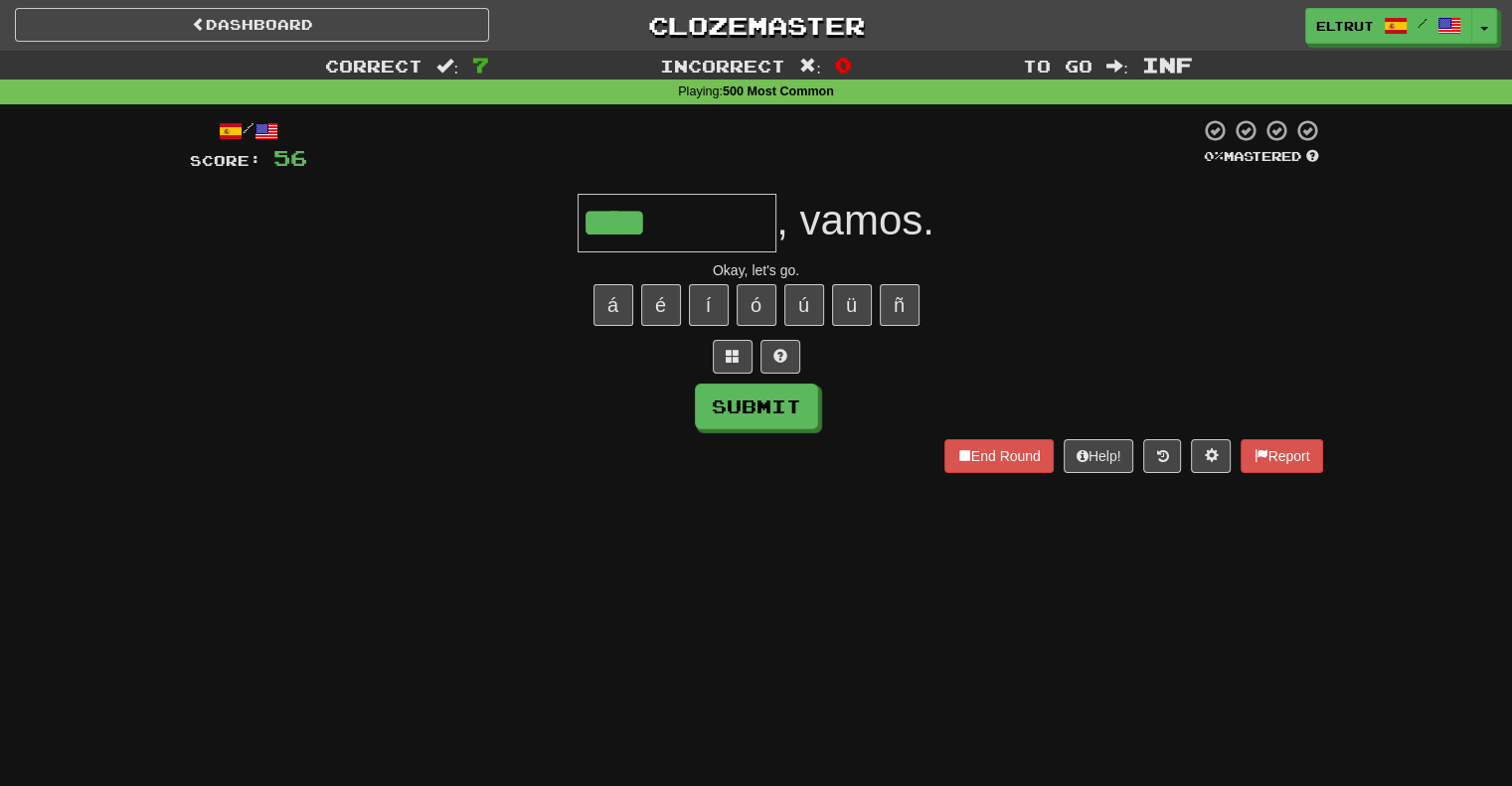 type on "****" 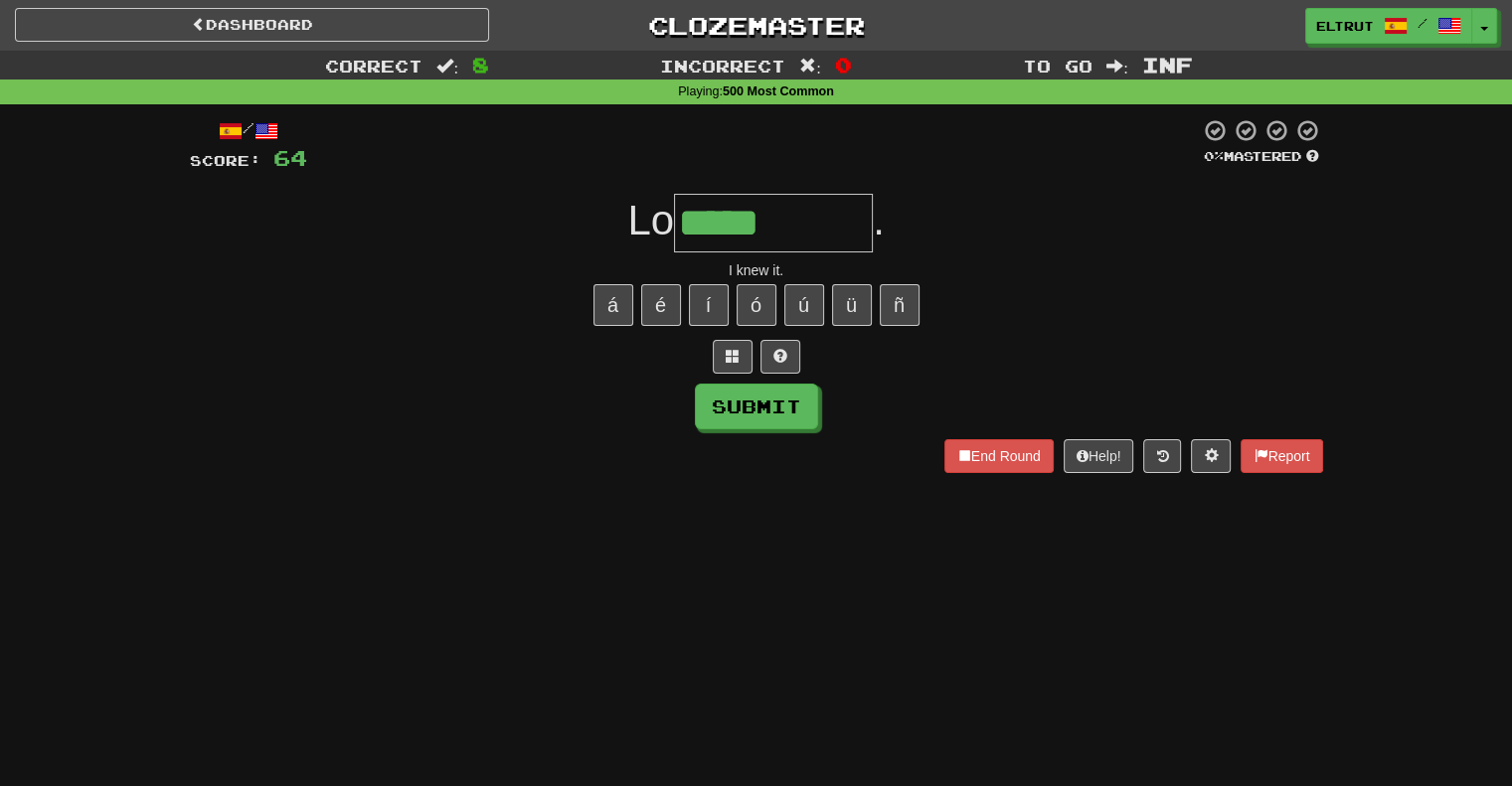 type on "*****" 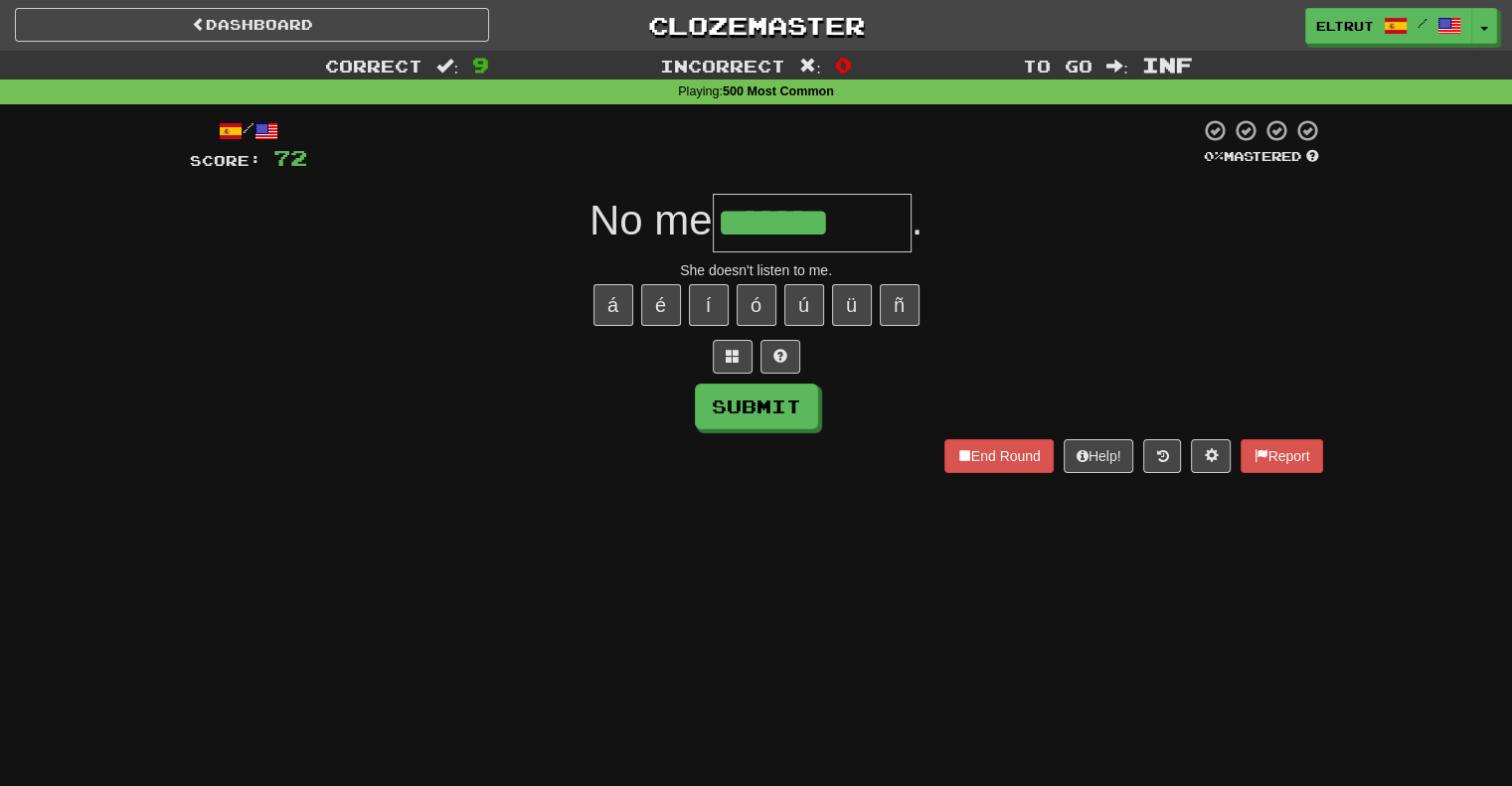 type on "*******" 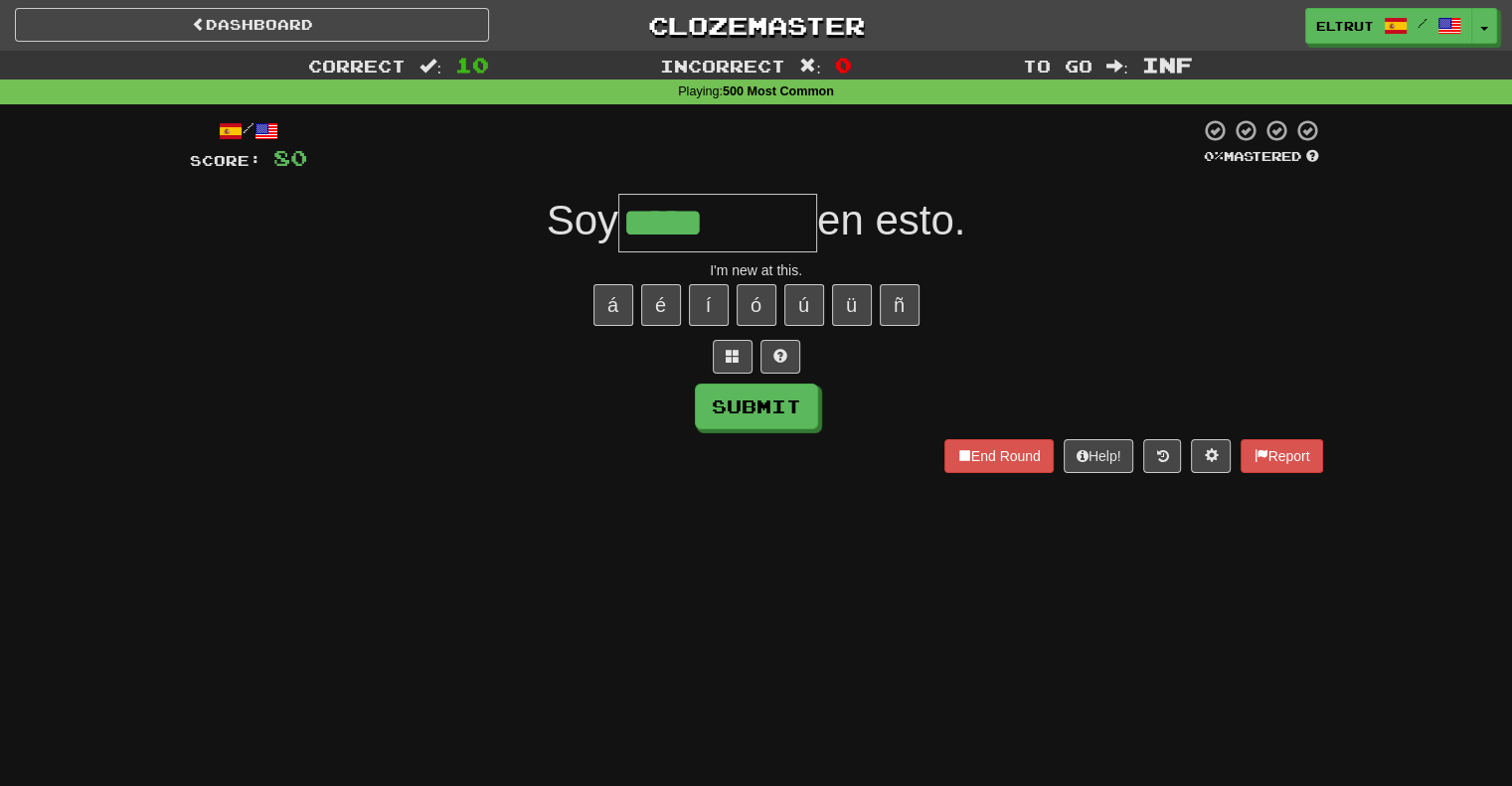 type on "*****" 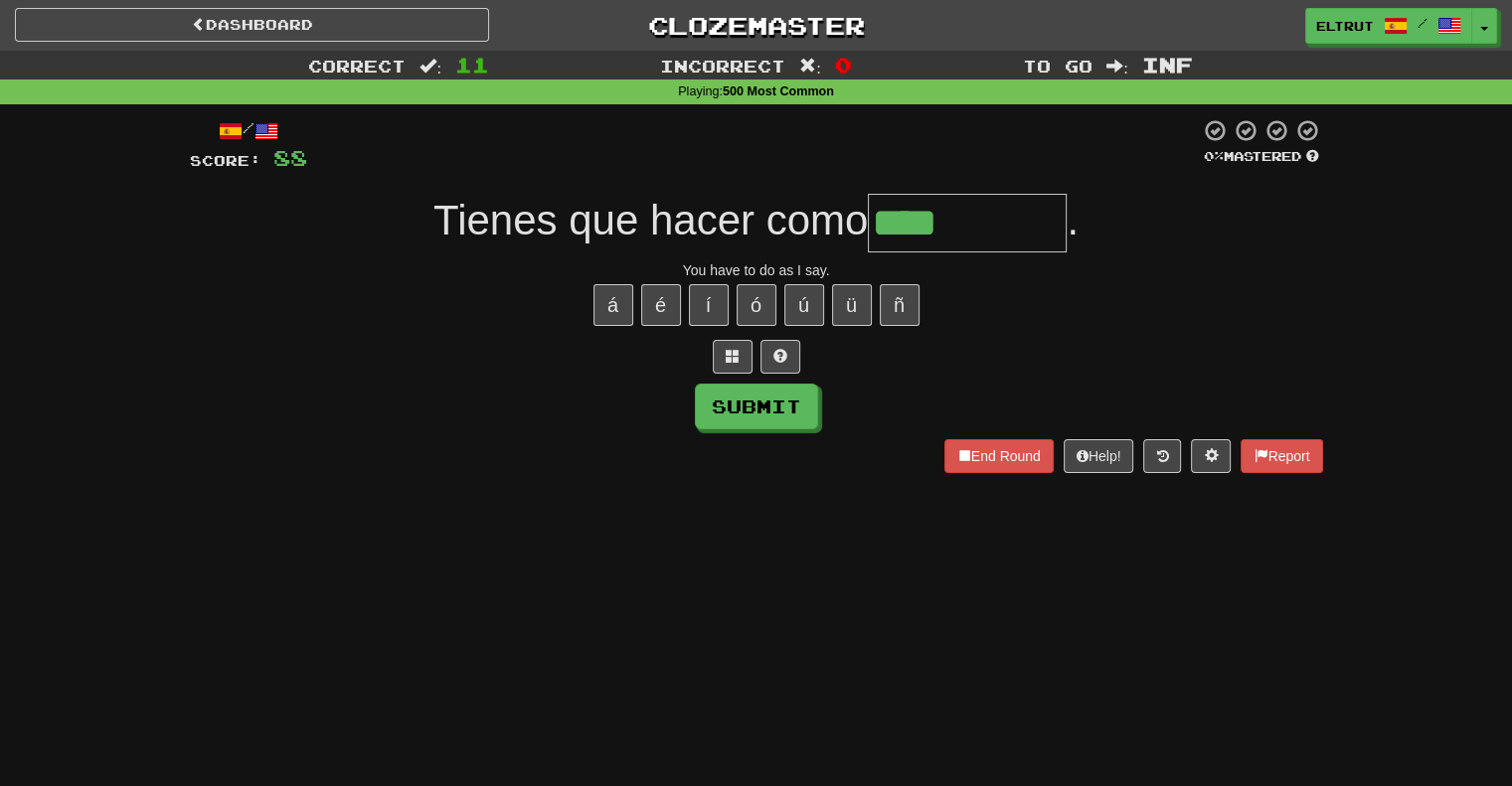 type on "****" 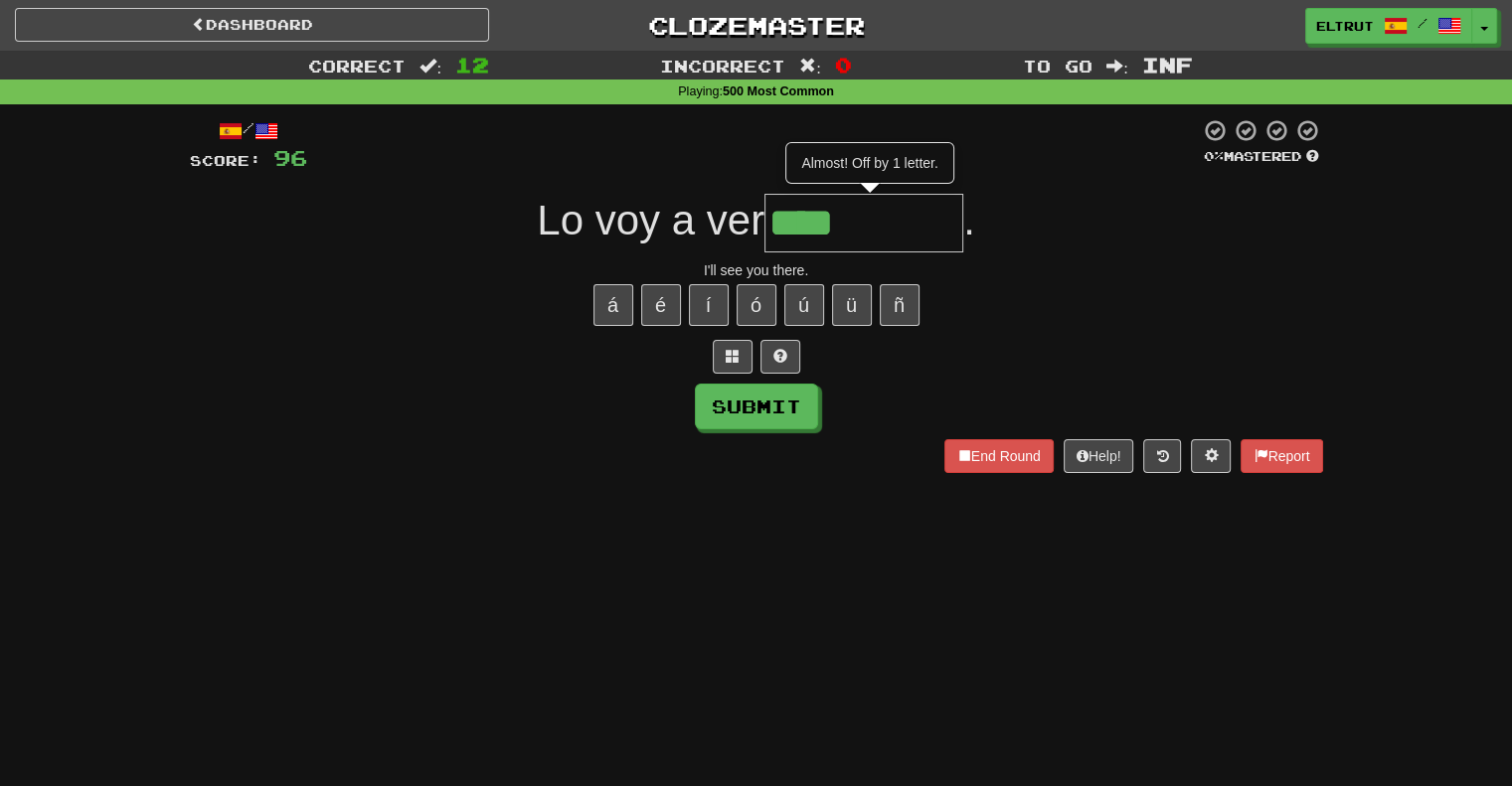 type on "****" 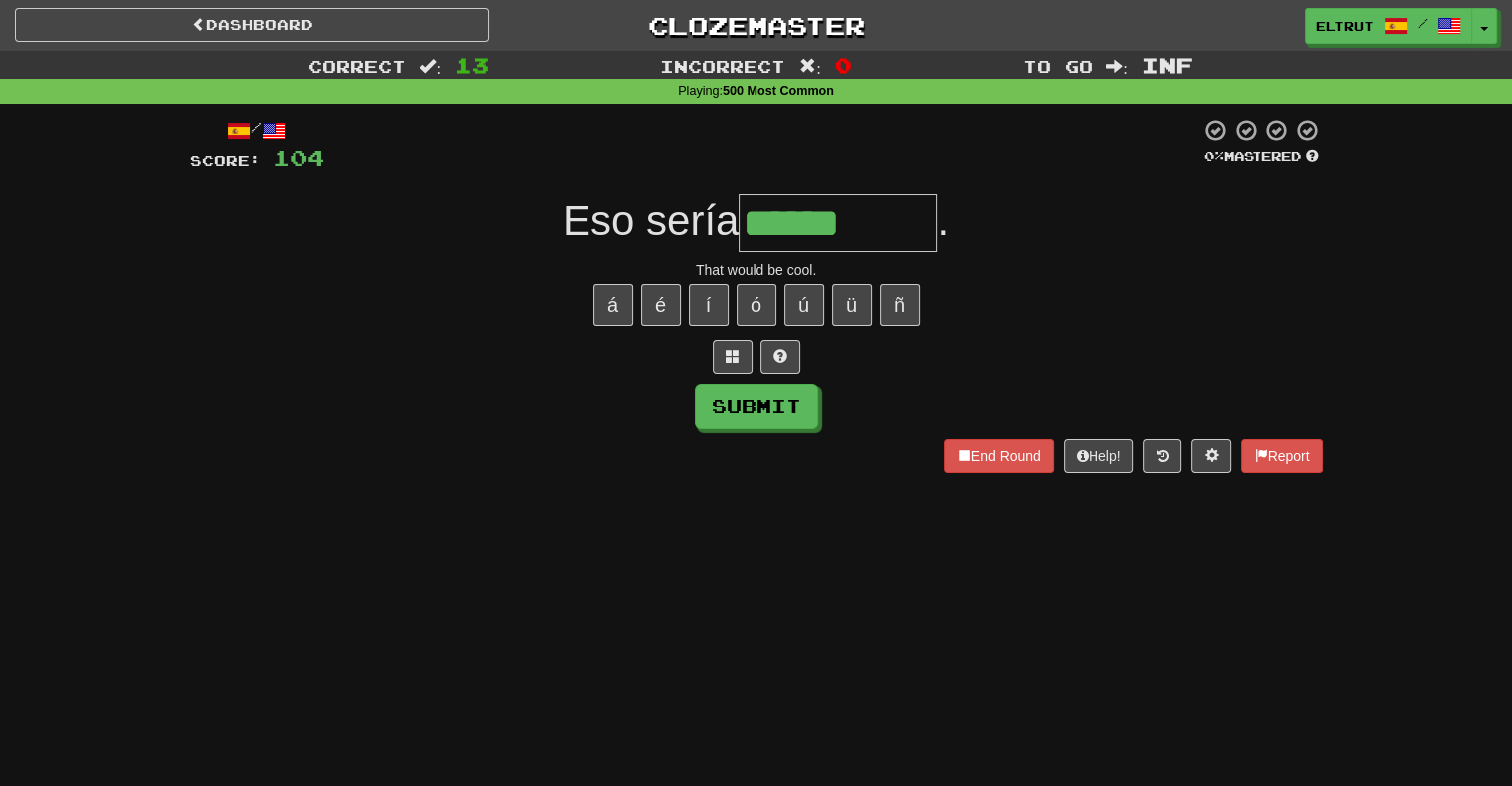type on "******" 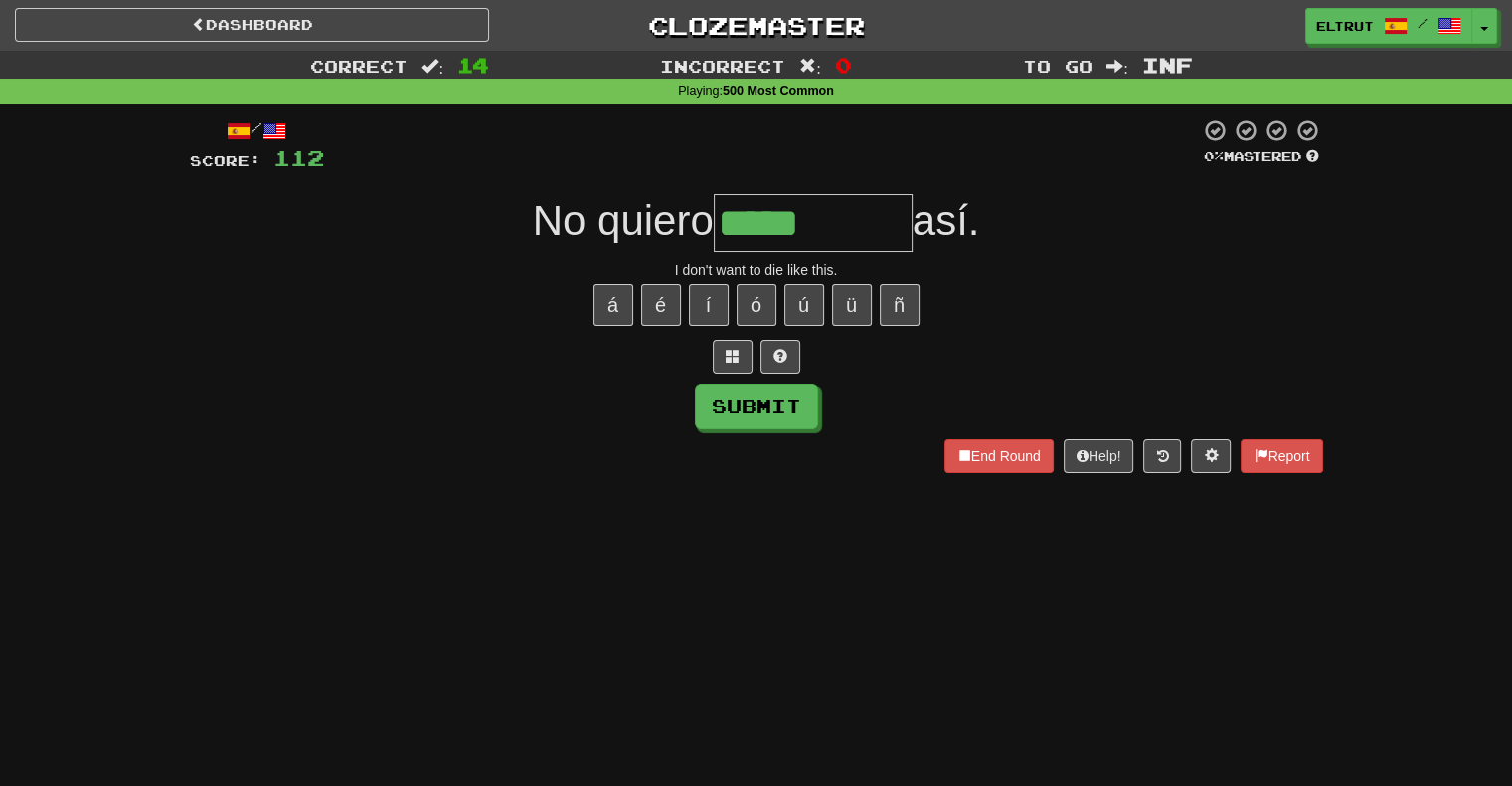 type on "*****" 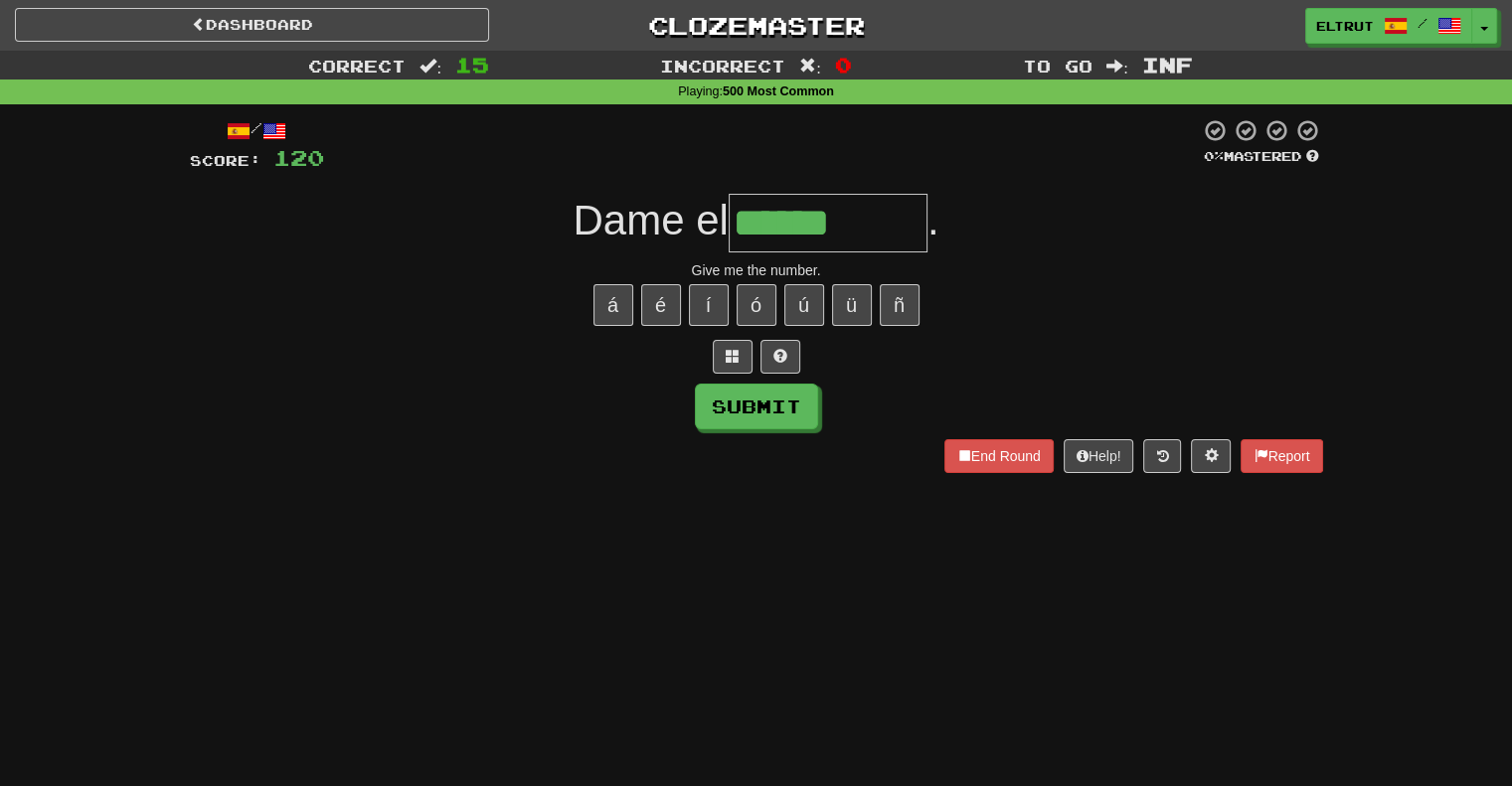 type on "******" 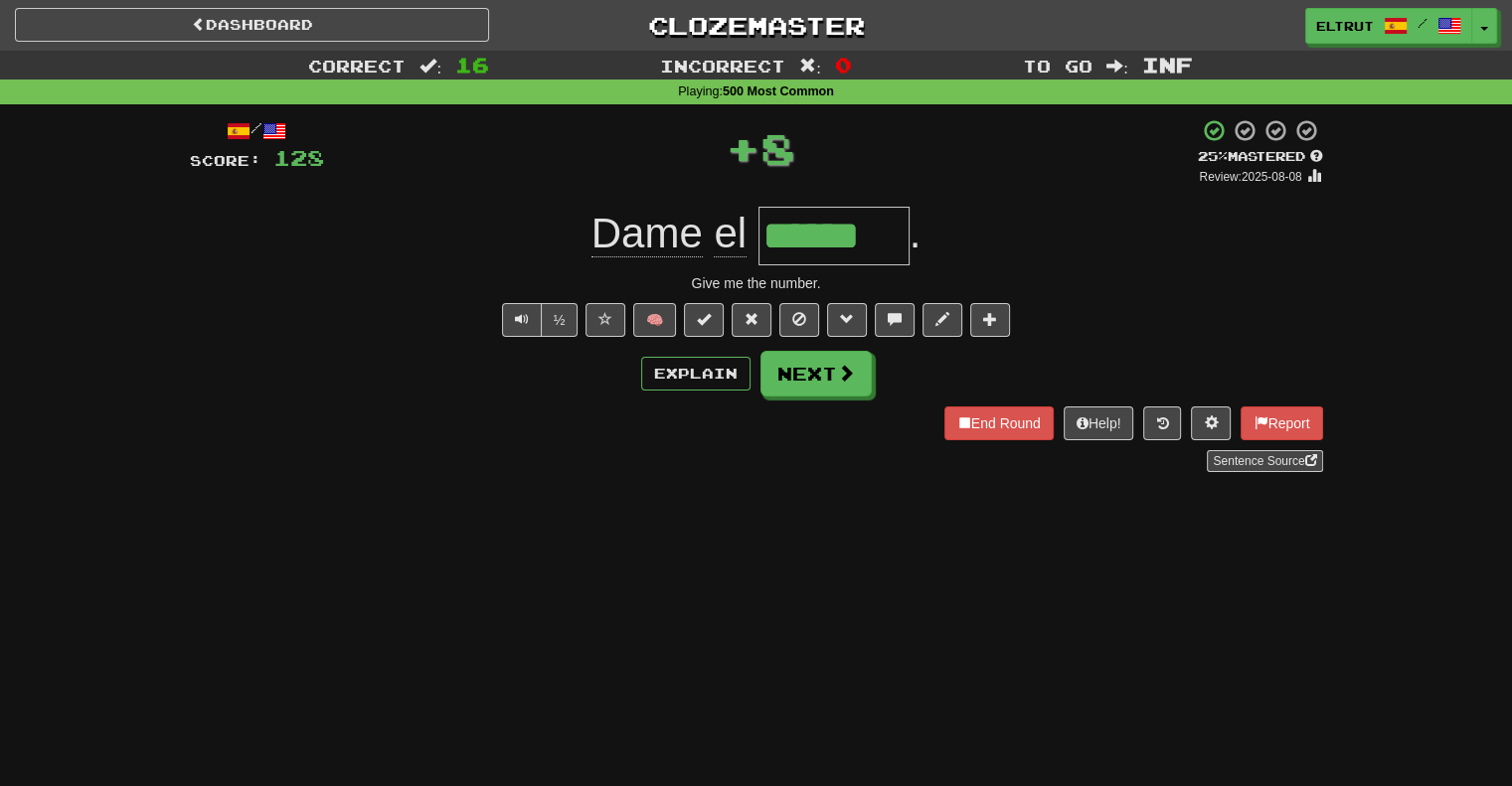 type 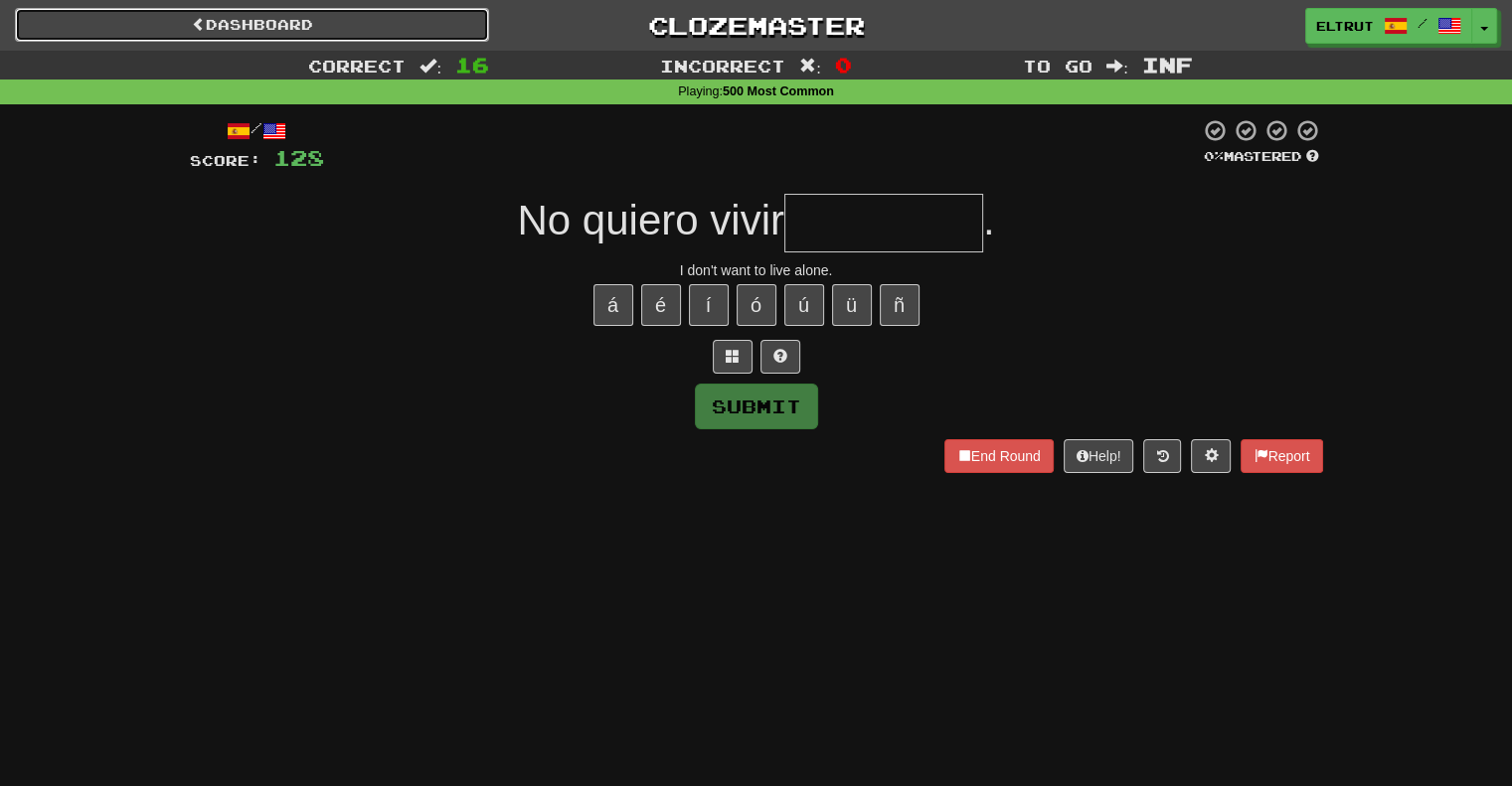 click on "Dashboard" at bounding box center (252, 25) 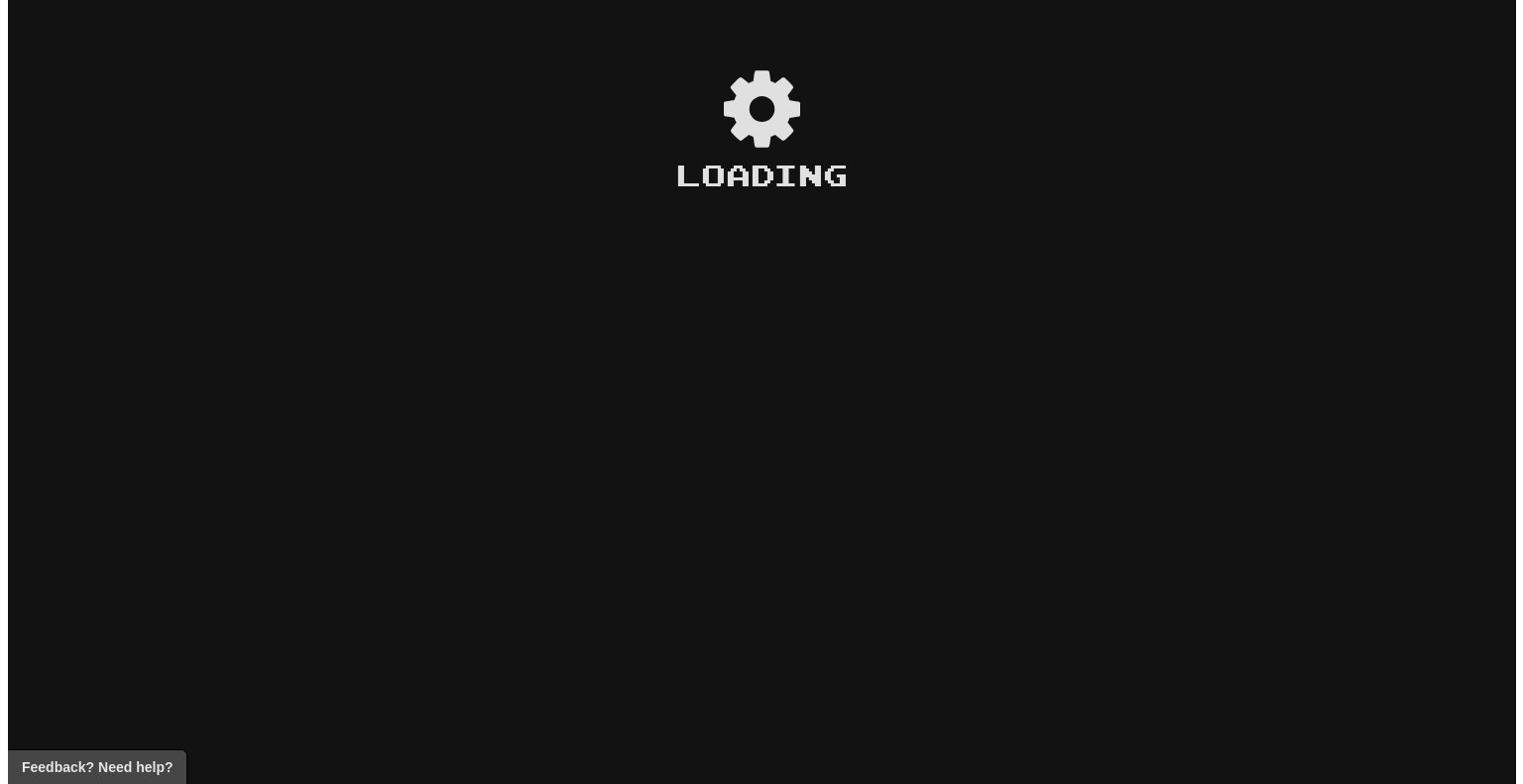 scroll, scrollTop: 0, scrollLeft: 0, axis: both 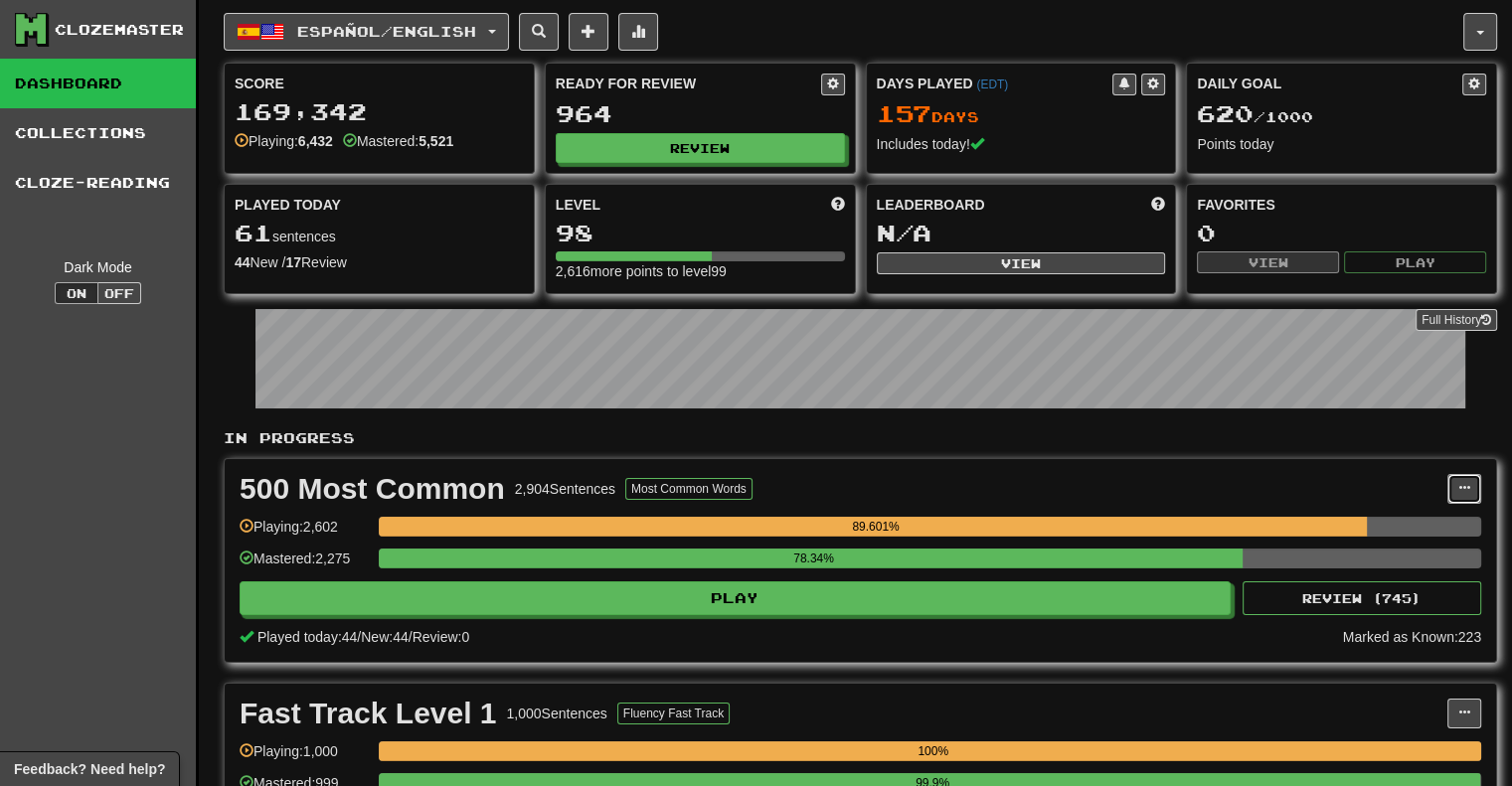 click at bounding box center [1464, 489] 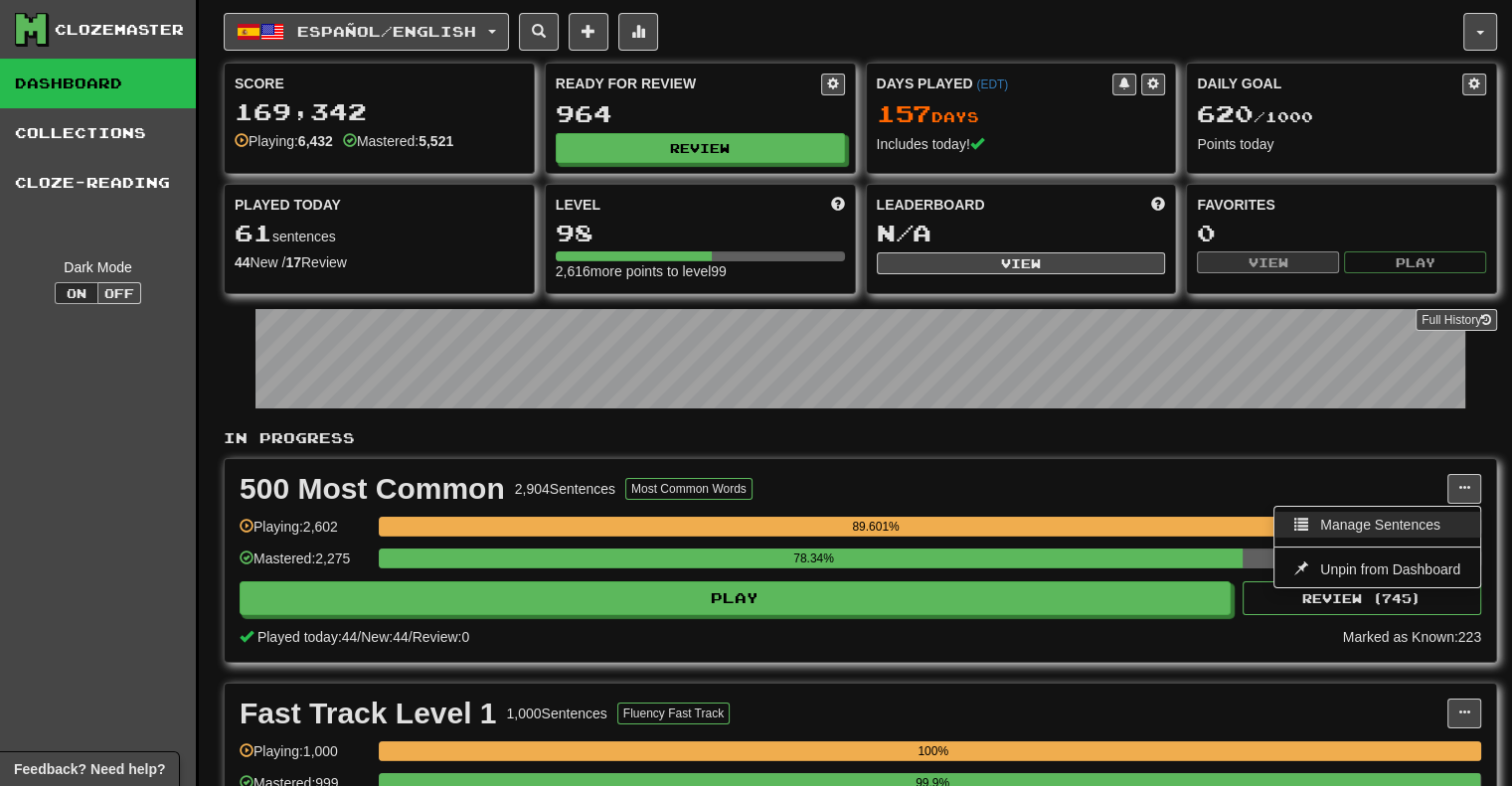 click on "Manage Sentences" at bounding box center (1380, 525) 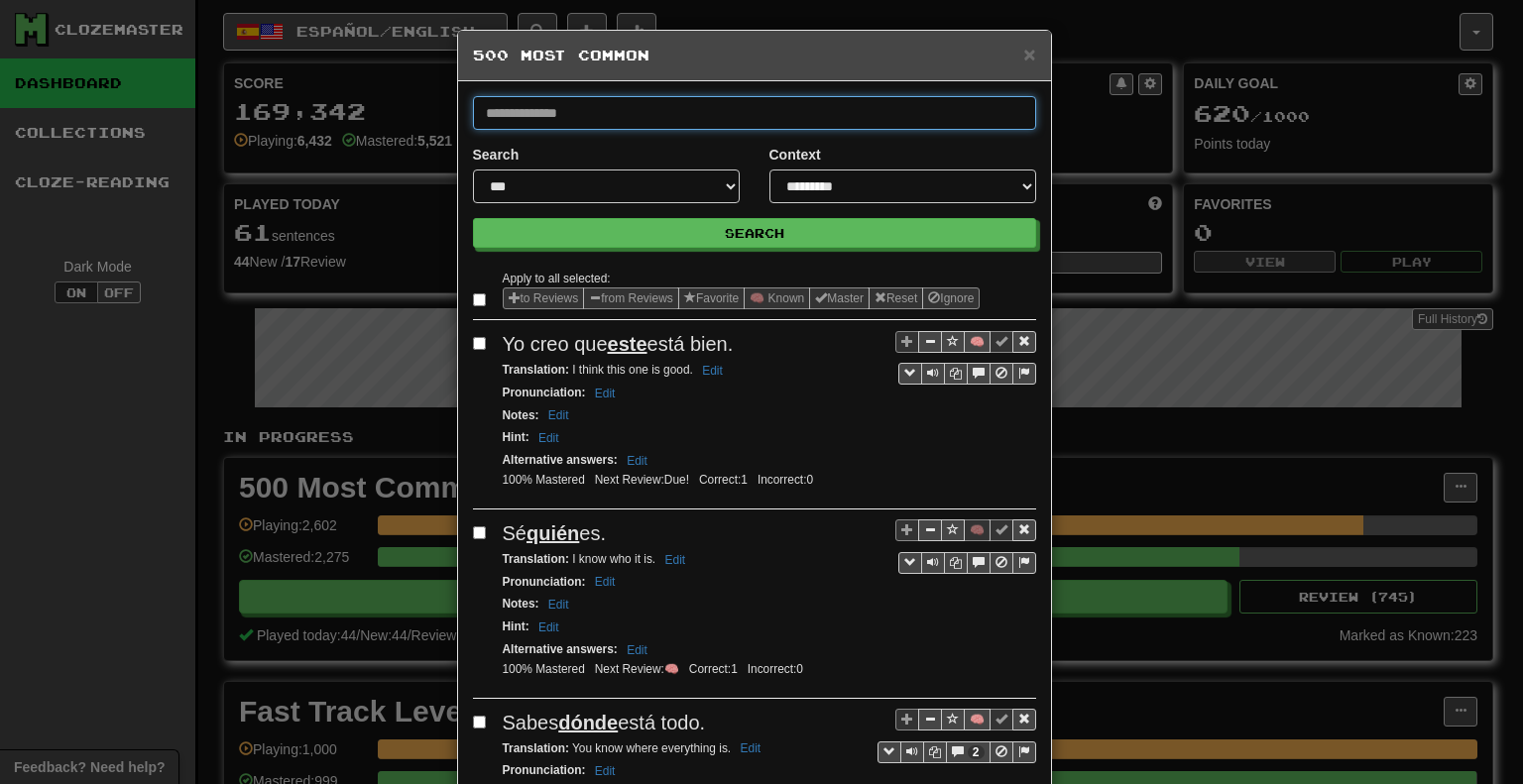 click at bounding box center (755, 113) 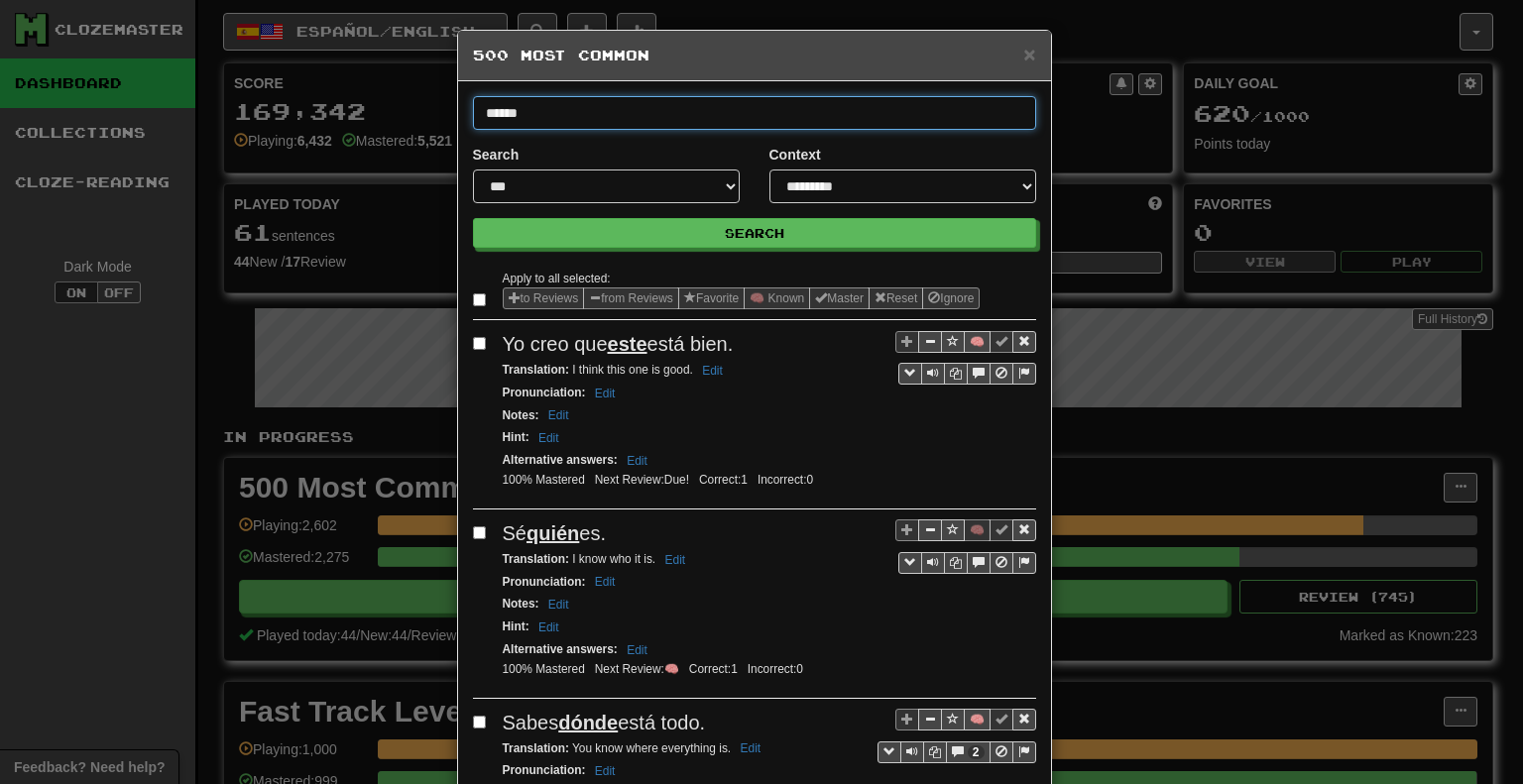 type on "******" 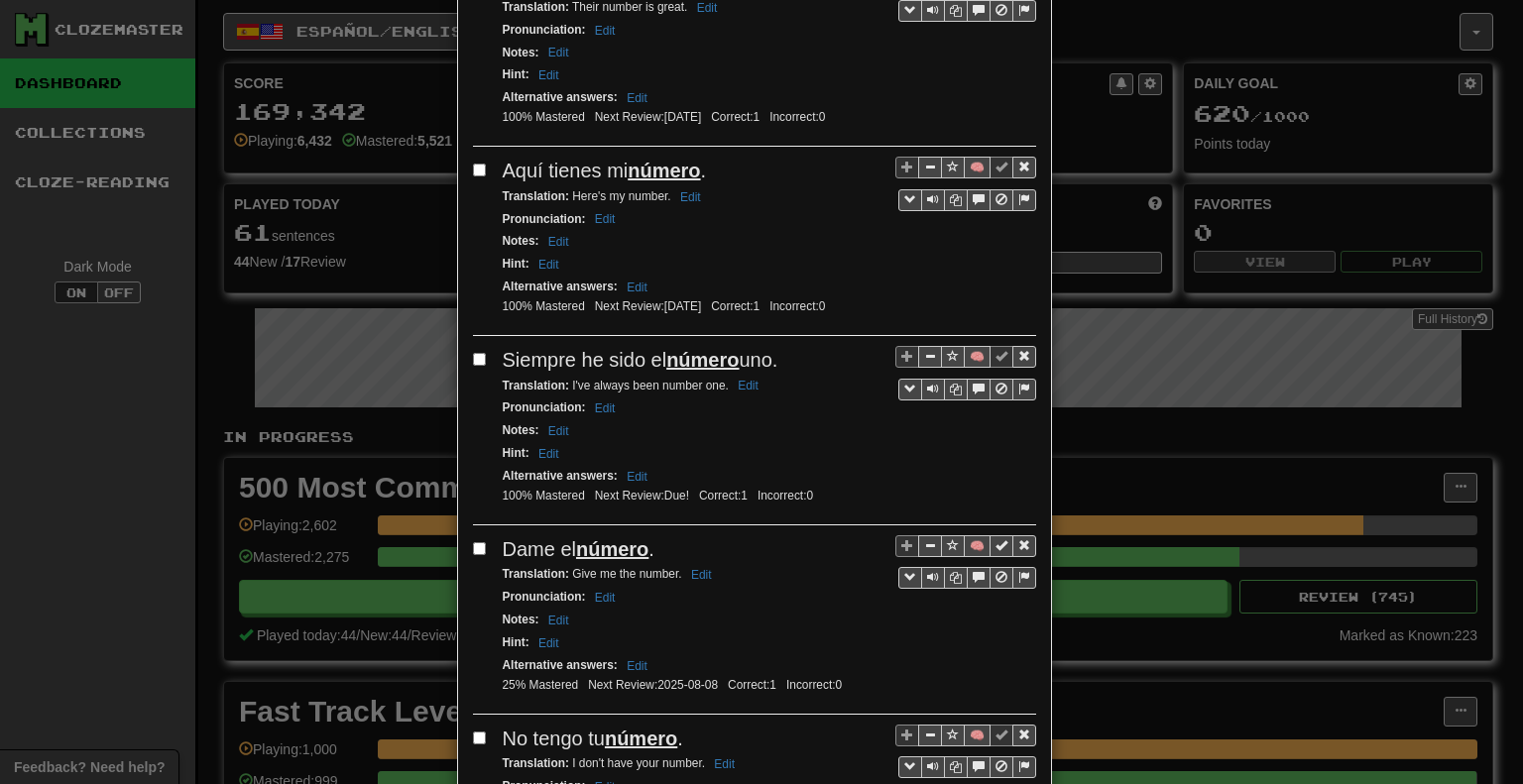 scroll, scrollTop: 396, scrollLeft: 0, axis: vertical 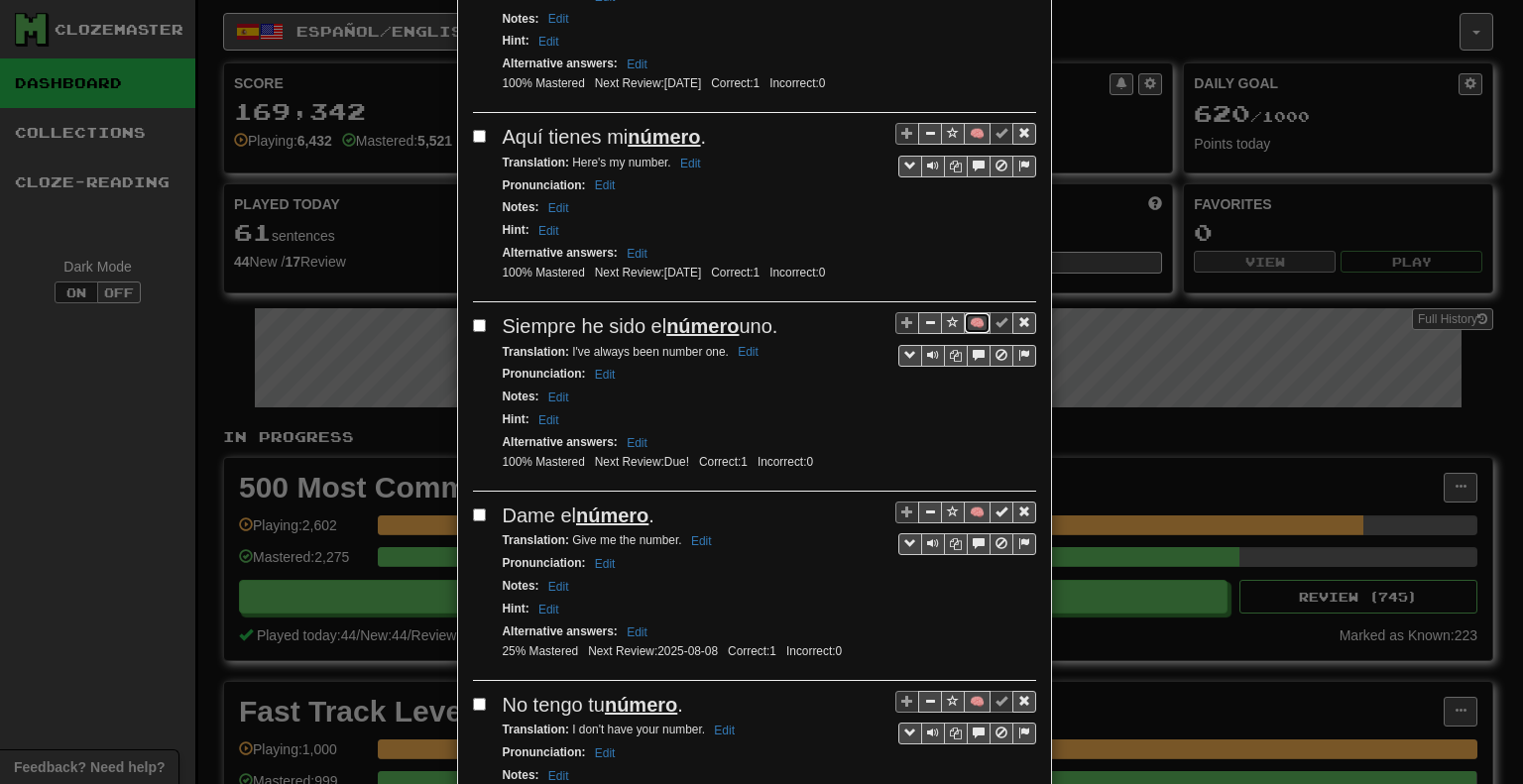 click on "🧠" at bounding box center [977, 323] 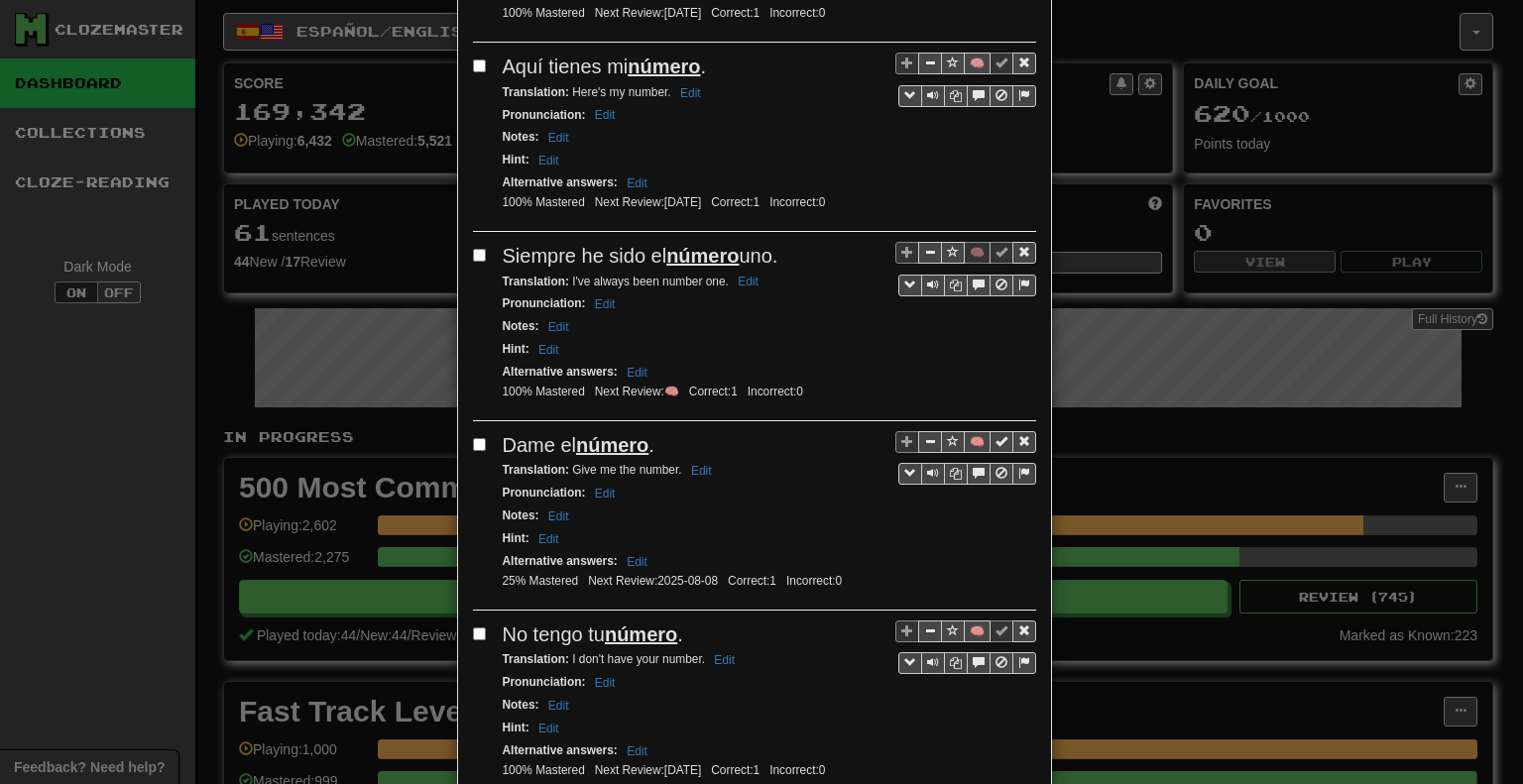 scroll, scrollTop: 496, scrollLeft: 0, axis: vertical 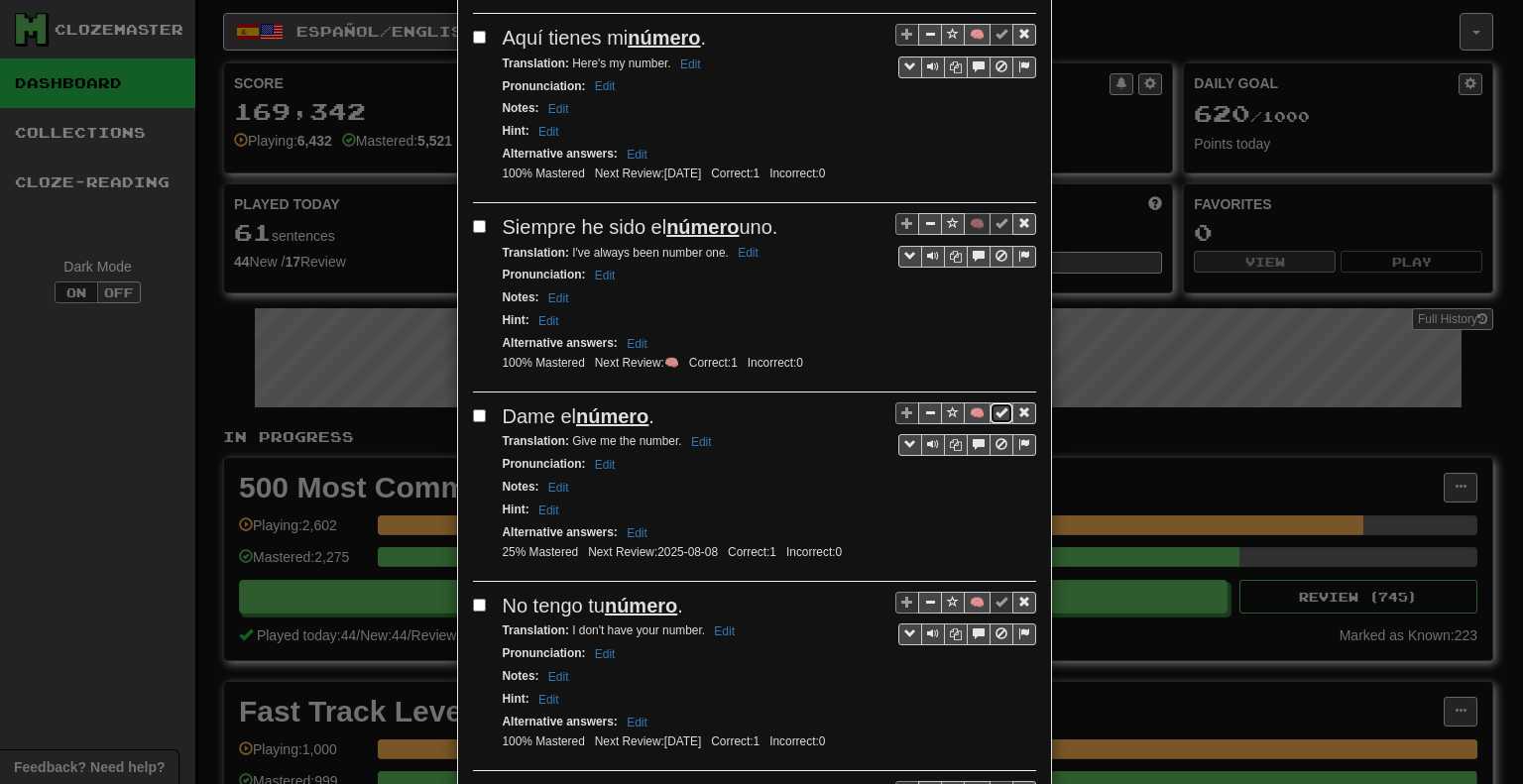 click at bounding box center (1001, 412) 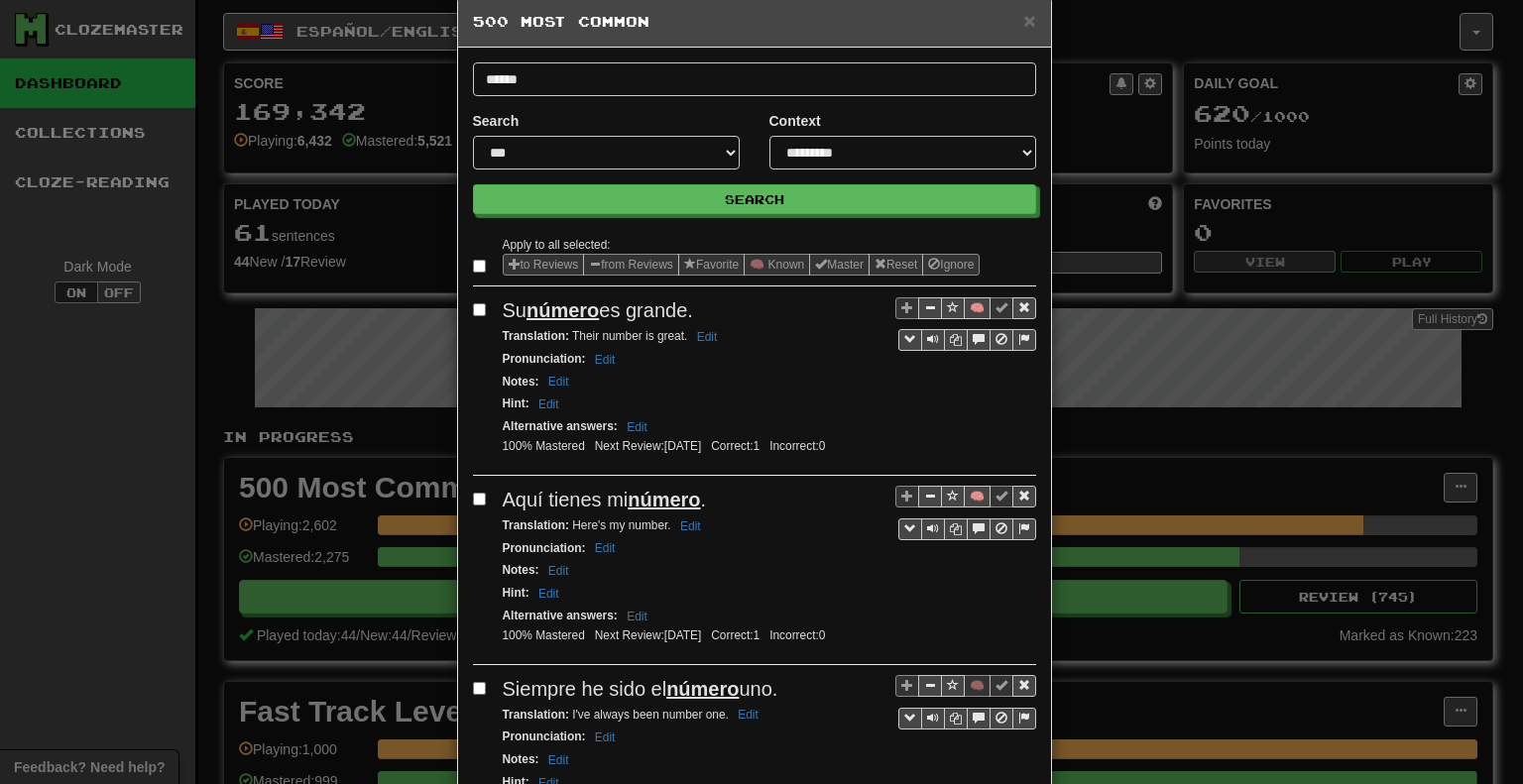 scroll, scrollTop: 0, scrollLeft: 0, axis: both 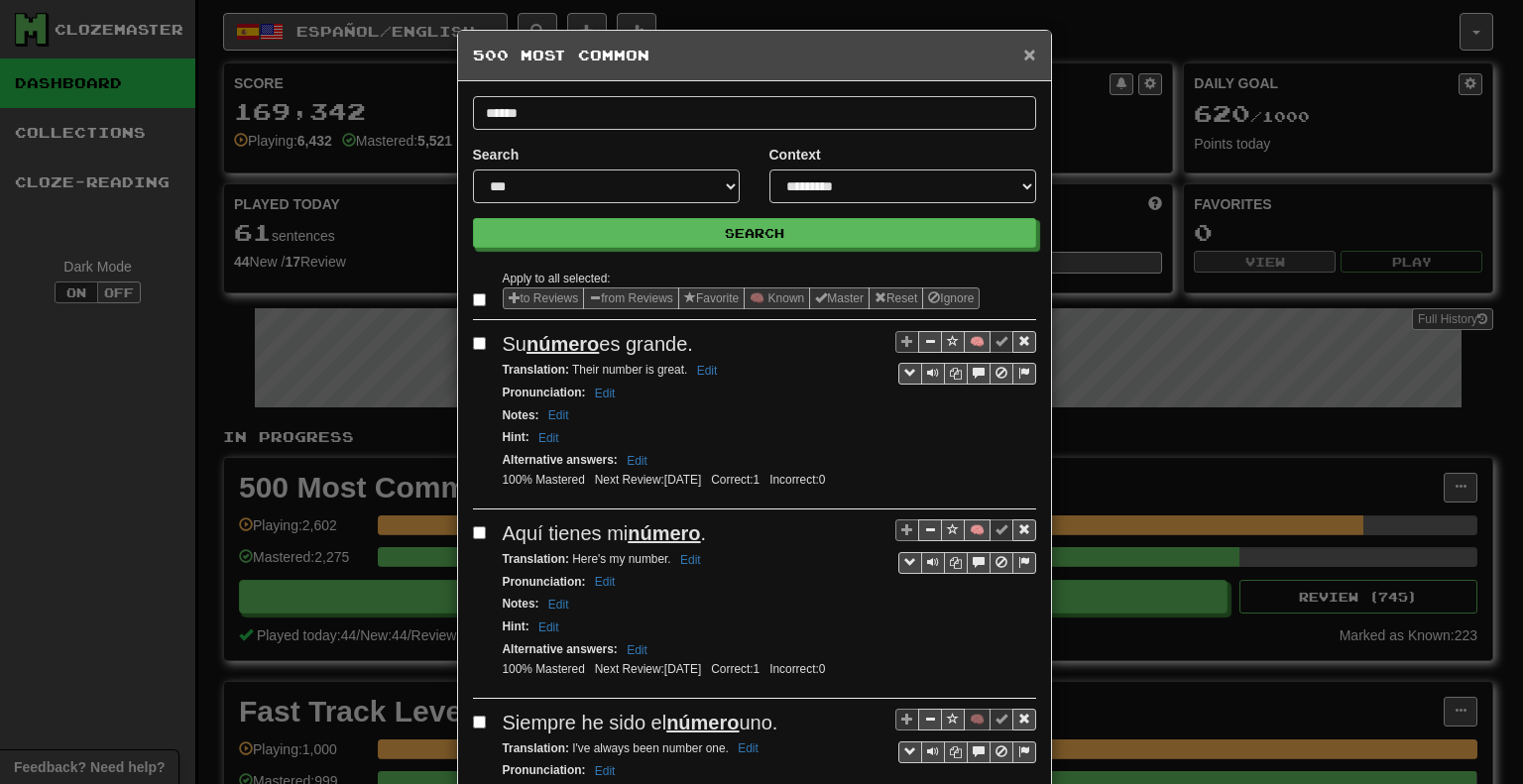 click on "×" at bounding box center (1029, 54) 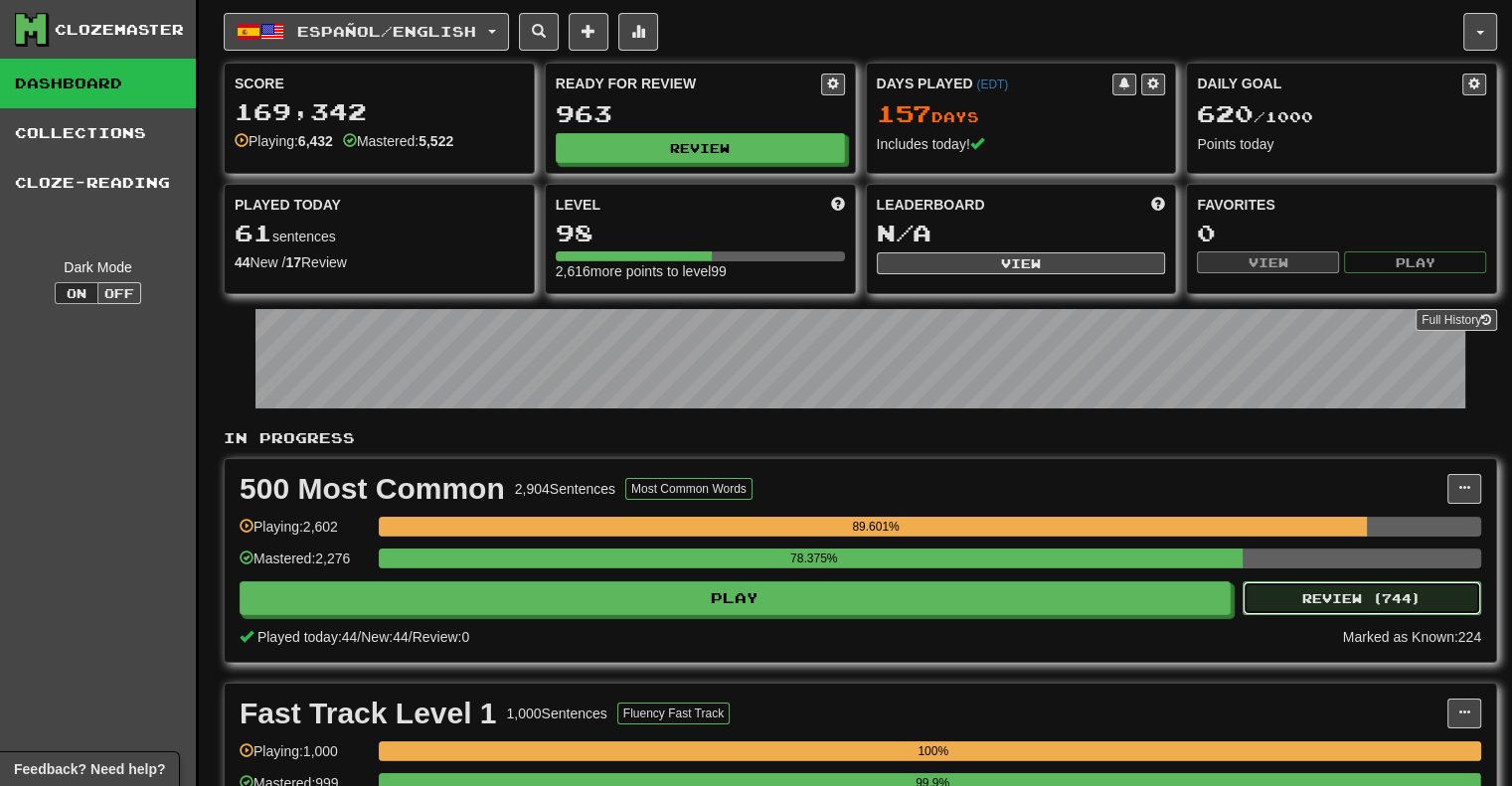 click on "Review ( 744 )" at bounding box center (1362, 598) 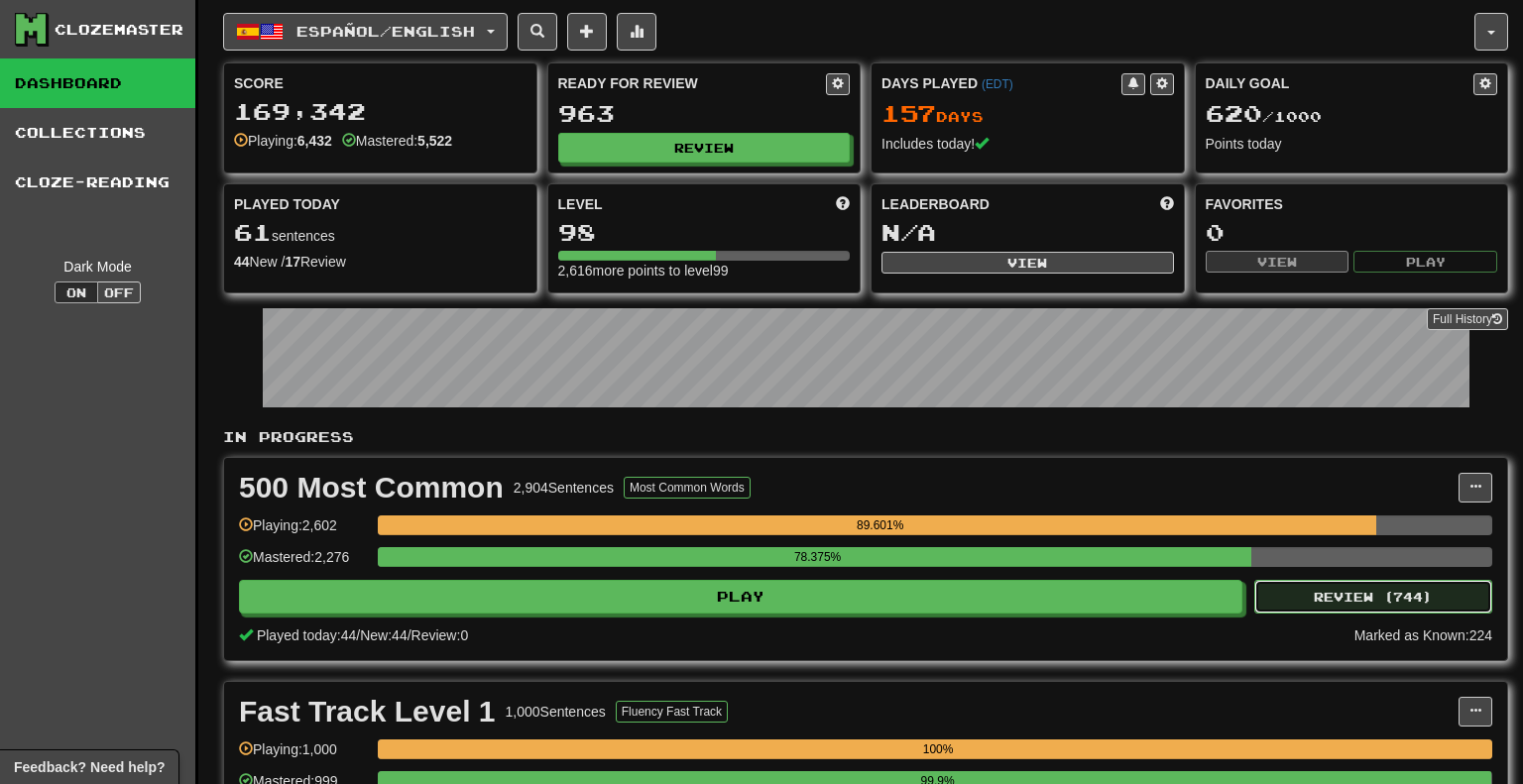 select on "********" 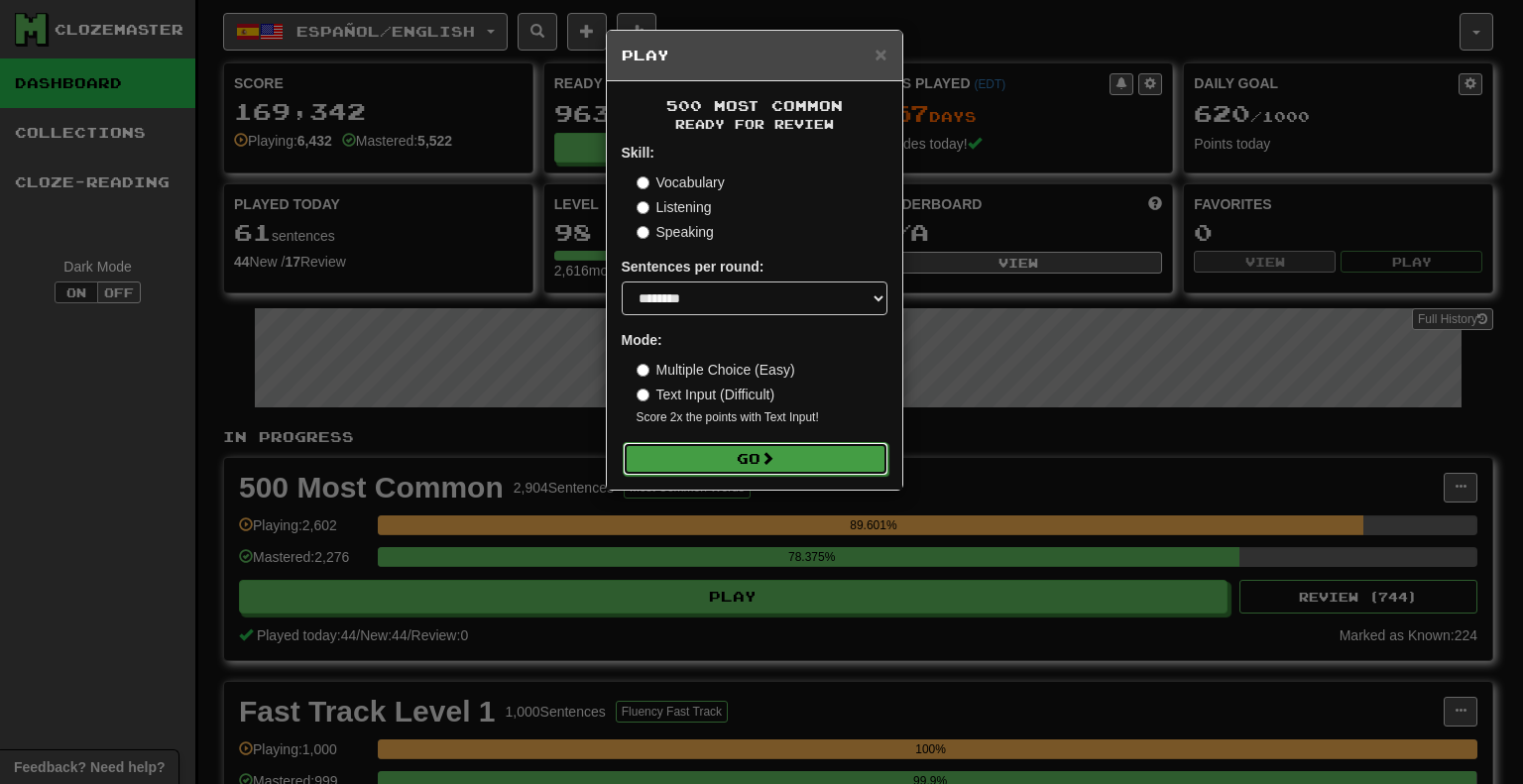 click on "Go" at bounding box center (756, 459) 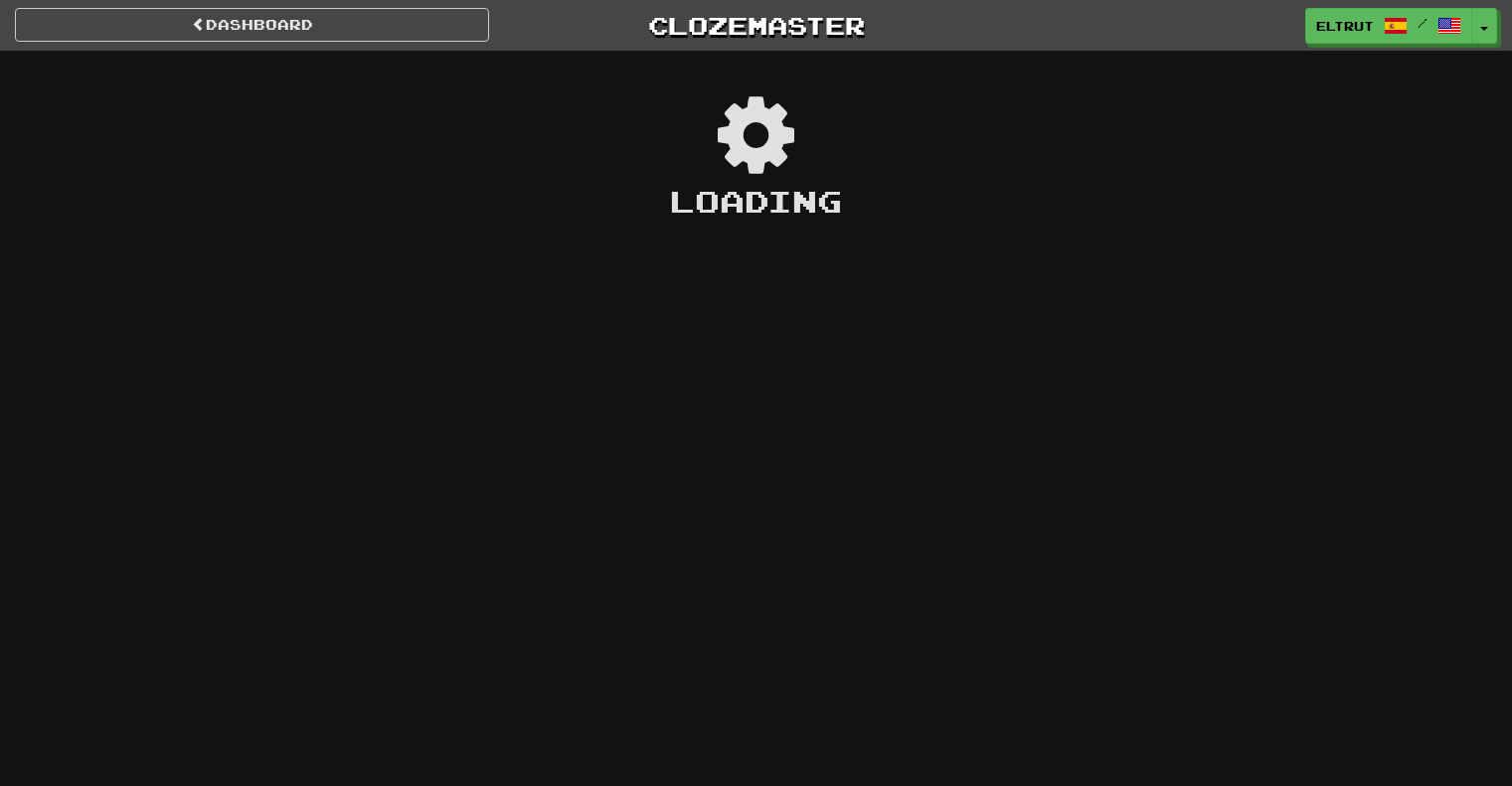 scroll, scrollTop: 0, scrollLeft: 0, axis: both 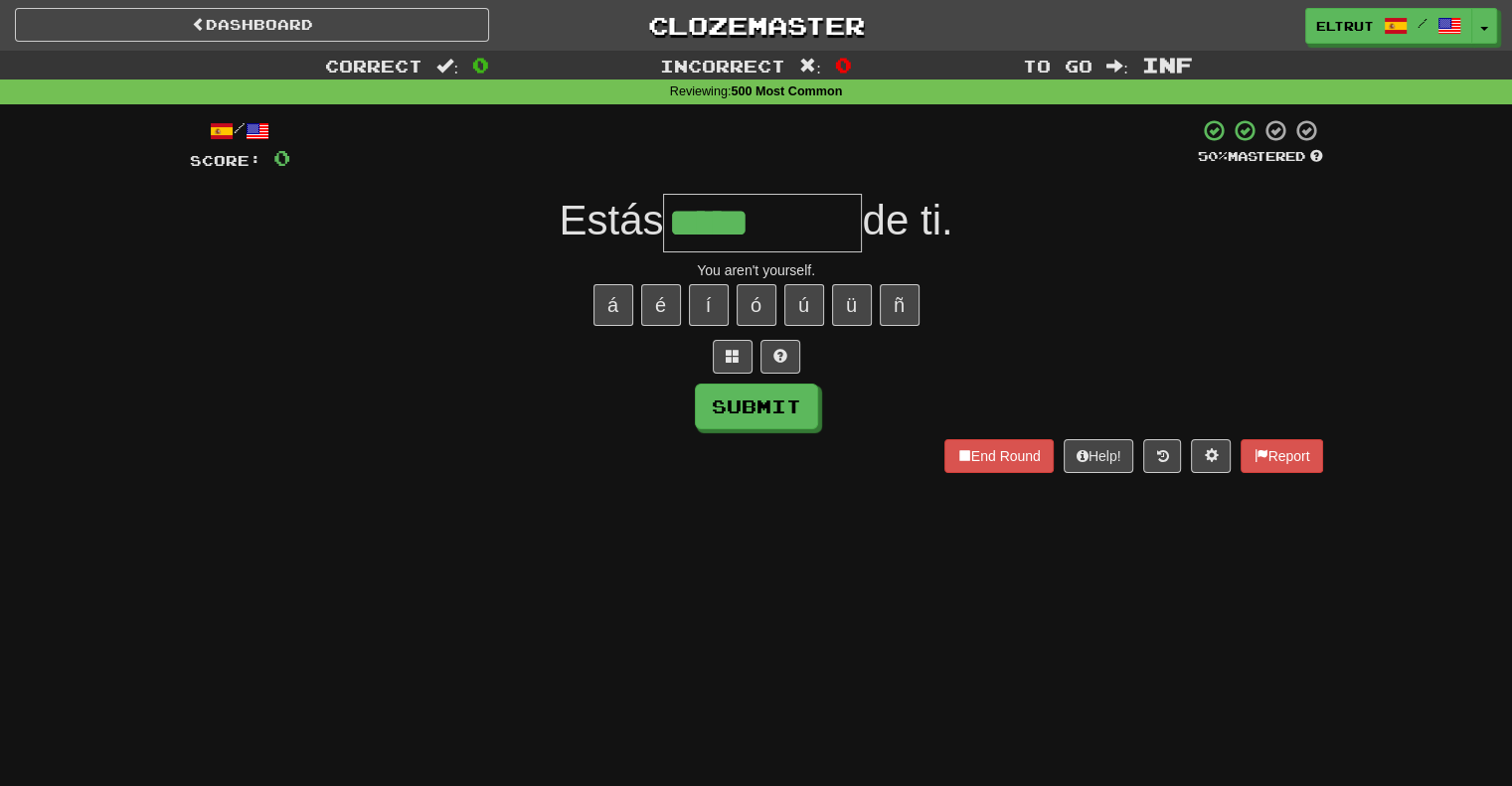 type on "*****" 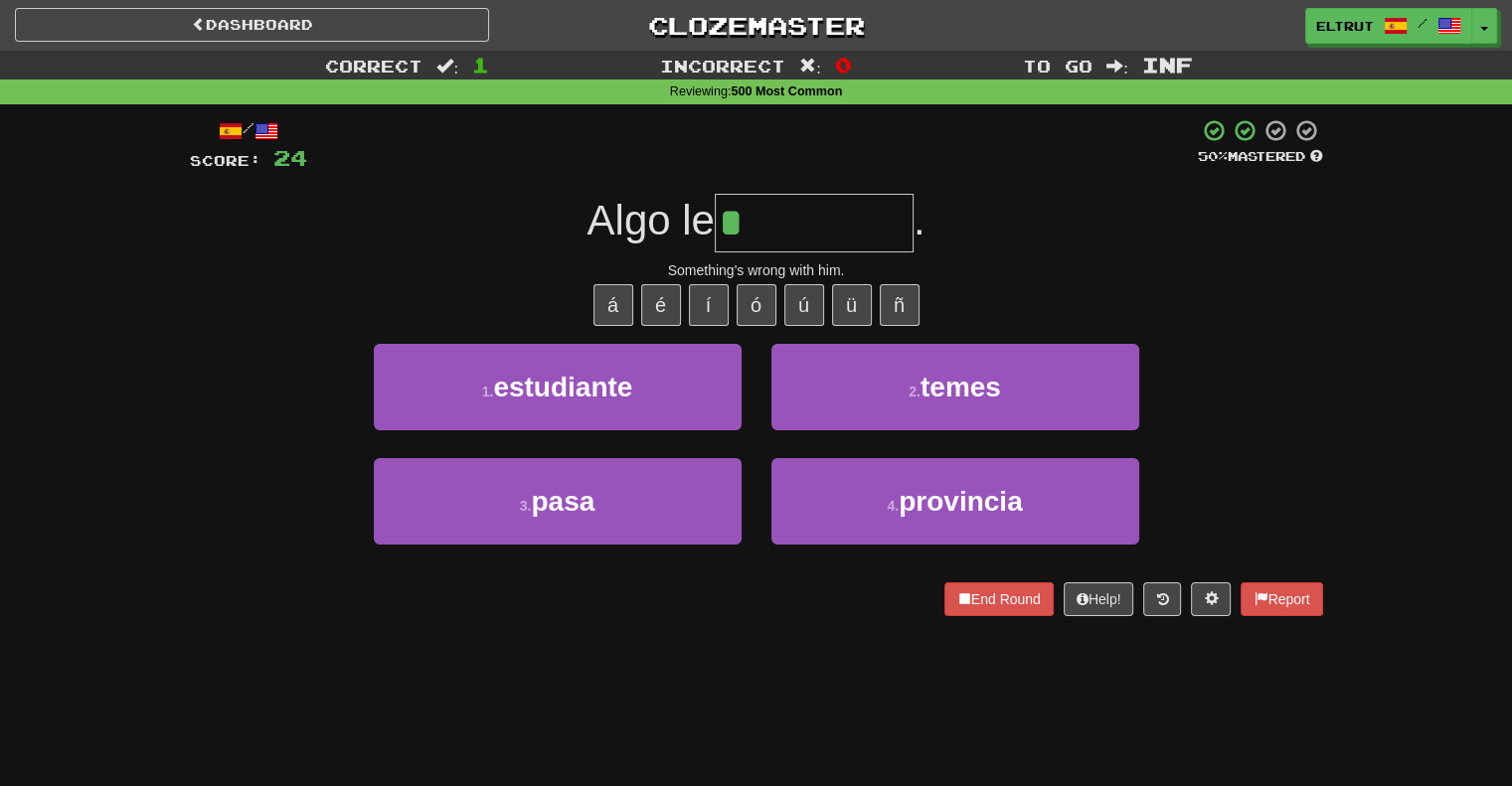 type on "****" 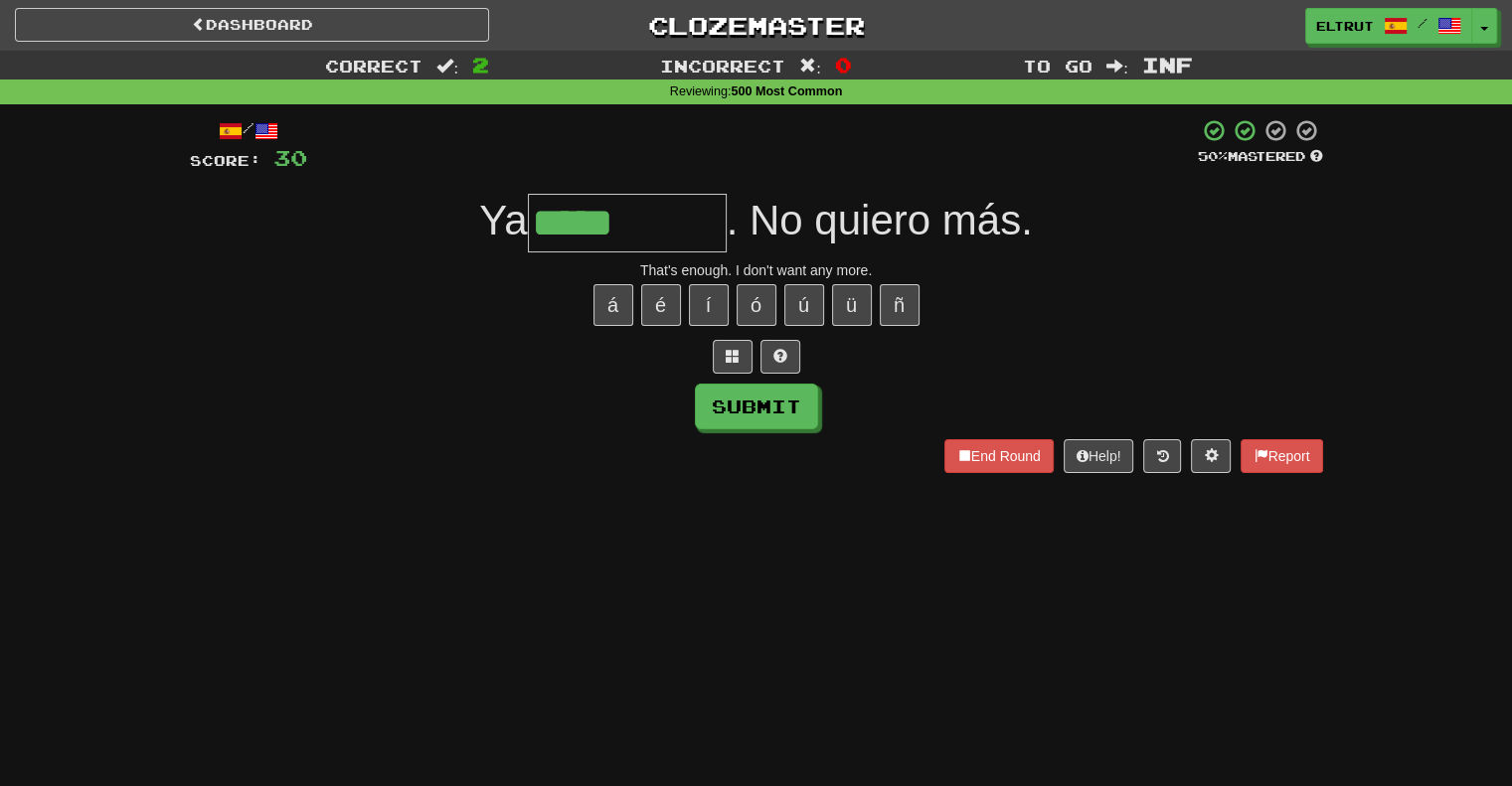 type on "*****" 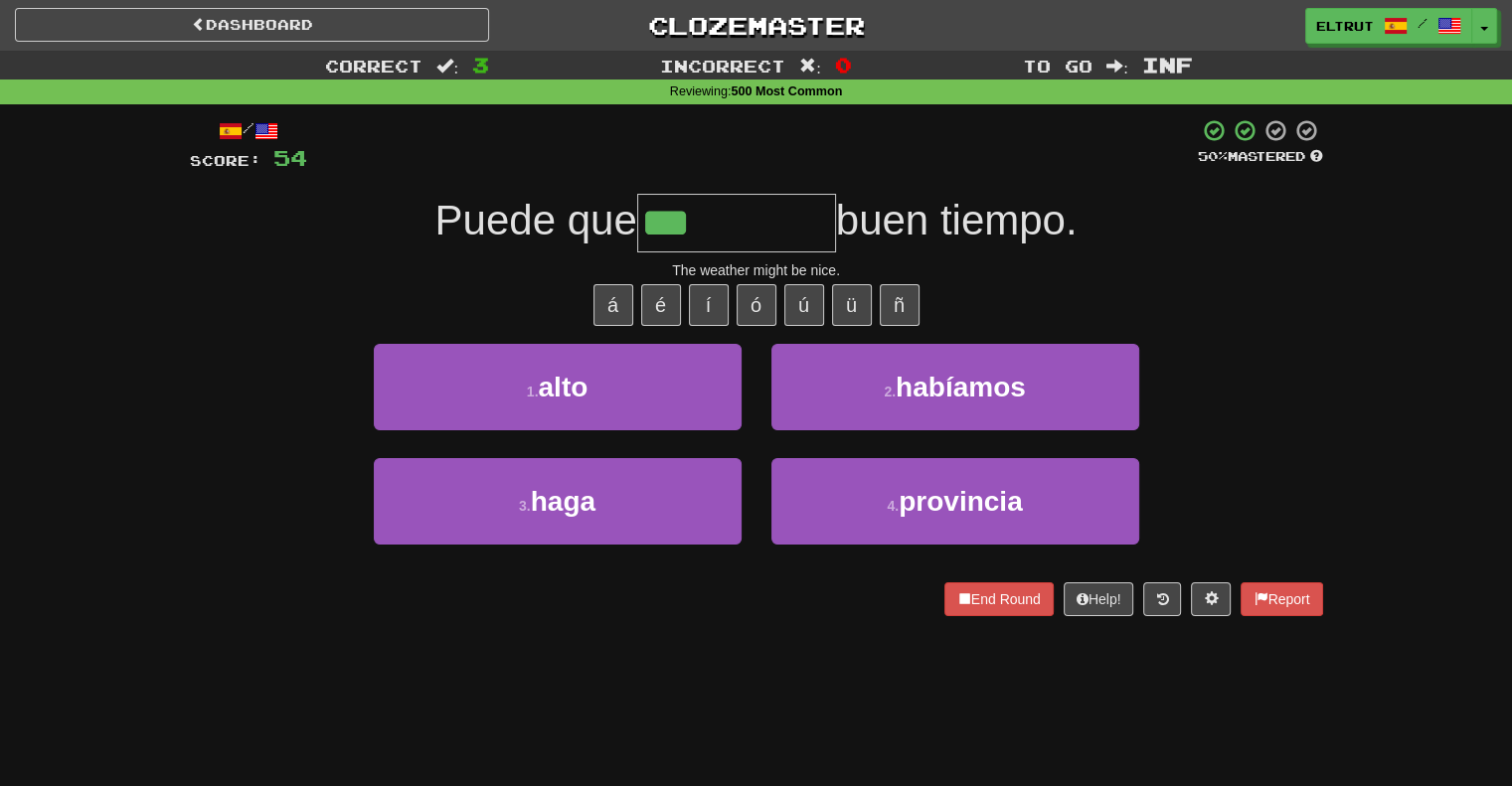 type on "****" 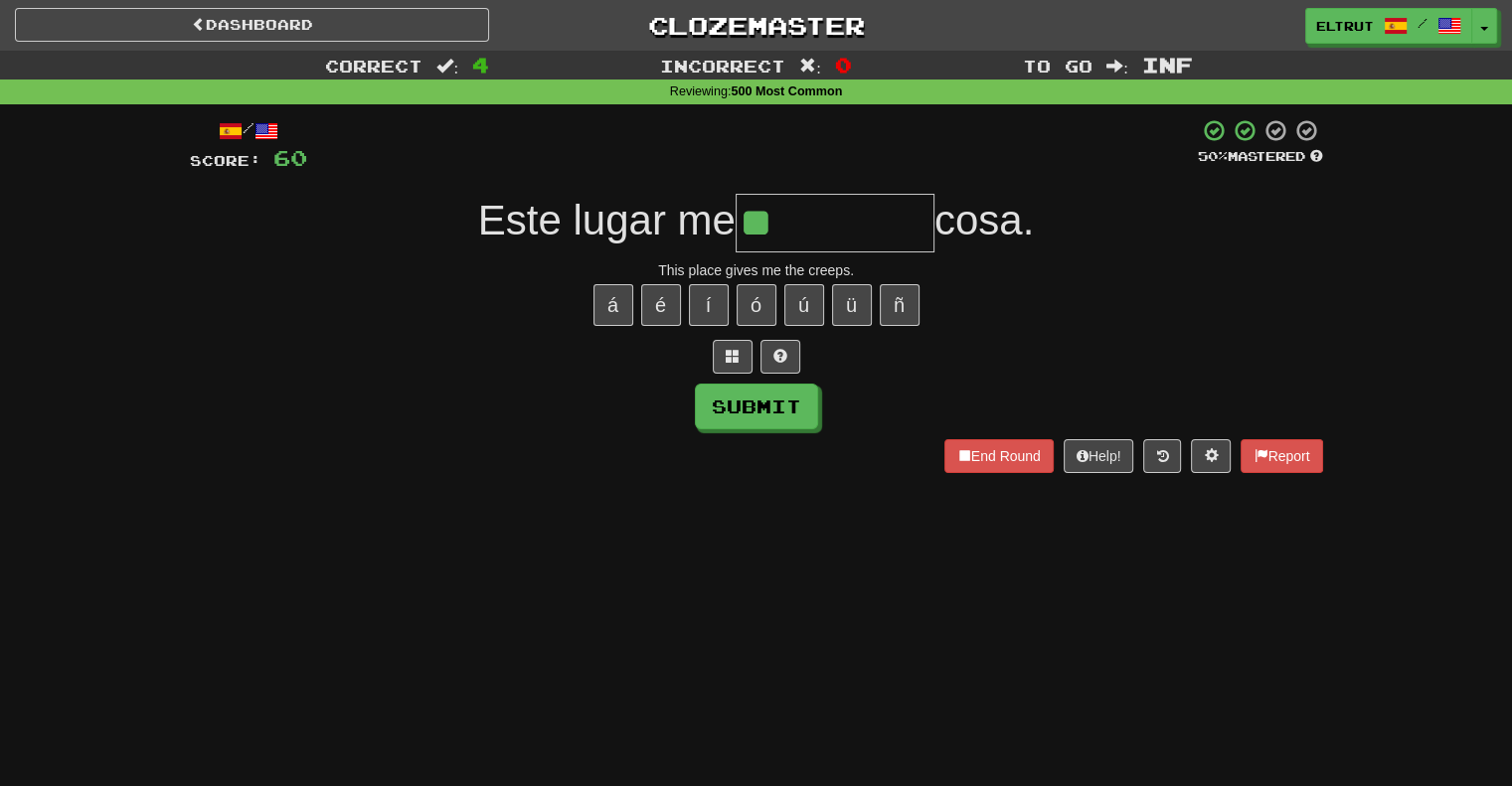 type on "**" 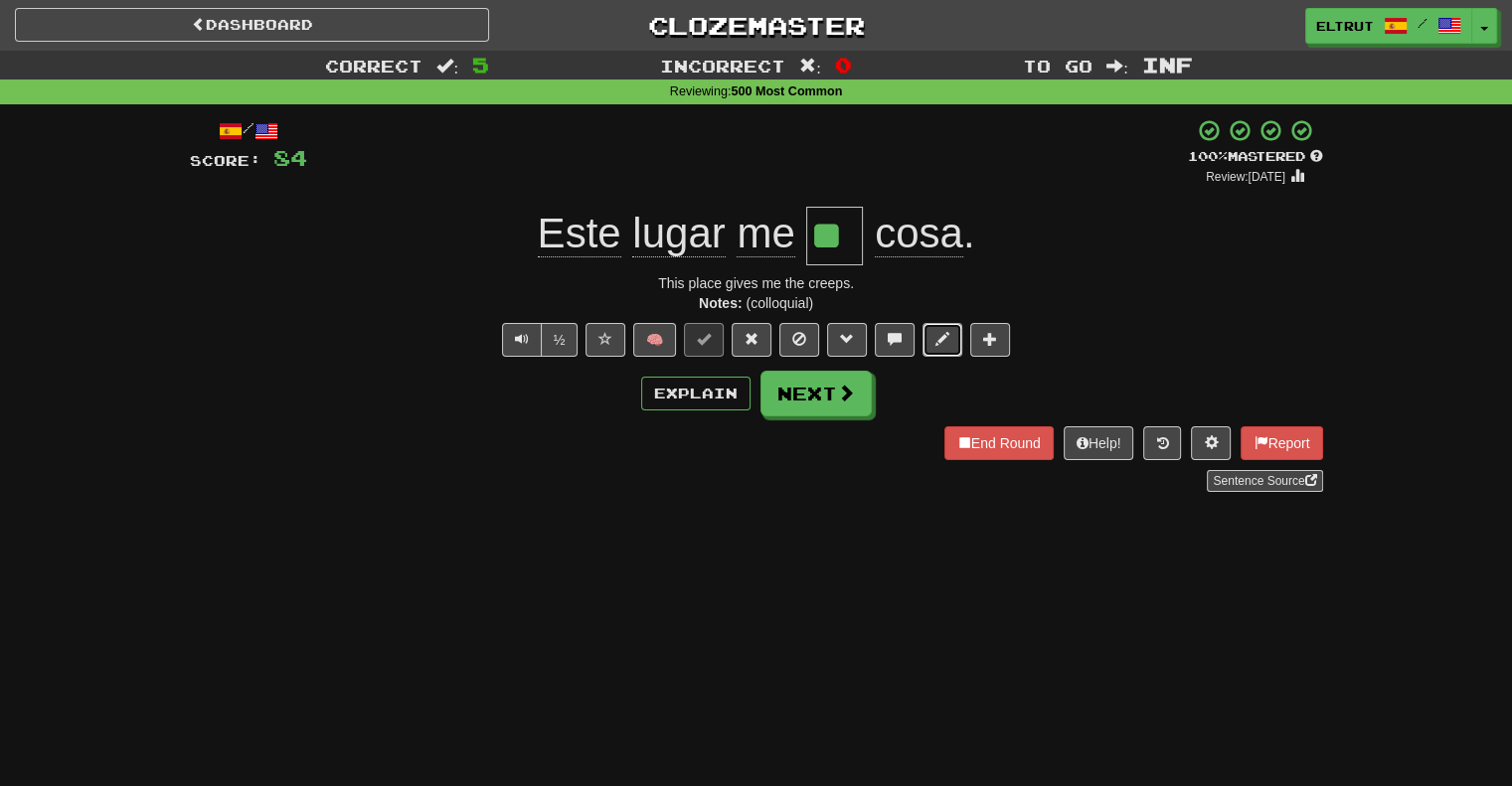 click at bounding box center (942, 339) 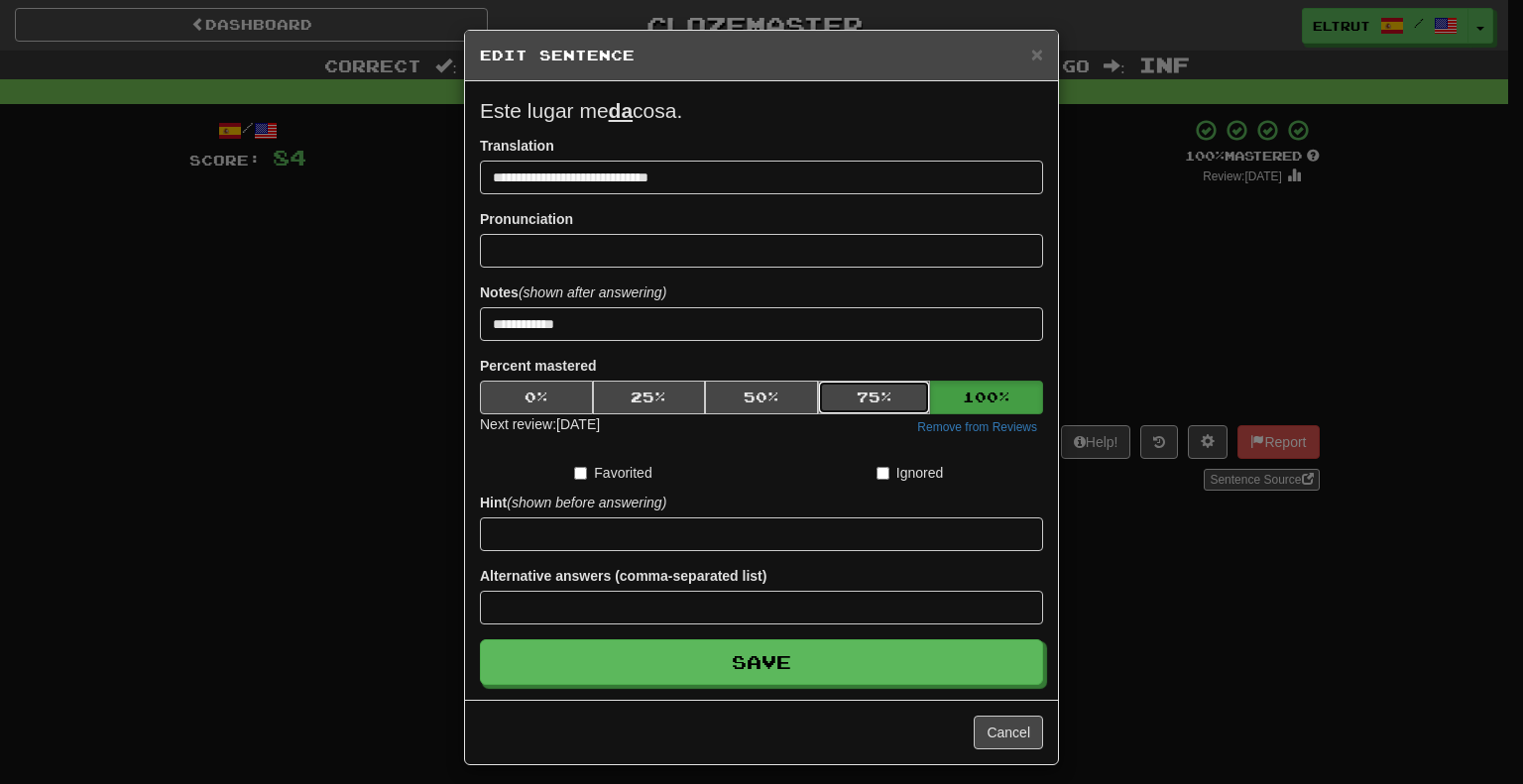click on "75 %" at bounding box center [875, 397] 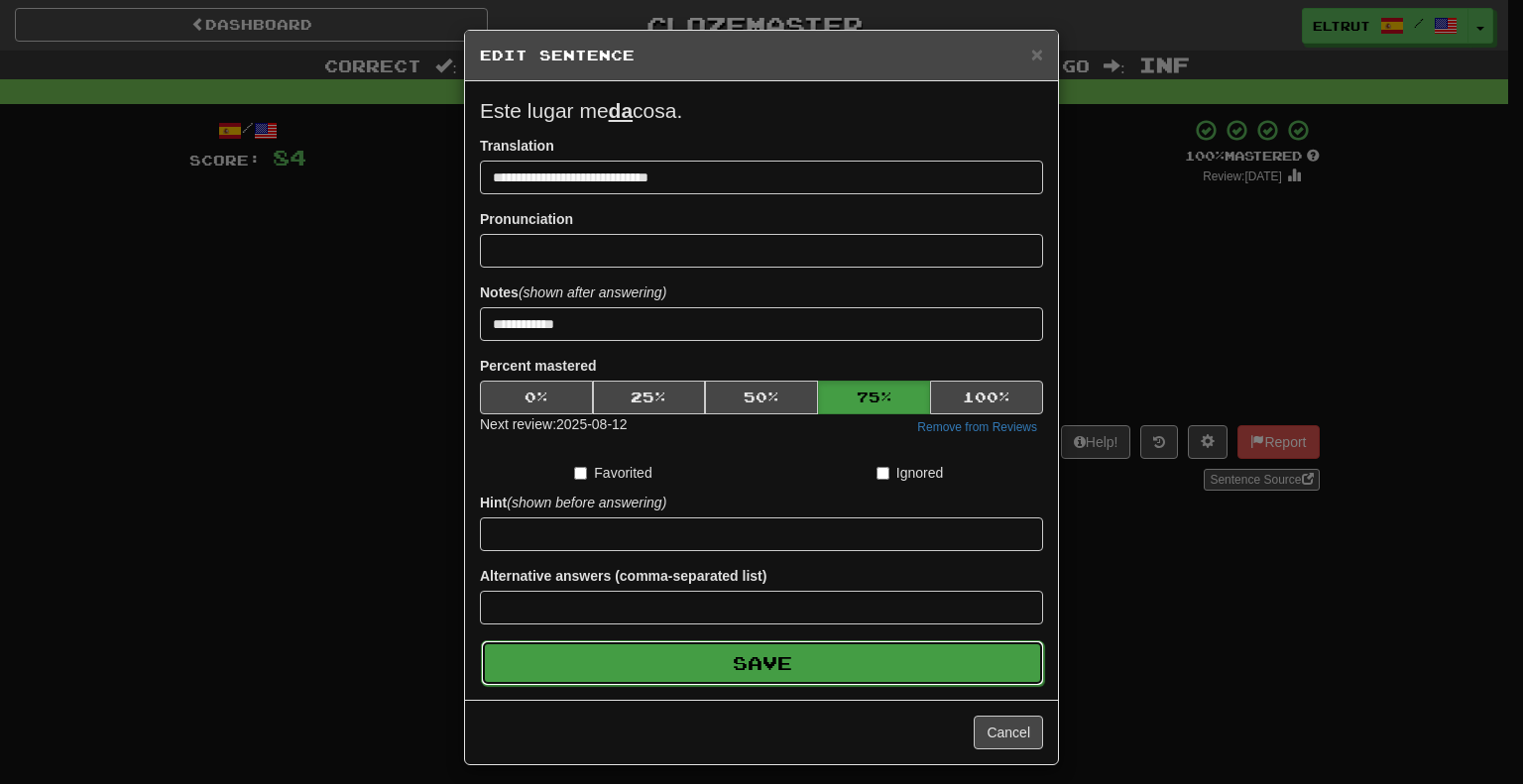 click on "Save" at bounding box center (762, 663) 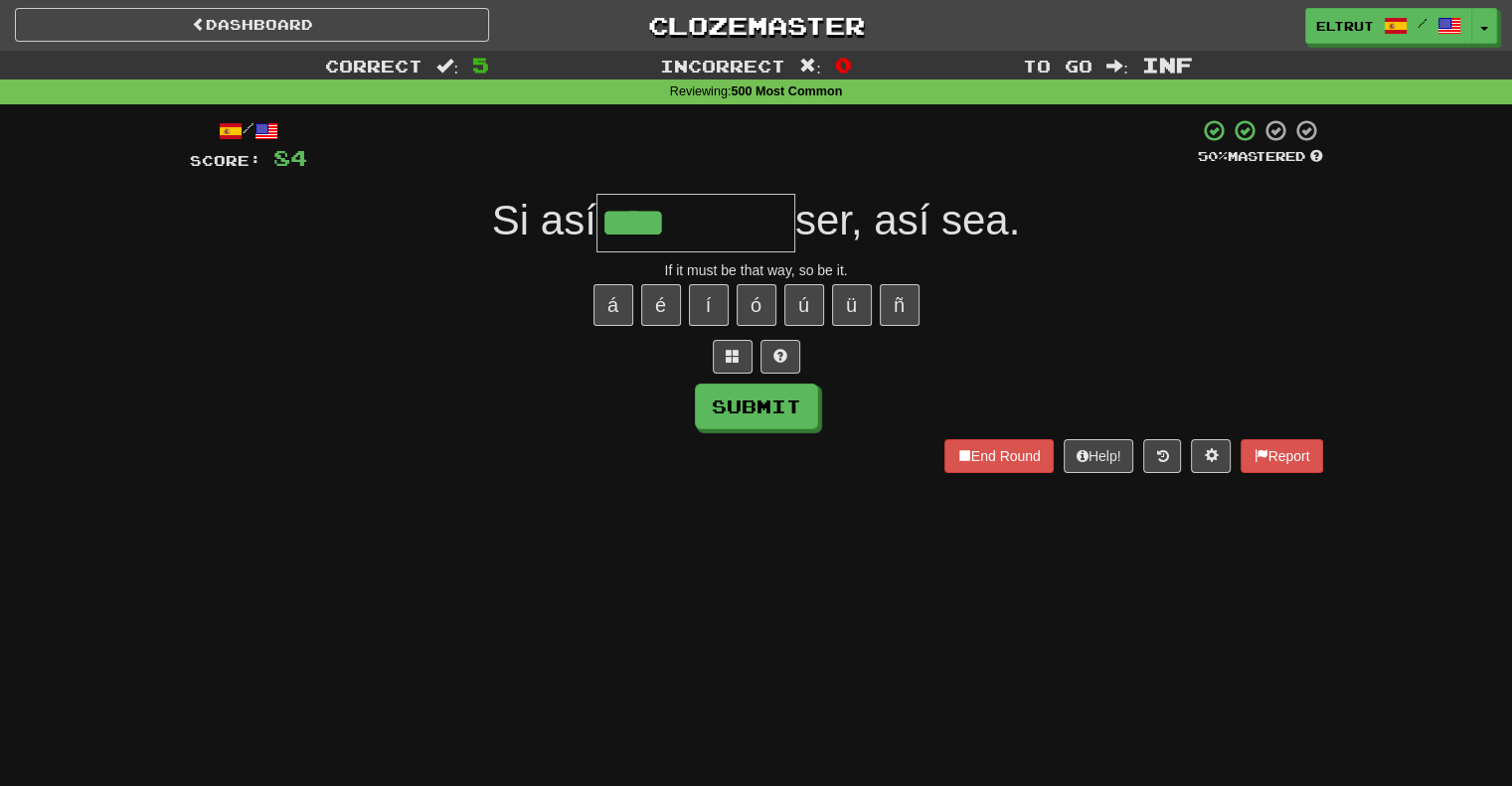 type on "****" 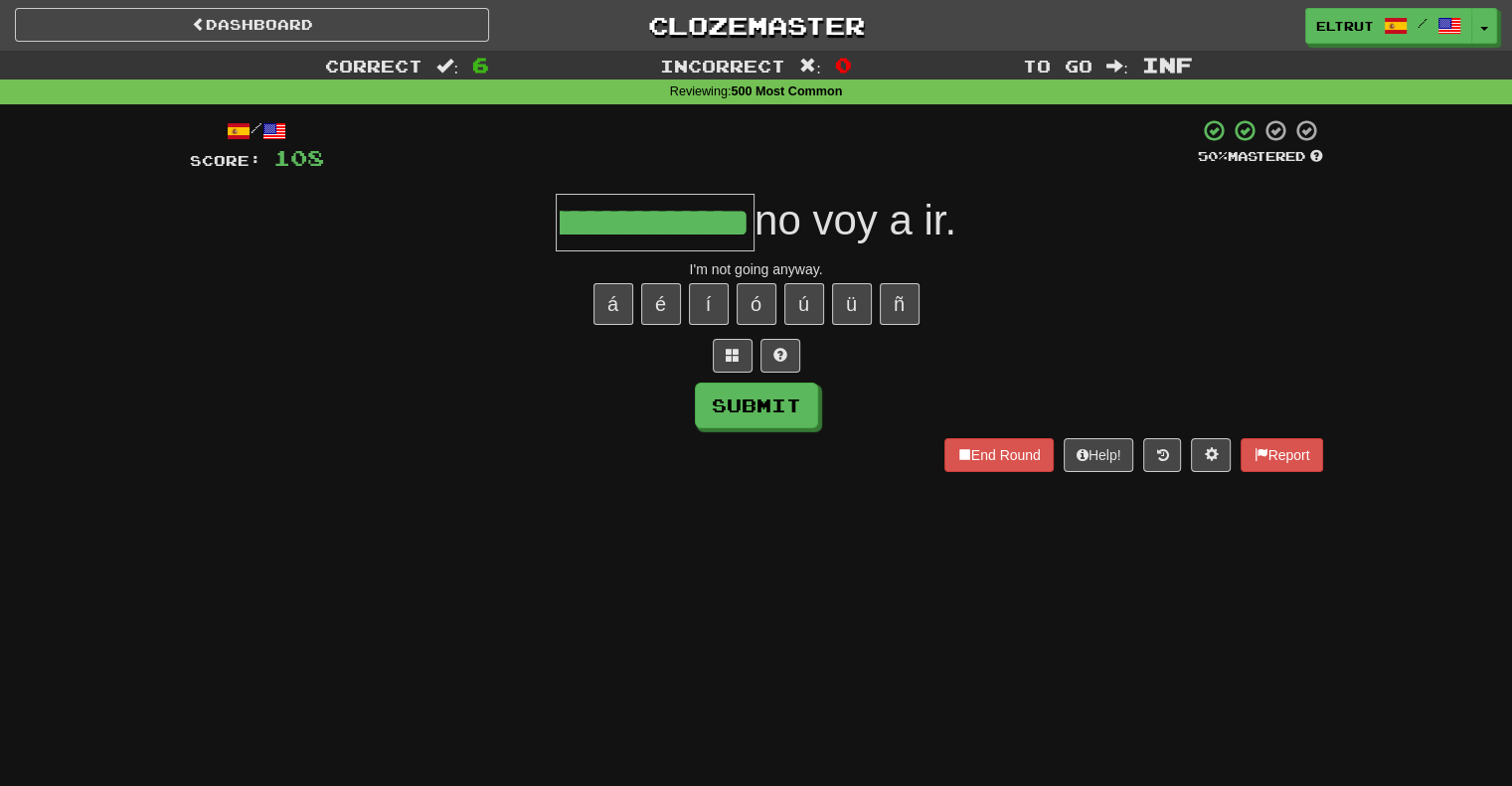 scroll, scrollTop: 0, scrollLeft: 107, axis: horizontal 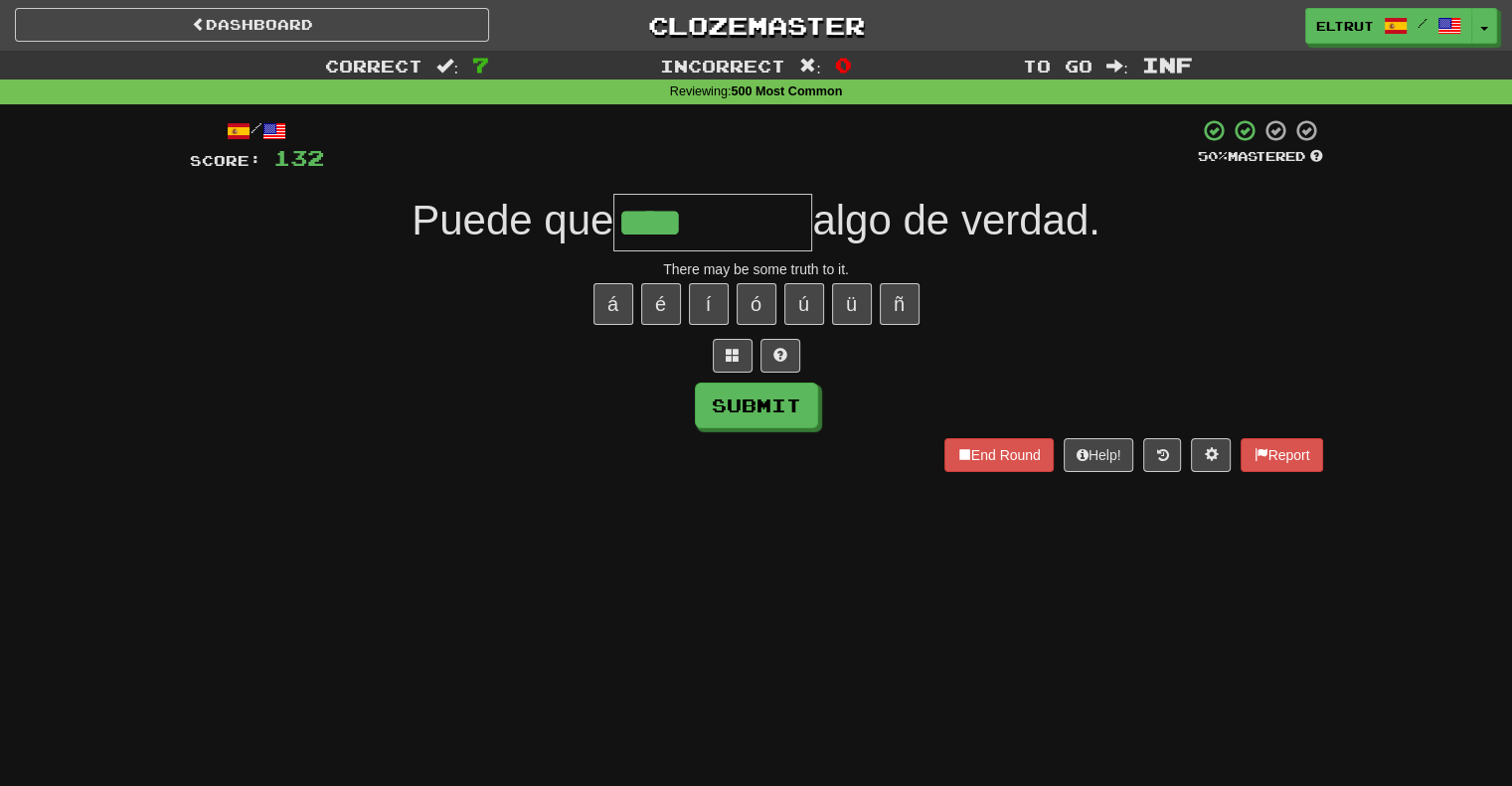 type on "****" 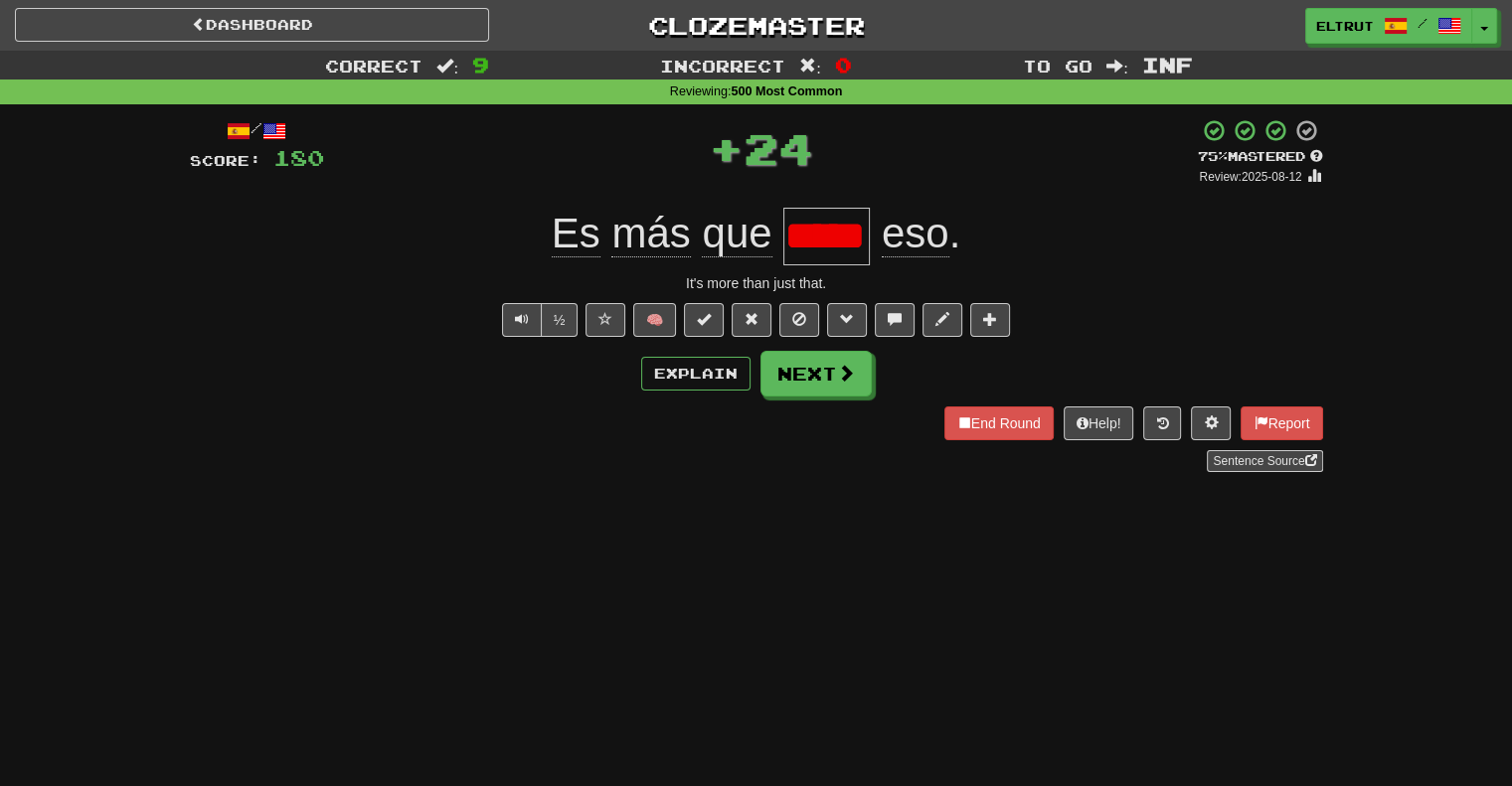scroll, scrollTop: 0, scrollLeft: 9, axis: horizontal 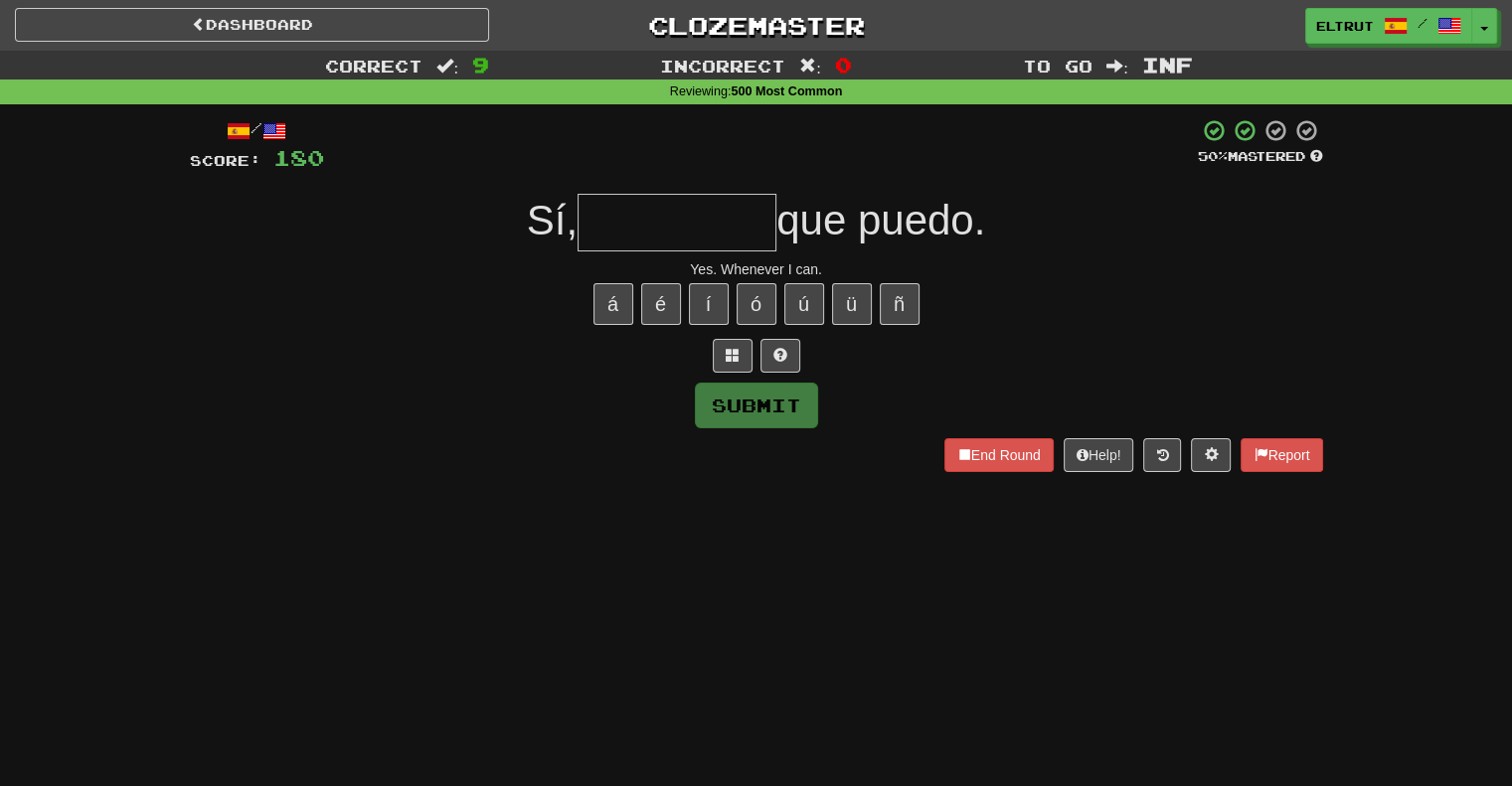 type on "*" 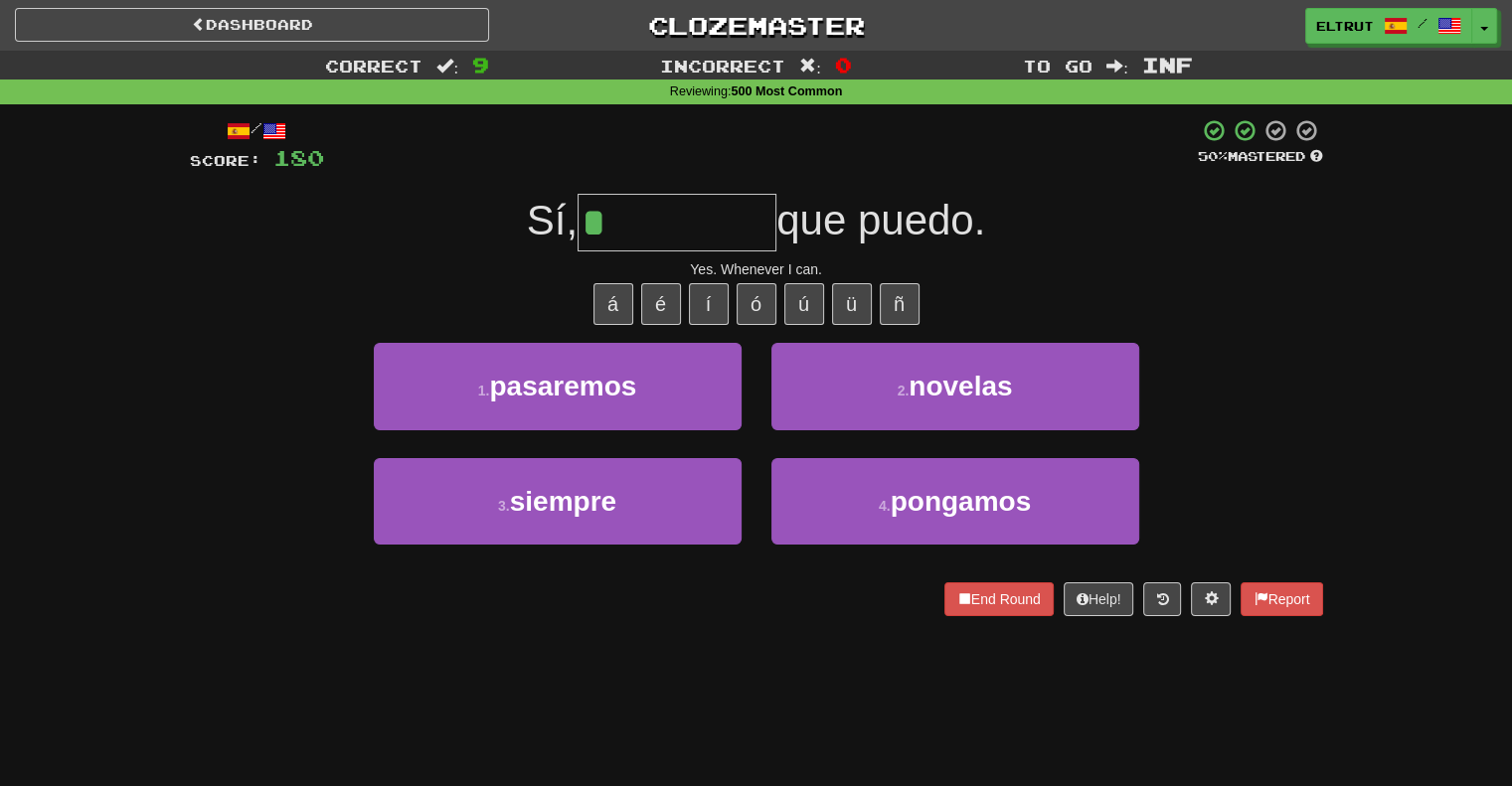 type on "*******" 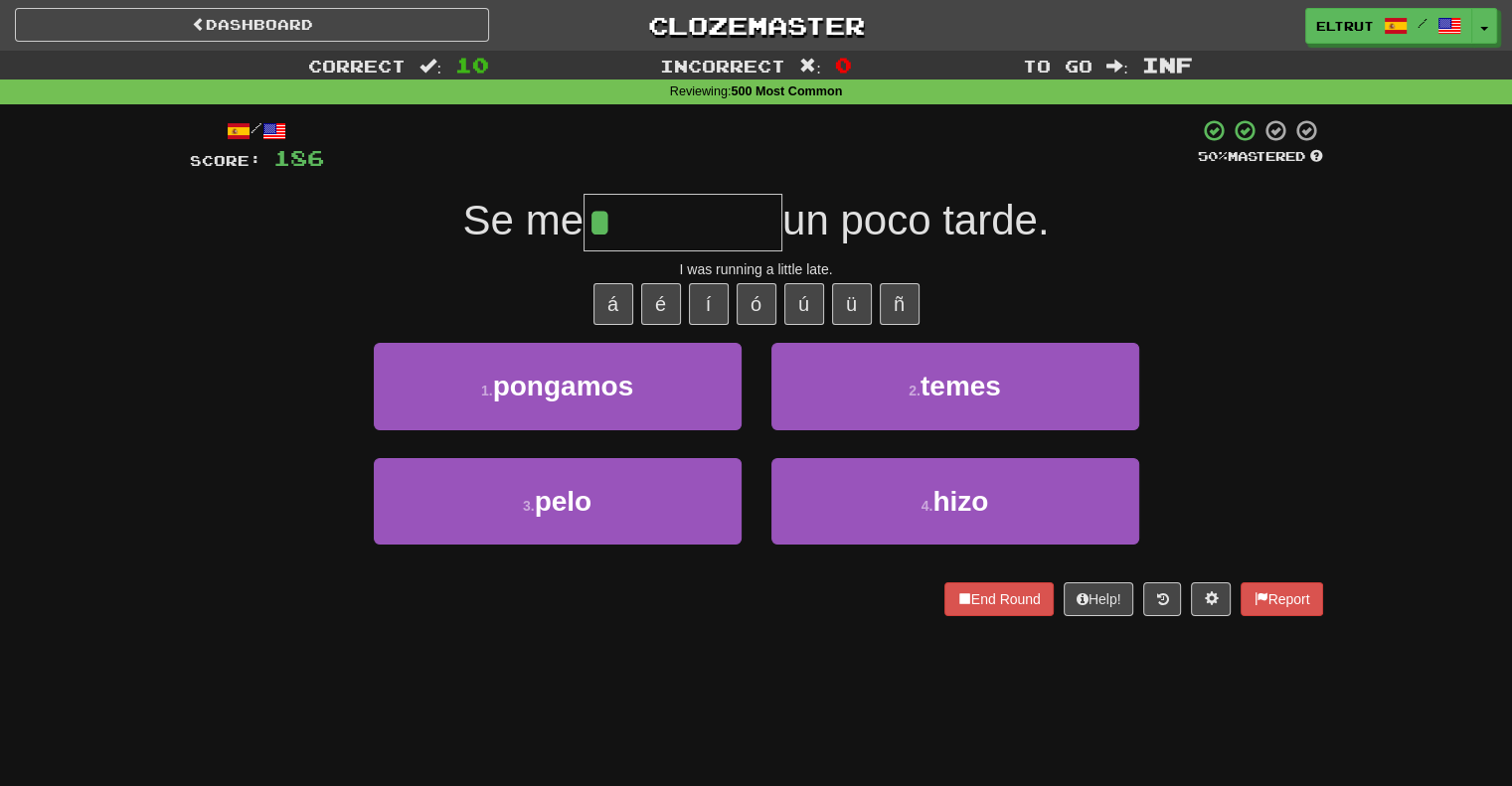 type on "****" 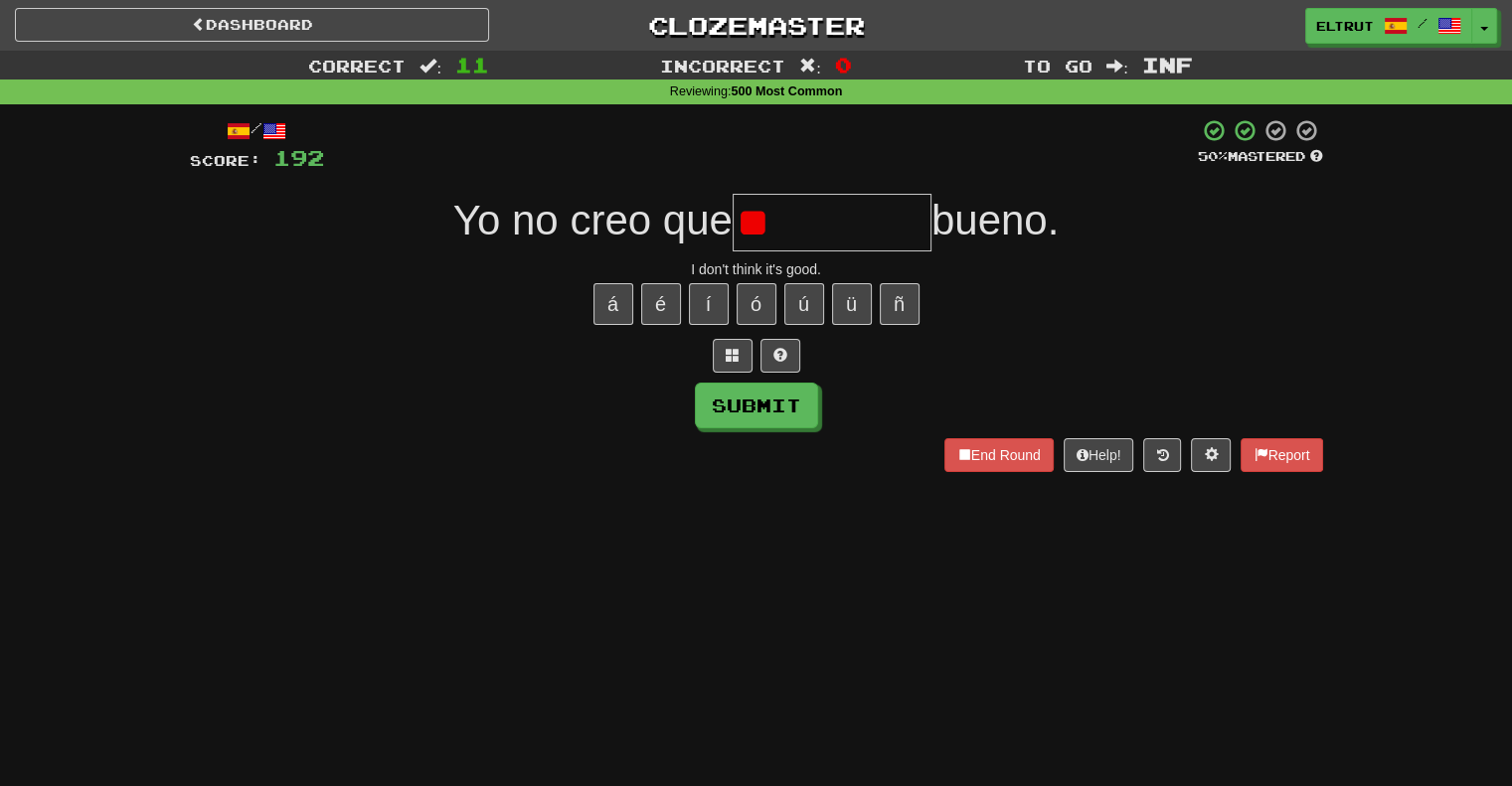 type on "*" 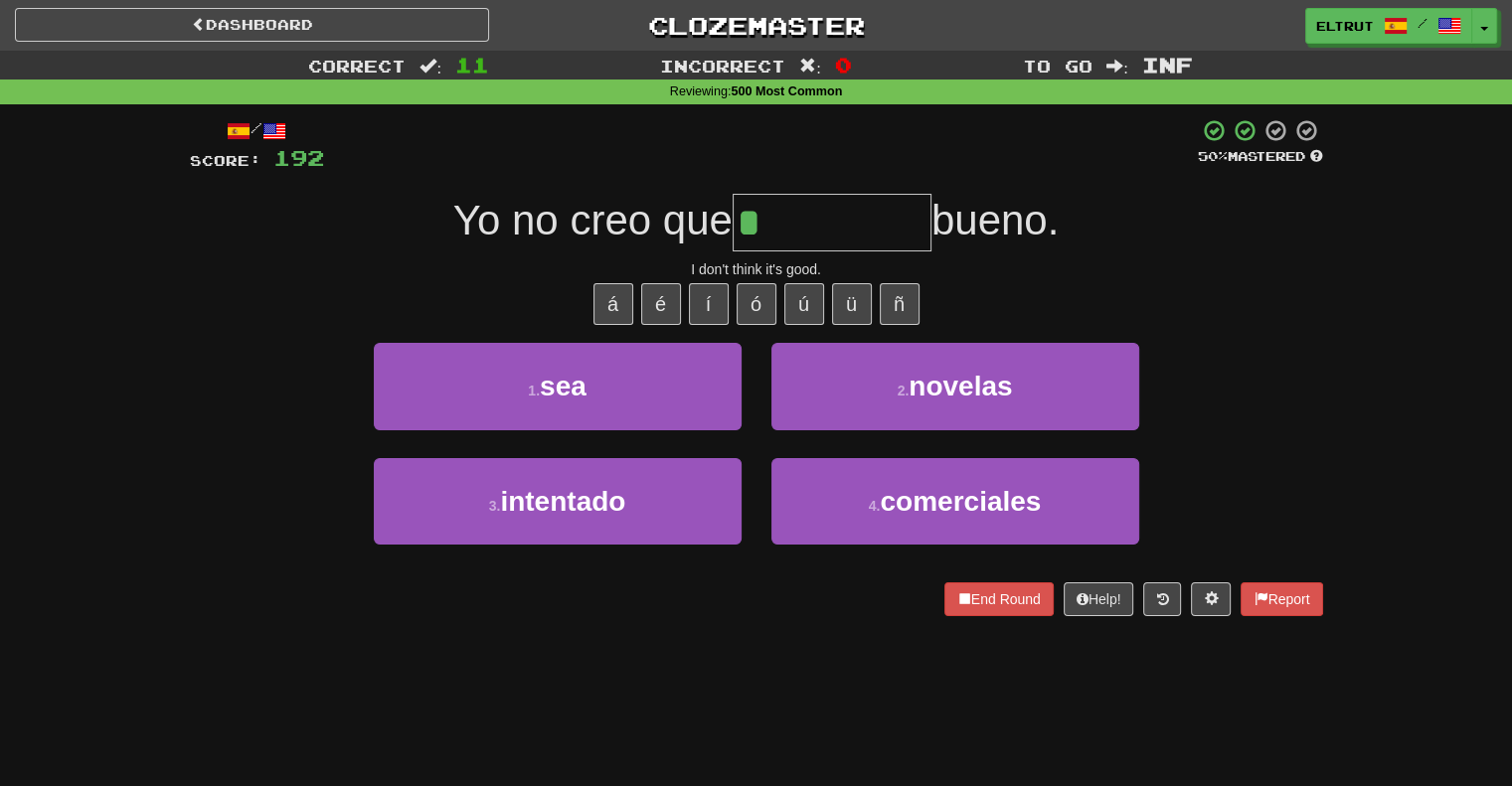 type on "***" 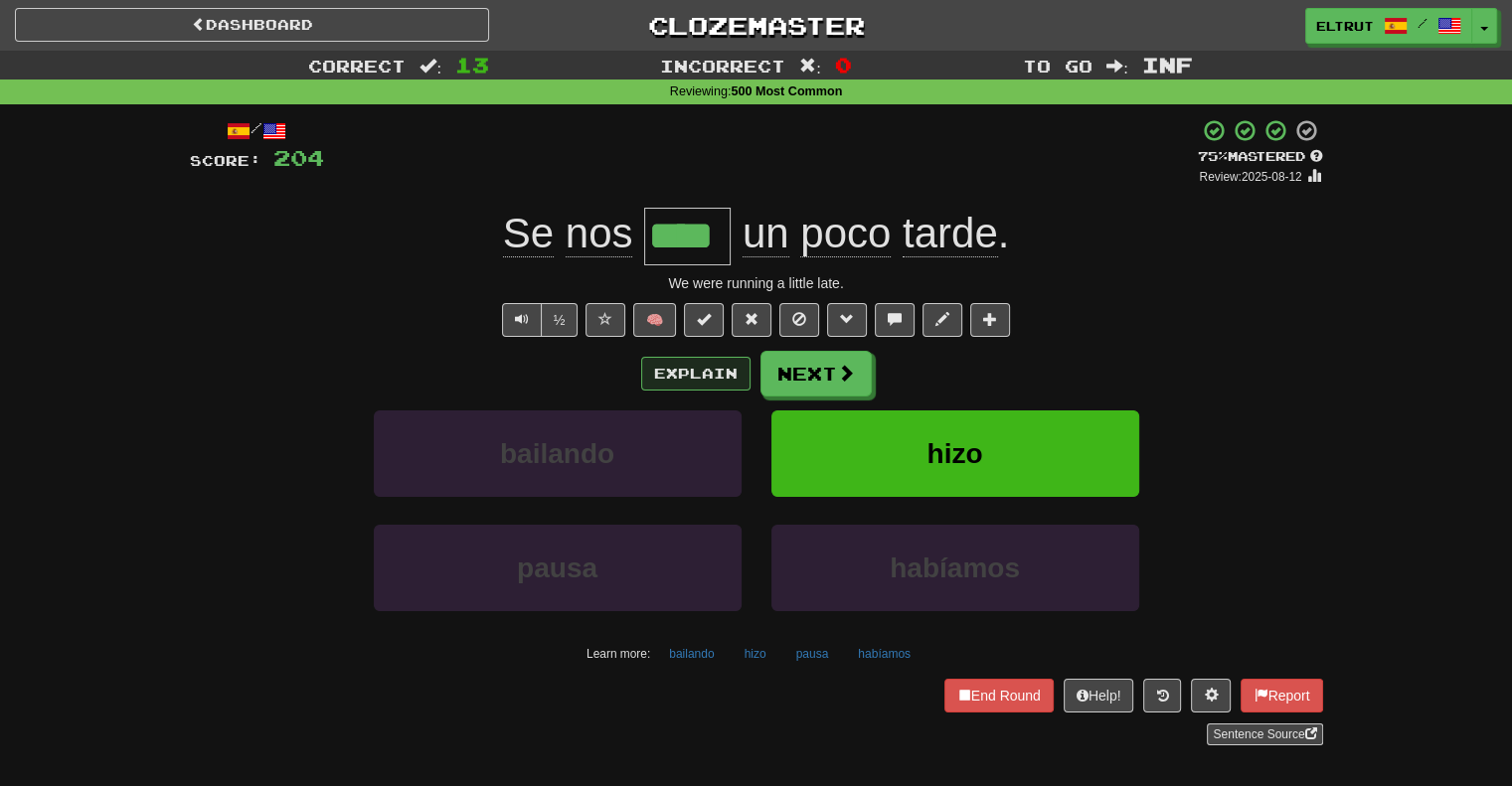 type on "****" 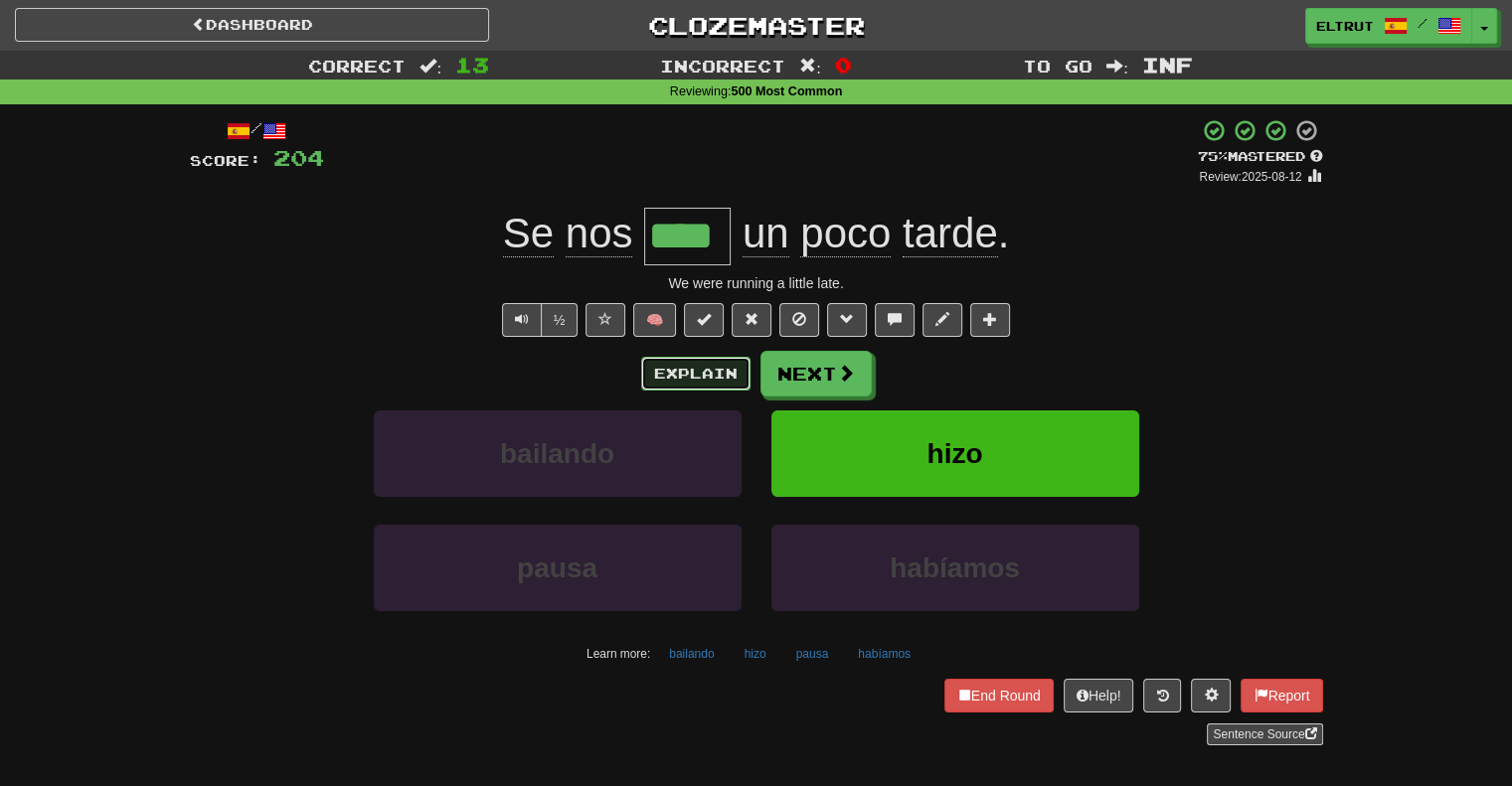 click on "Explain" at bounding box center [696, 374] 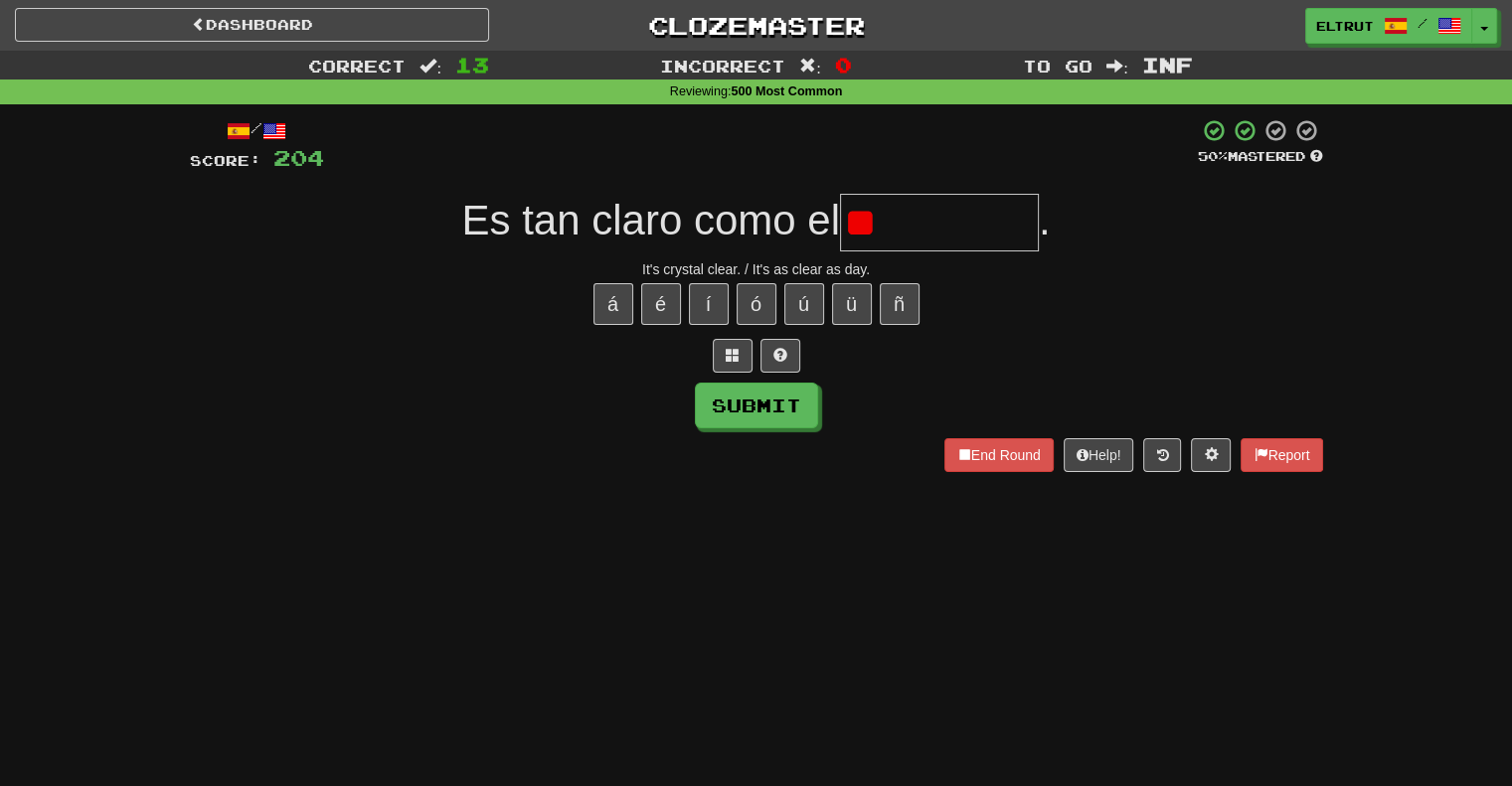 type on "*" 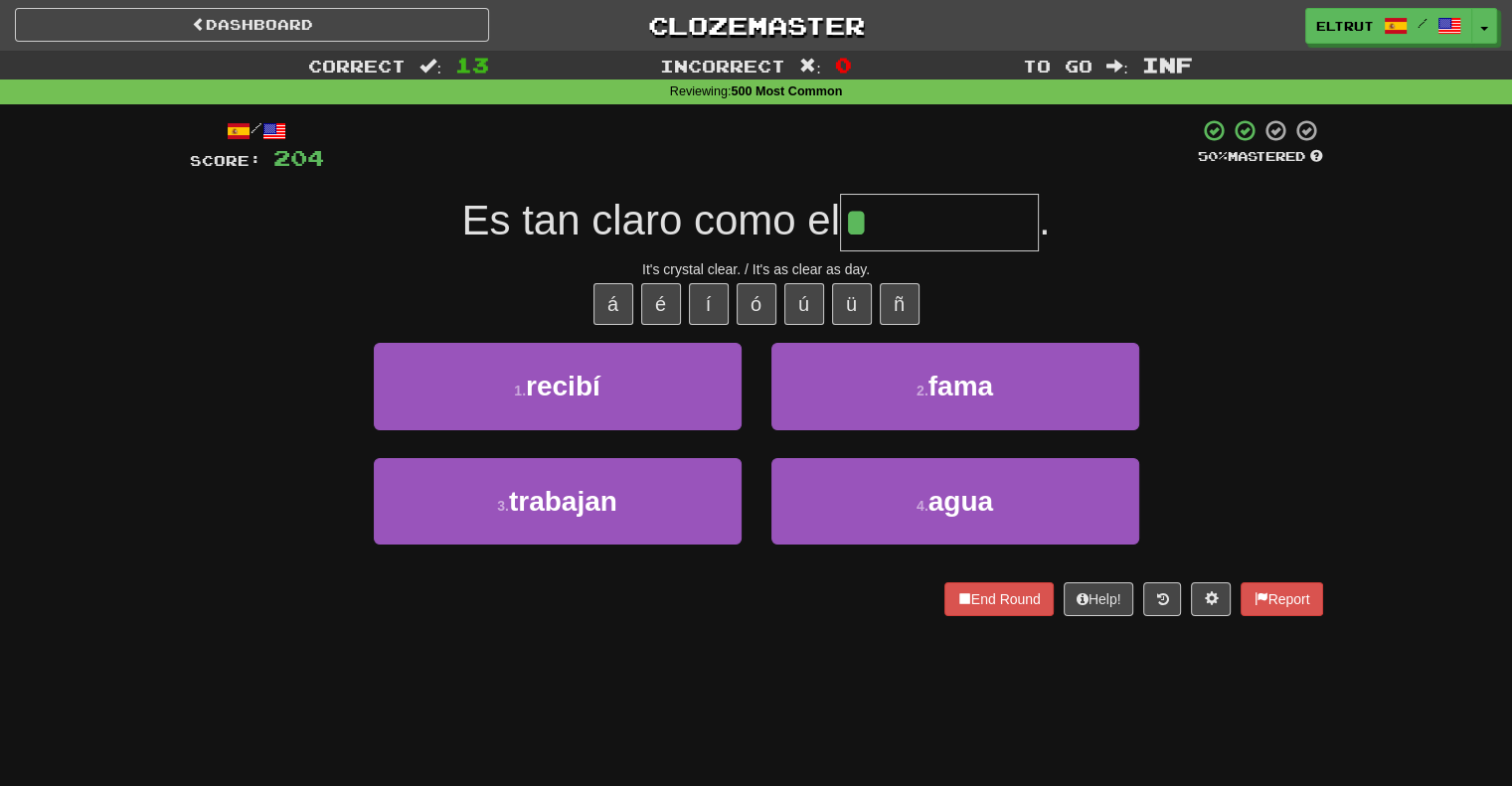type on "****" 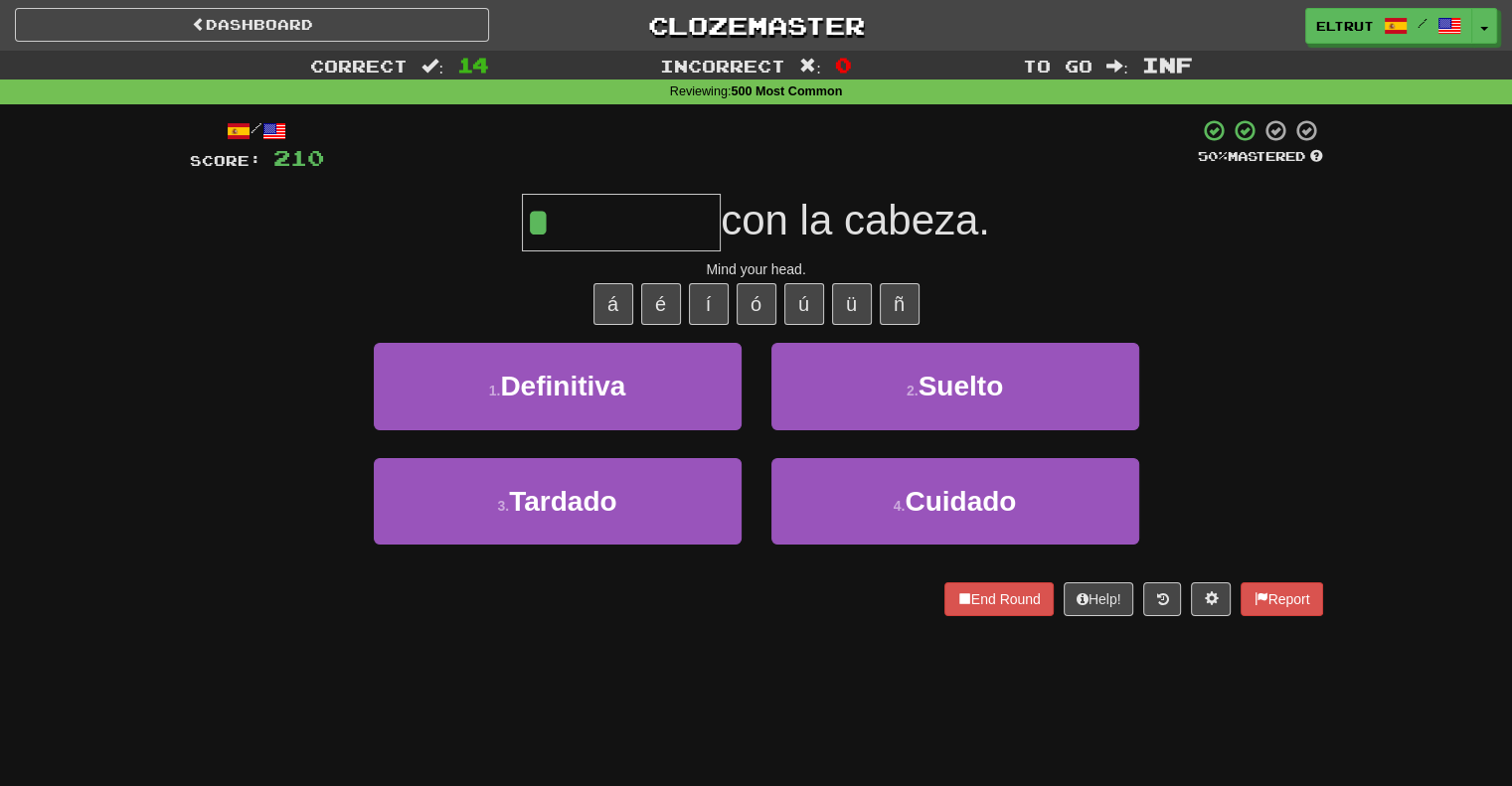 type on "*******" 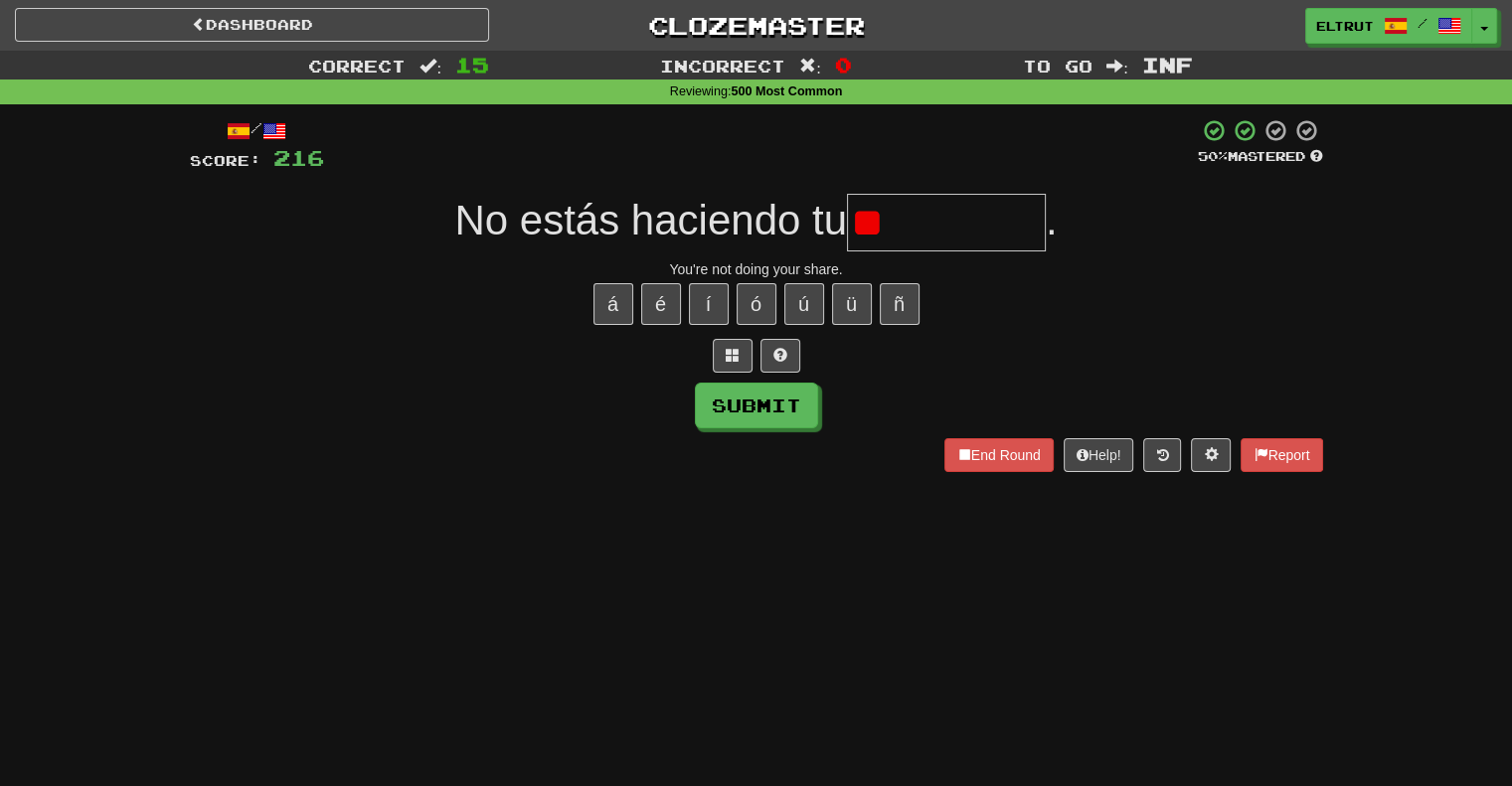 type on "*" 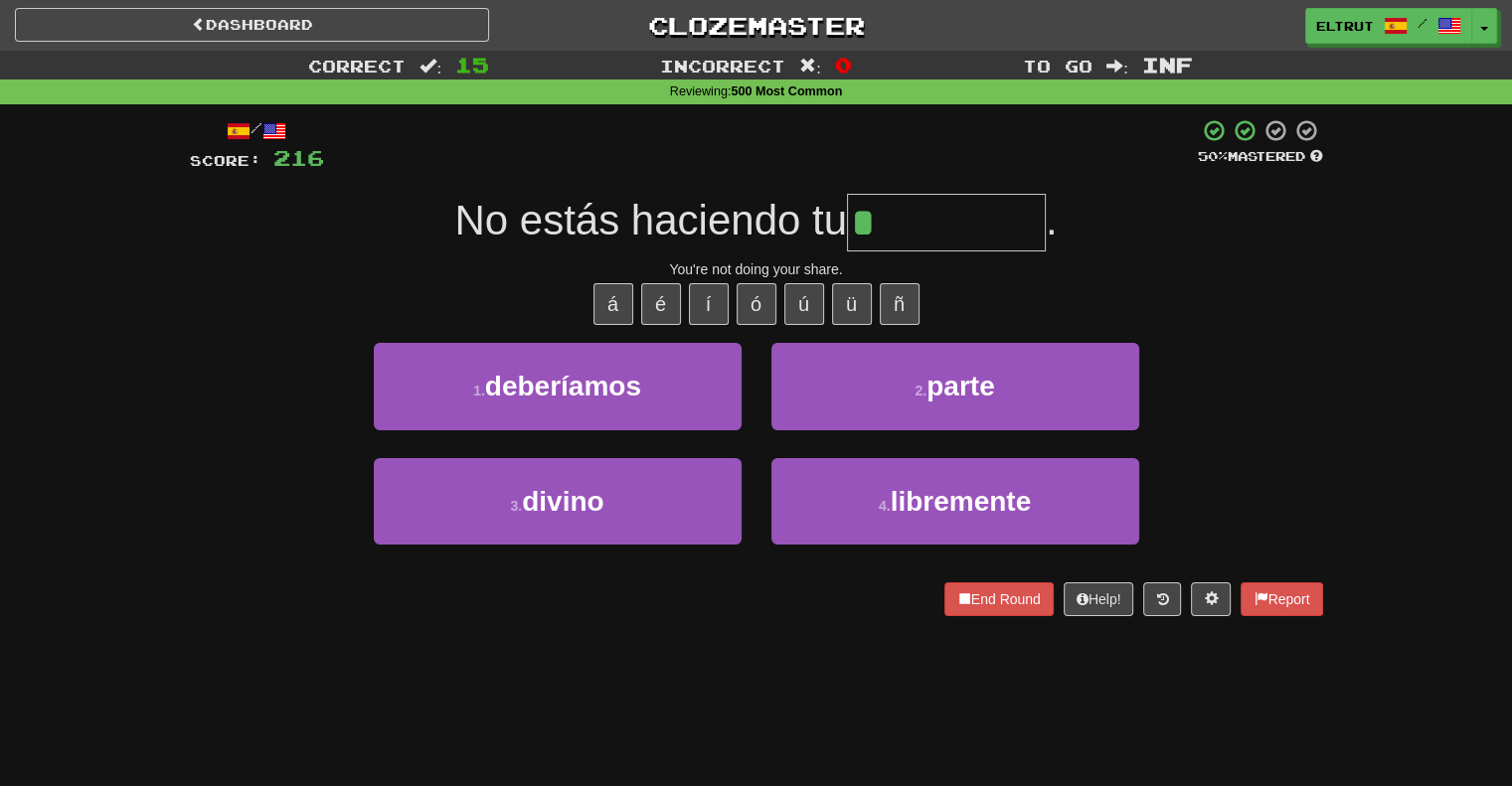 type on "*****" 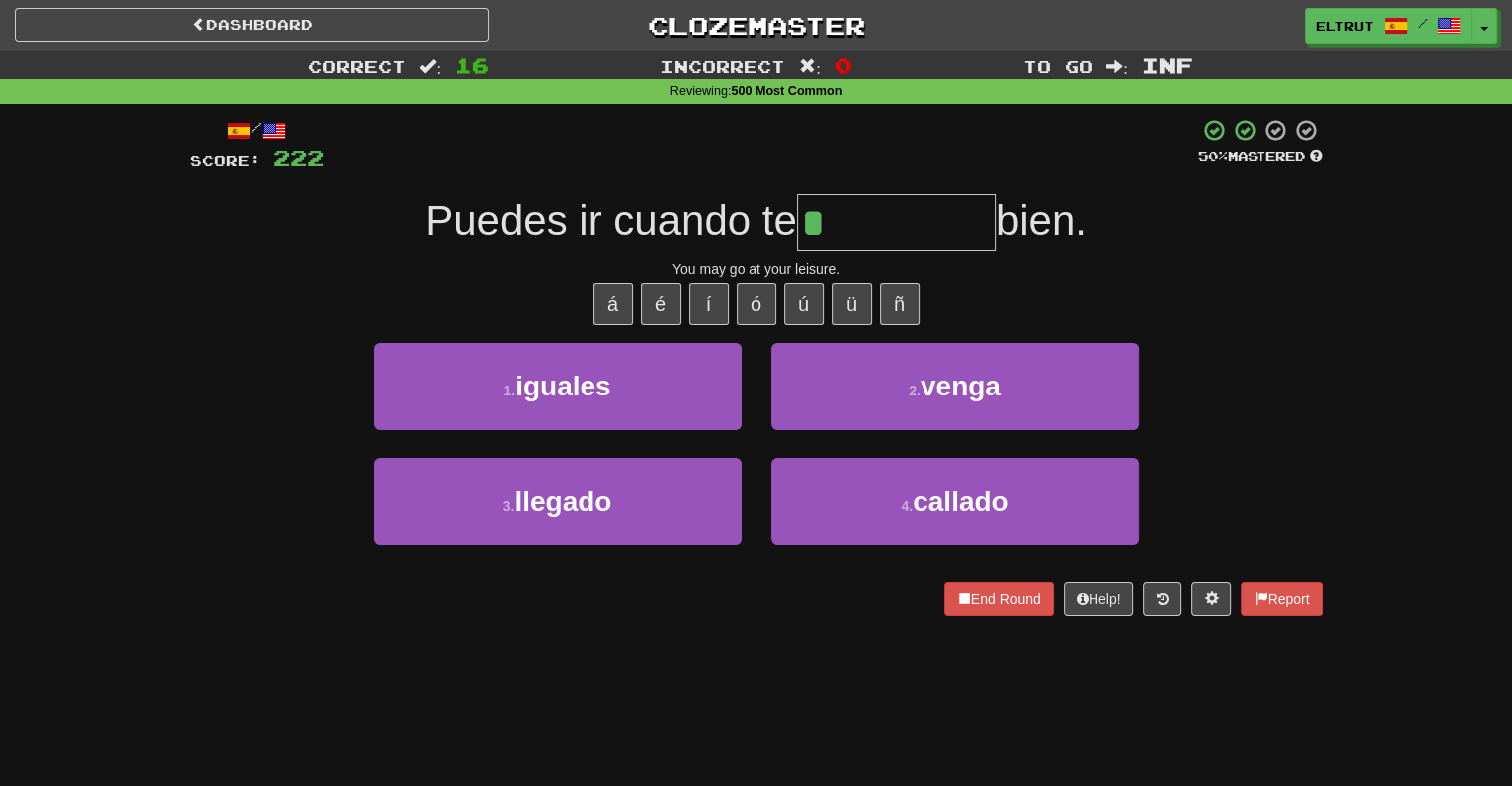type on "*****" 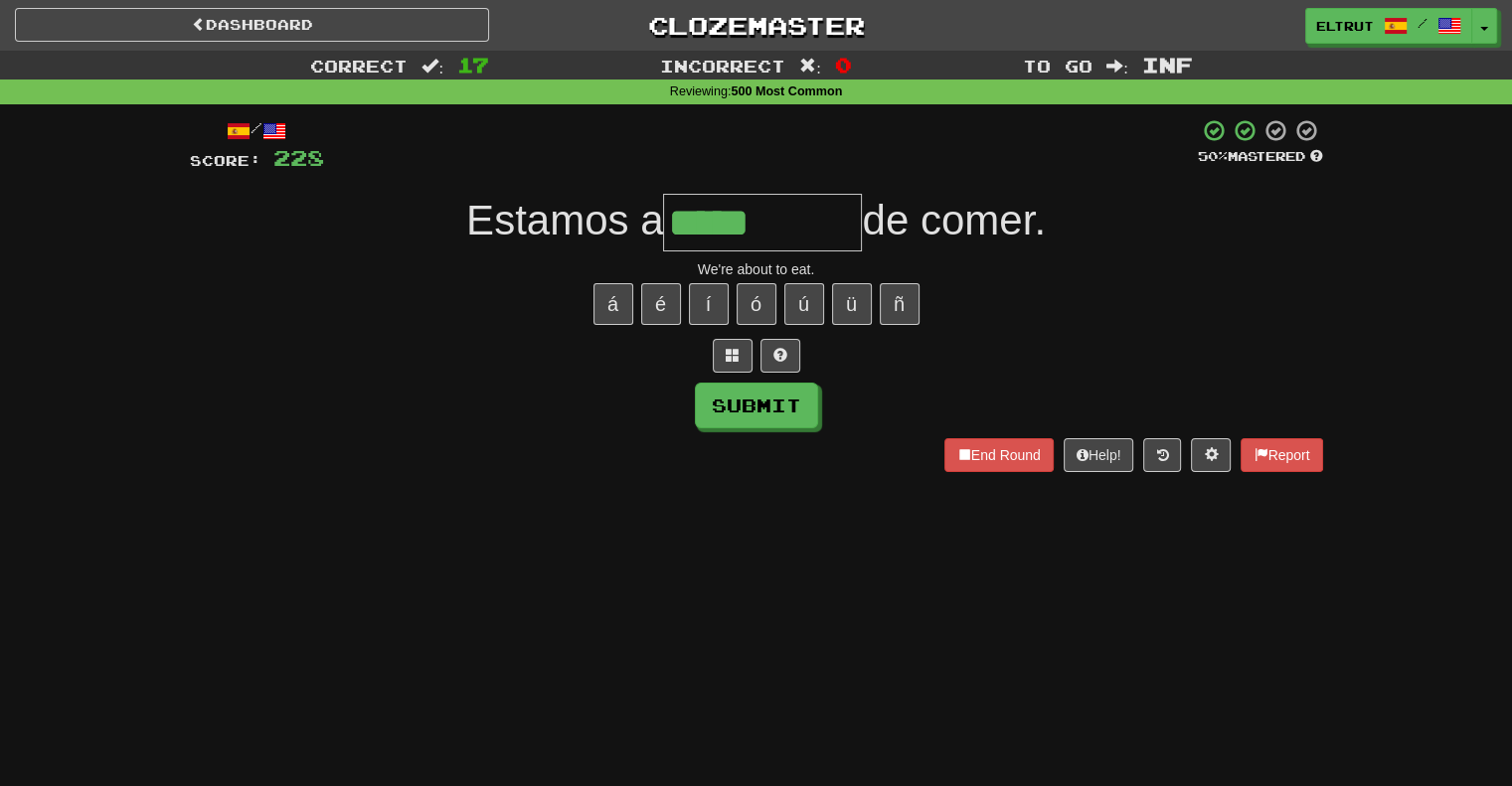 type on "*****" 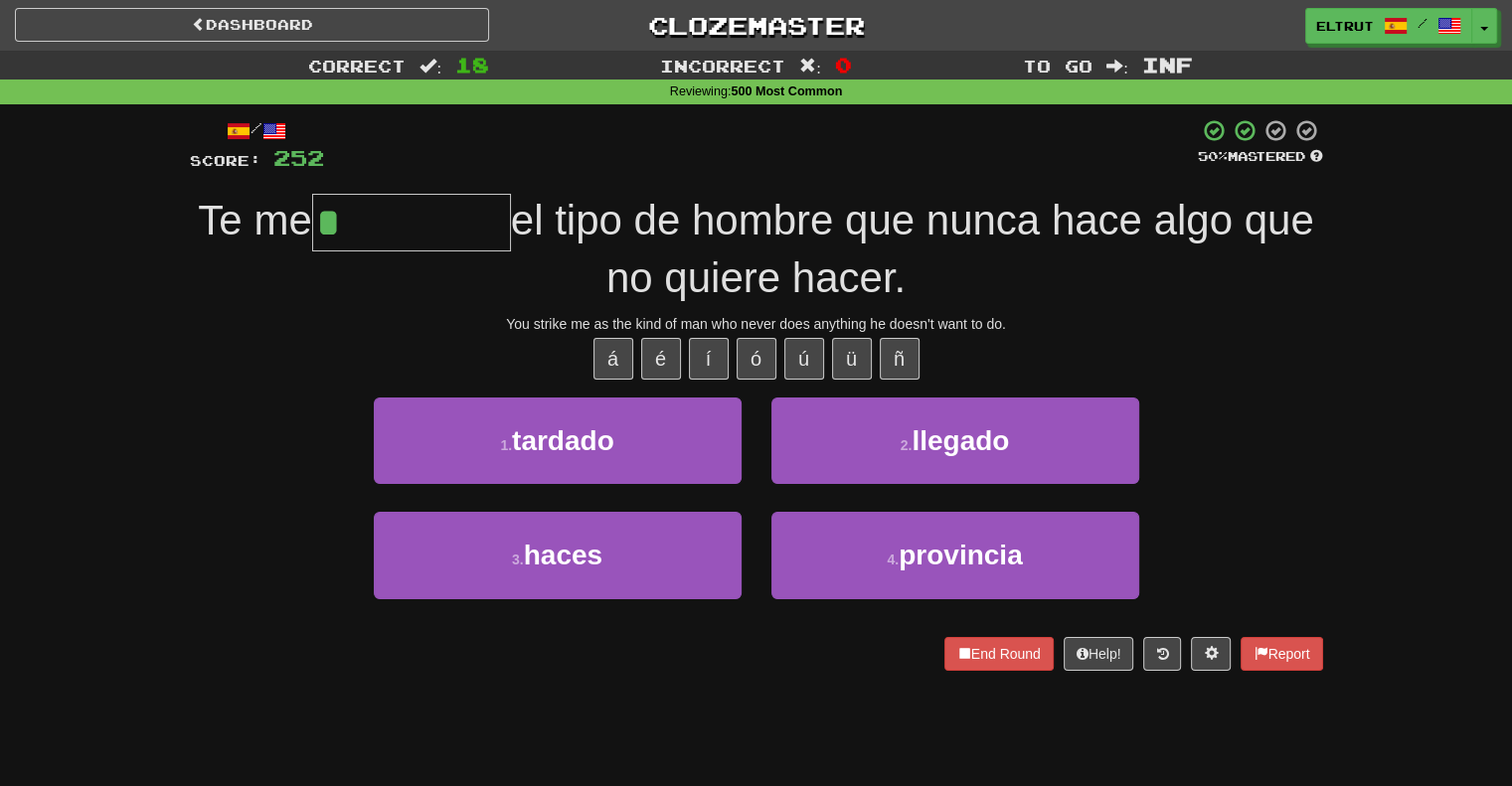 type on "*****" 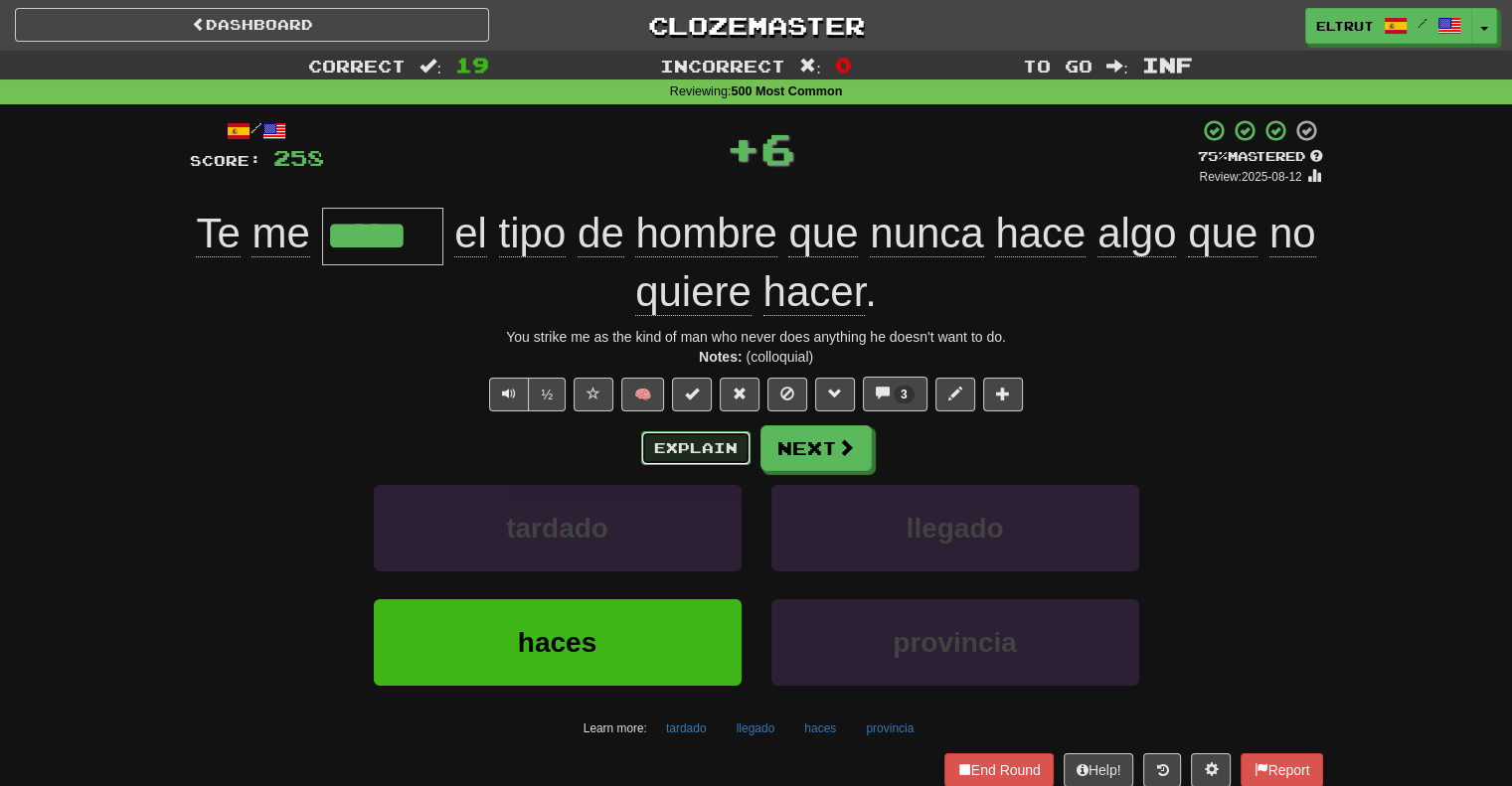 click on "Explain" at bounding box center [696, 448] 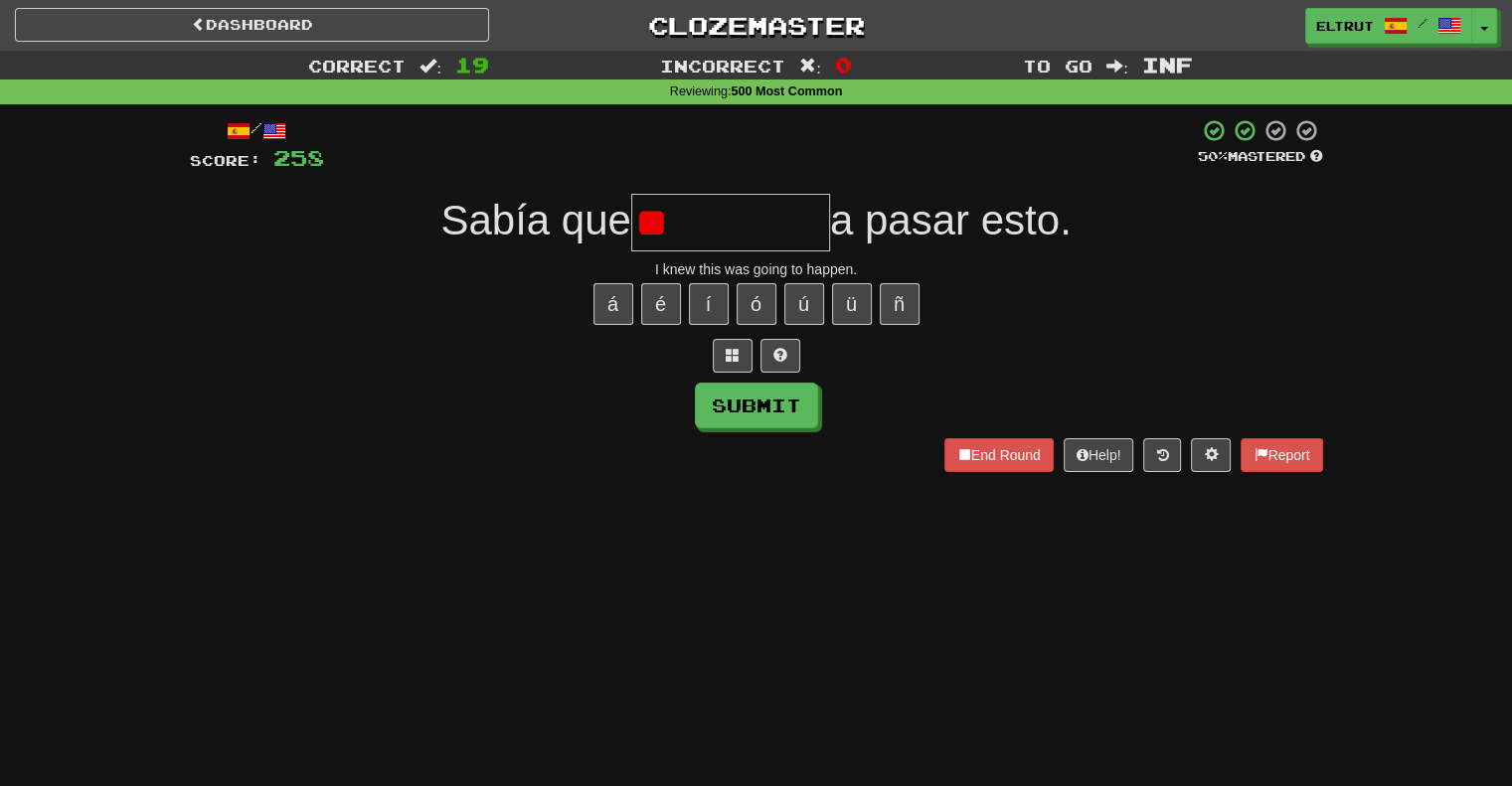 type on "*" 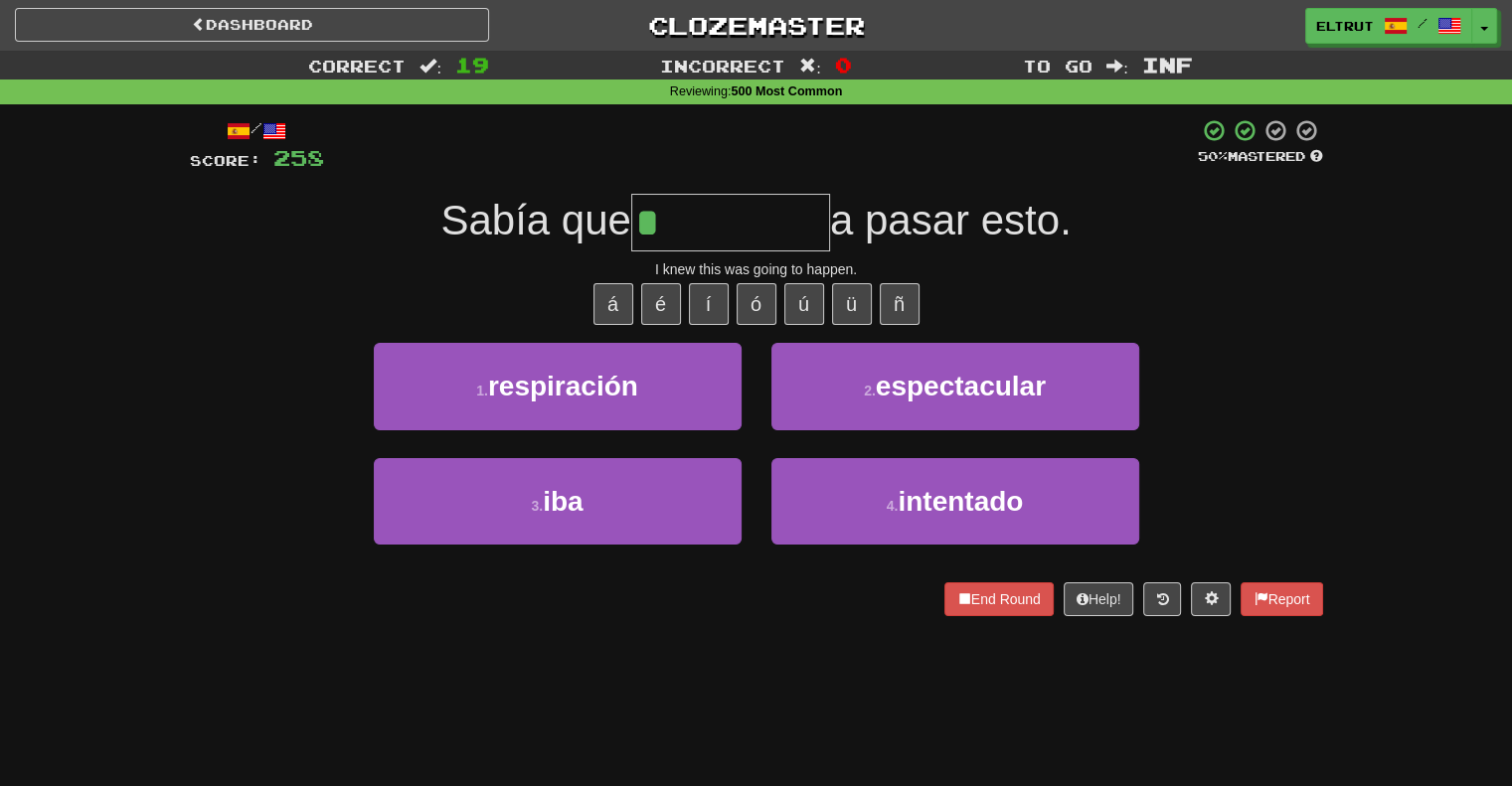 type on "***" 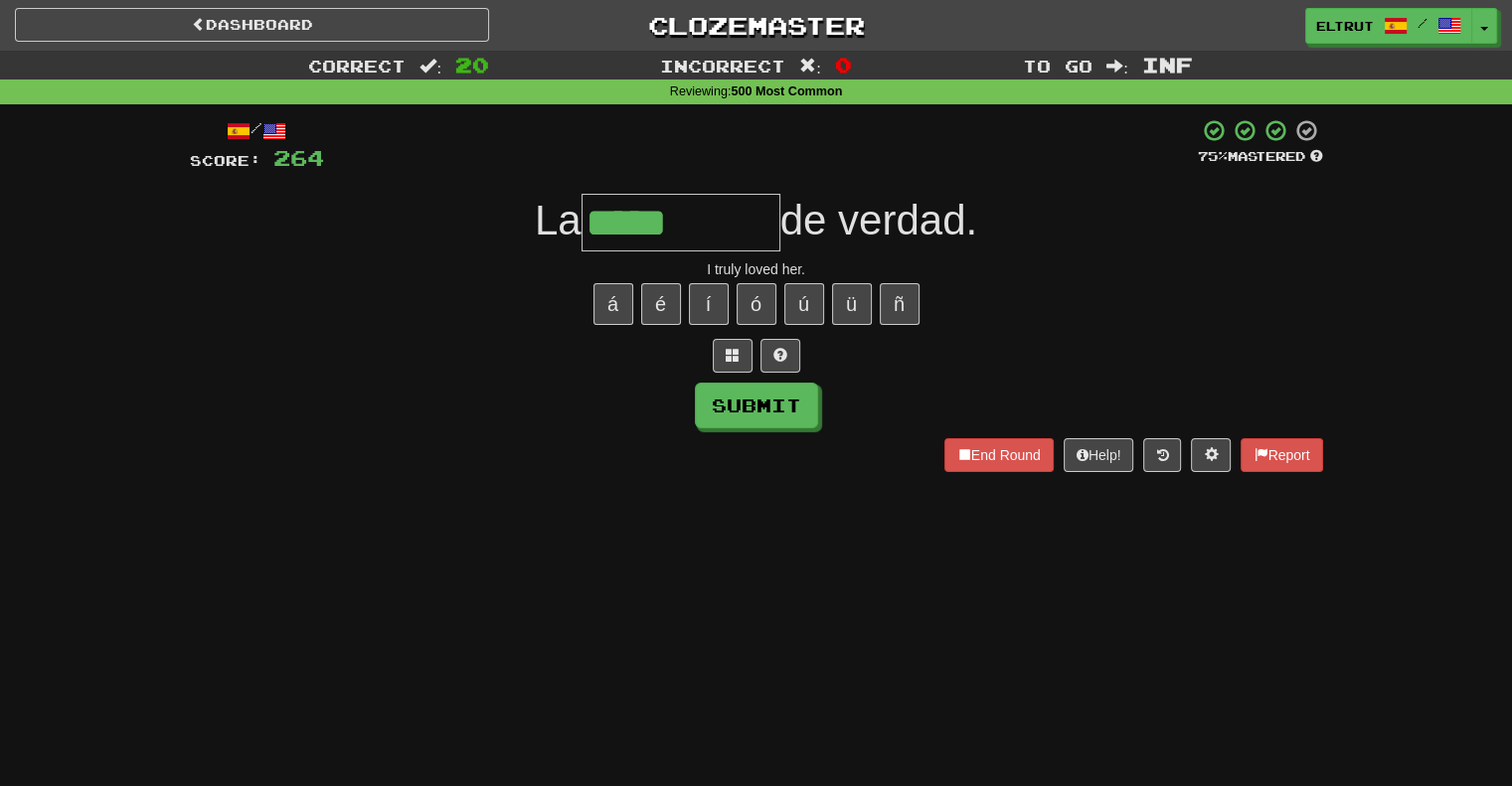 type on "******" 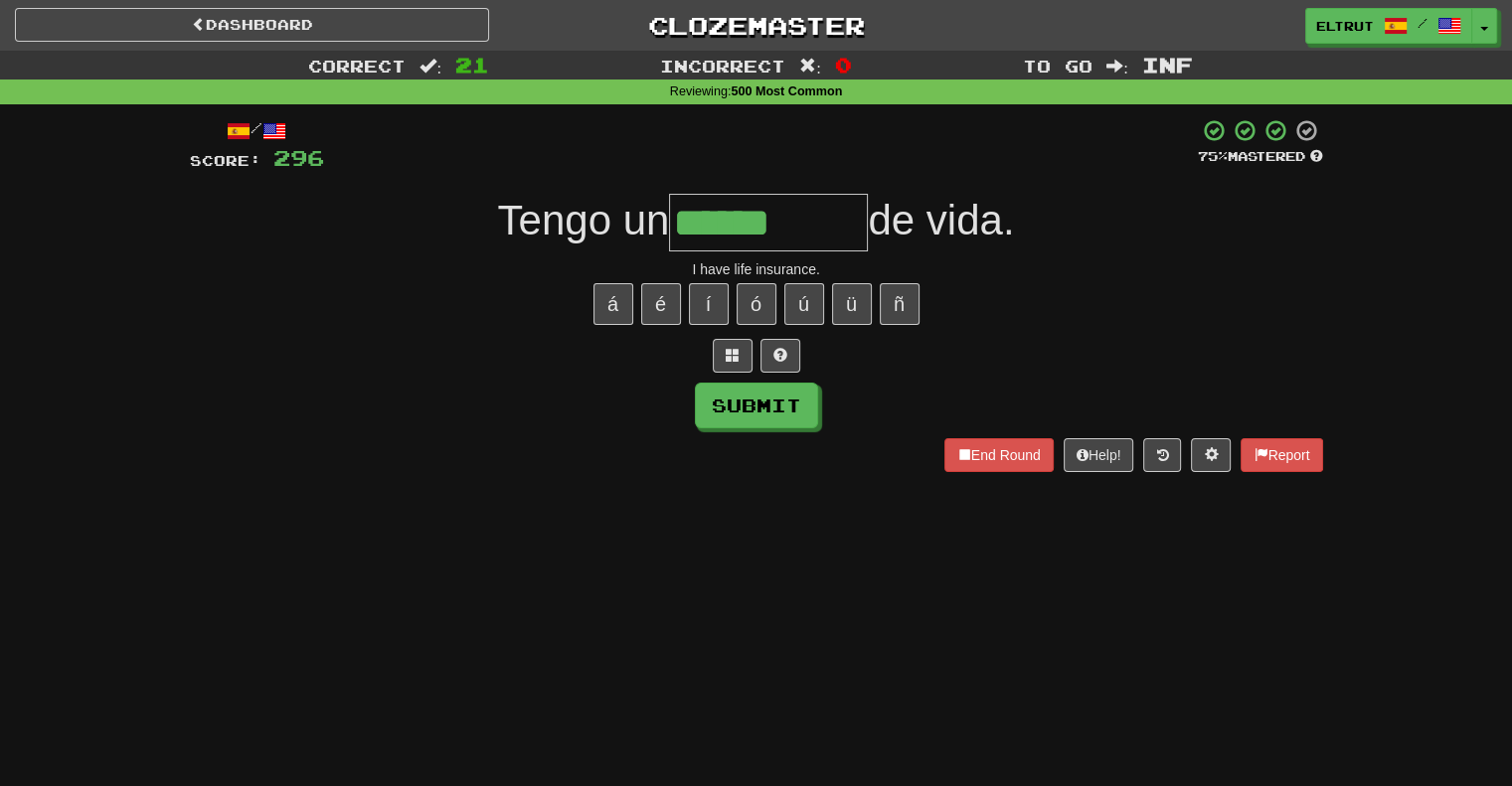 type on "******" 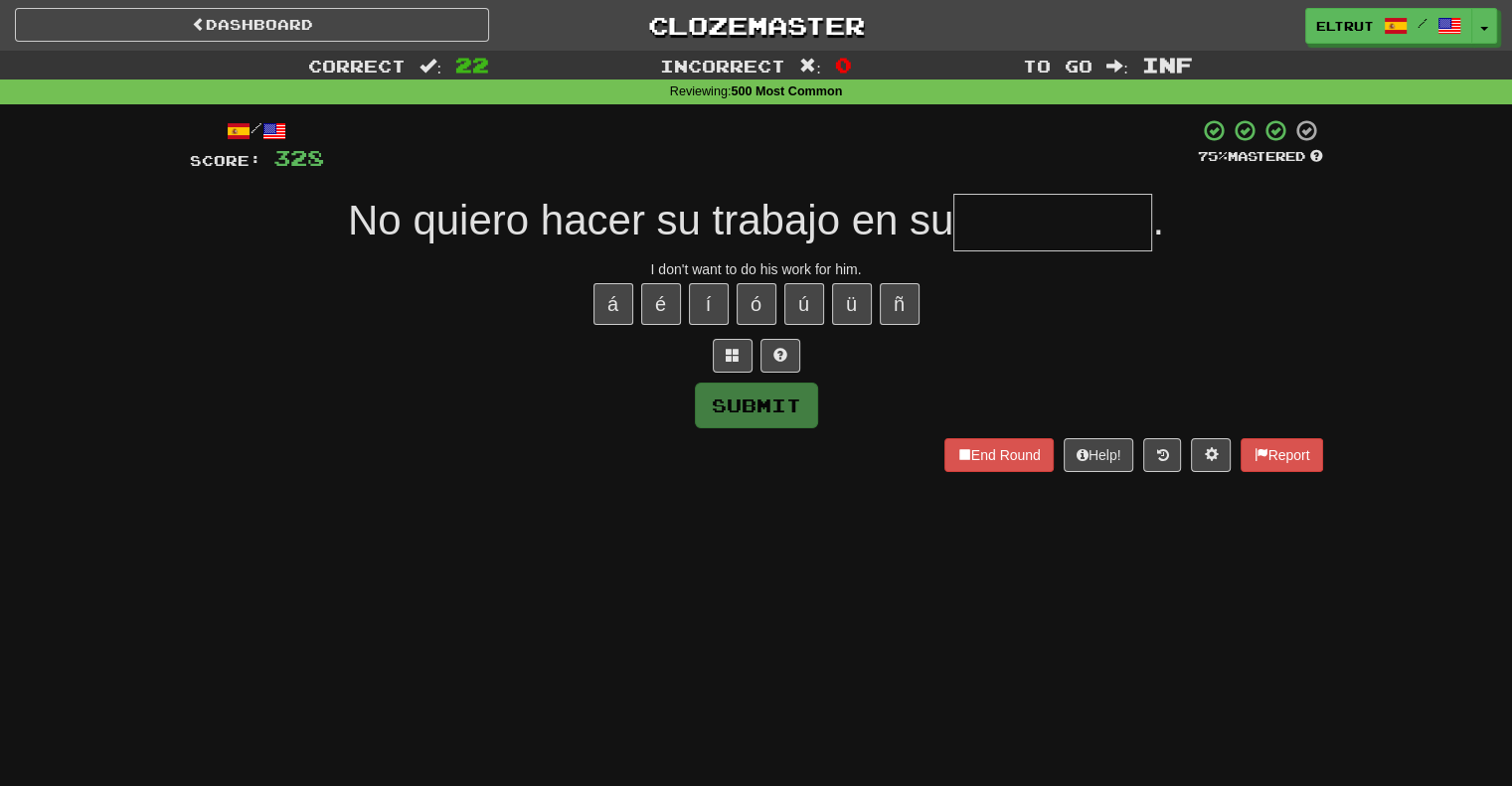 type on "*" 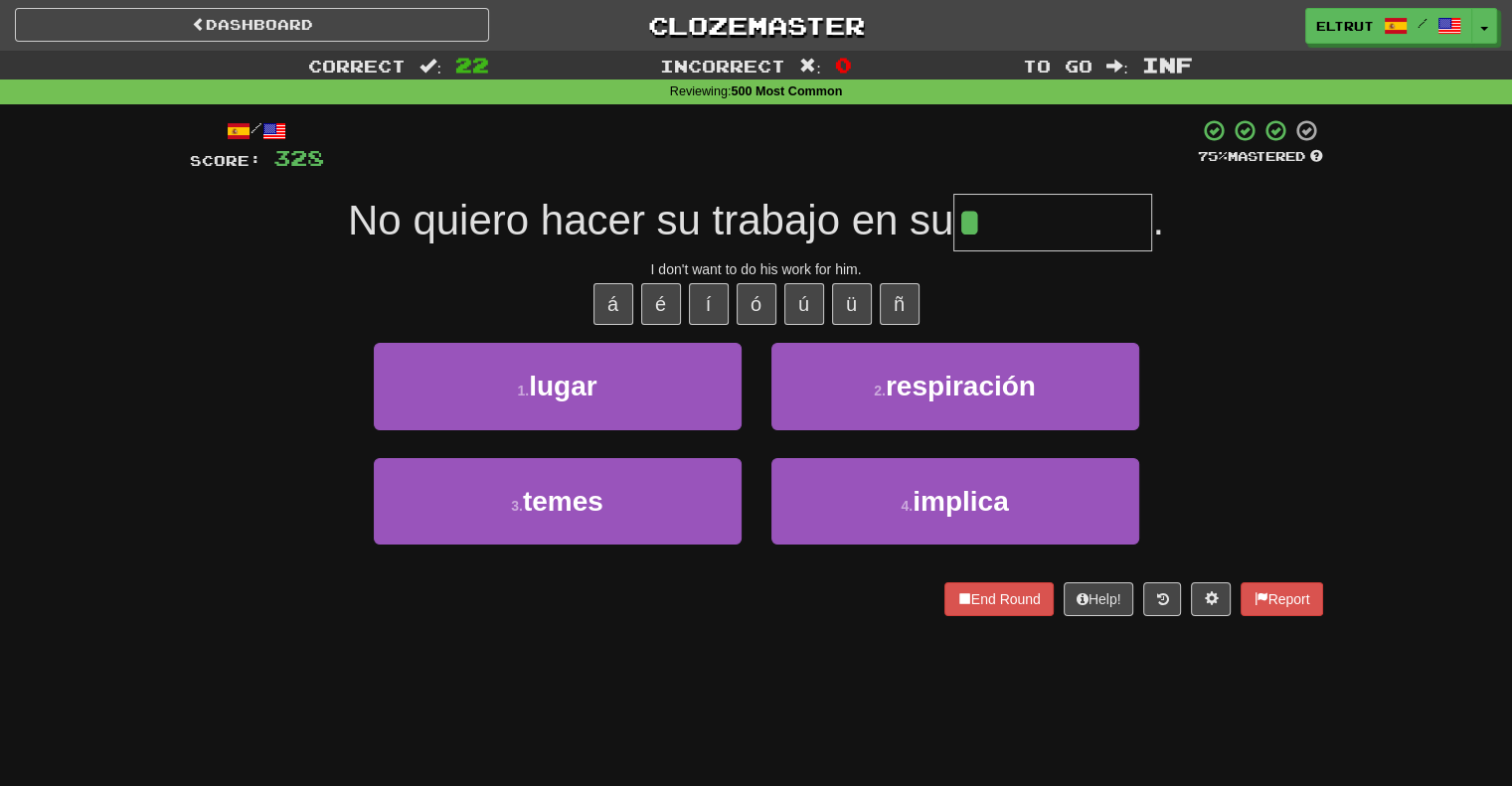 type on "*****" 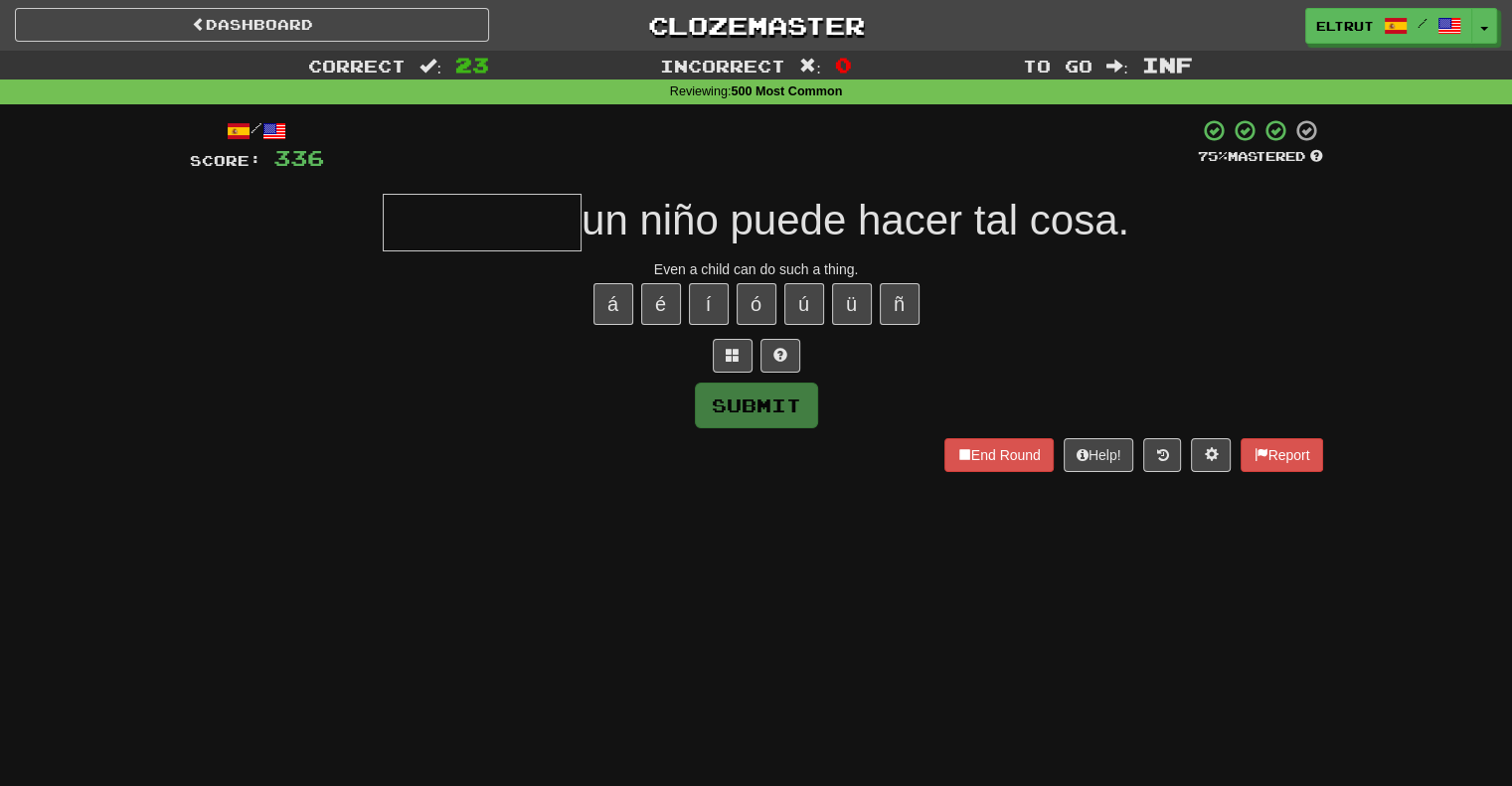 type on "*" 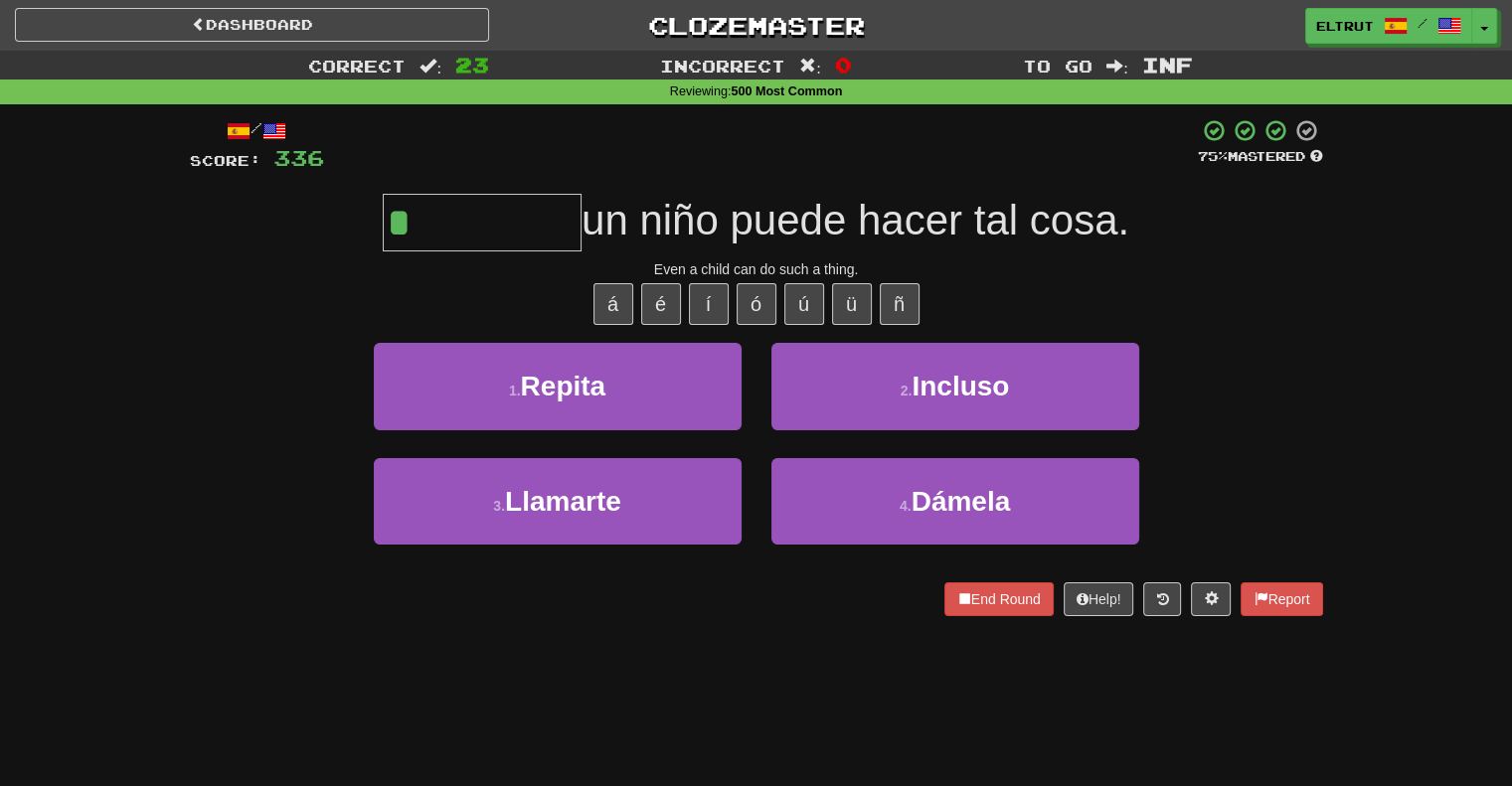 type on "*******" 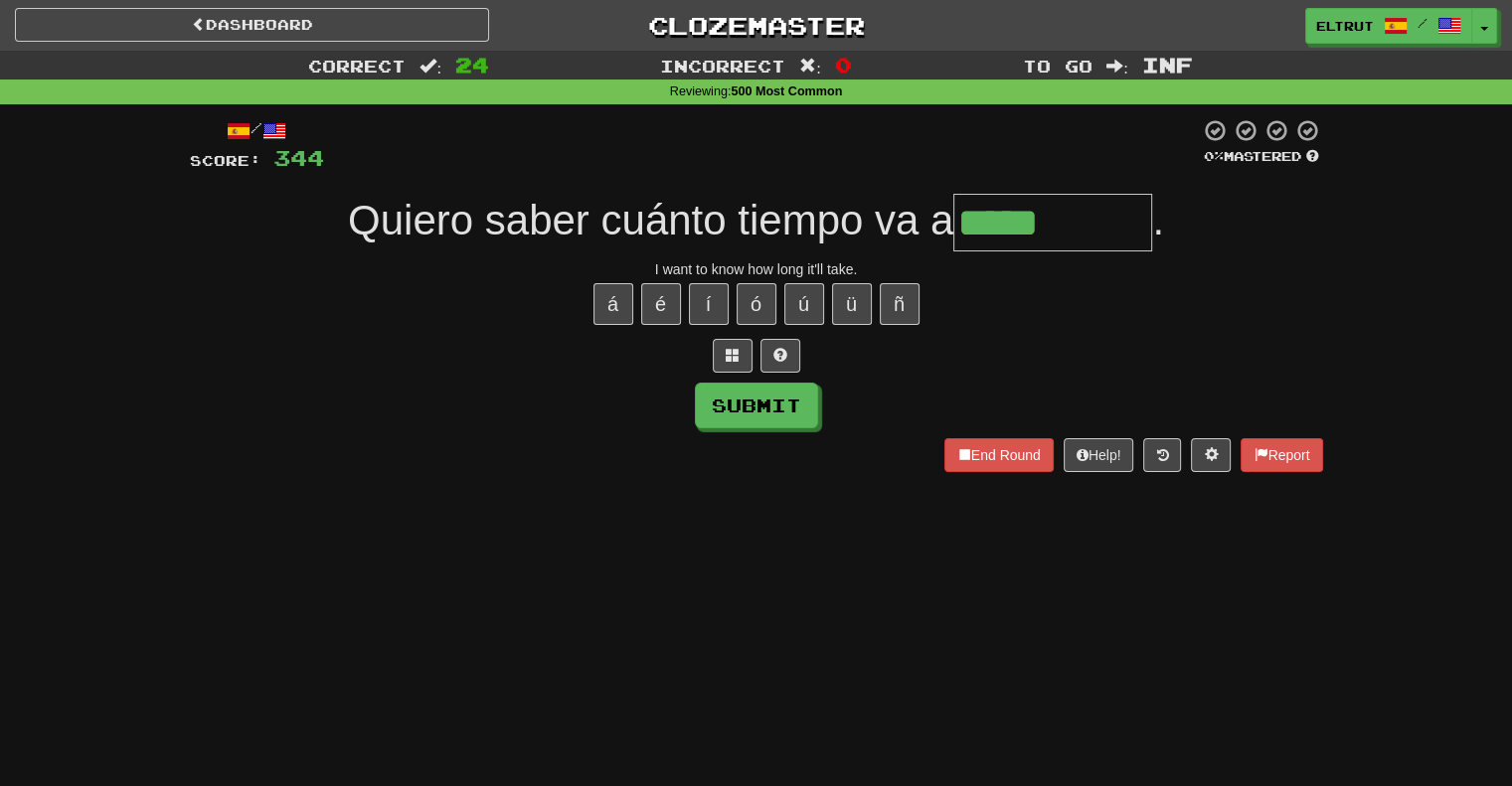 type on "*****" 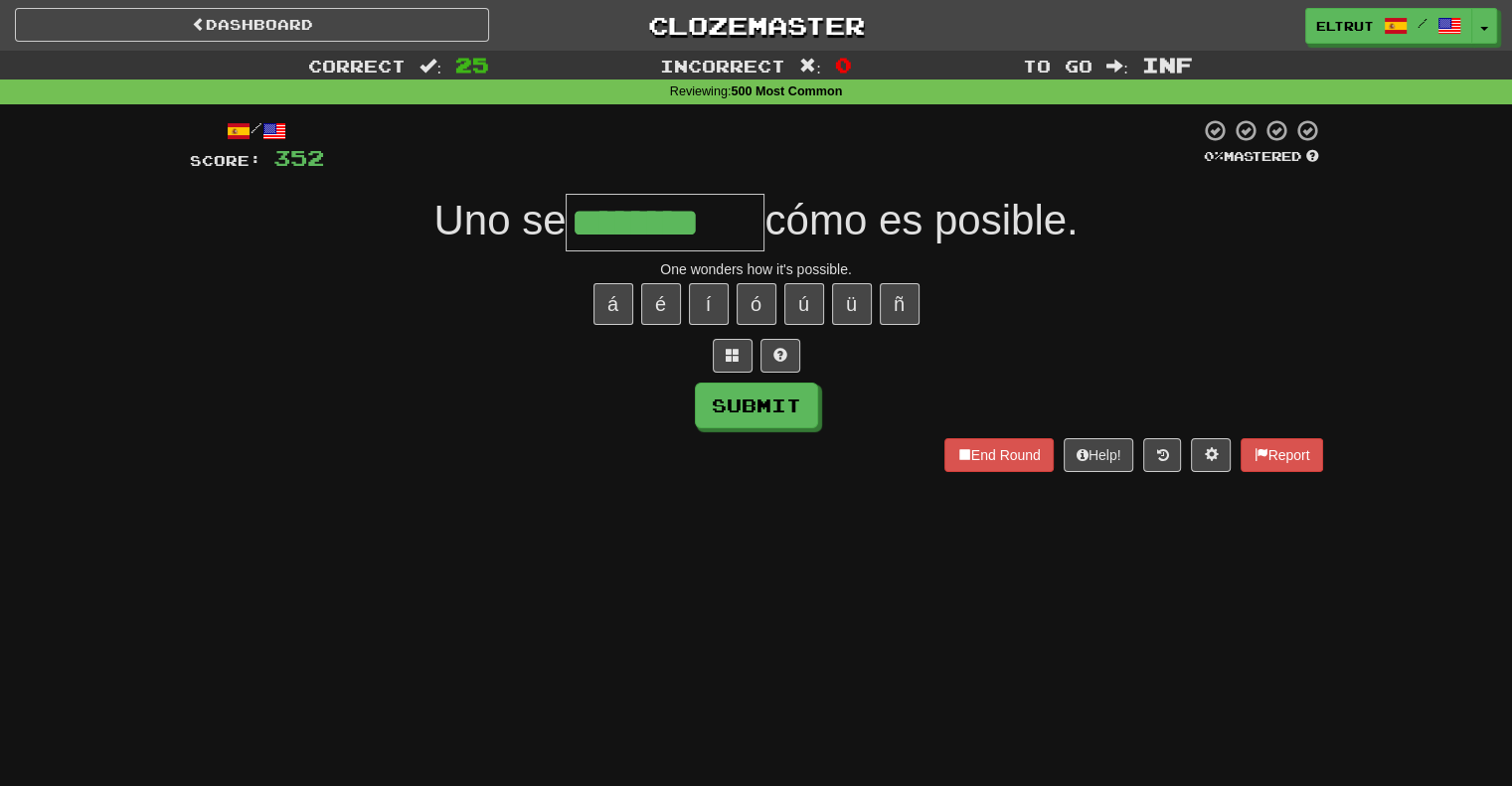type on "********" 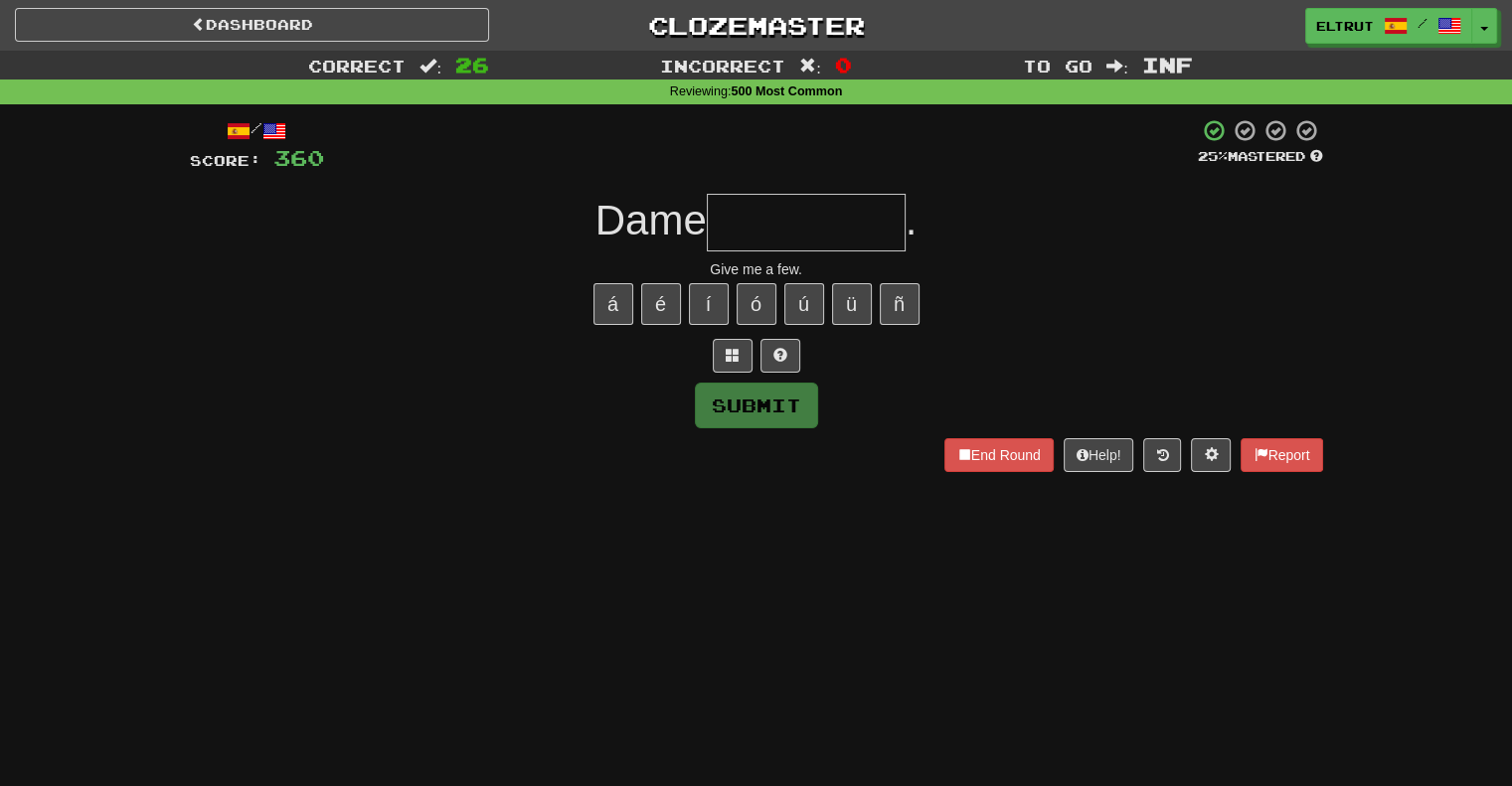 type on "*" 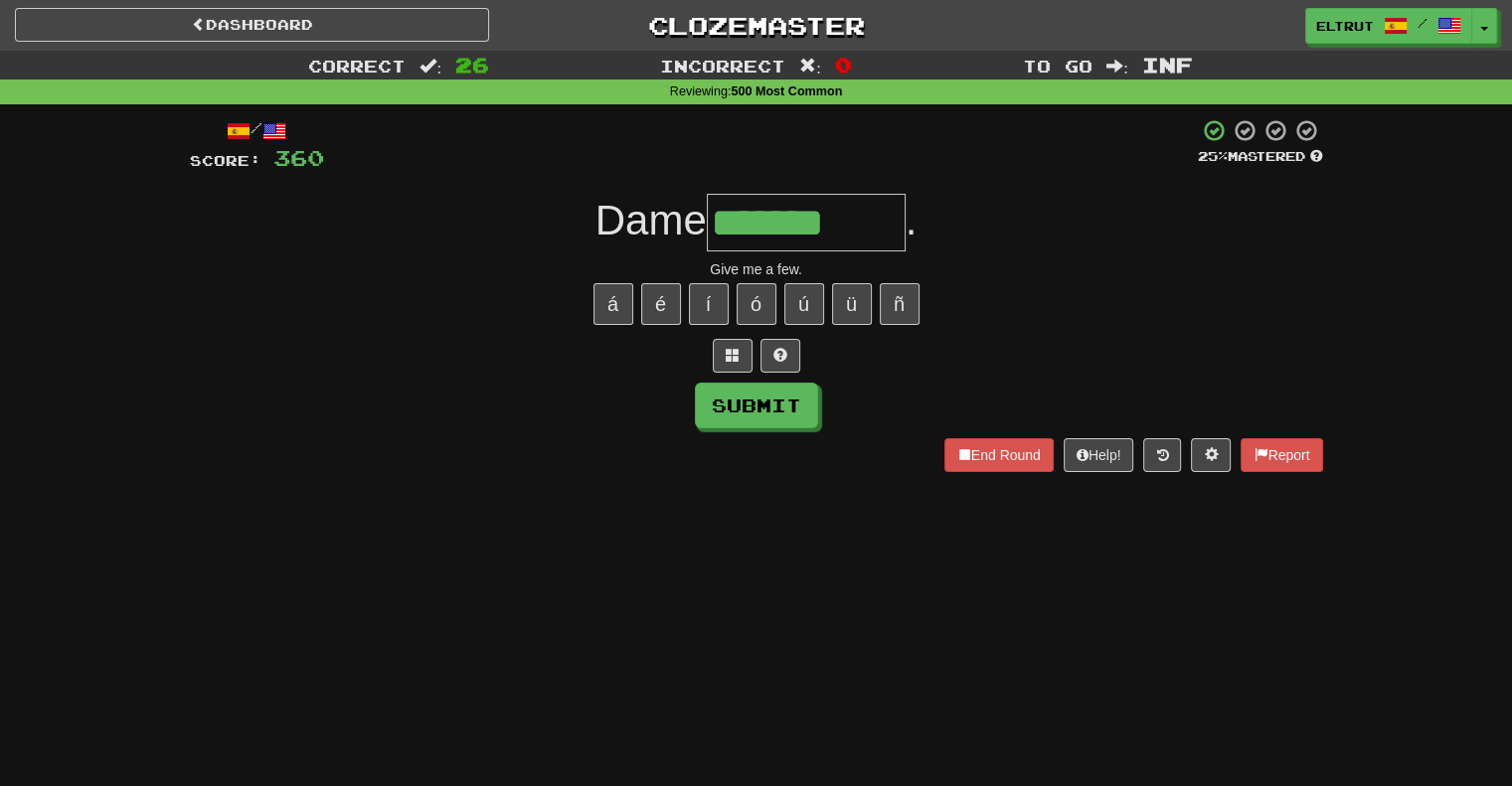 type on "*******" 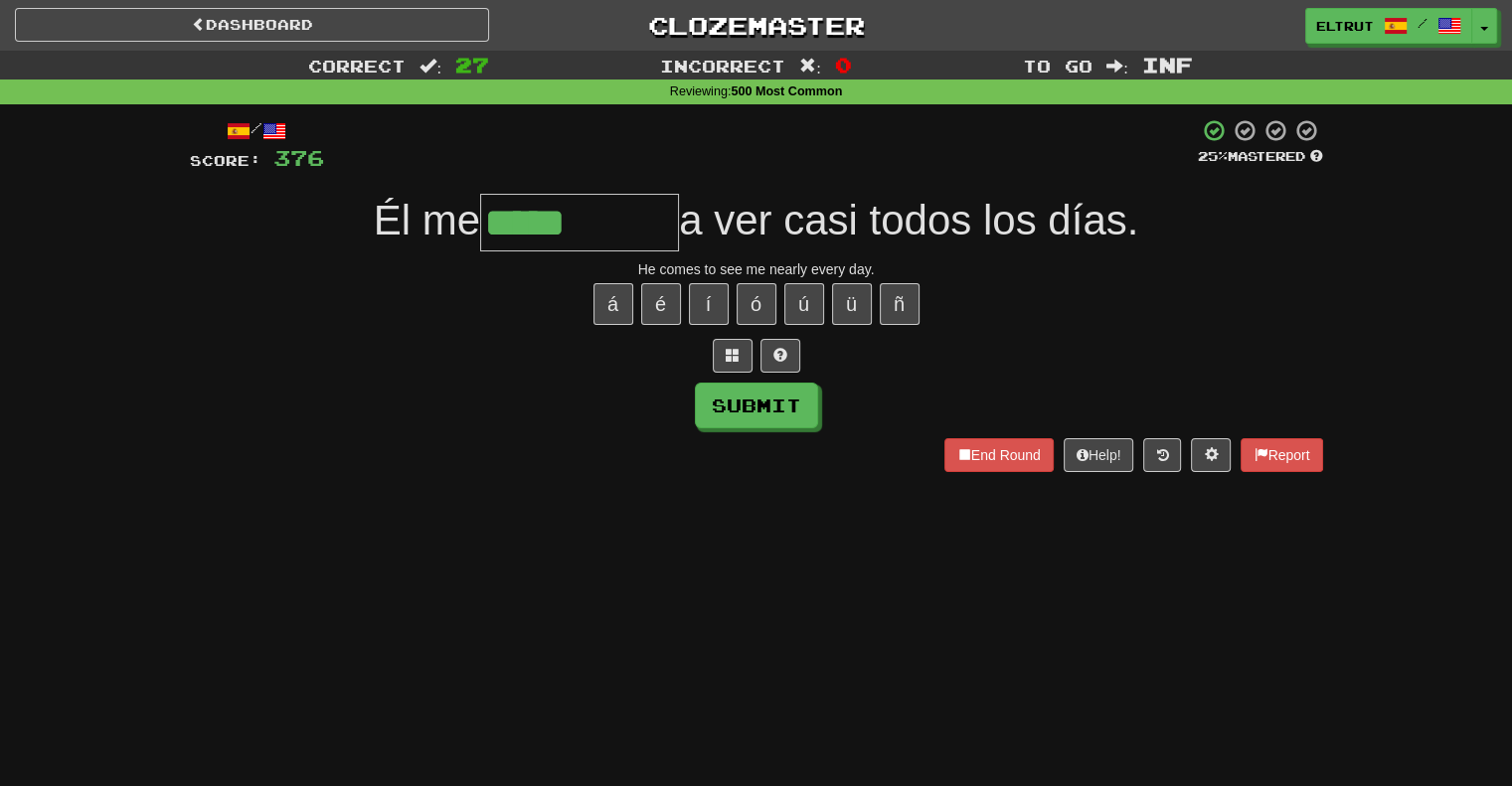 type on "*****" 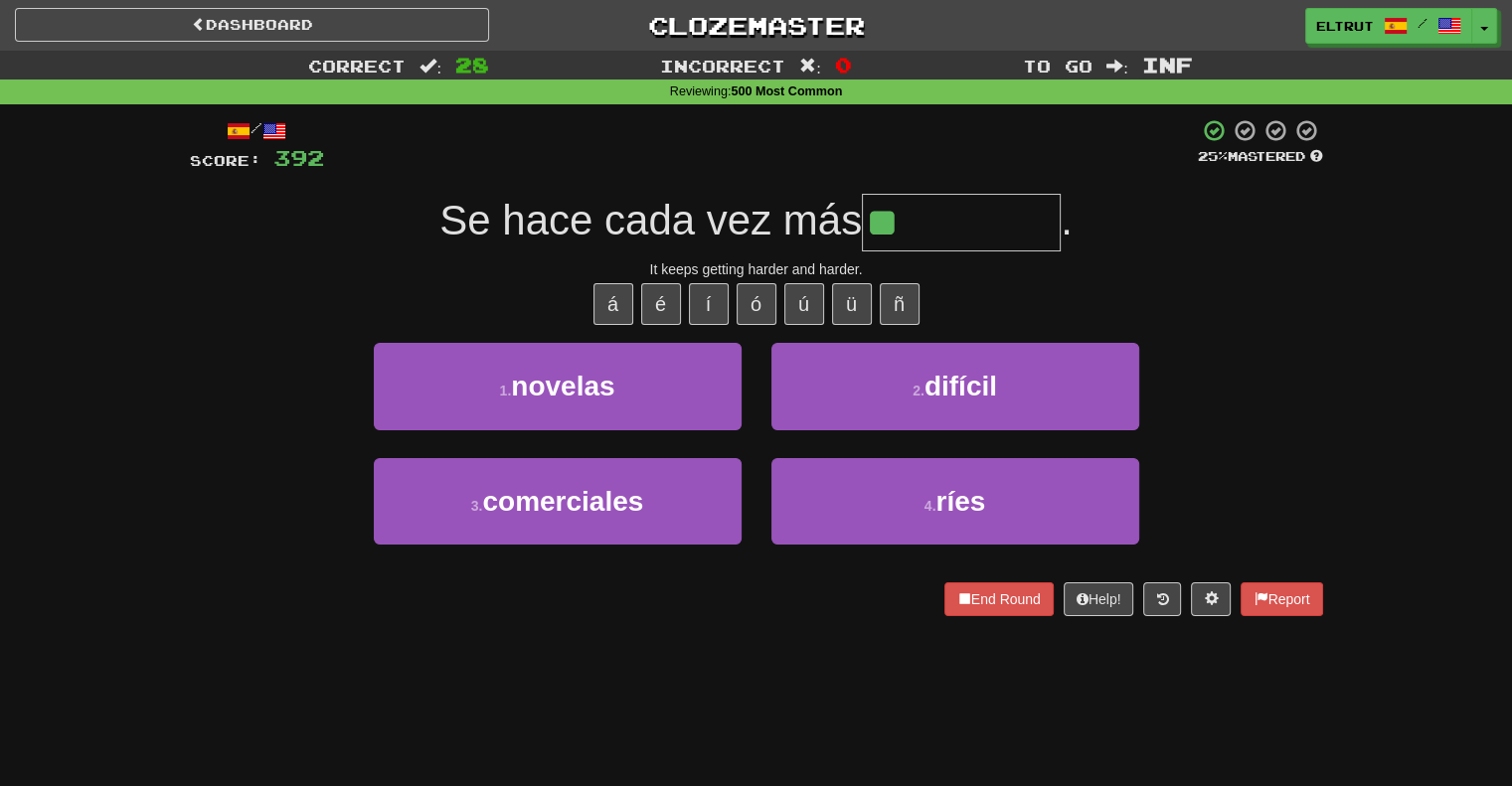 type on "*******" 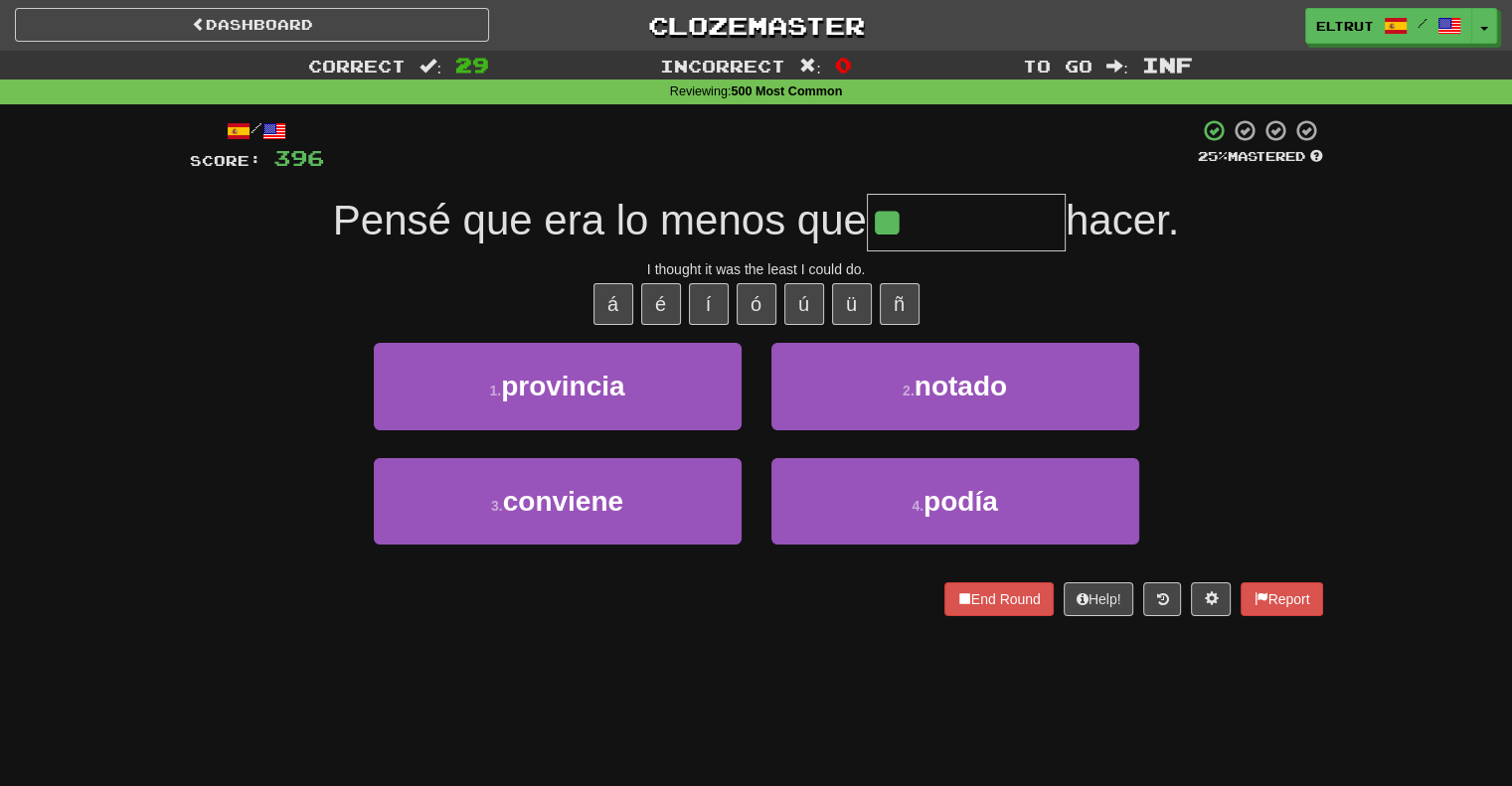 type on "*****" 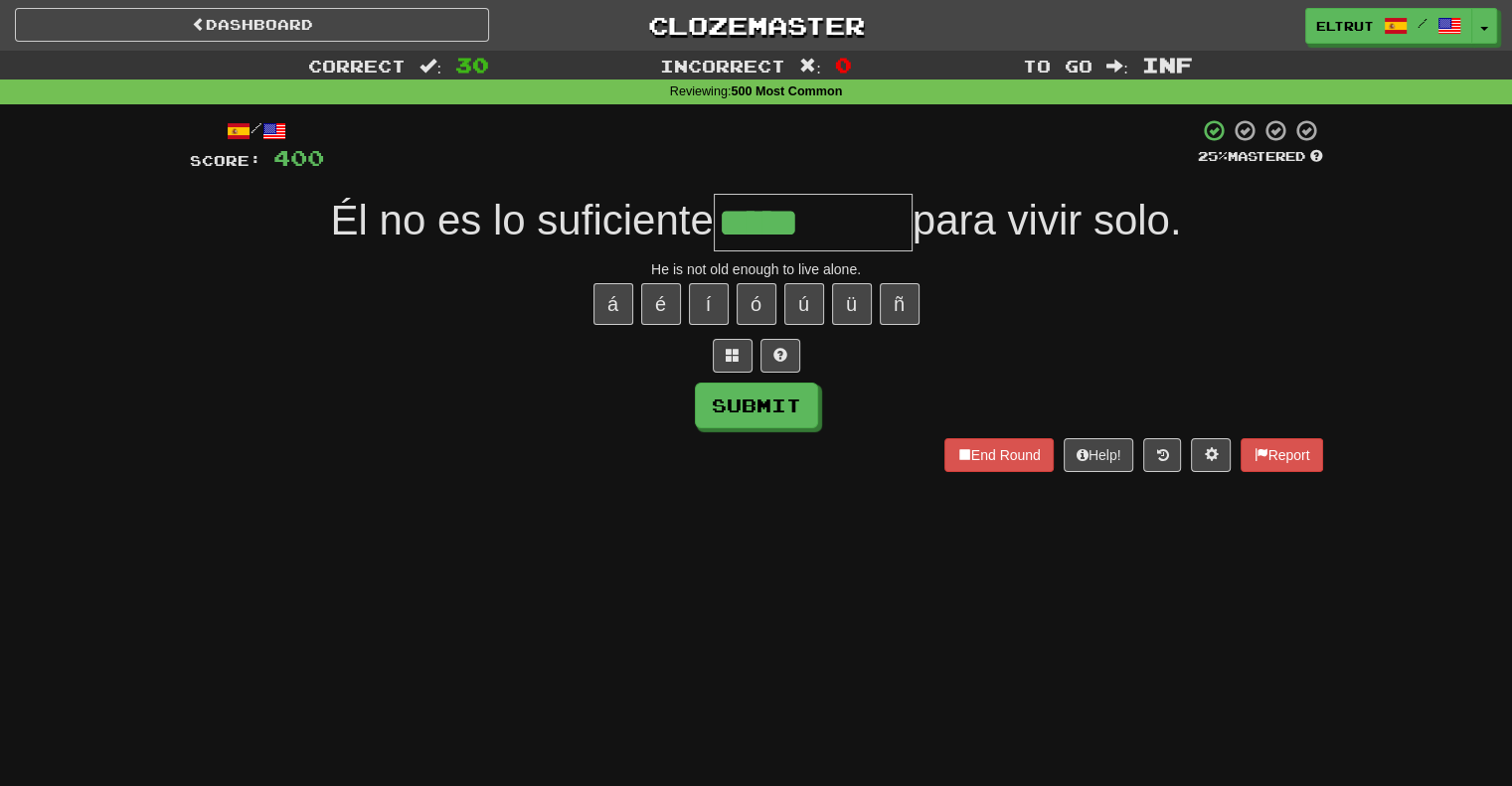 type on "*****" 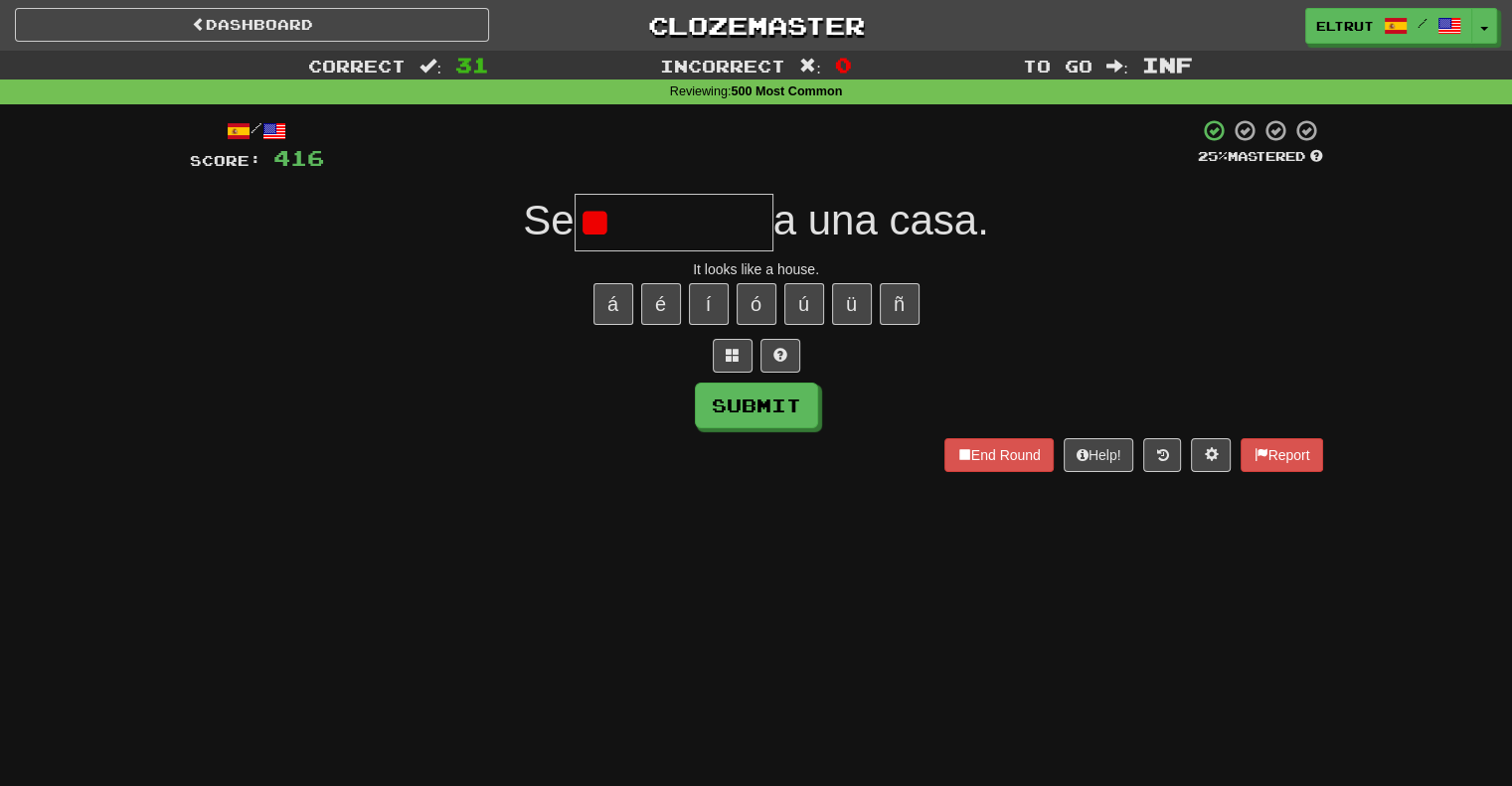 type on "*" 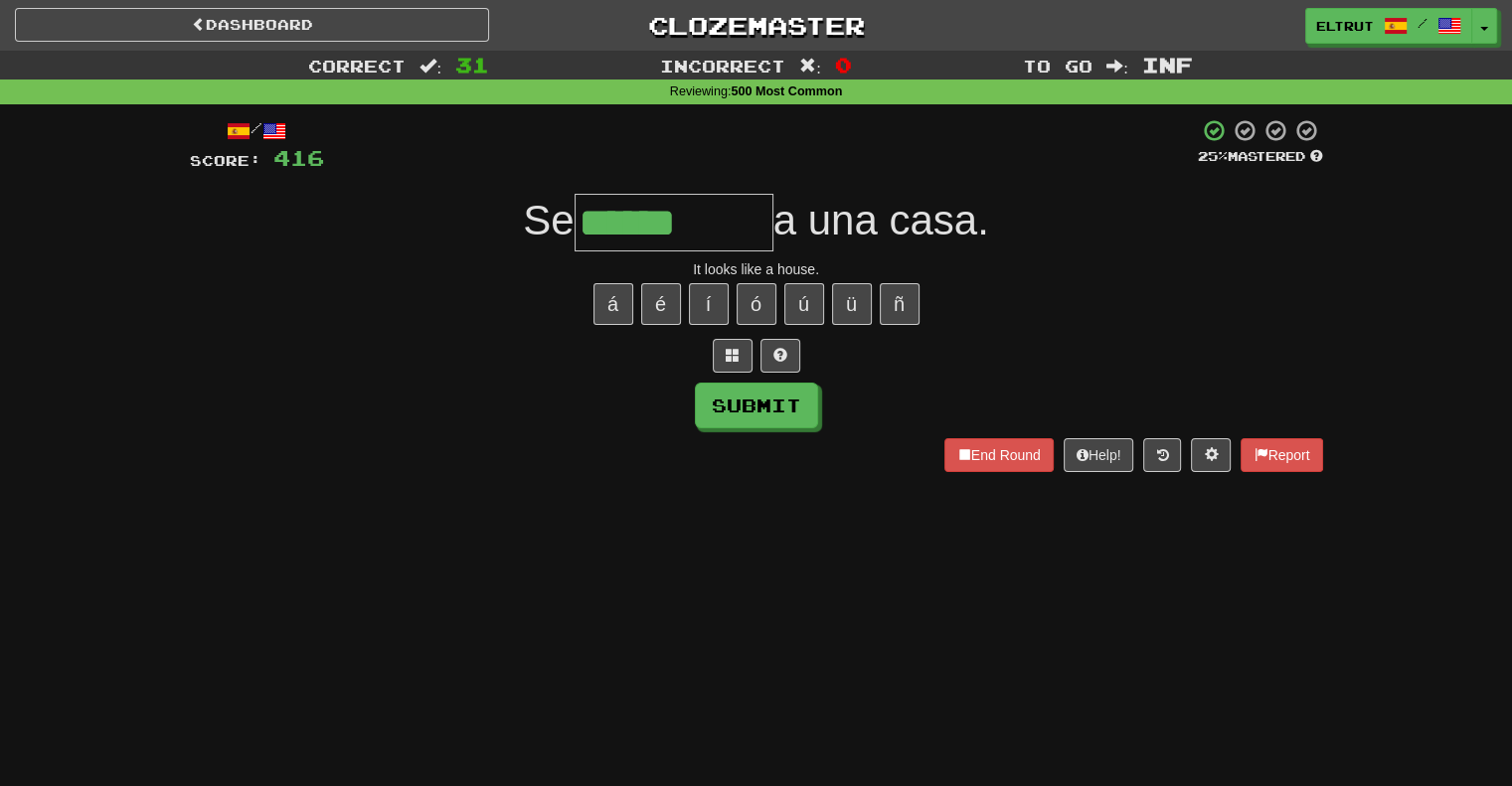 type on "******" 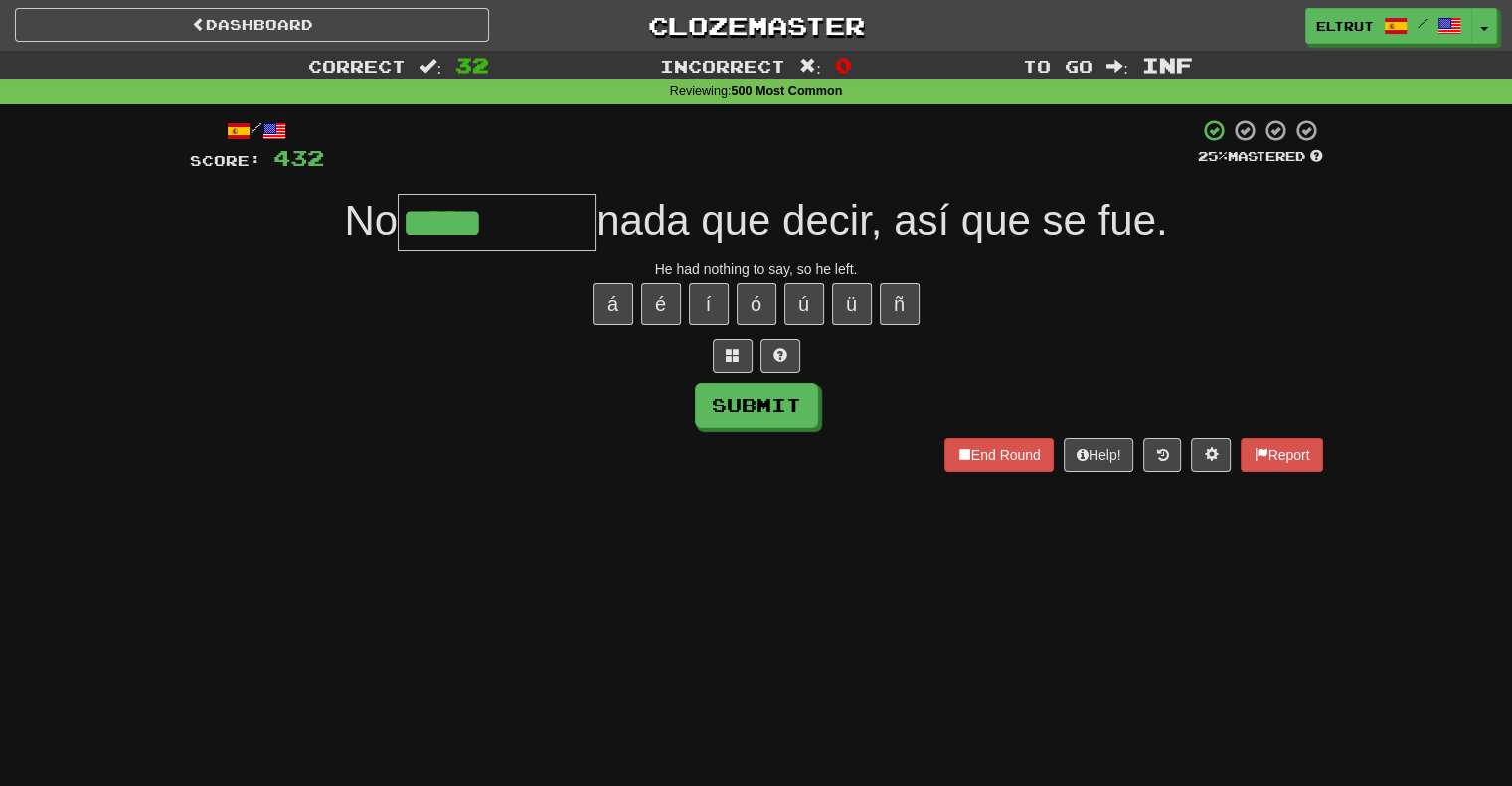 type on "*****" 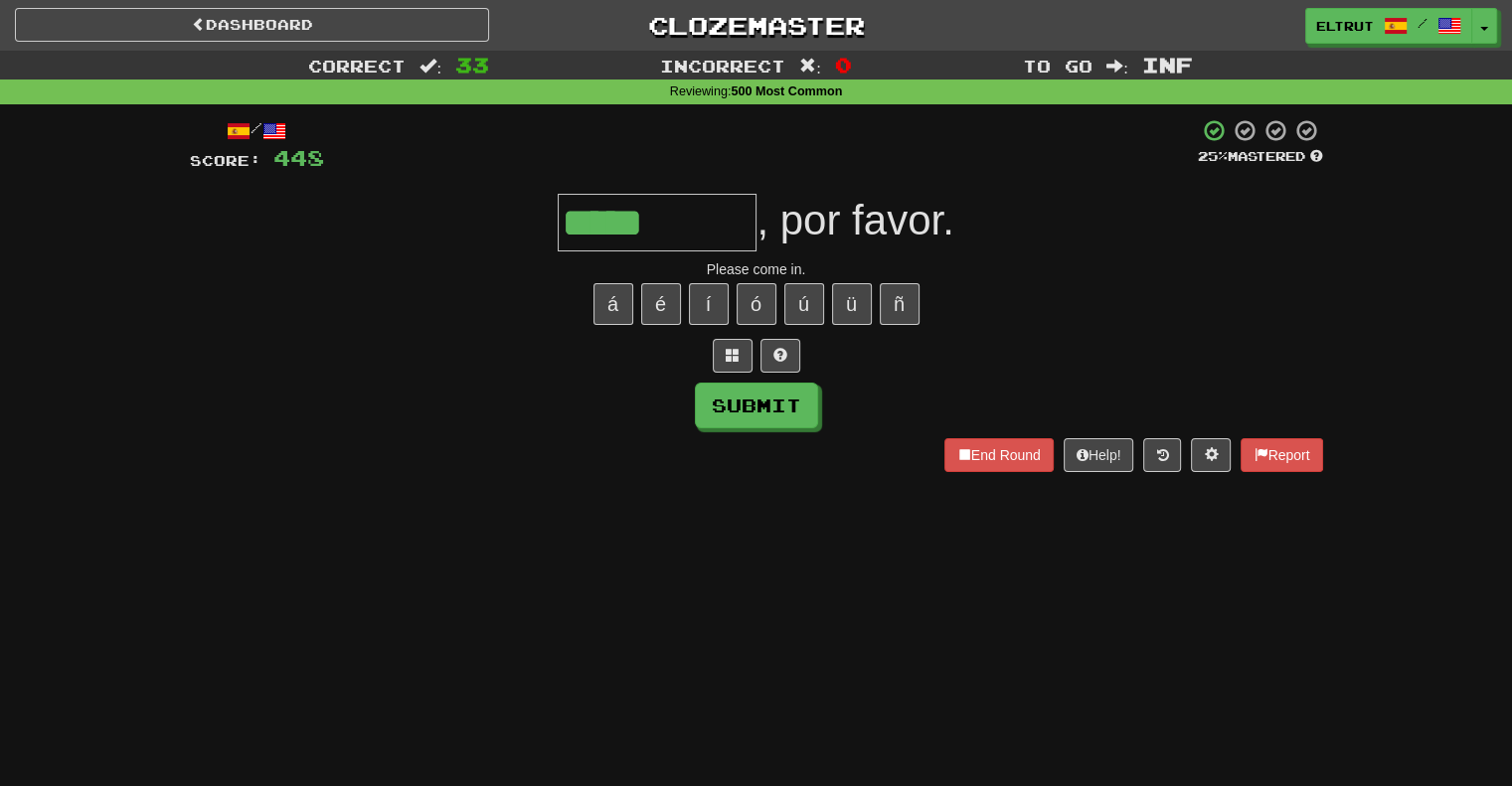 type on "*****" 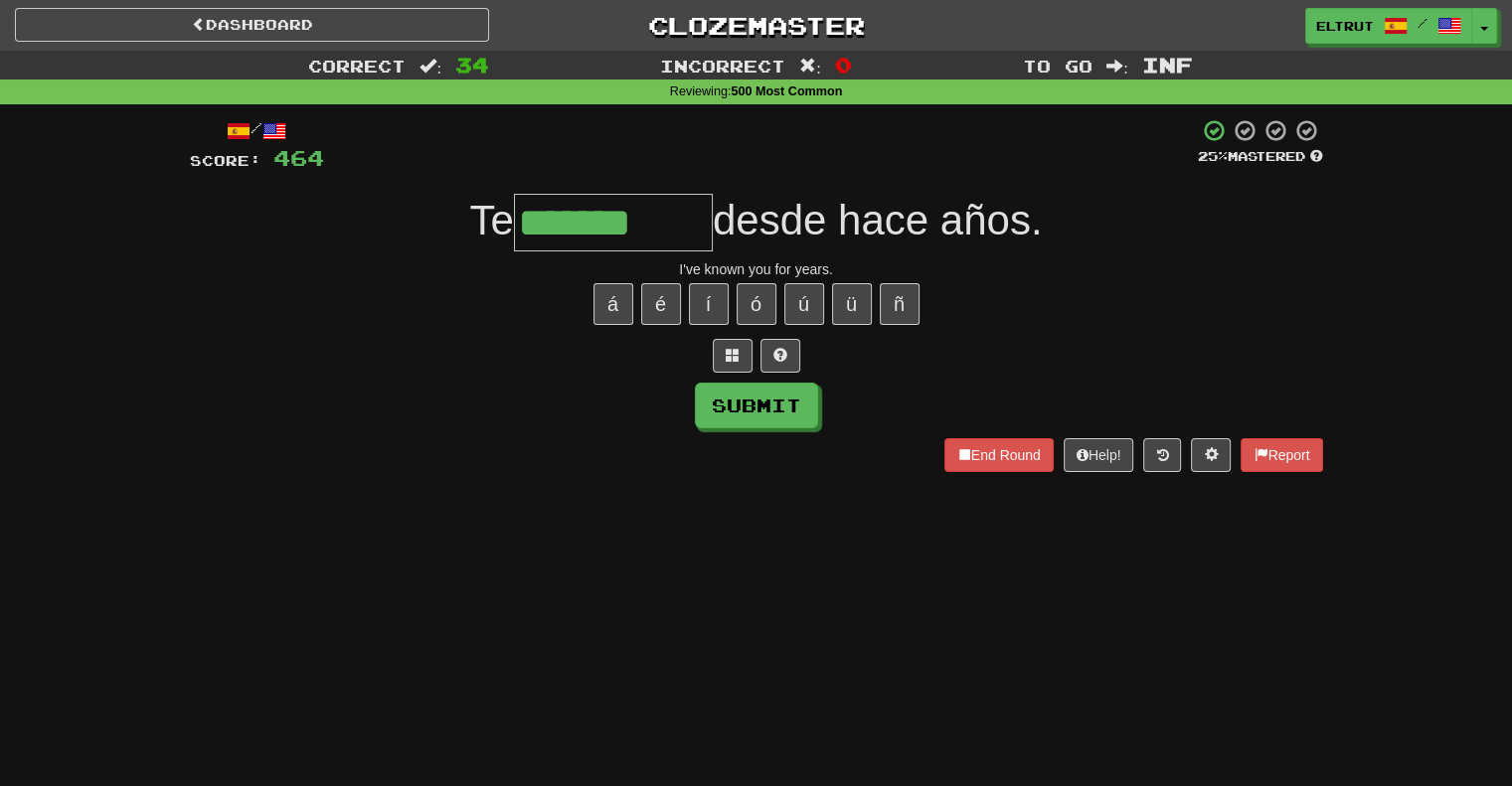 type on "*******" 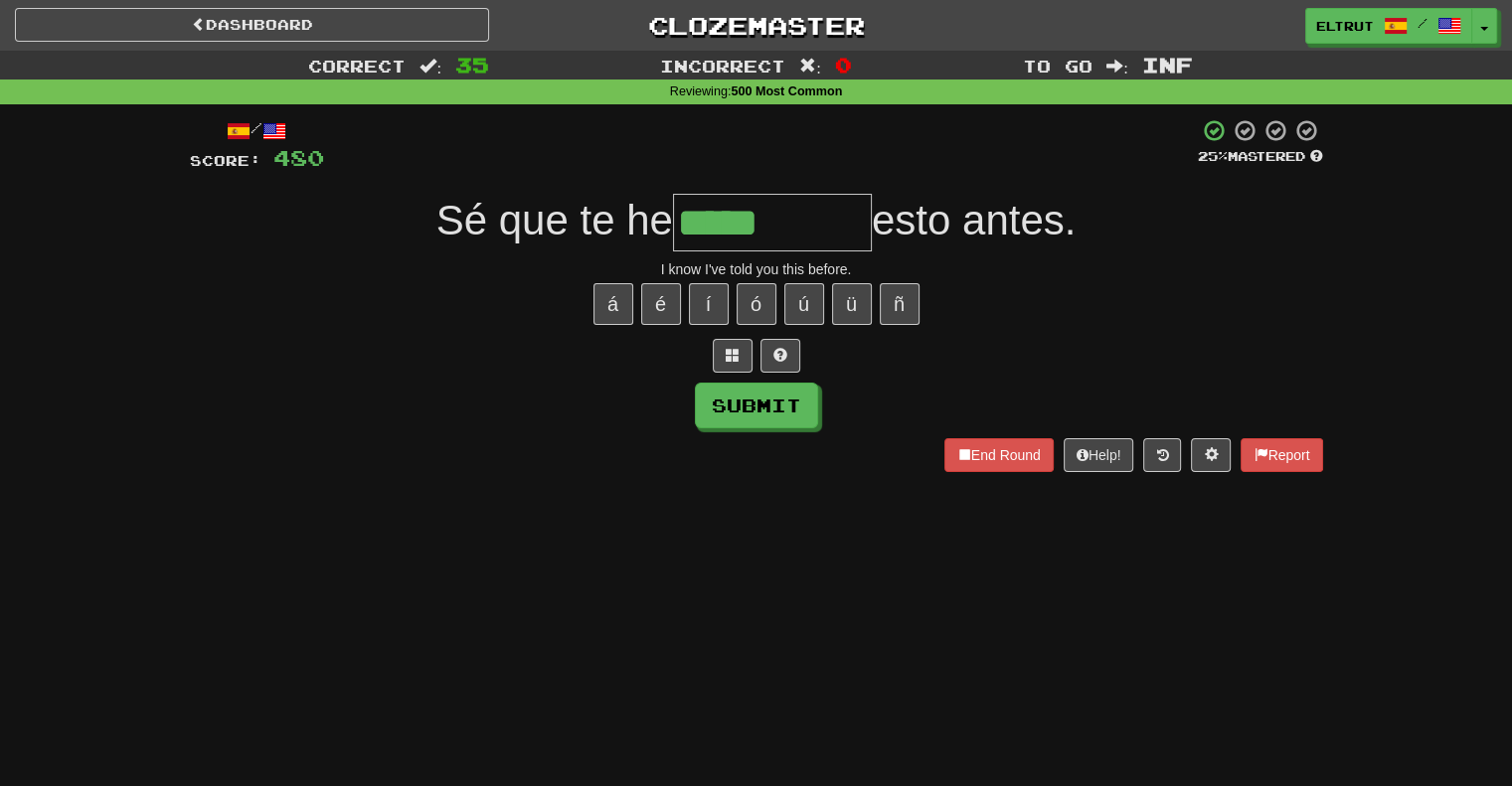 type on "*****" 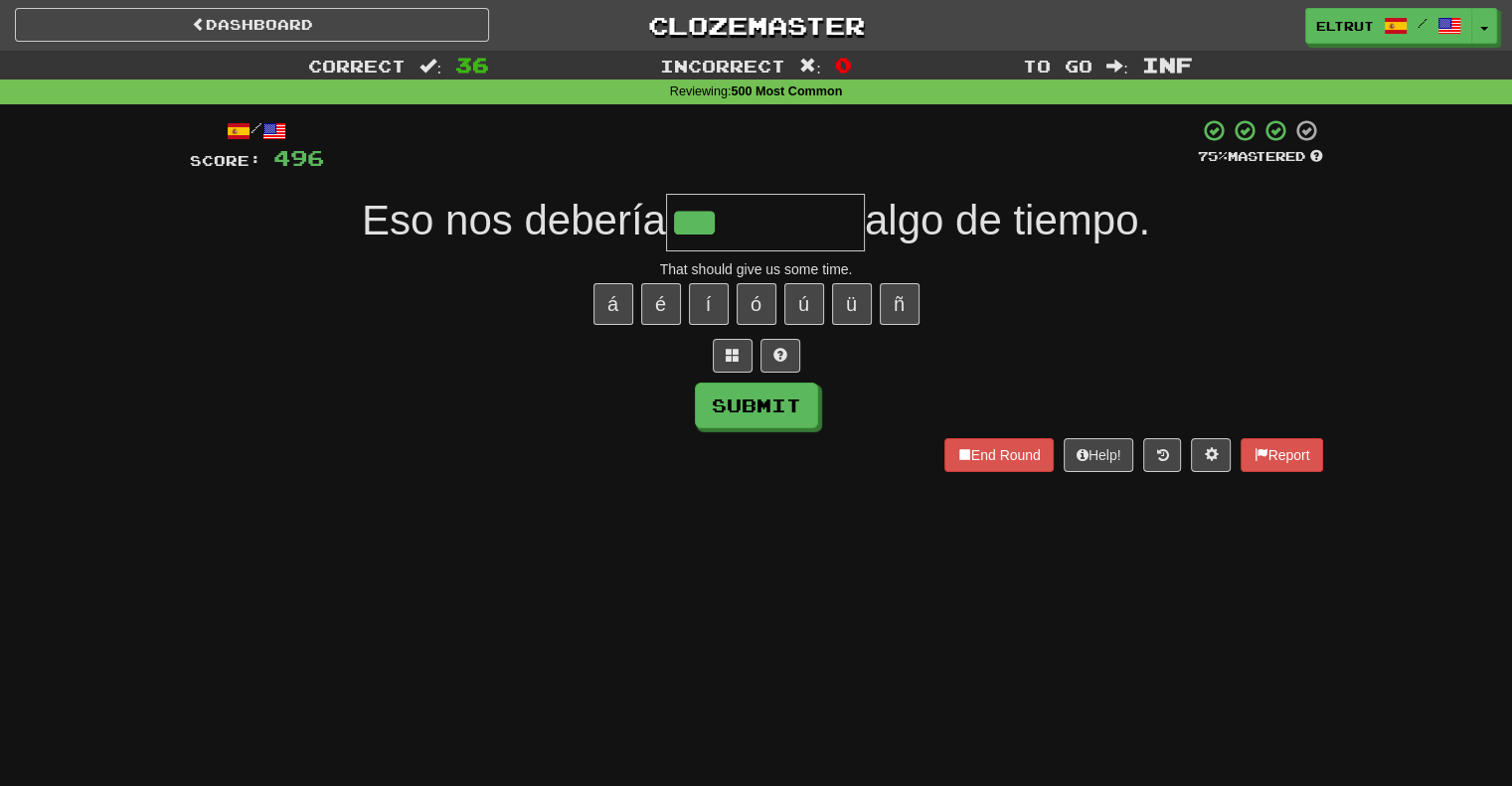 type on "***" 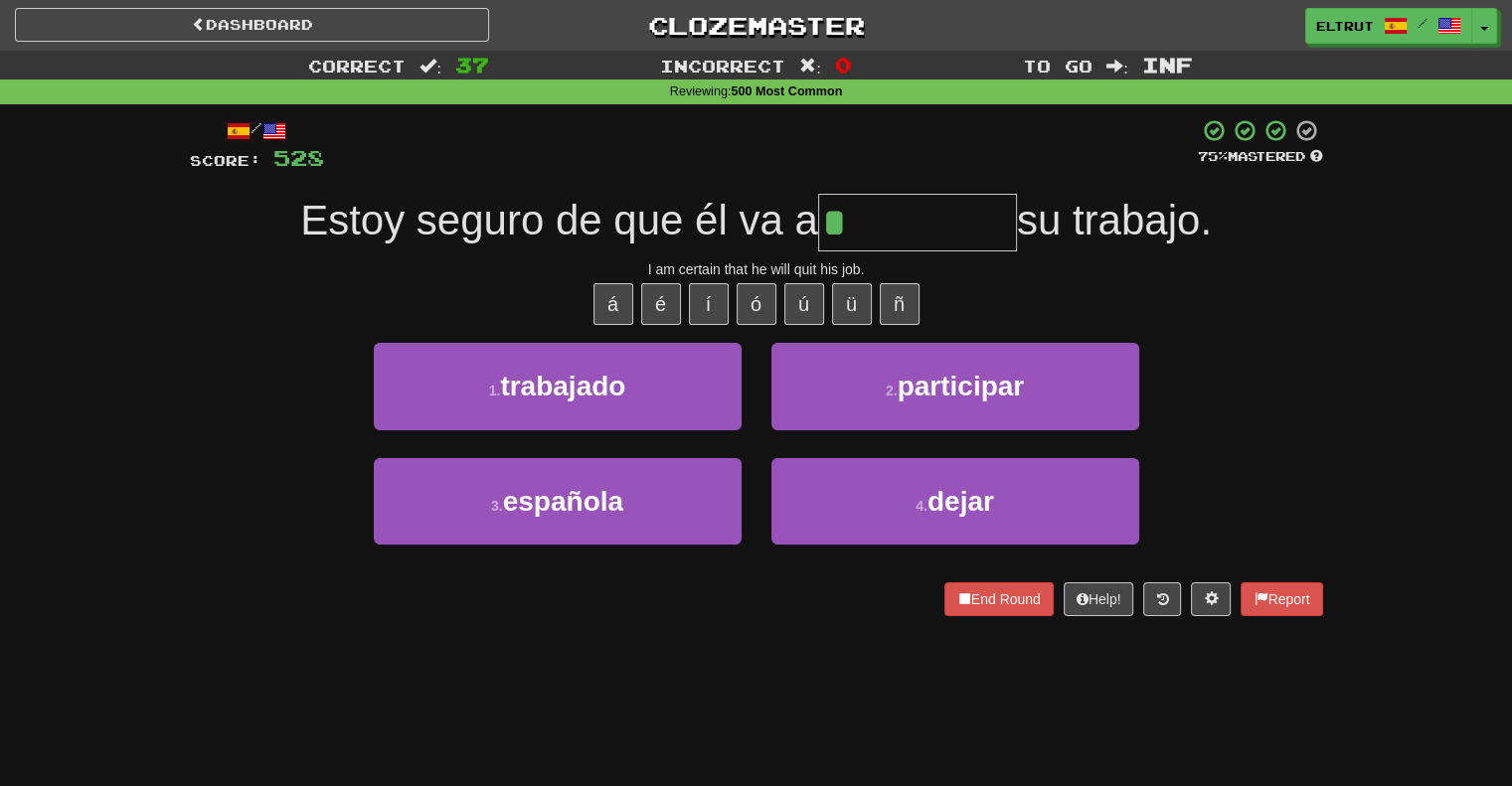 type on "*****" 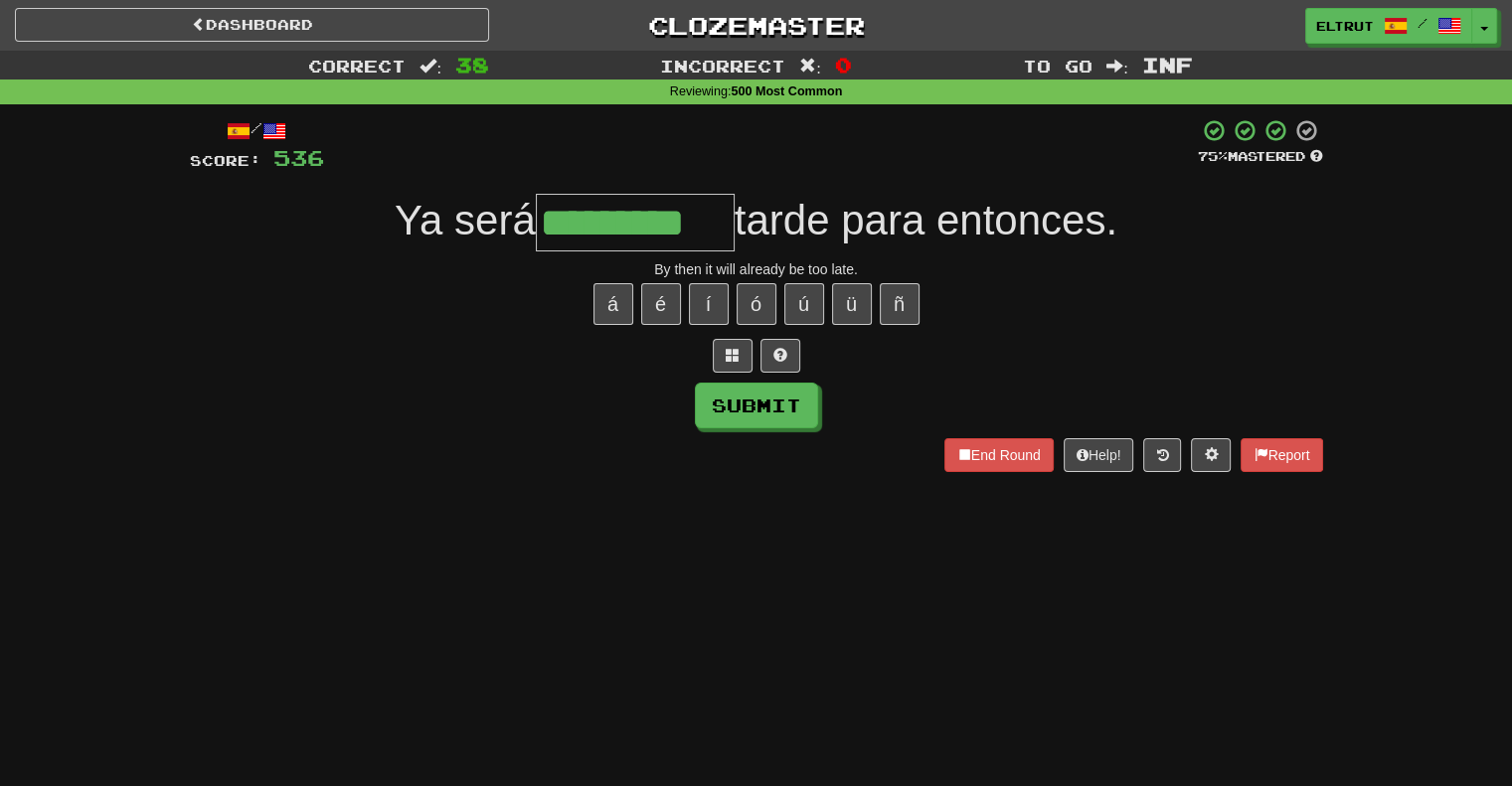 scroll, scrollTop: 0, scrollLeft: 12, axis: horizontal 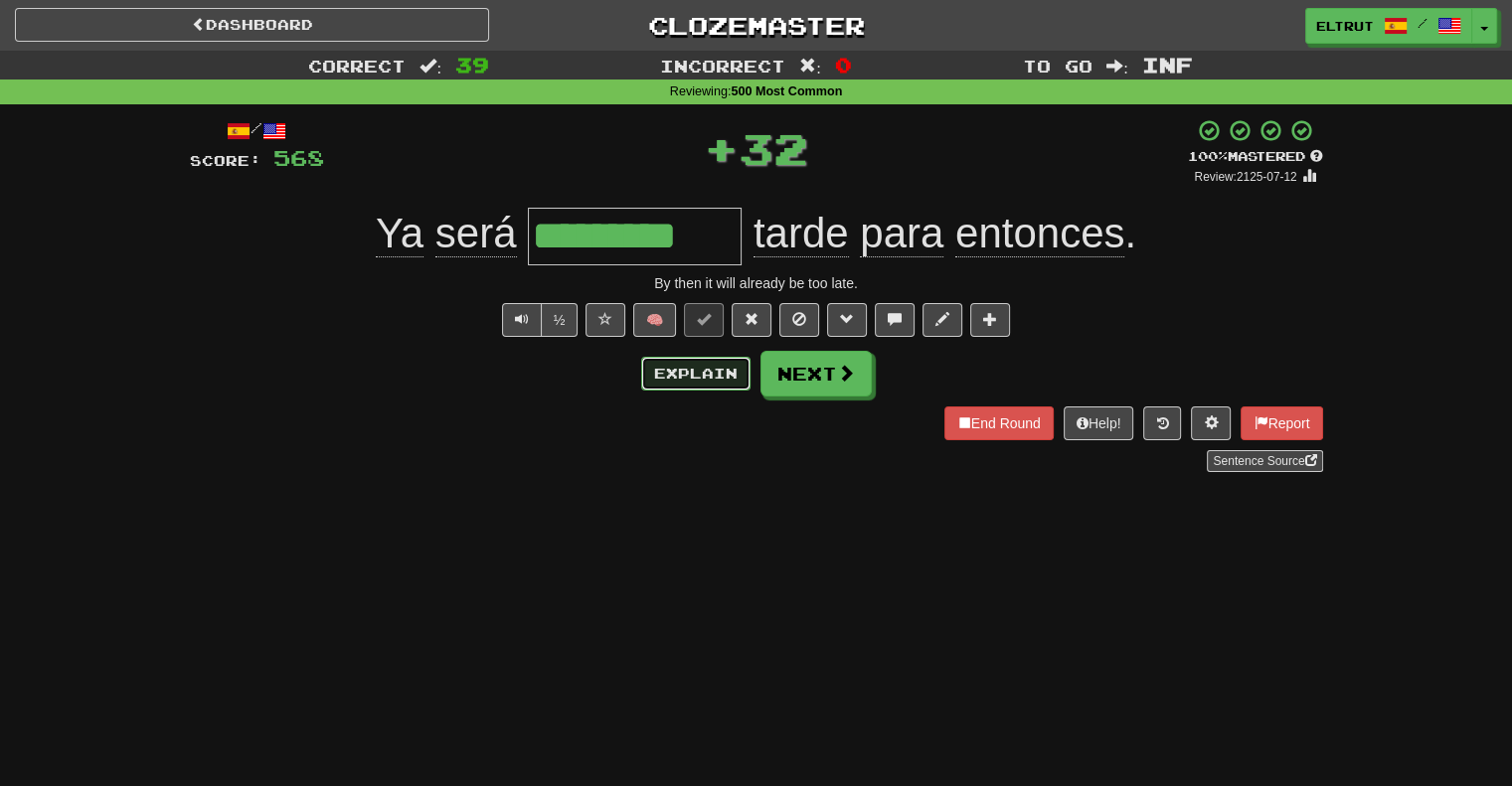 click on "Explain" at bounding box center [696, 374] 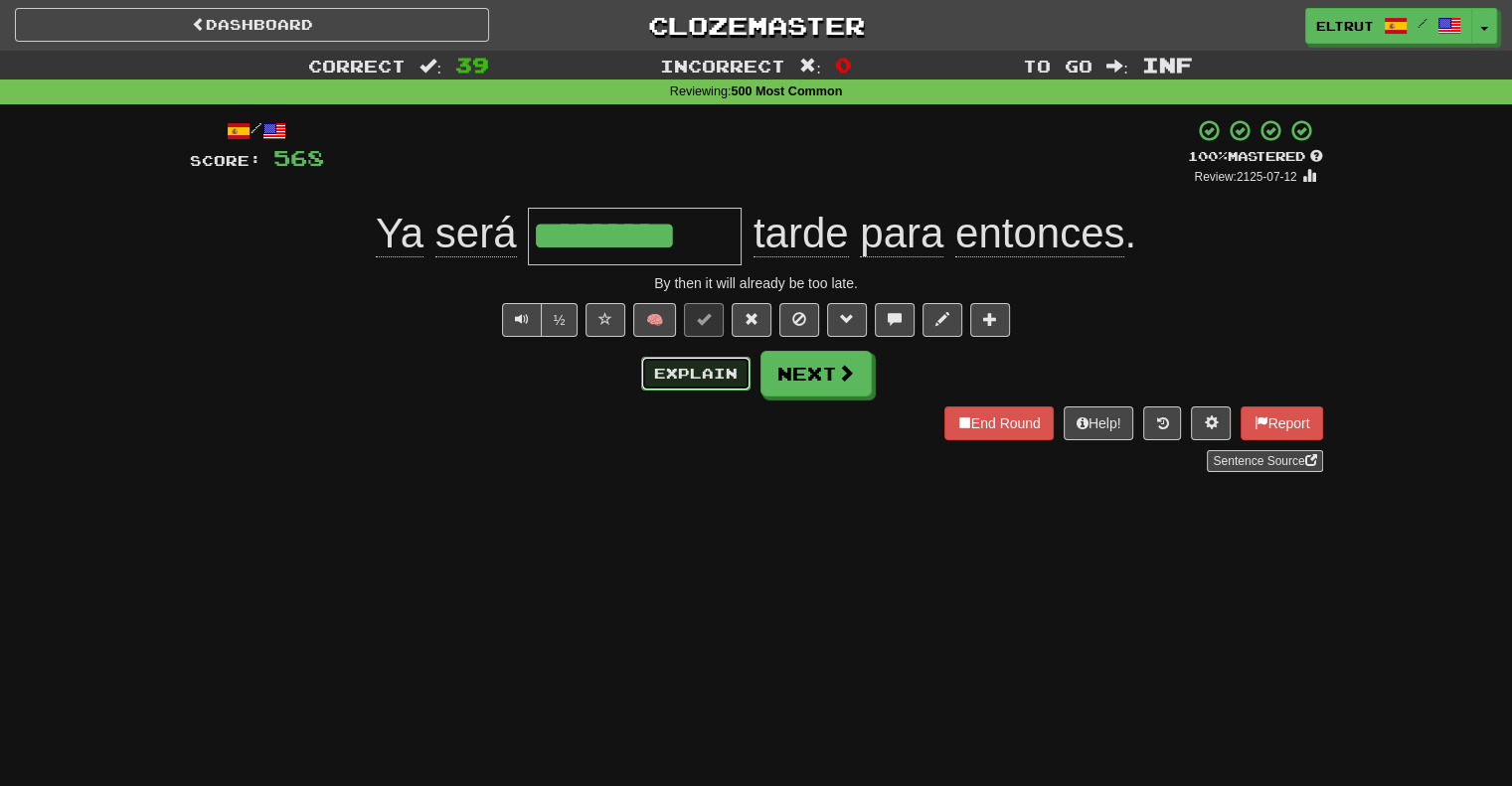 click on "Explain" at bounding box center [696, 374] 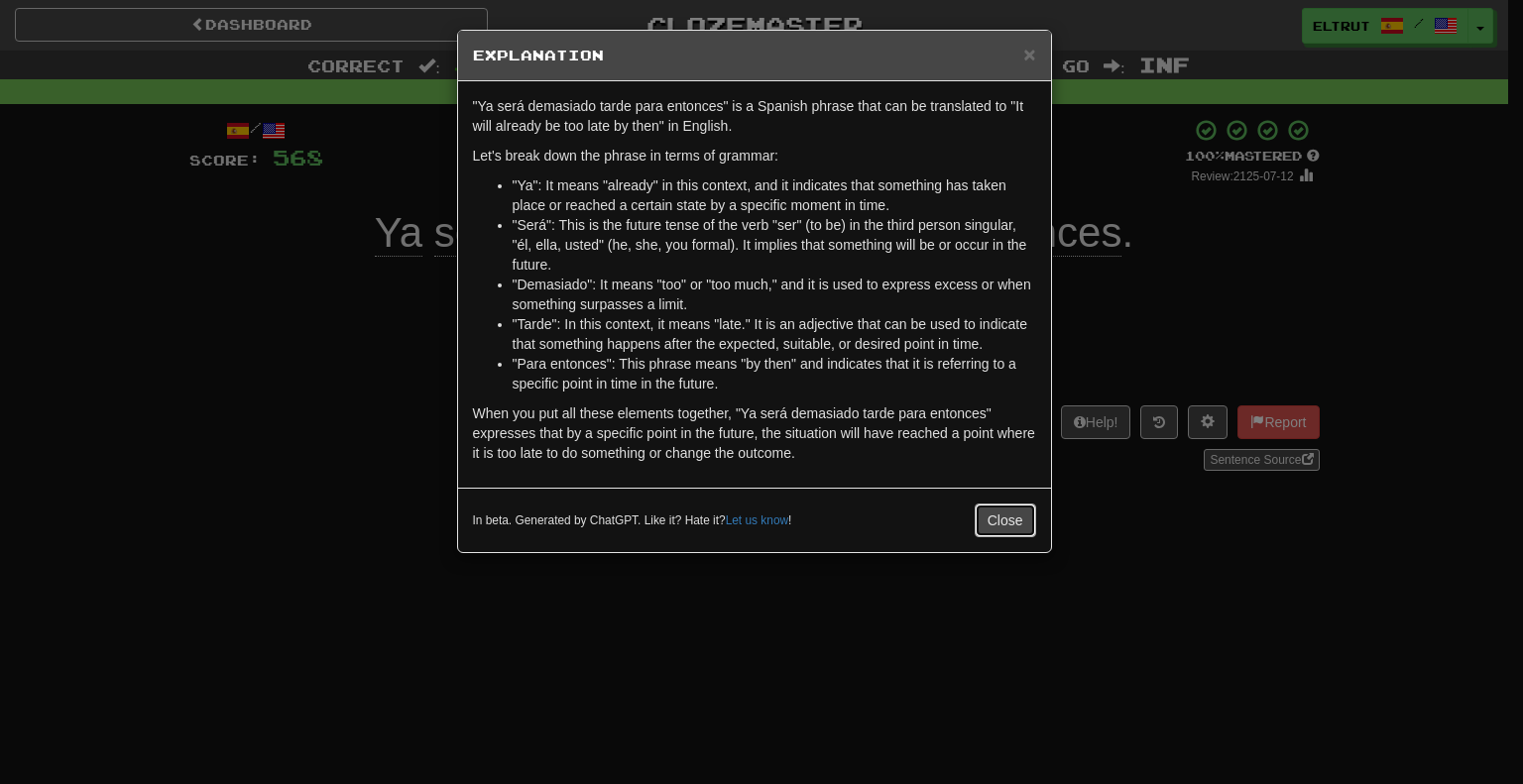 click on "Close" at bounding box center [1005, 520] 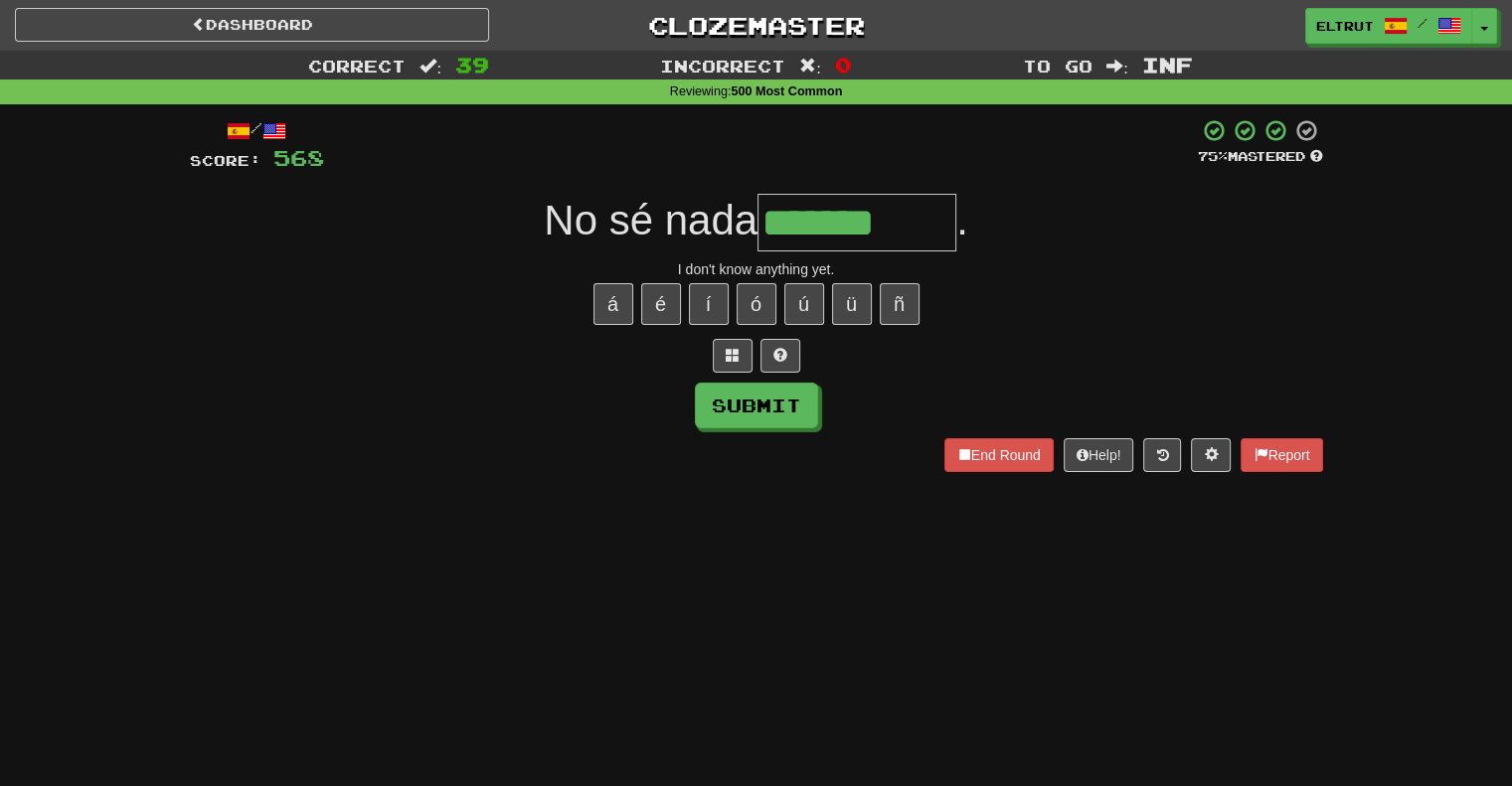 type on "*******" 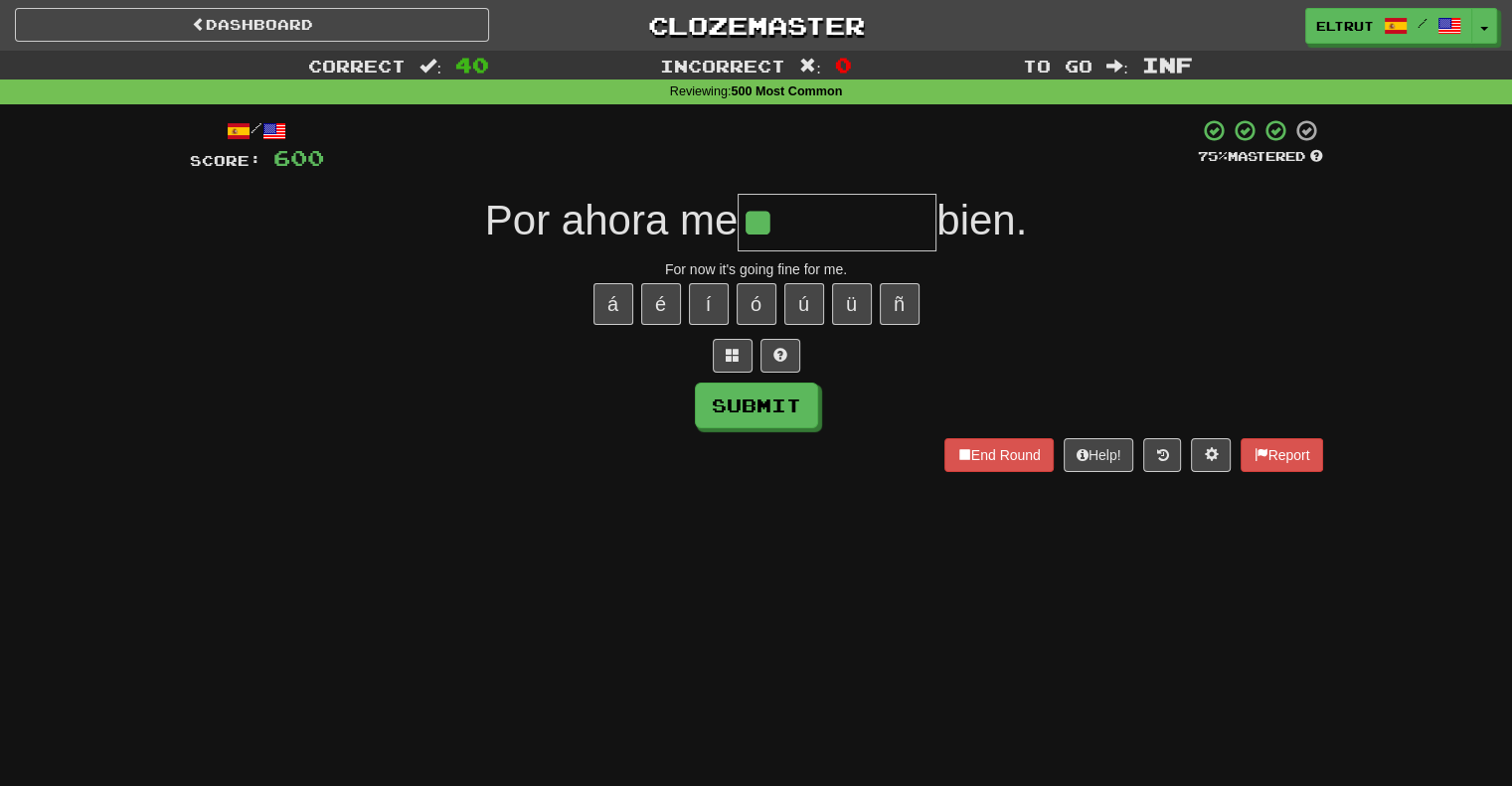 type on "**" 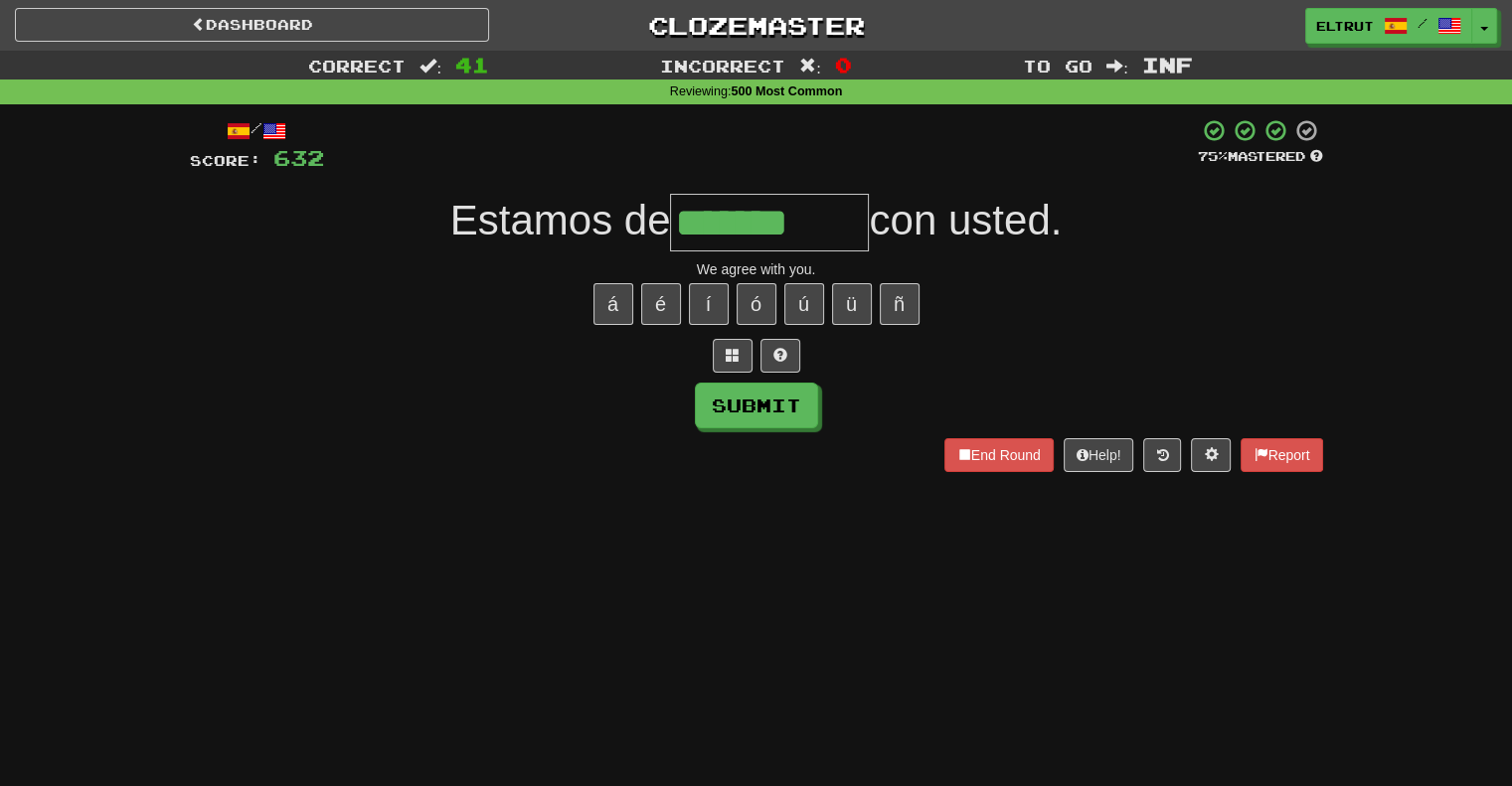 type on "*******" 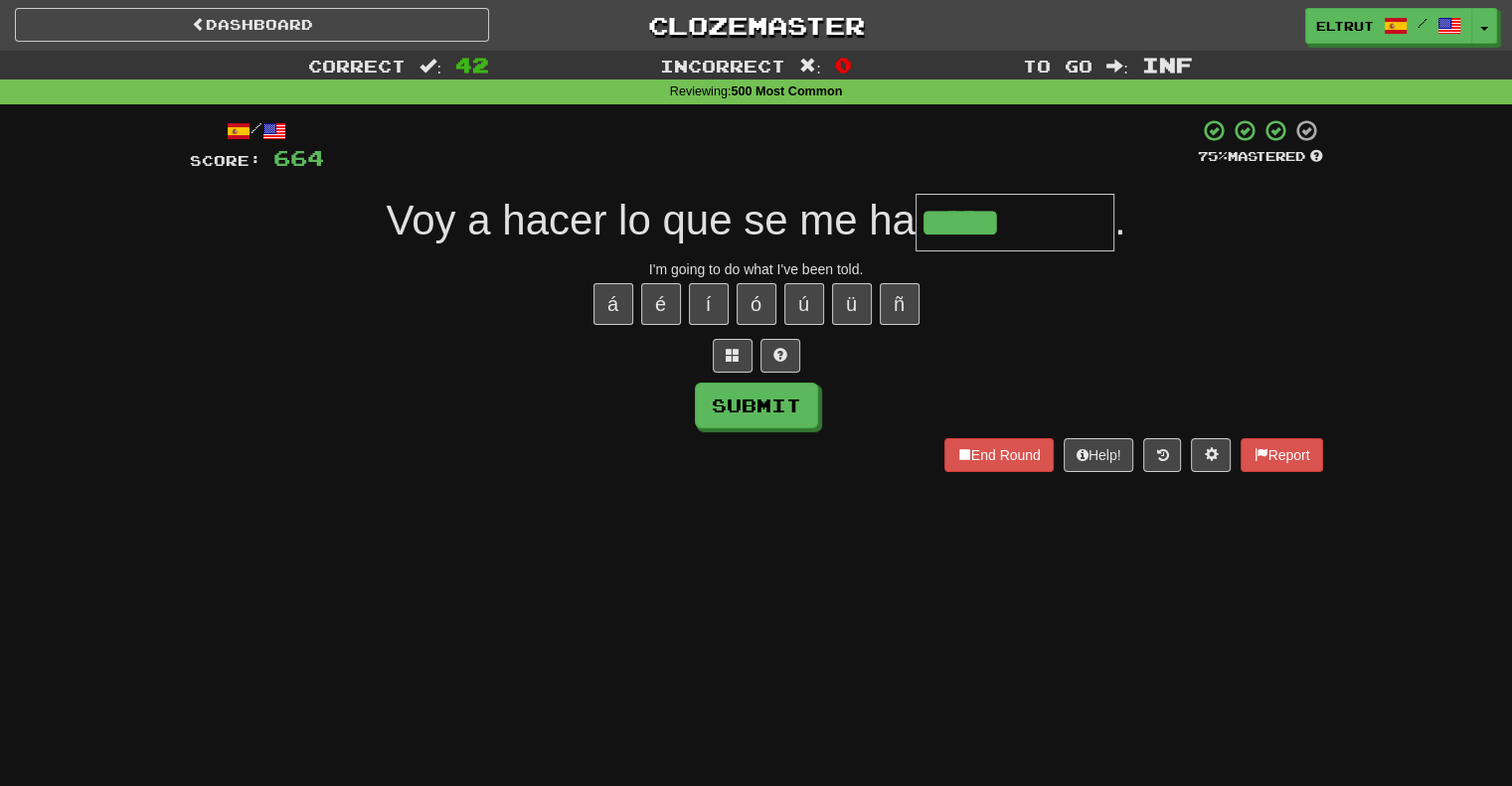 type on "*****" 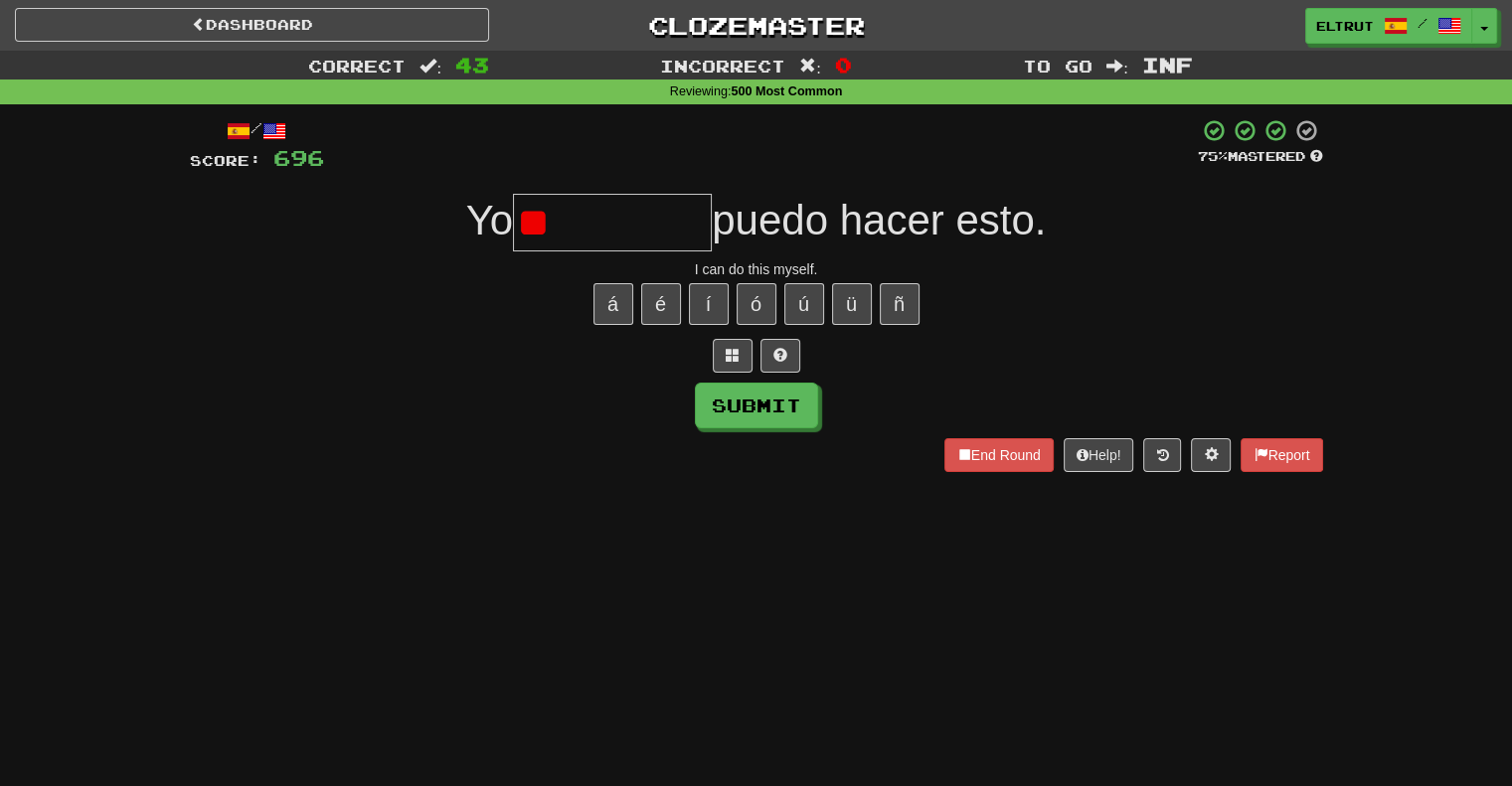 type on "*" 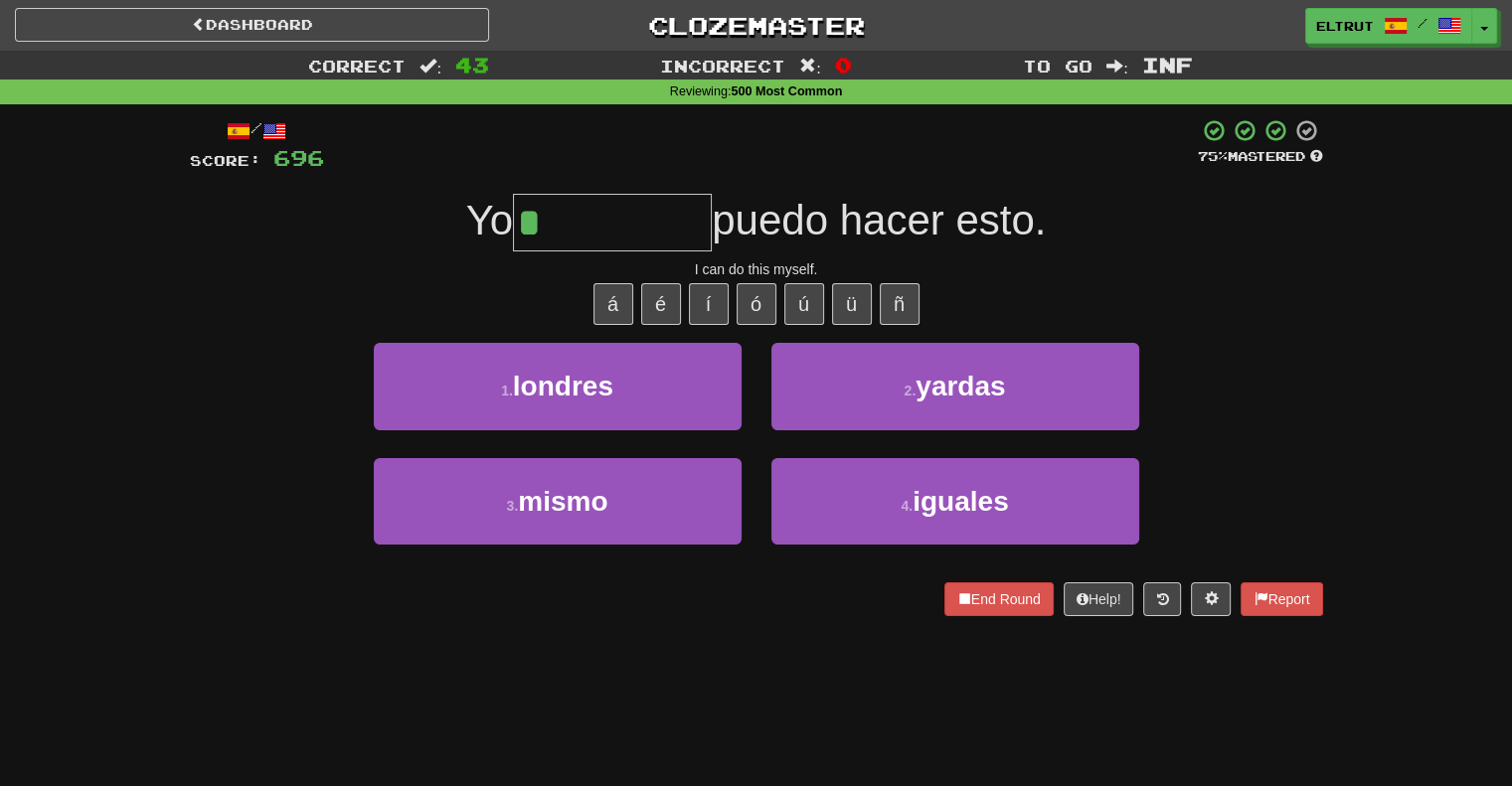 type on "*****" 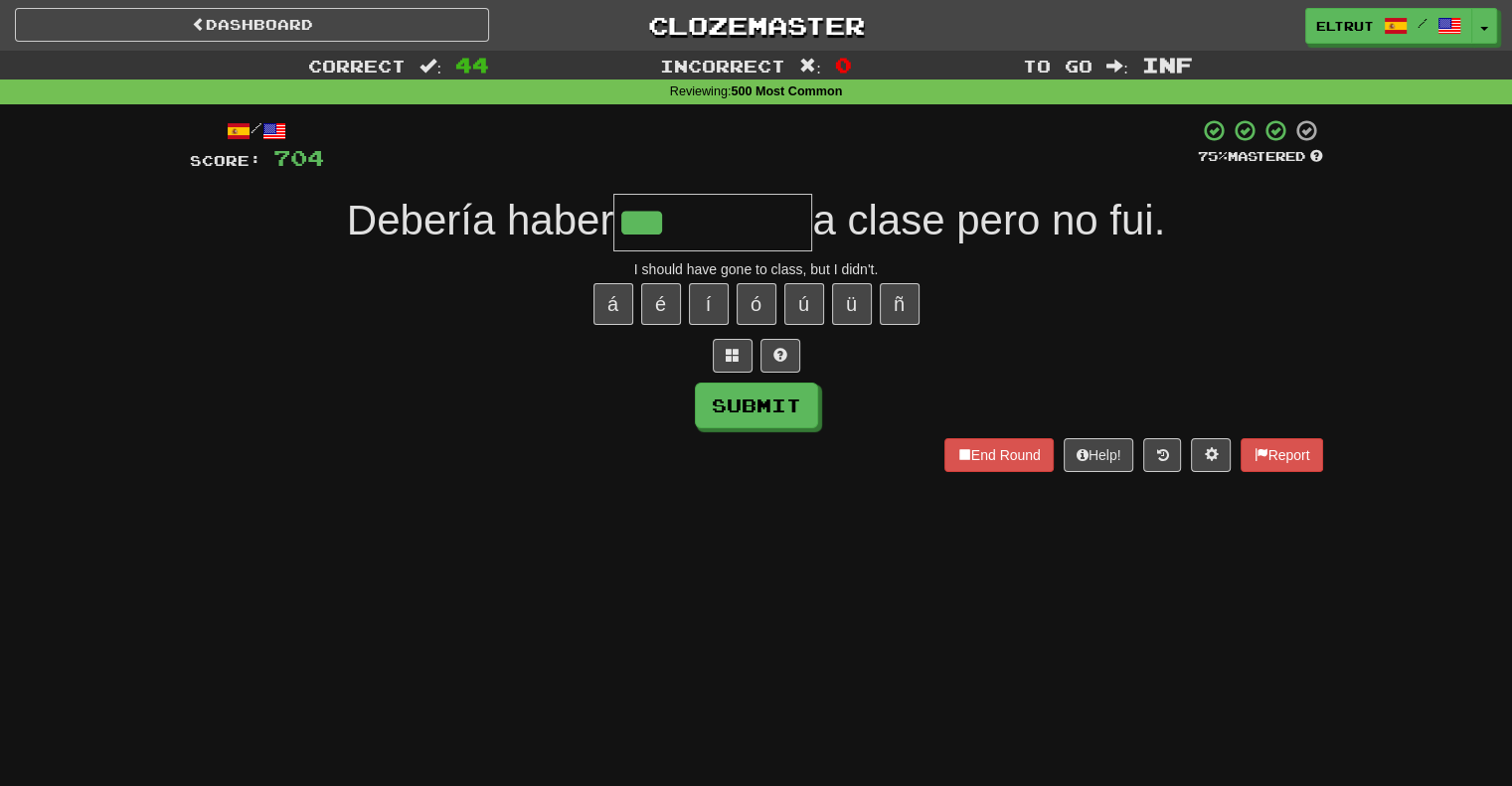 type on "***" 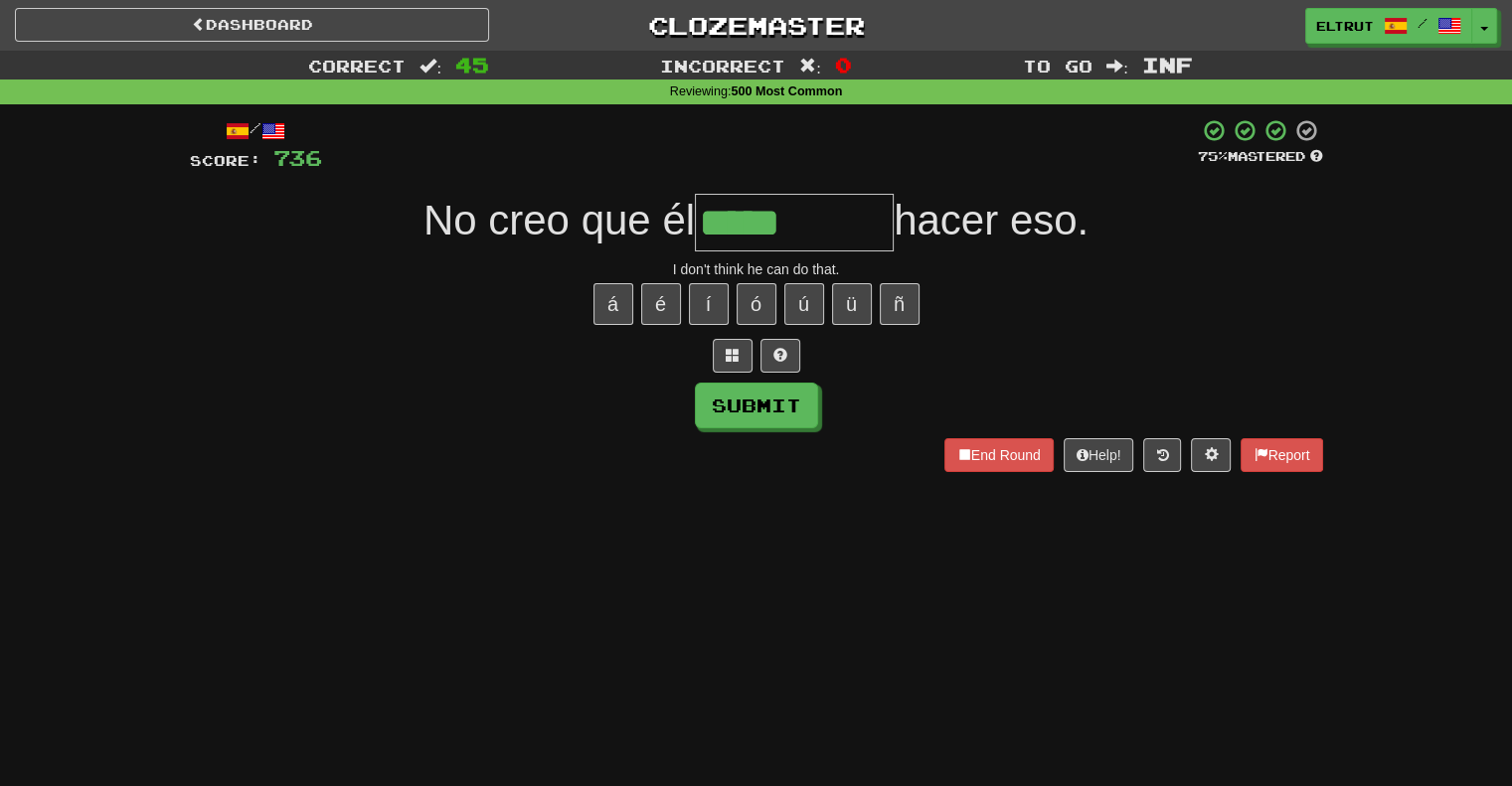 type on "*****" 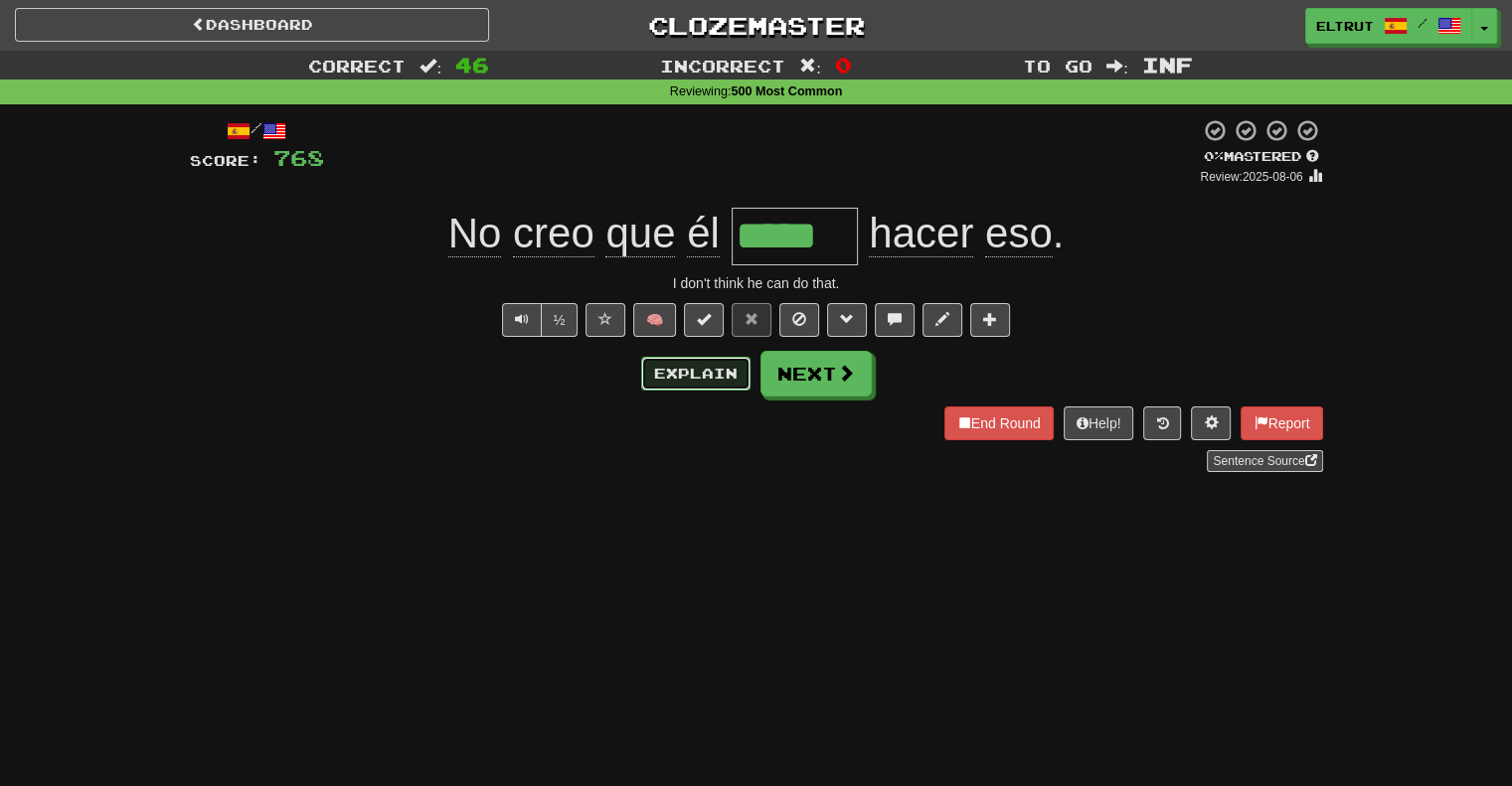 click on "Explain" at bounding box center (696, 374) 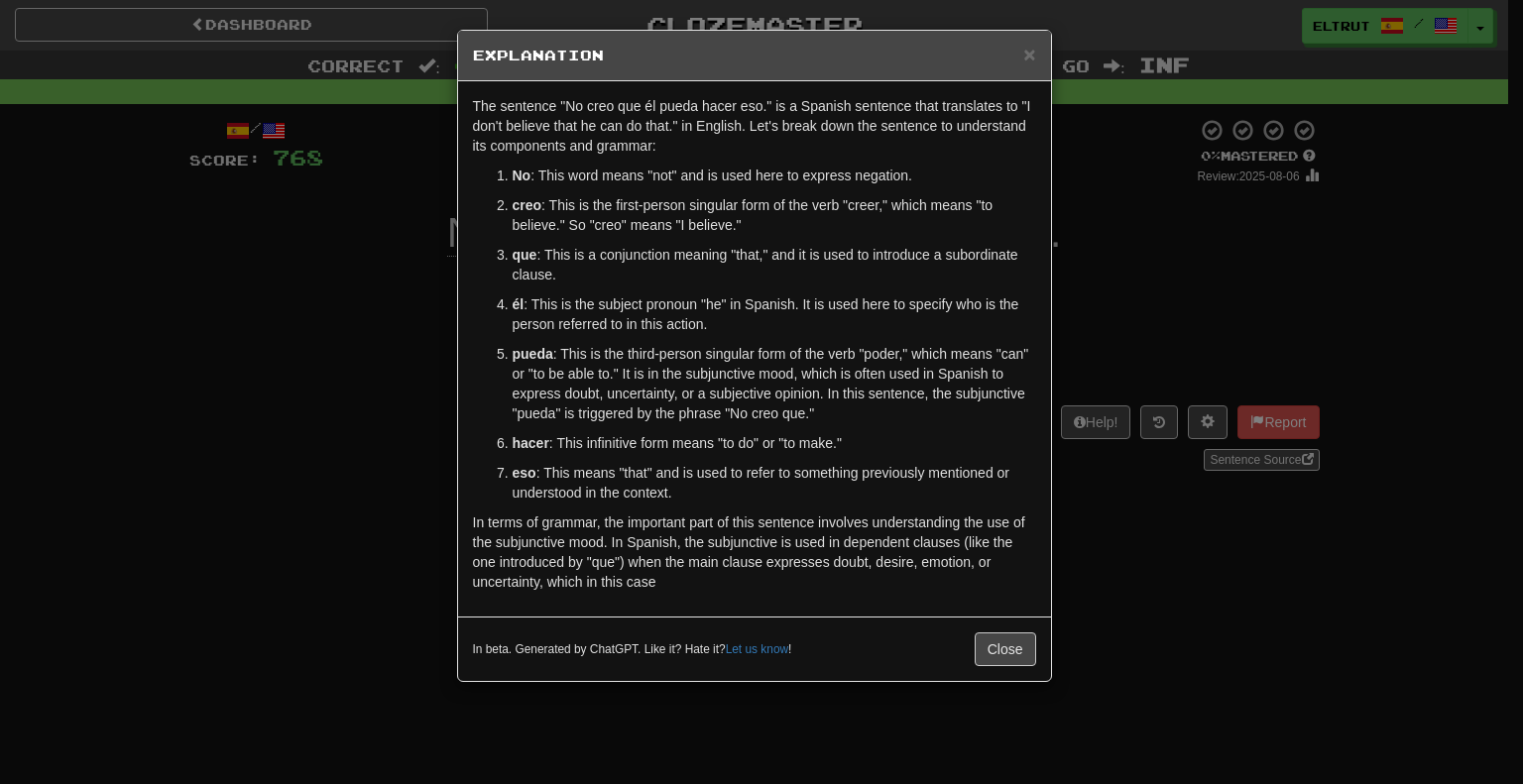 click on "The sentence "No creo que él pueda hacer eso." is a Spanish sentence that translates to "I don't believe that he can do that." in English. Let's break down the sentence to understand its components and grammar:
No : This word means "not" and is used here to express negation.
creo : This is the first-person singular form of the verb "creer," which means "to believe." So "creo" means "I believe."
que : This is a conjunction meaning "that," and it is used to introduce a subordinate clause.
él : This is the subject pronoun "he" in Spanish. It is used here to specify who is the person referred to in this action.
pueda : This is the third-person singular form of the verb "poder," which means "can" or "to be able to." It is in the subjunctive mood, which is often used in Spanish to express doubt, uncertainty, or a subjective opinion. In this sentence, the subjunctive "pueda" is triggered by the phrase "No creo que."
hacer : This infinitive form means "to do" or "to make."" at bounding box center (755, 349) 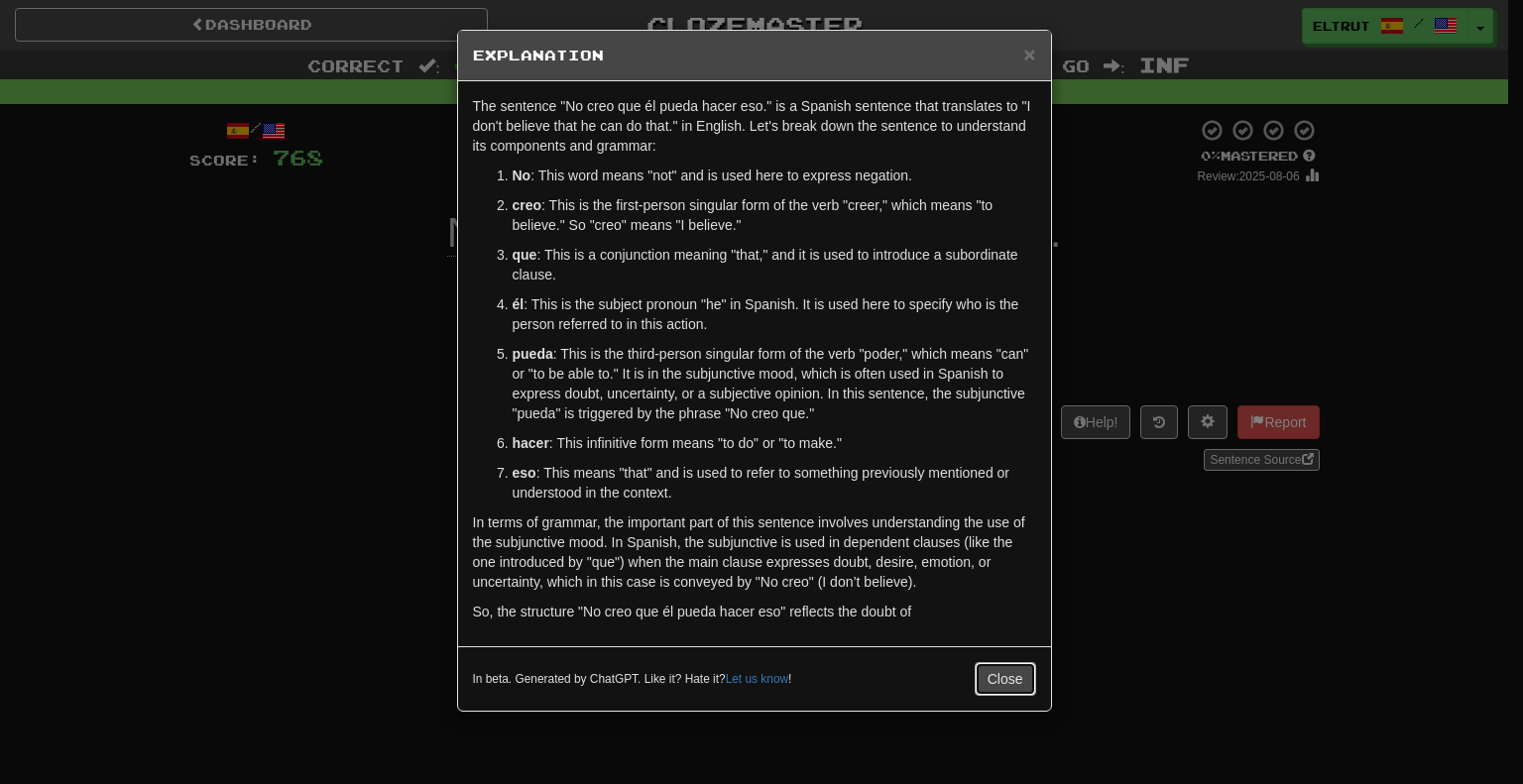 click on "Close" at bounding box center [1005, 679] 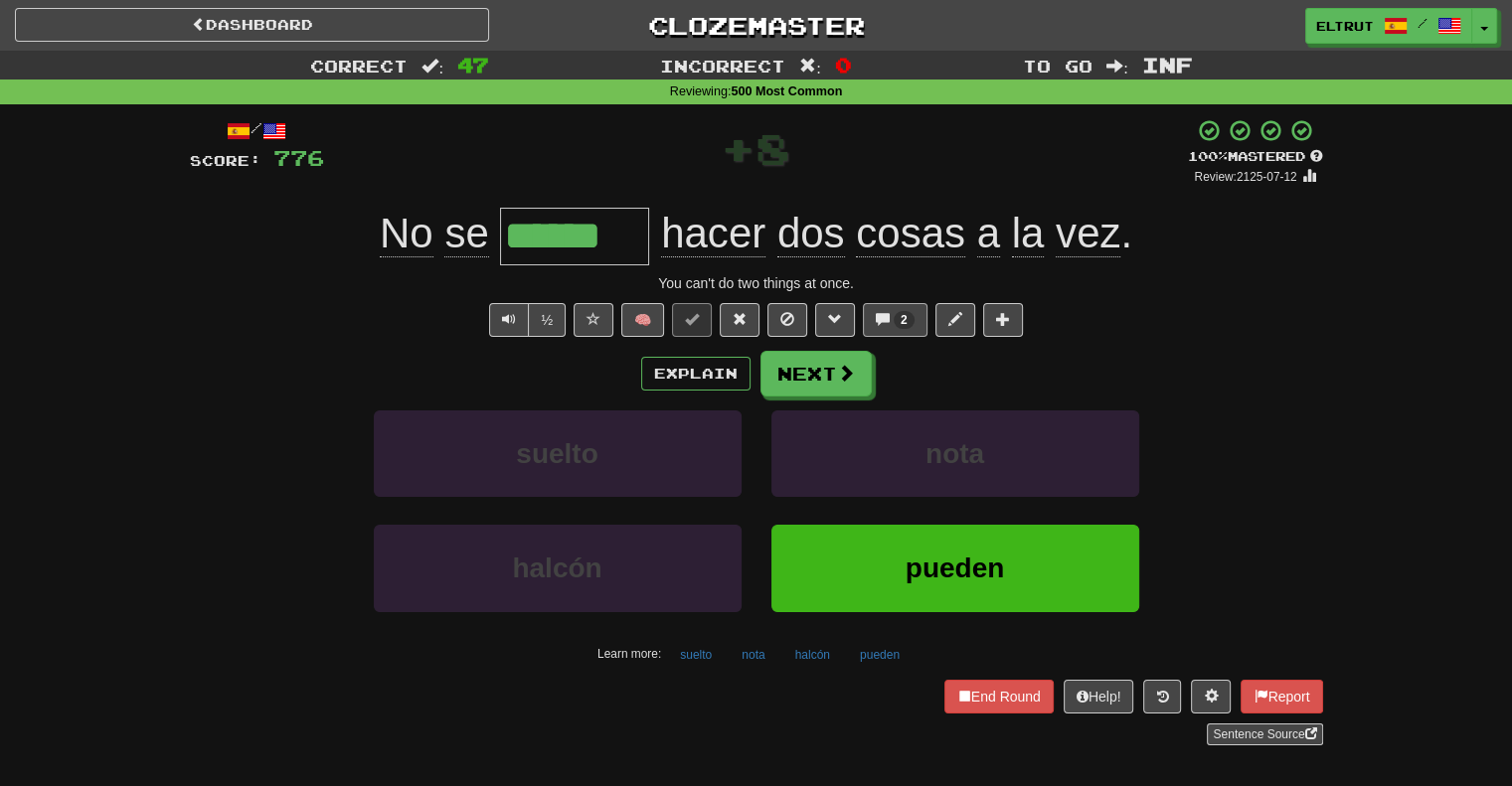 type on "******" 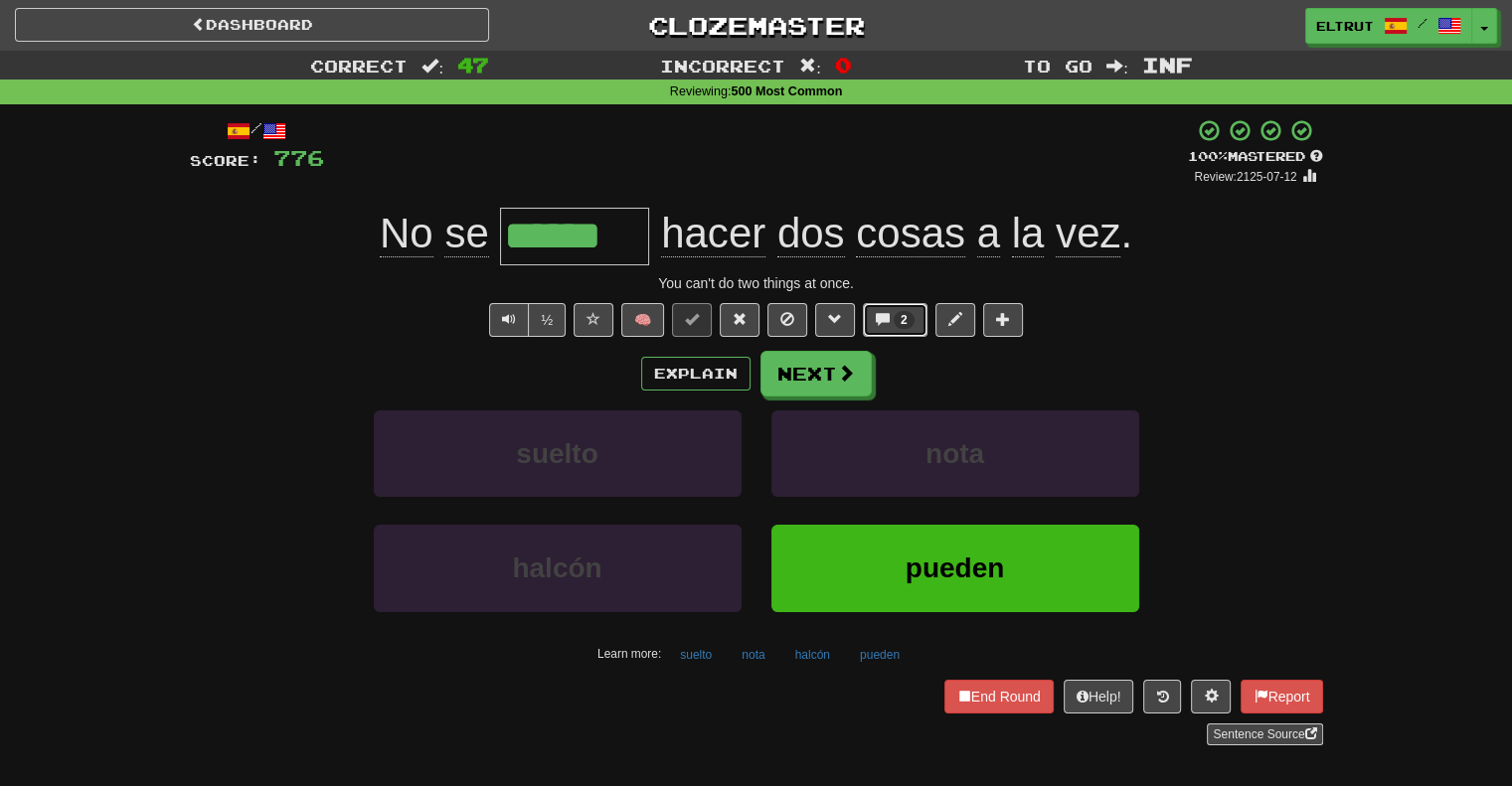 click on "2" at bounding box center (895, 320) 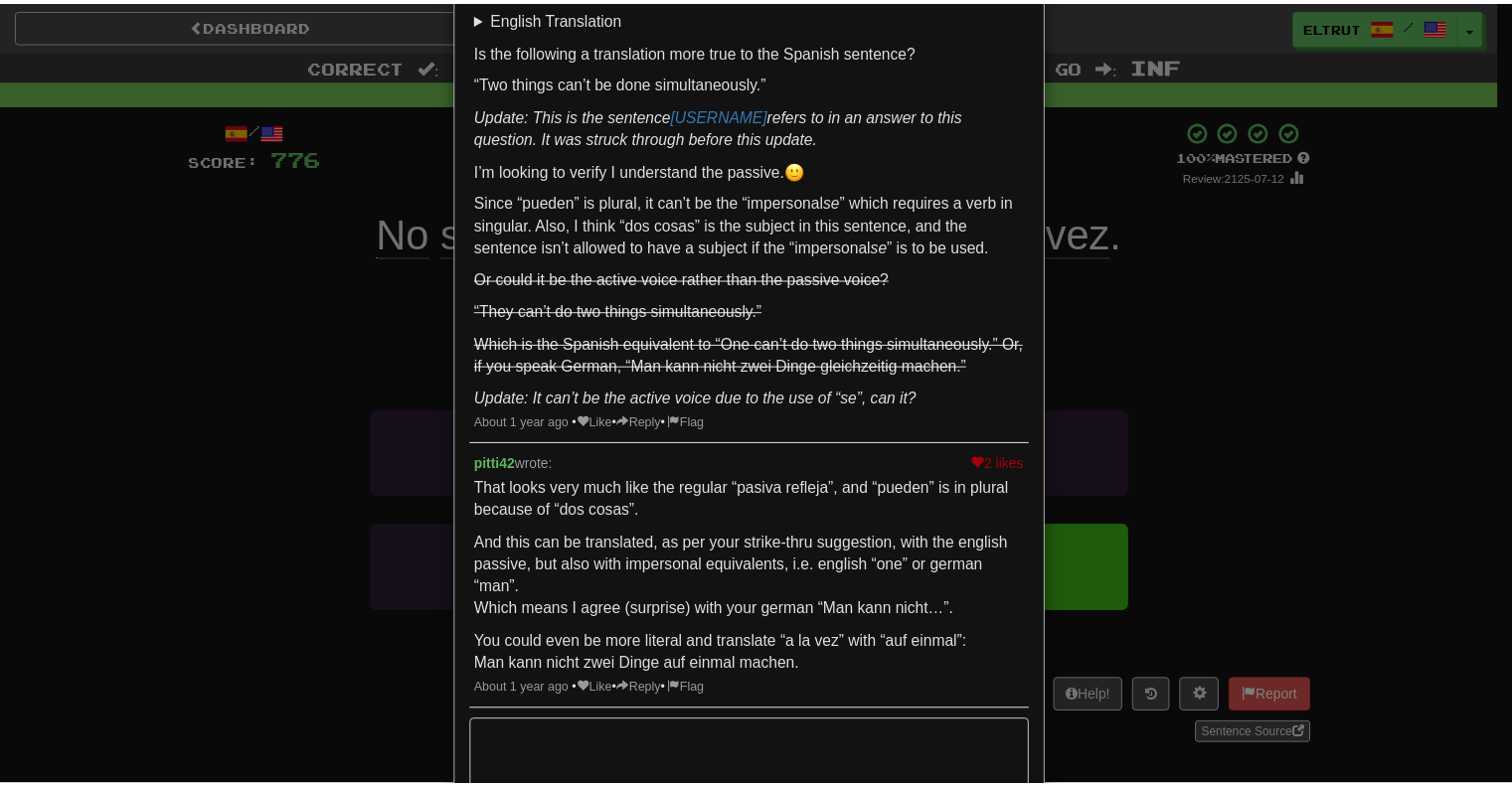 scroll, scrollTop: 199, scrollLeft: 0, axis: vertical 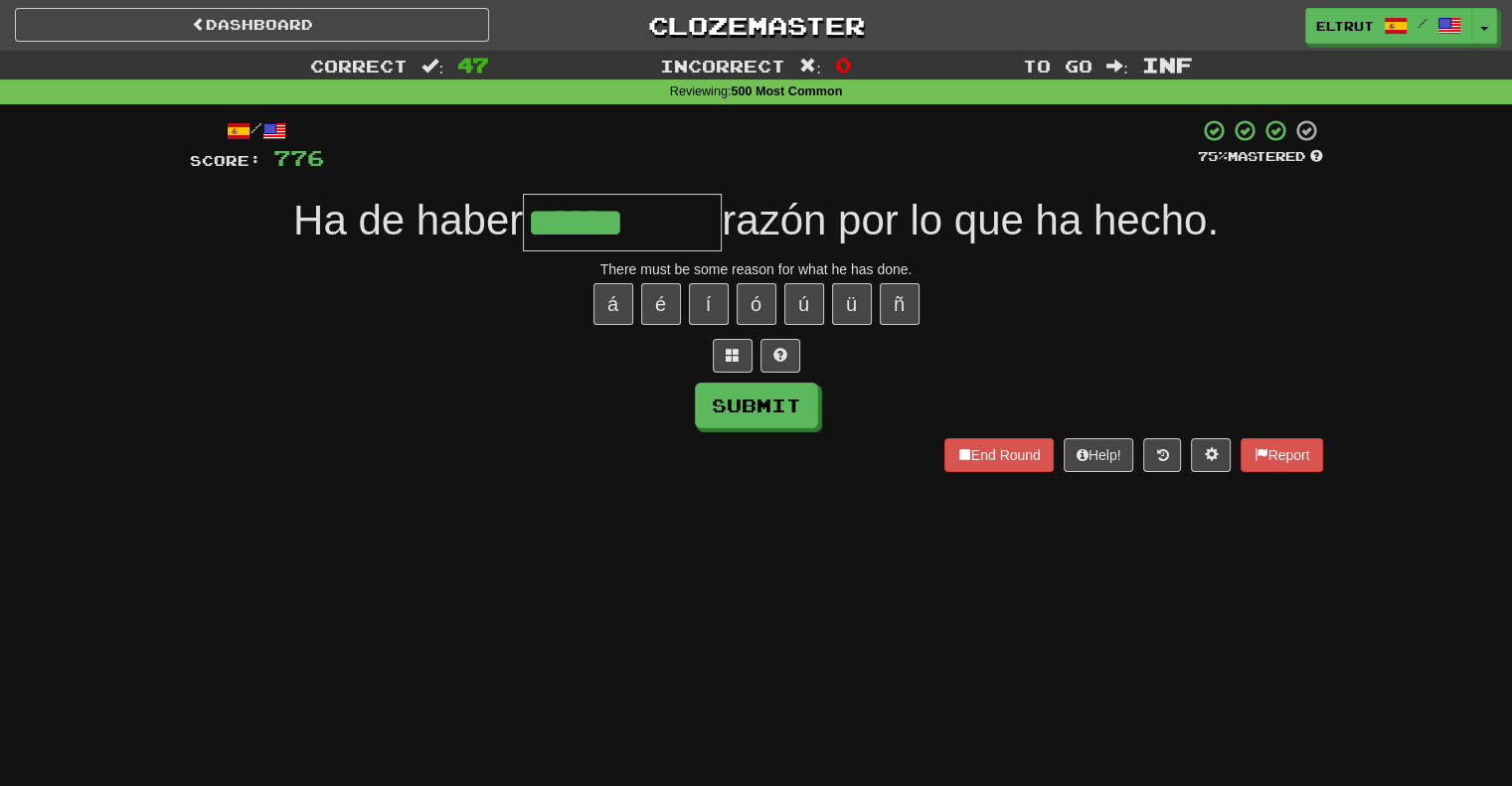 type on "******" 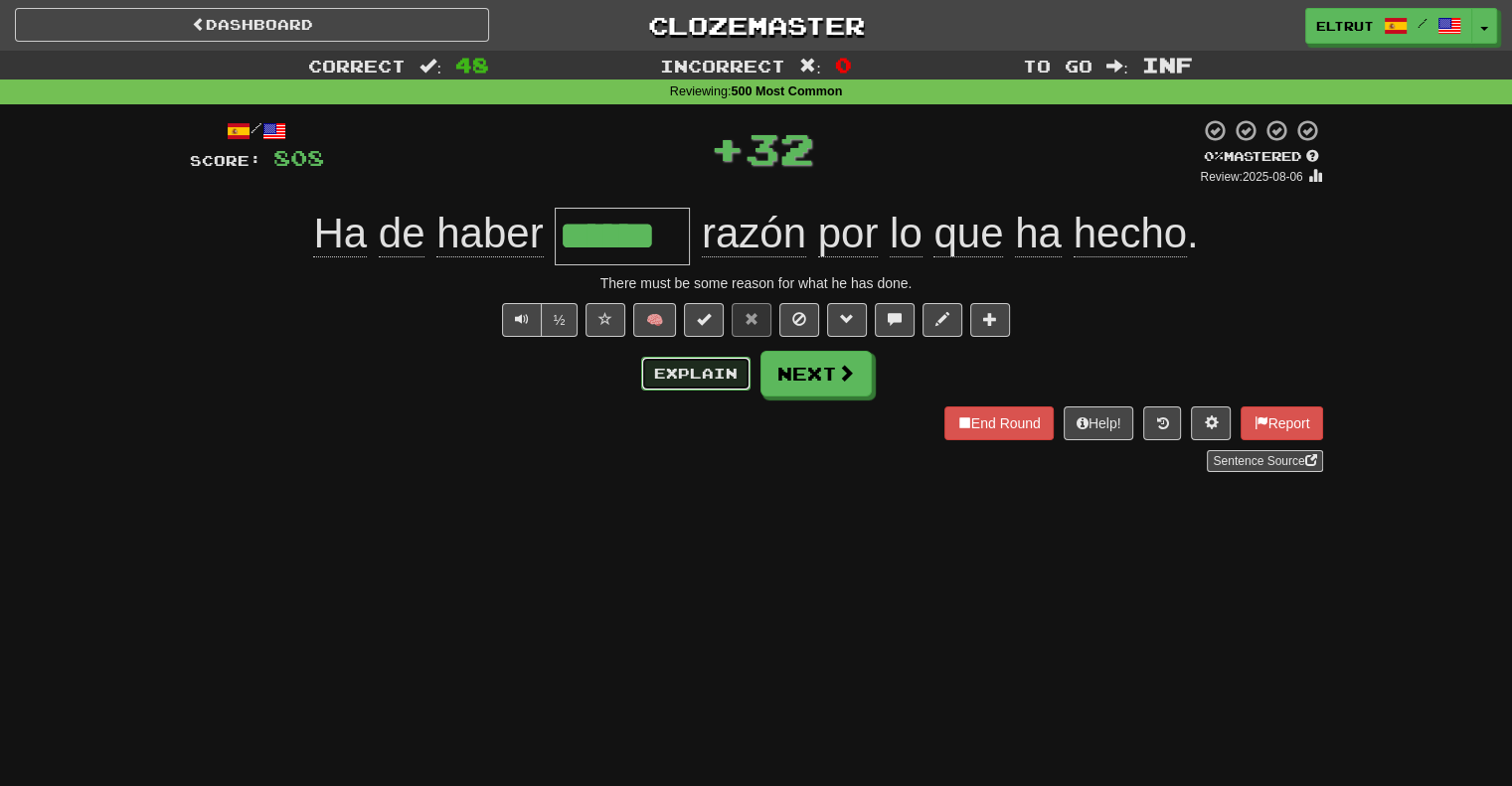click on "Explain" at bounding box center (696, 374) 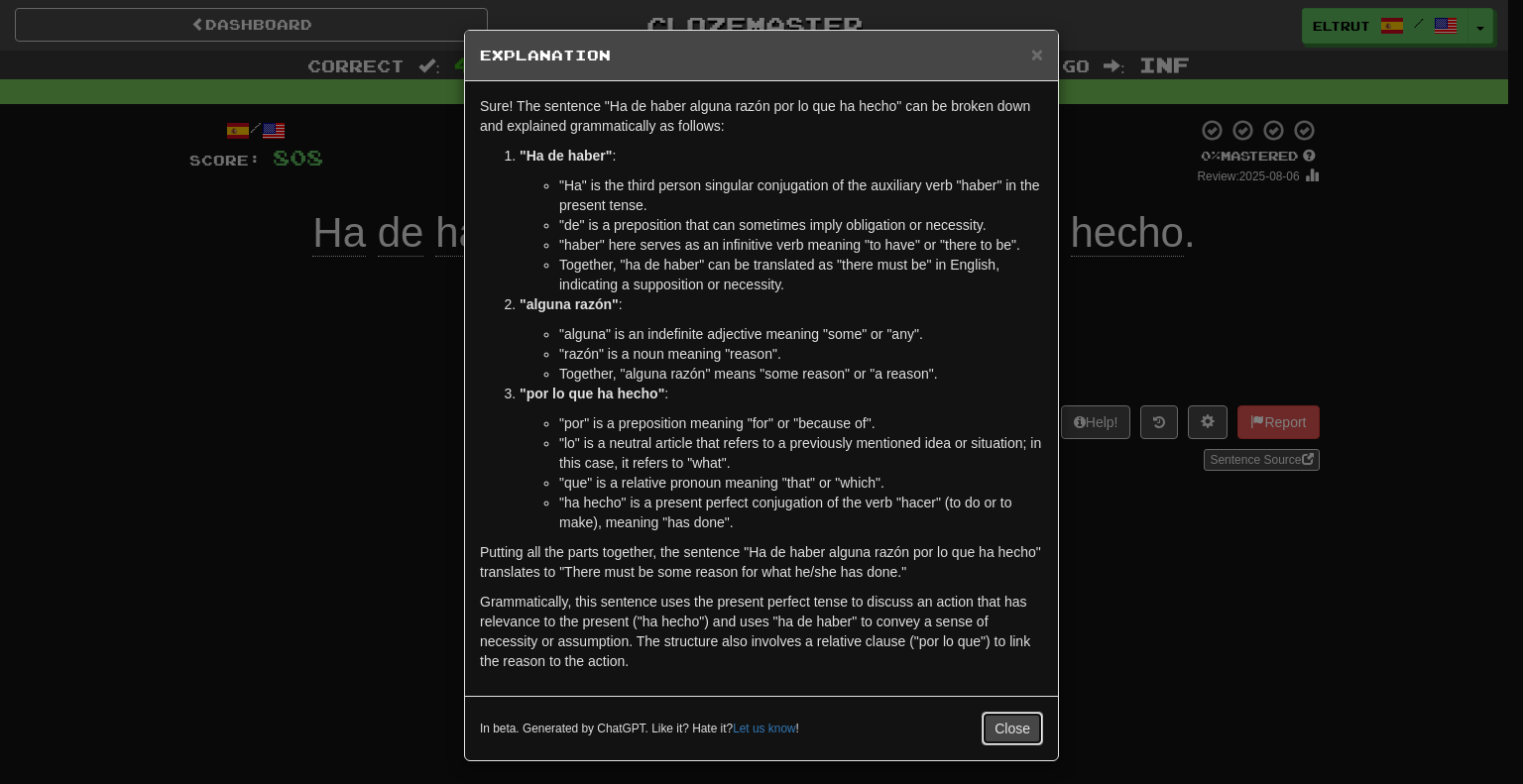 click on "Close" at bounding box center [1012, 728] 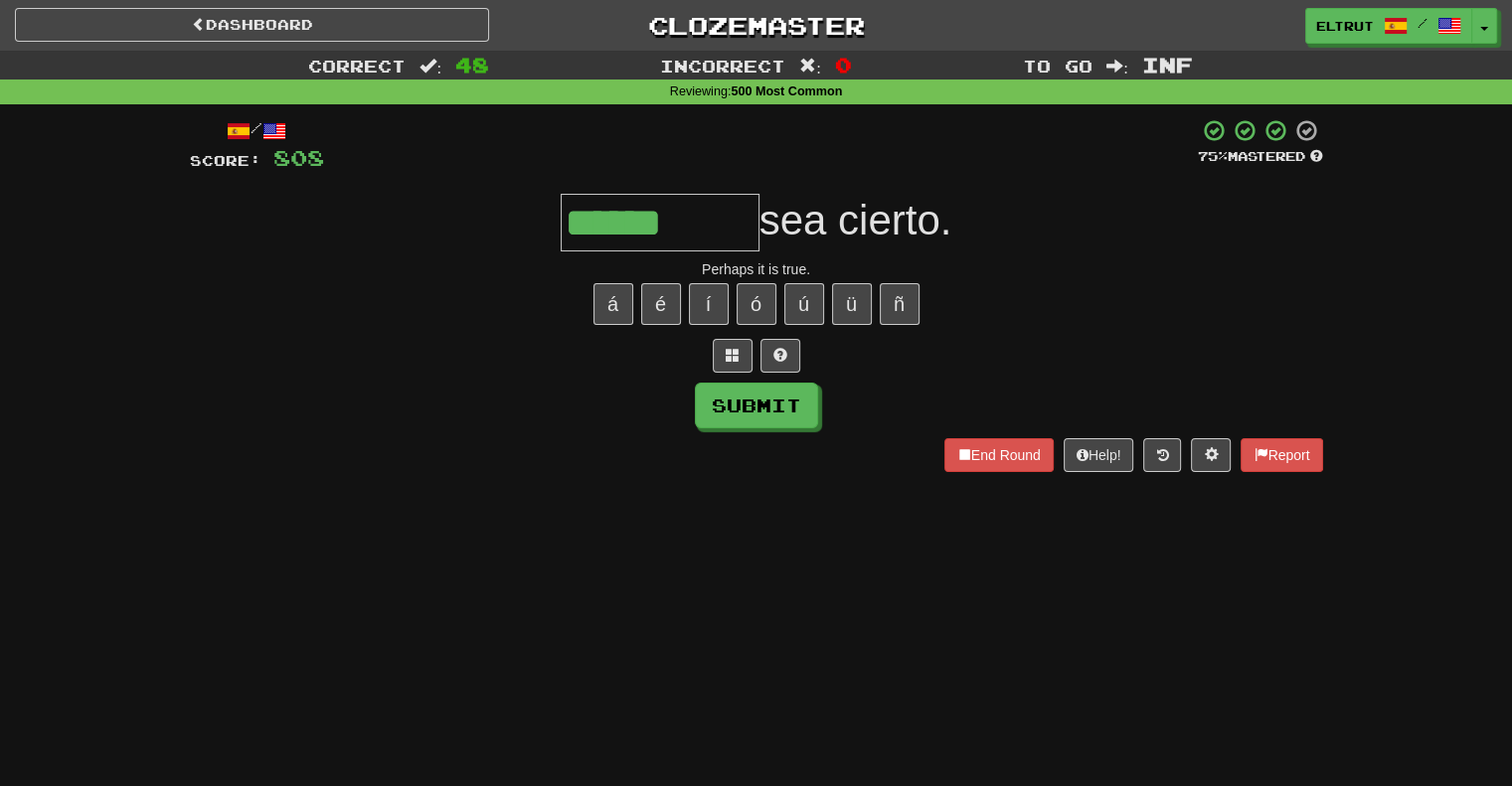 type on "*****" 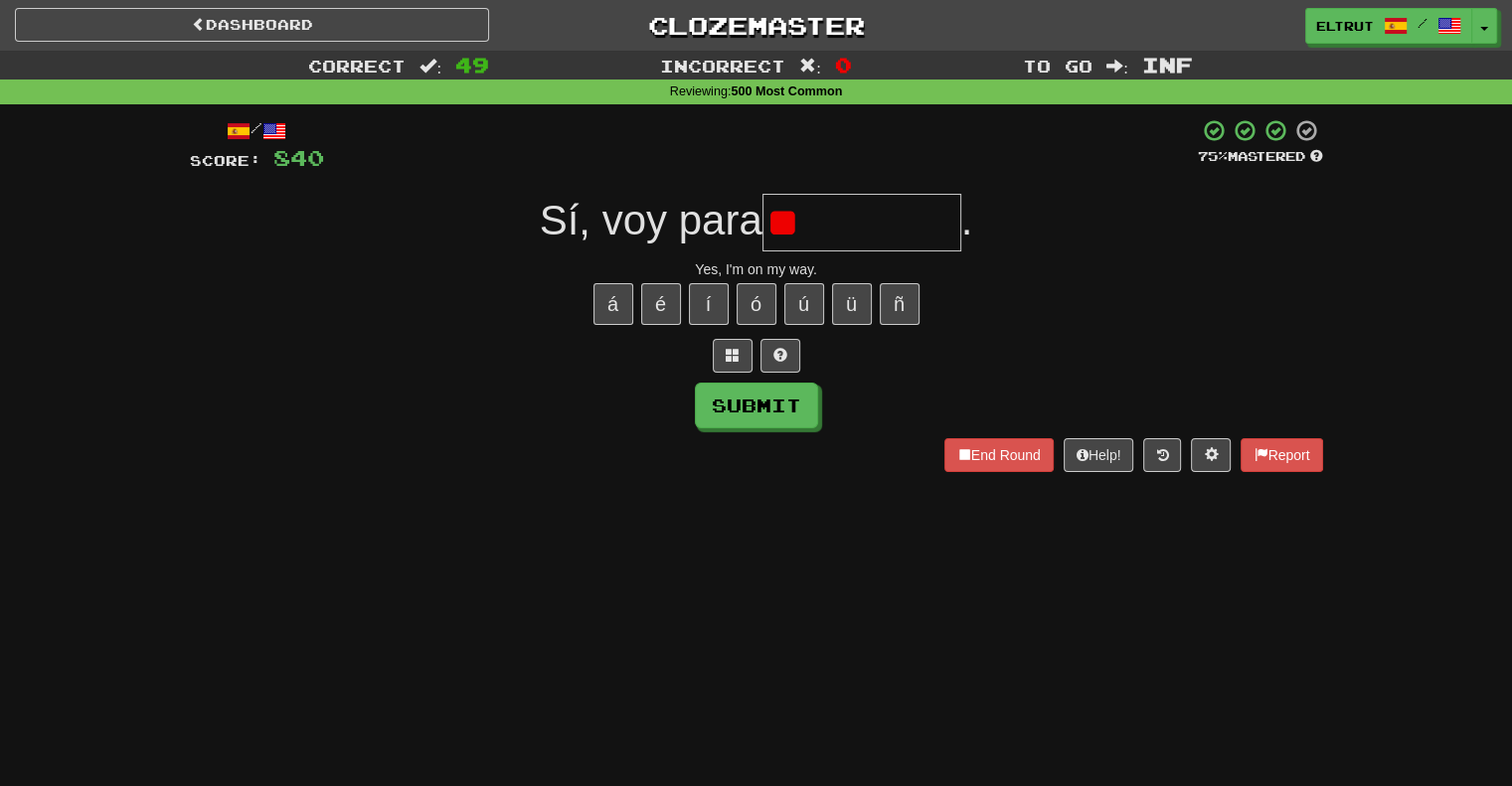 type on "*" 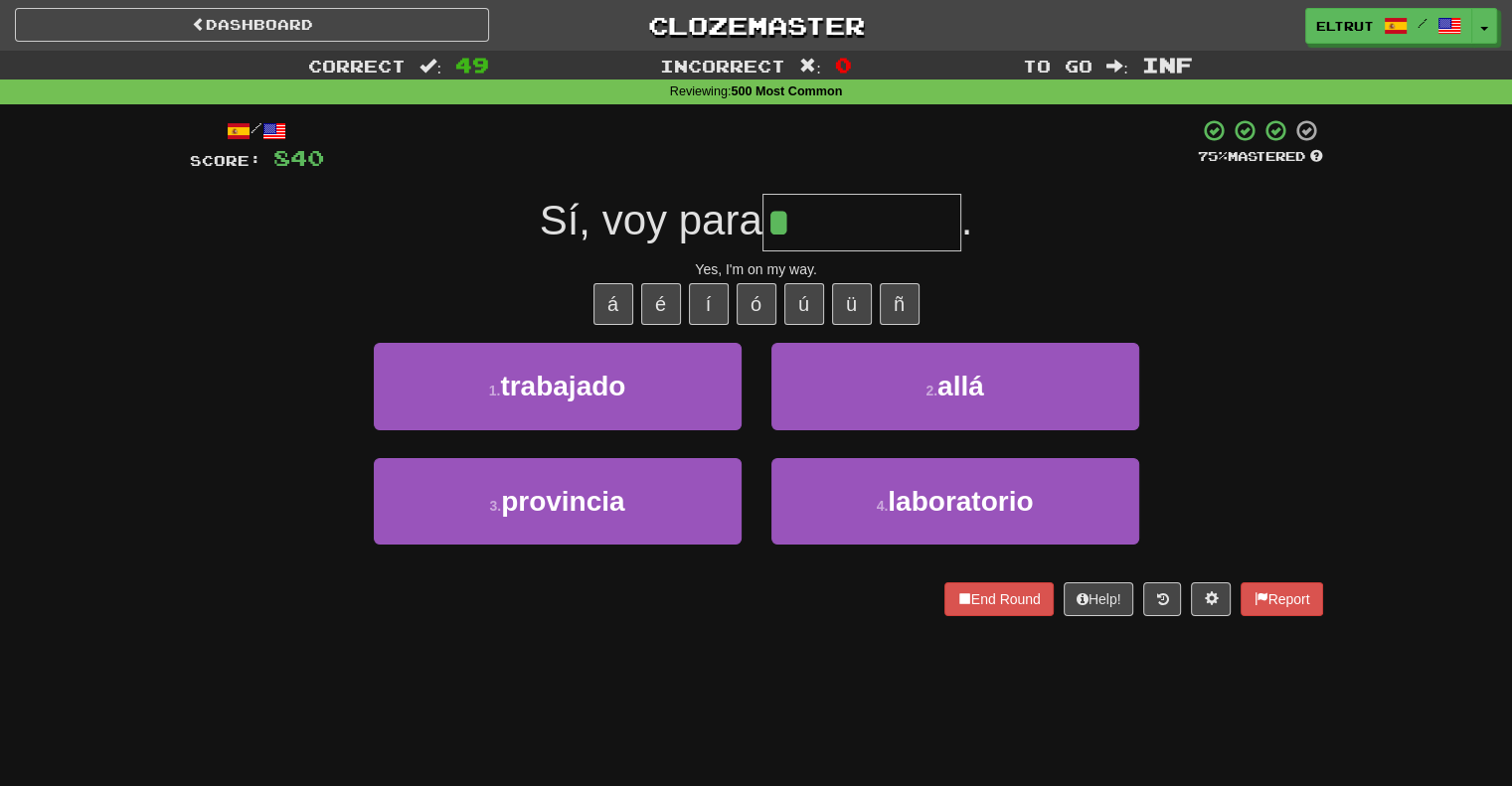 type on "****" 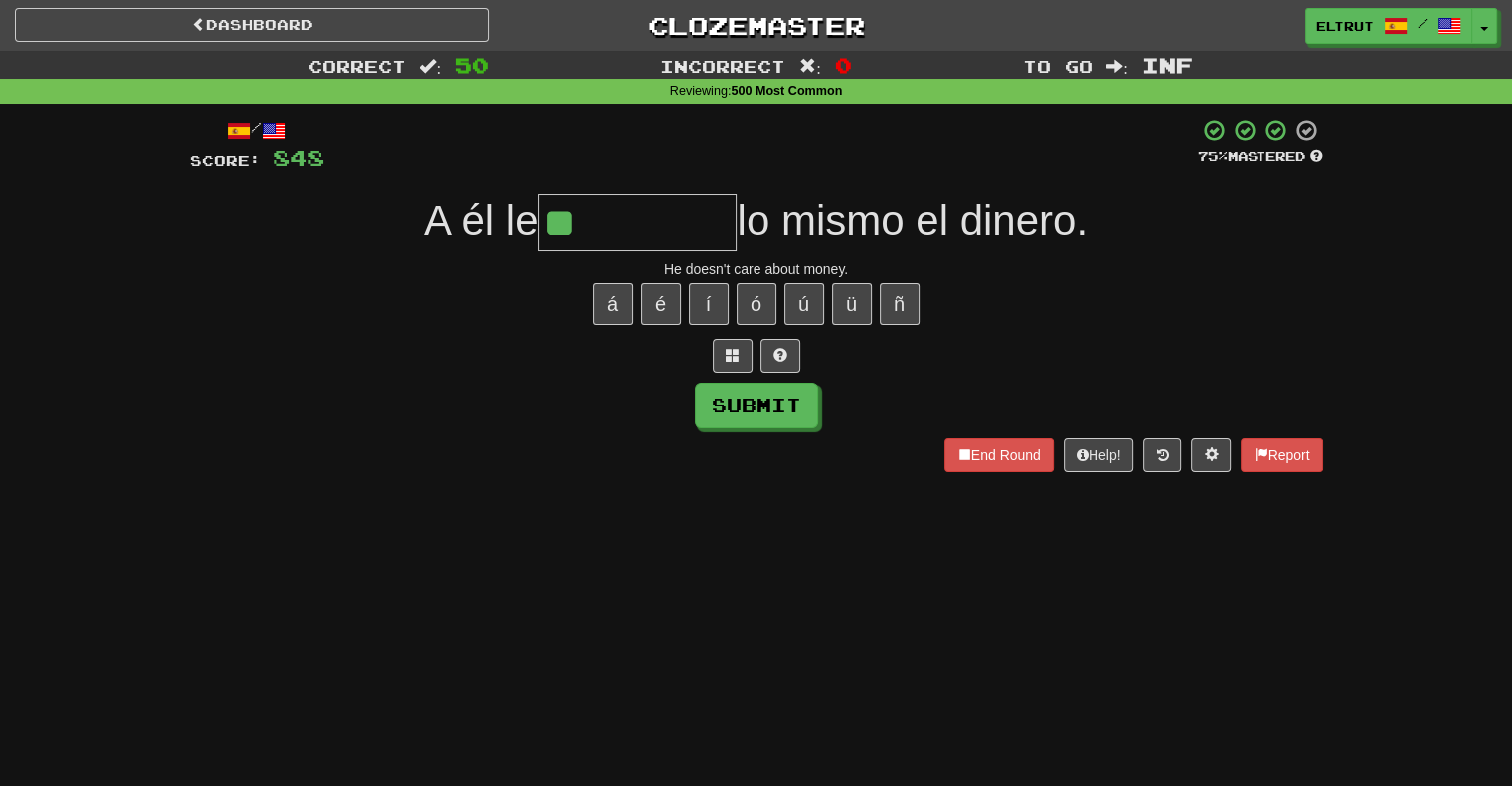 type on "**" 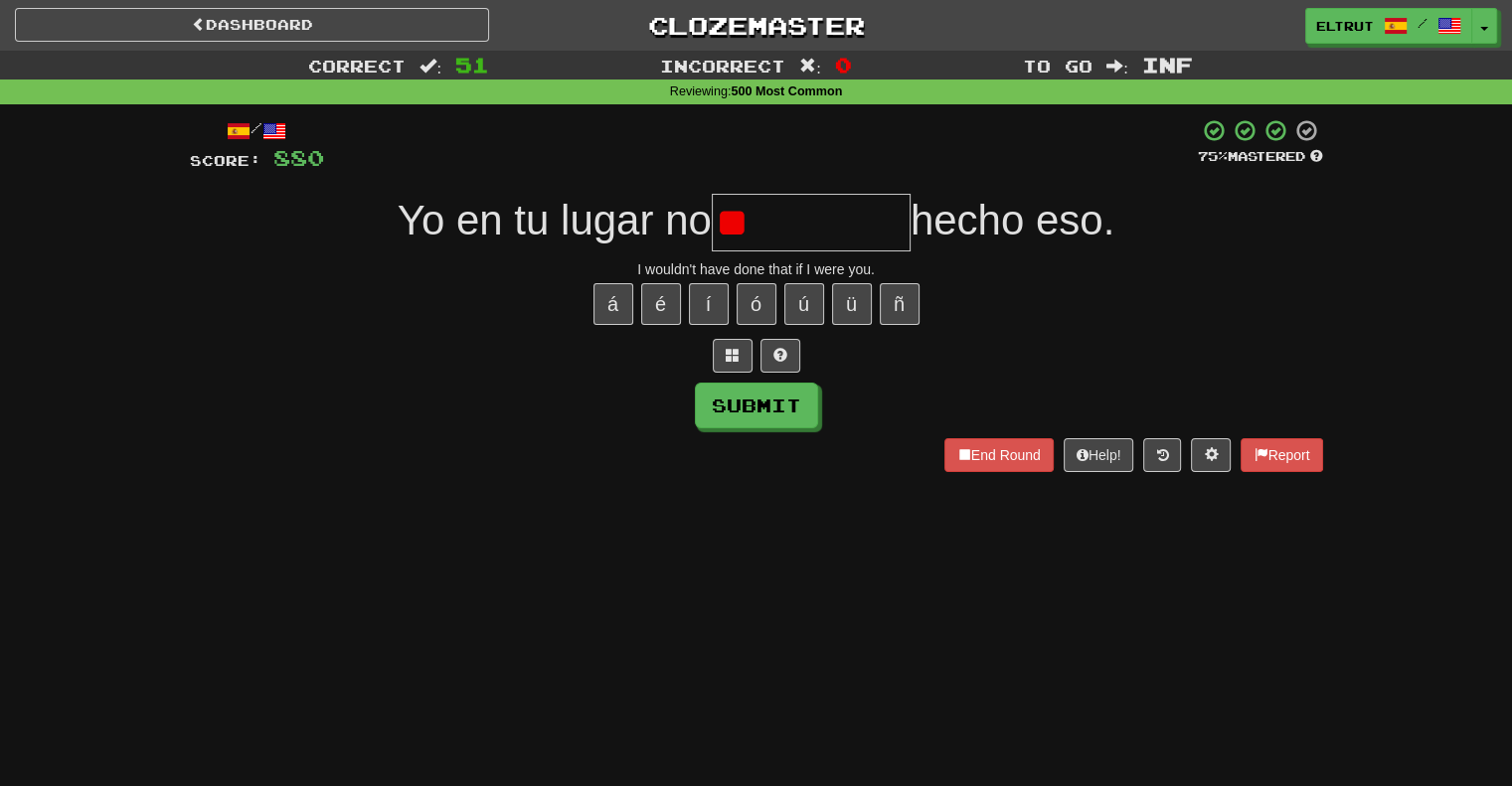 type on "*" 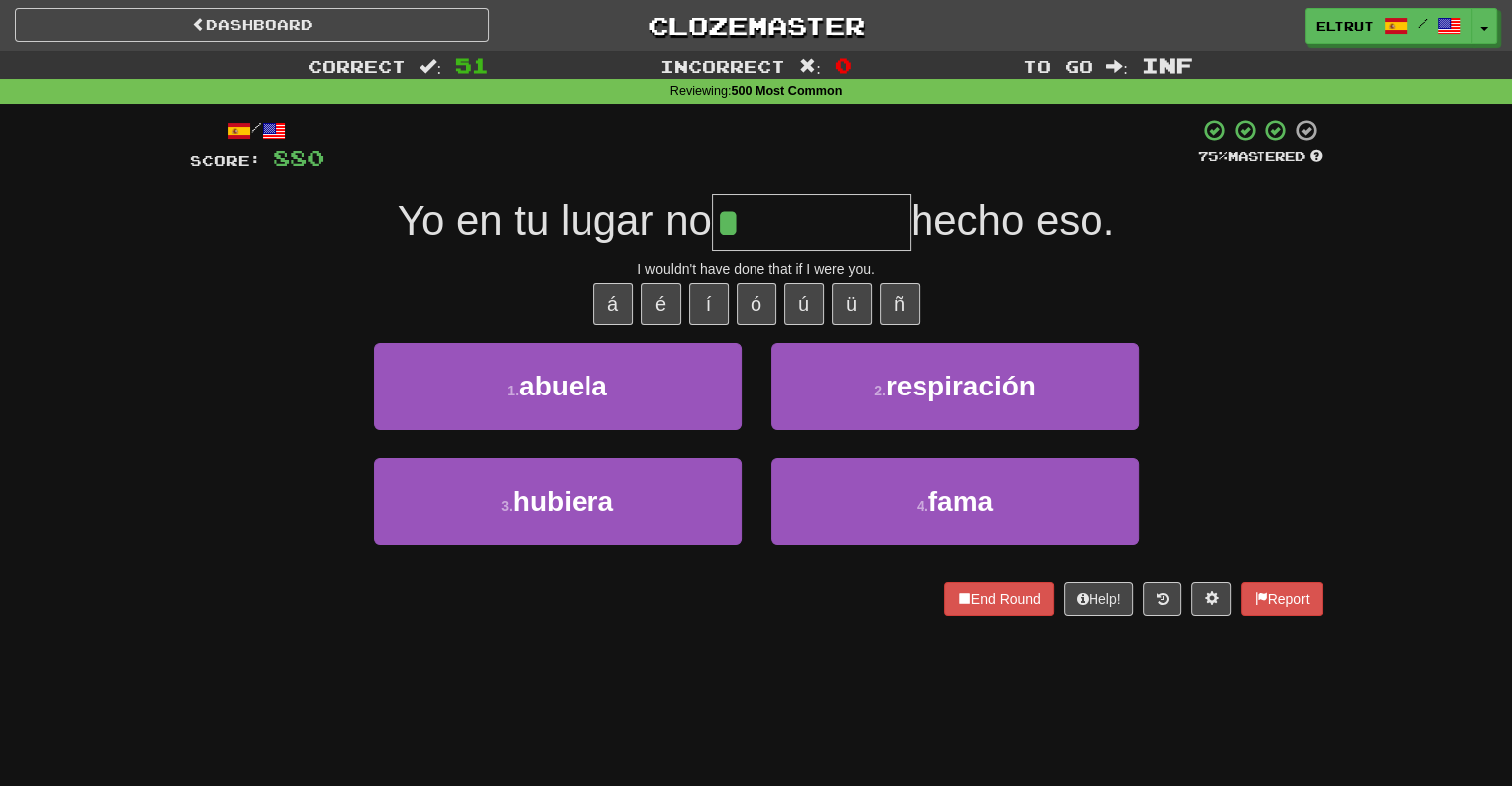 type on "*******" 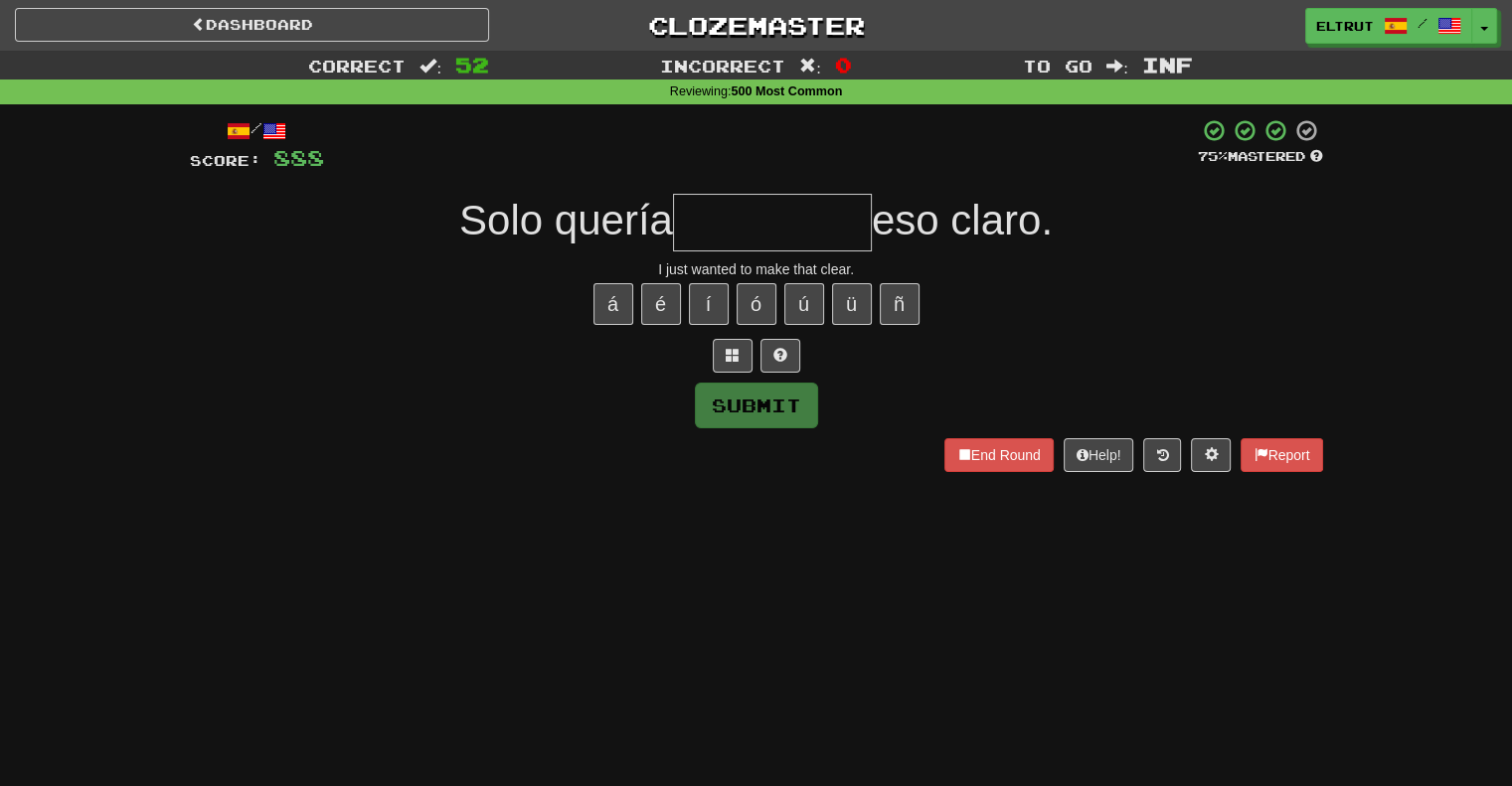 click at bounding box center [772, 223] 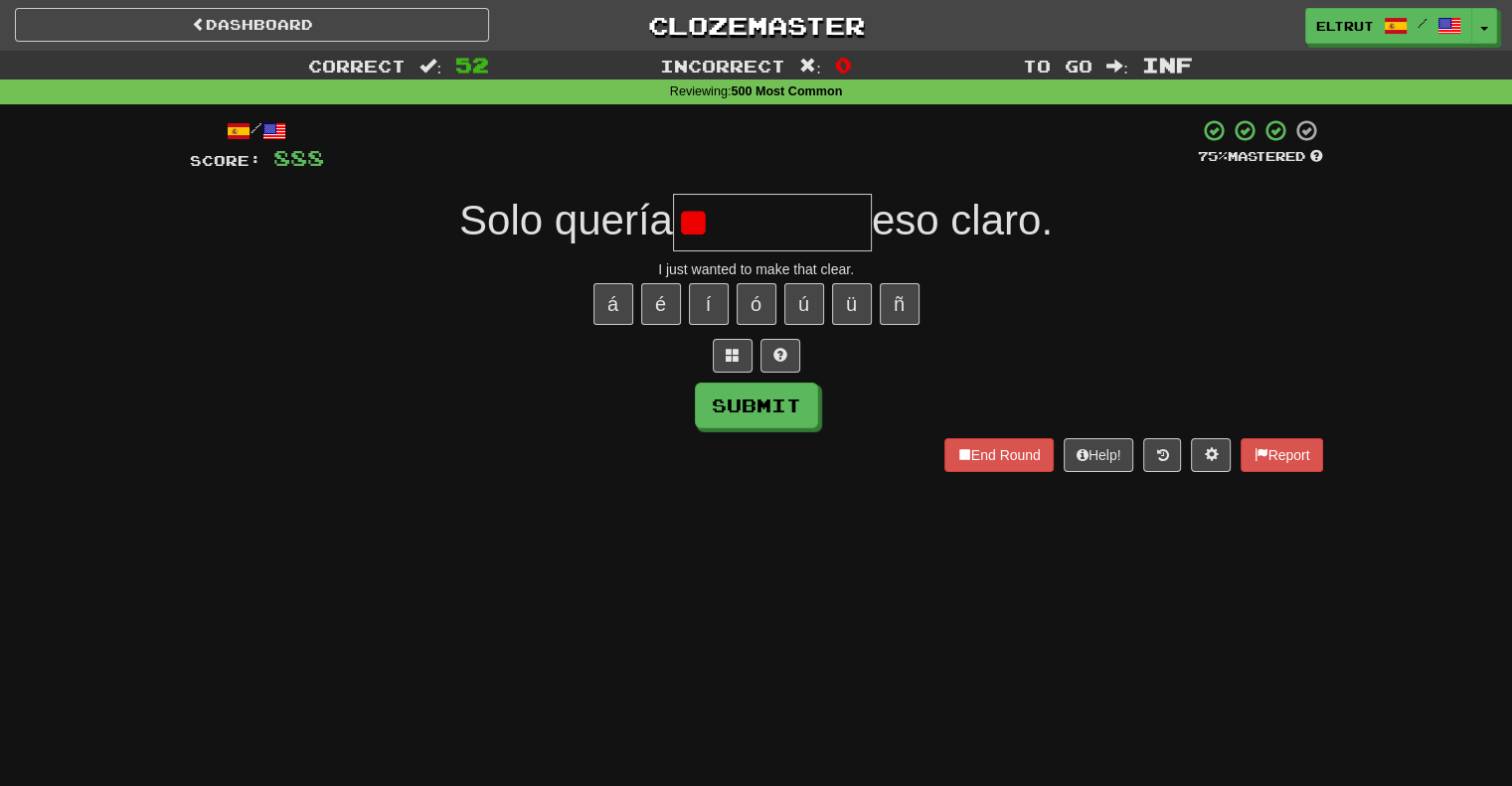 type on "*" 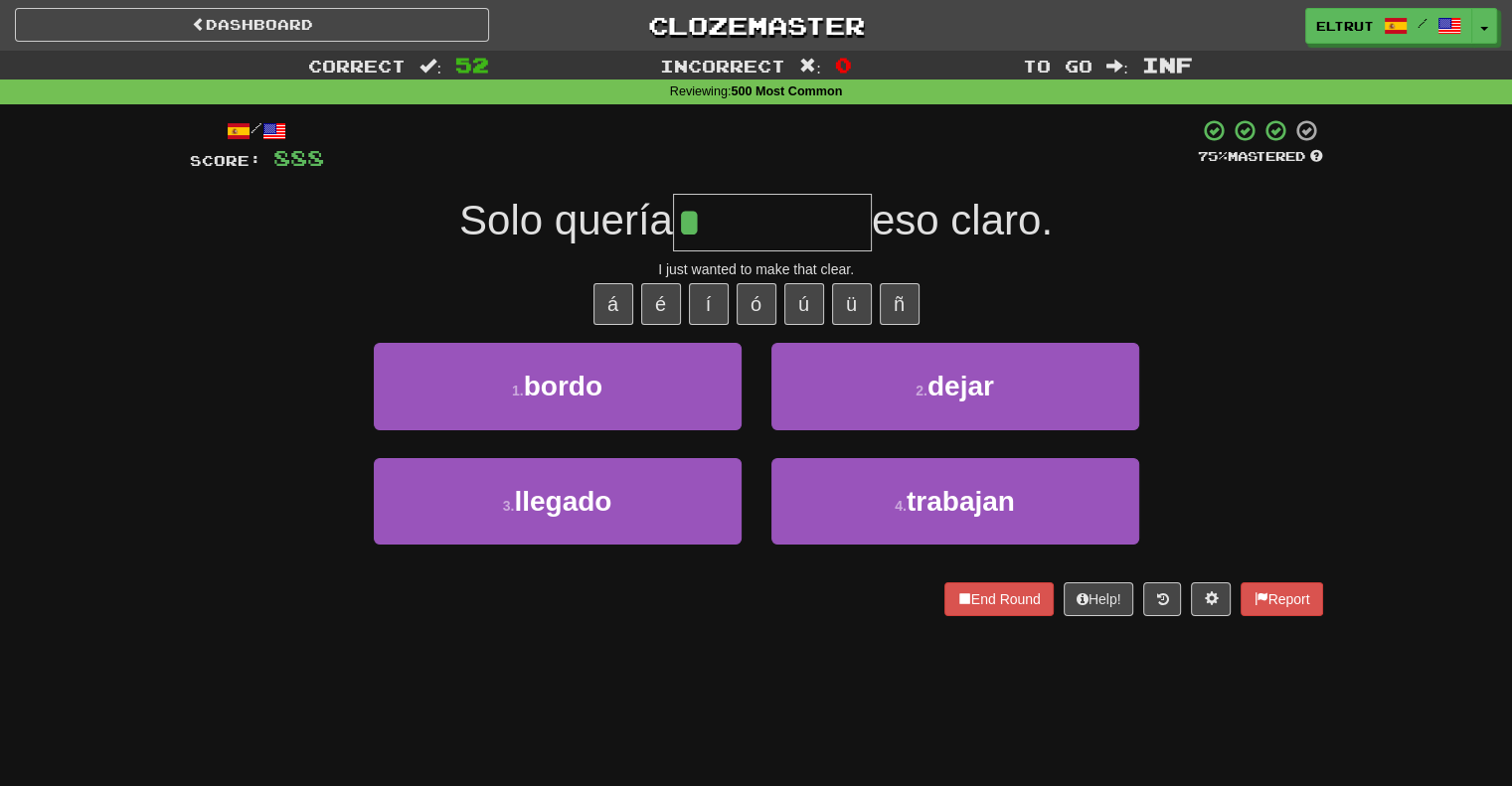 type on "*****" 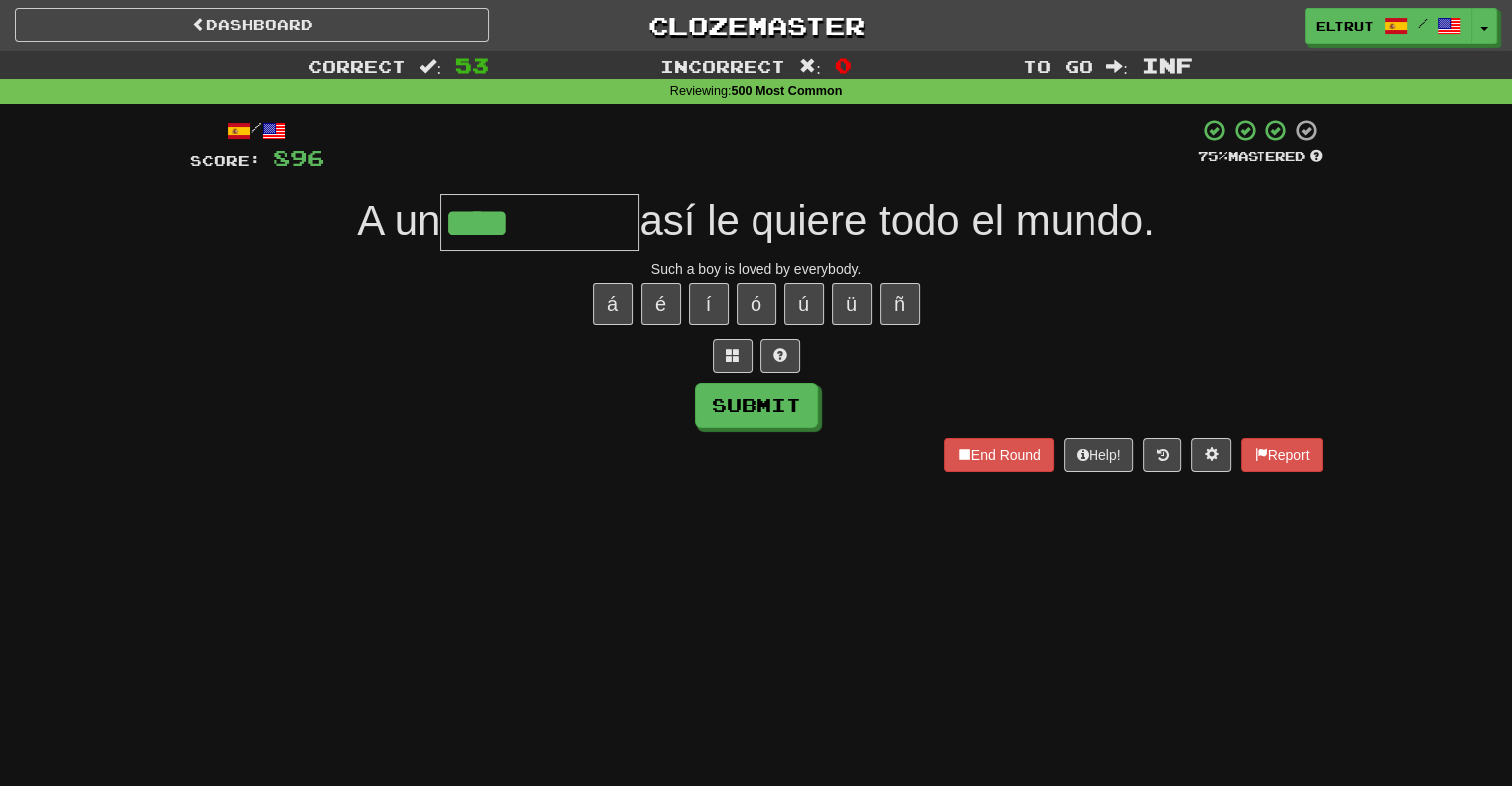 type on "*****" 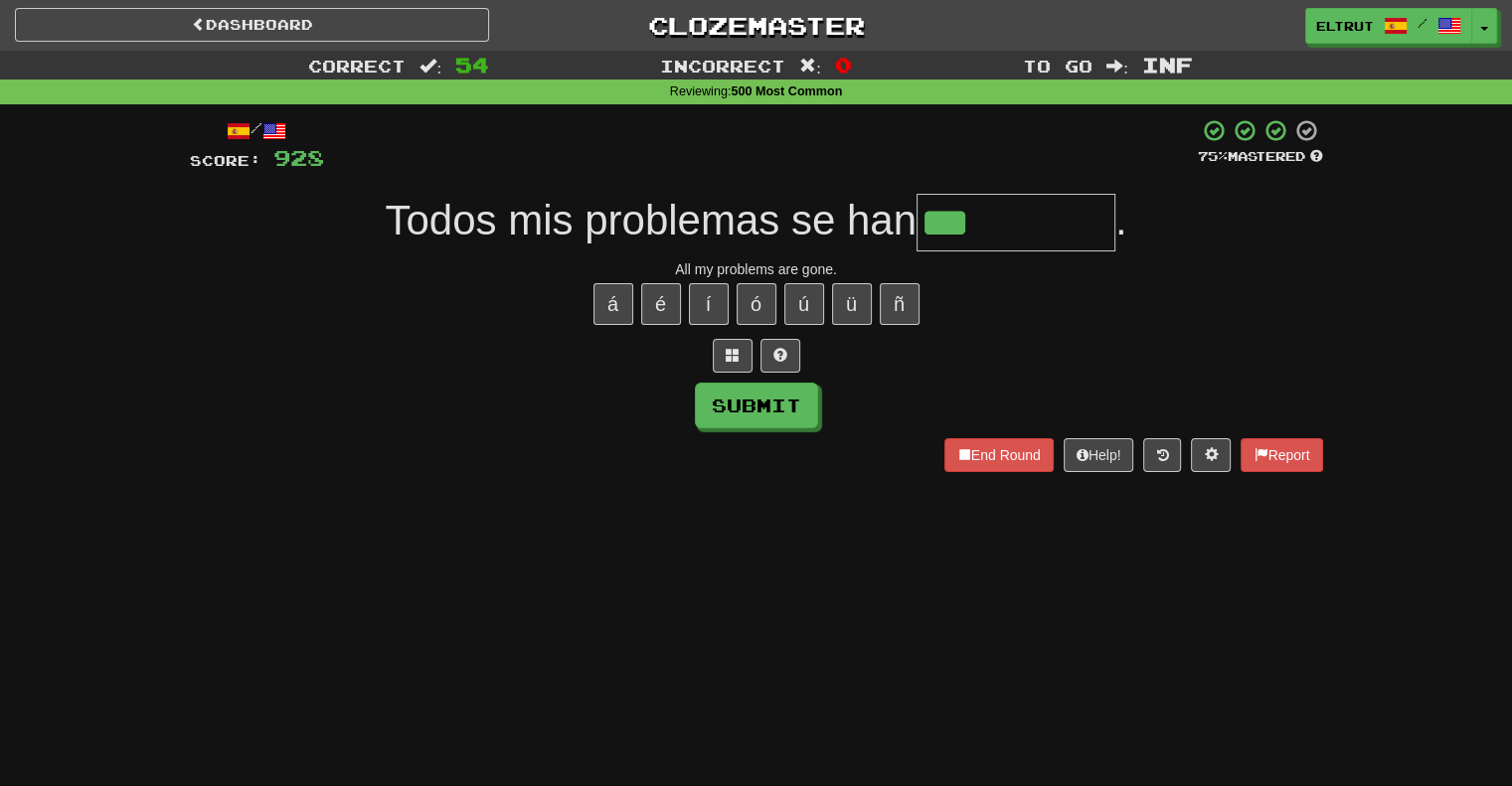 type on "***" 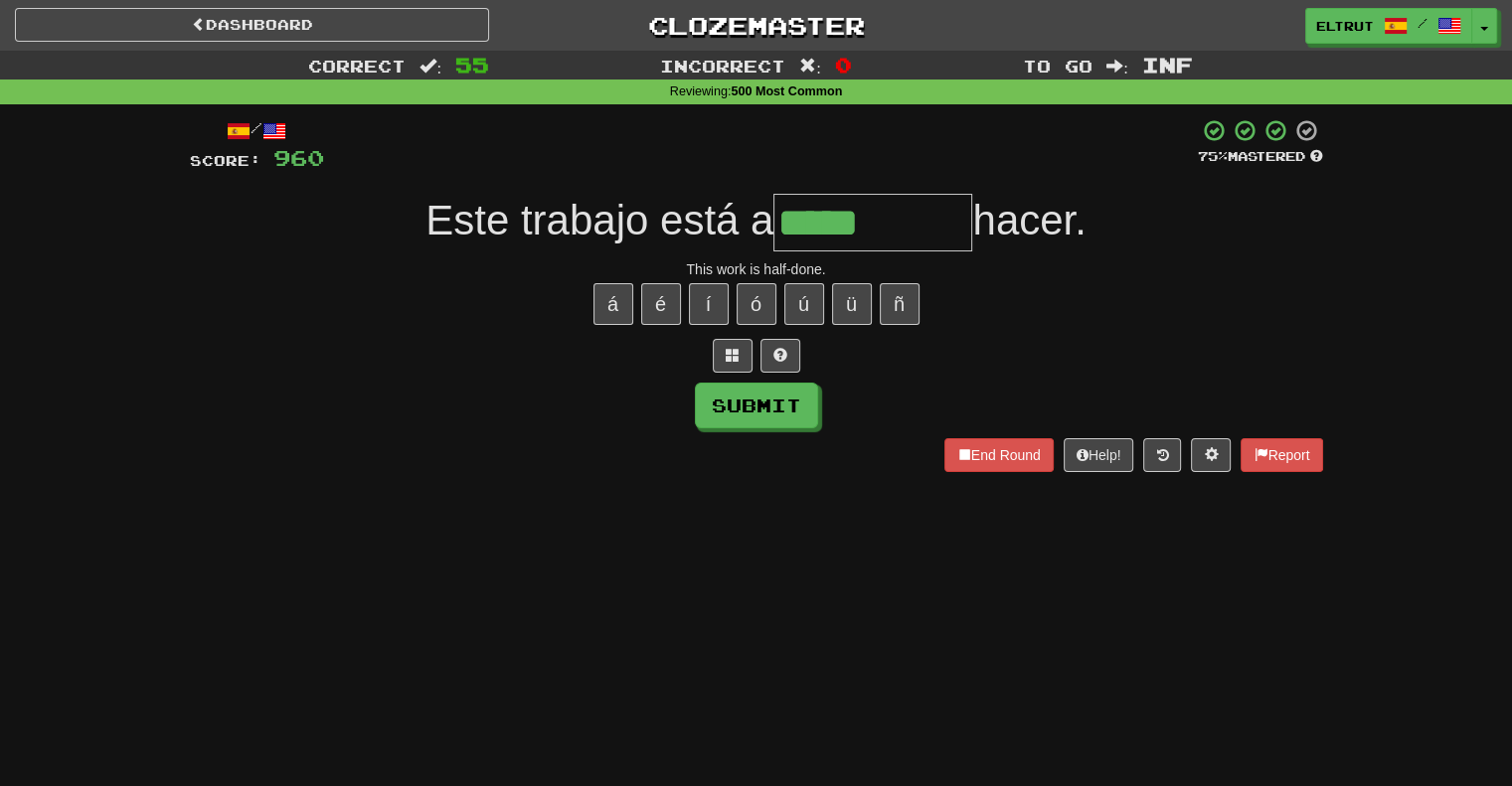 type on "*****" 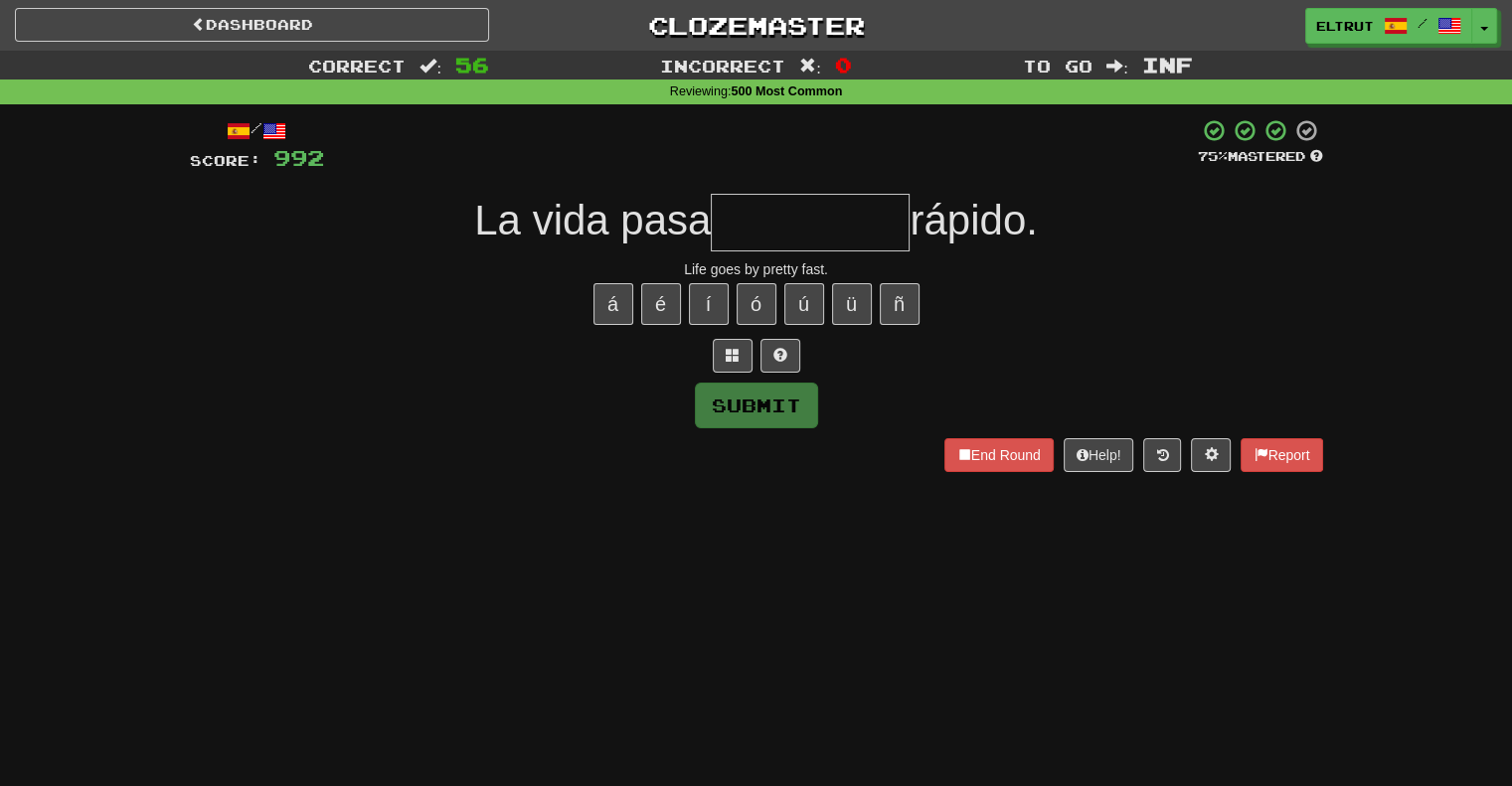 type on "*" 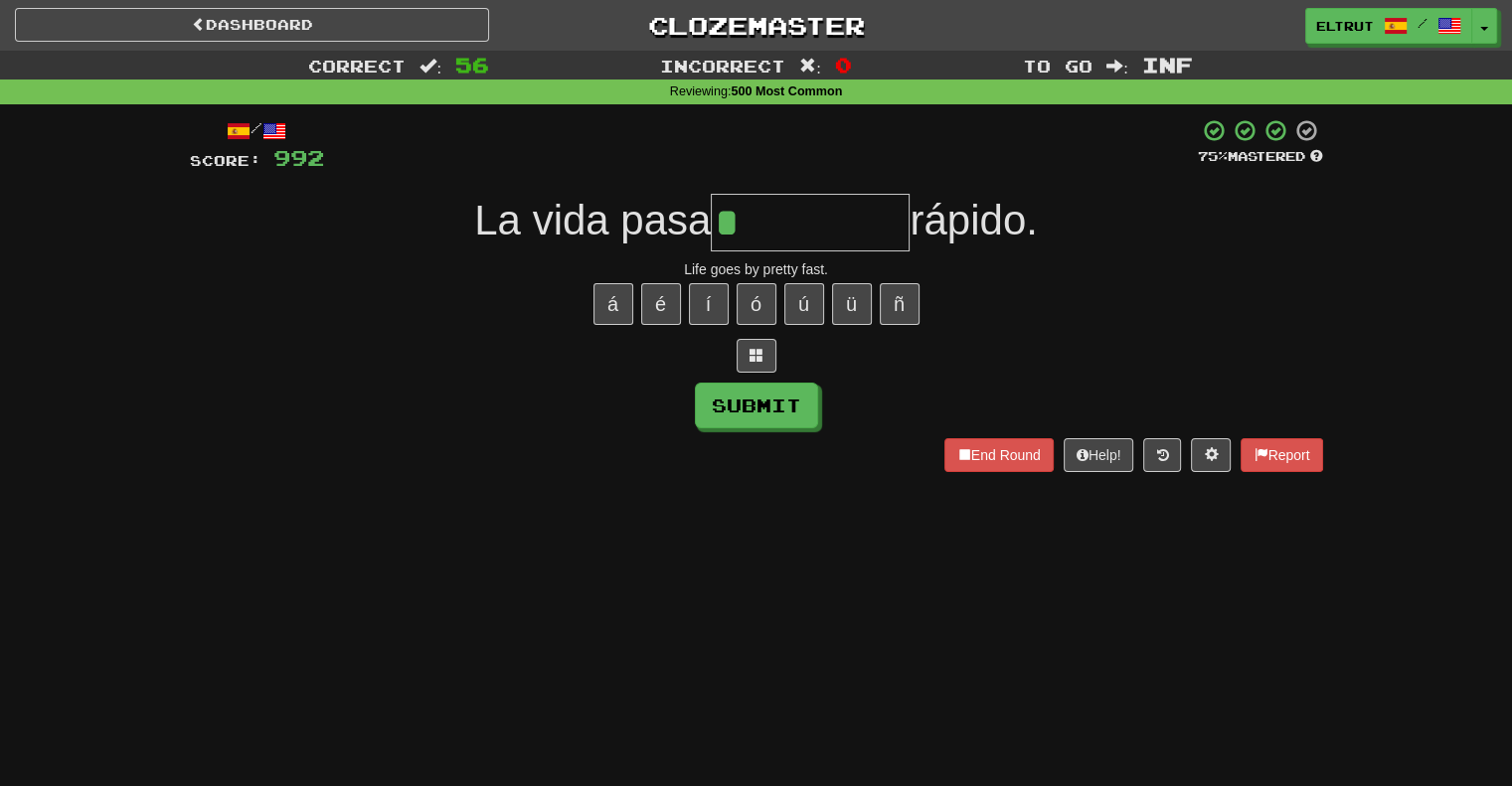 click on "*" at bounding box center (810, 223) 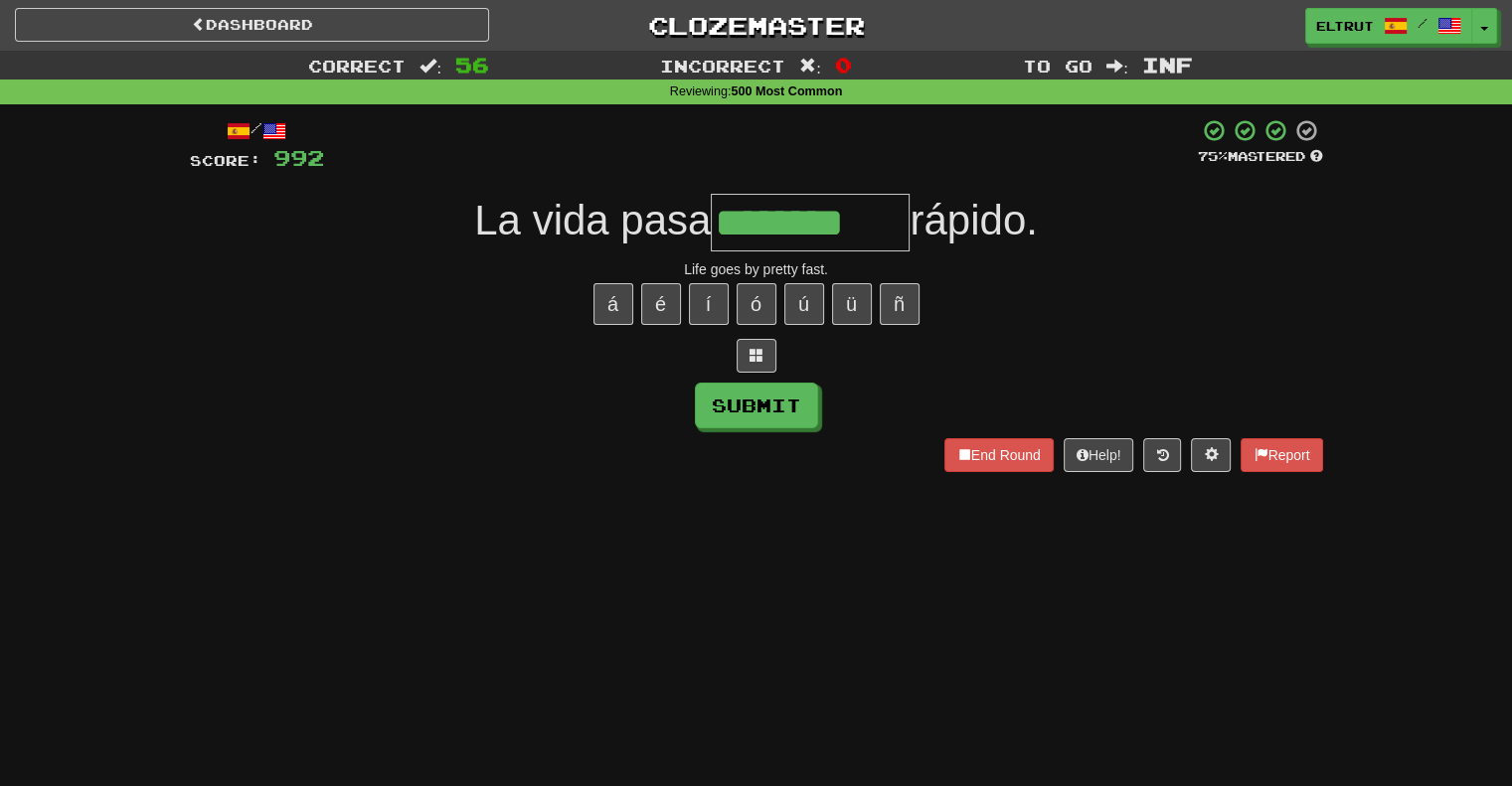 type on "********" 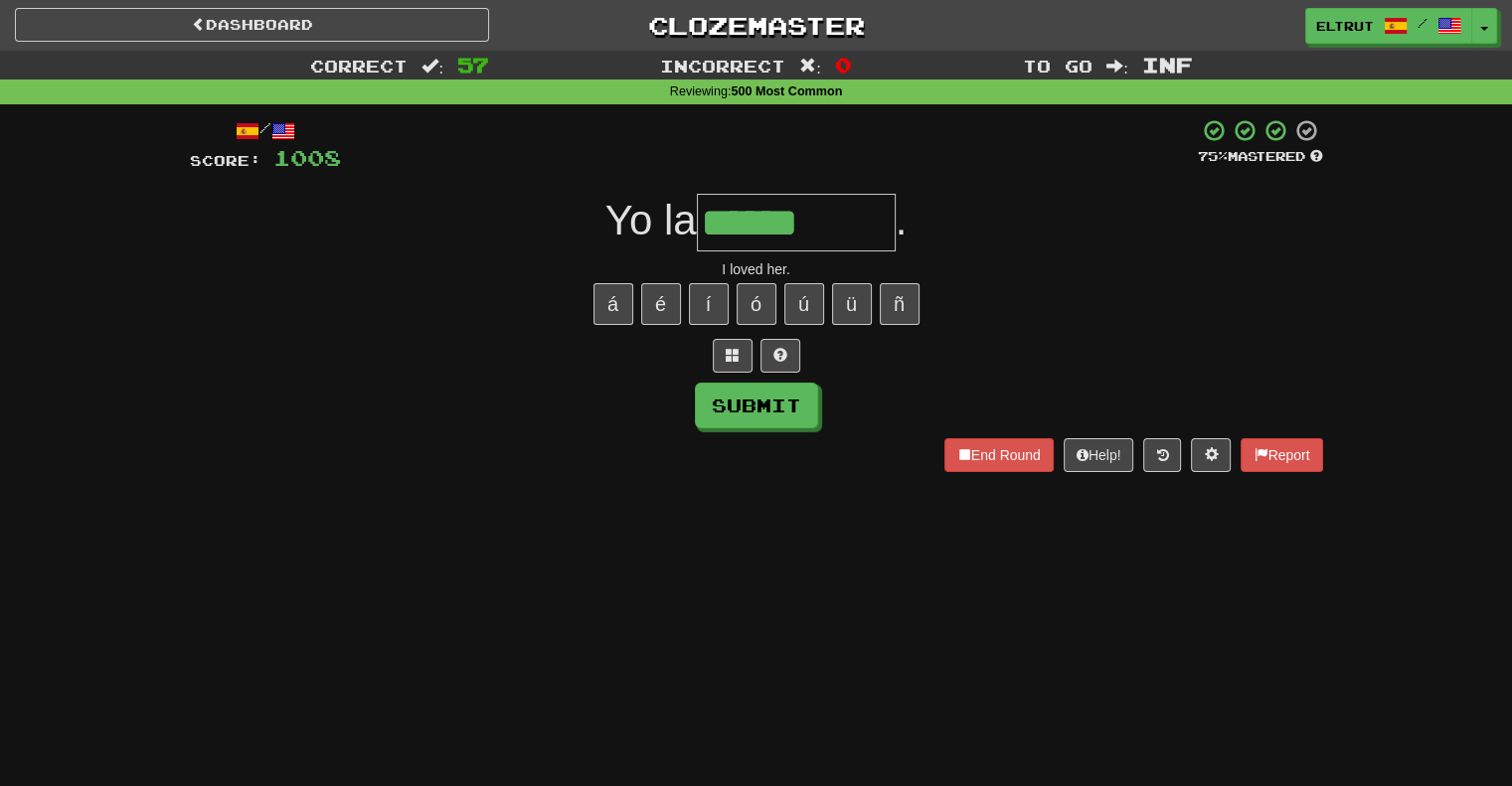 type on "******" 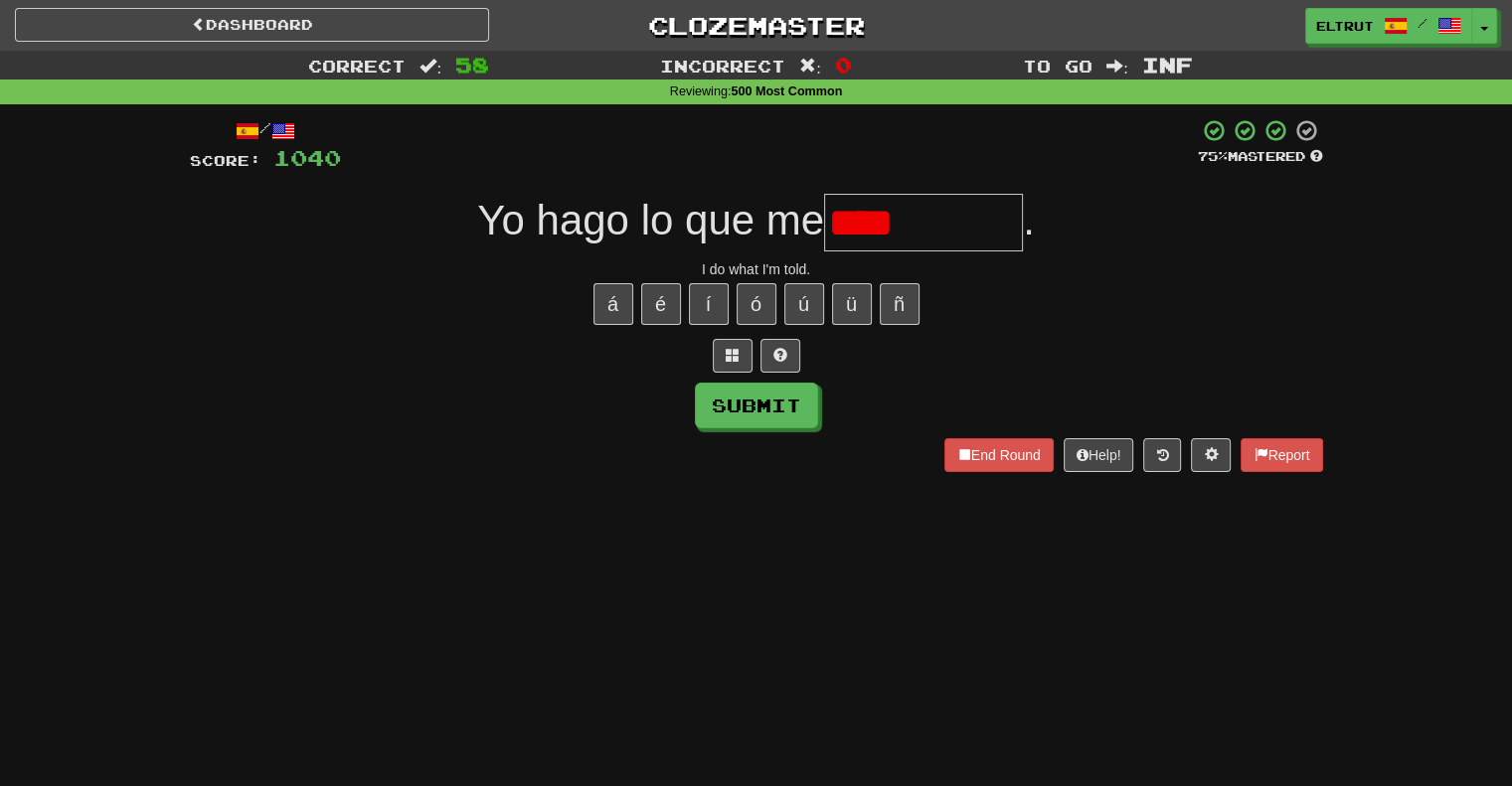 click on "****" at bounding box center [924, 223] 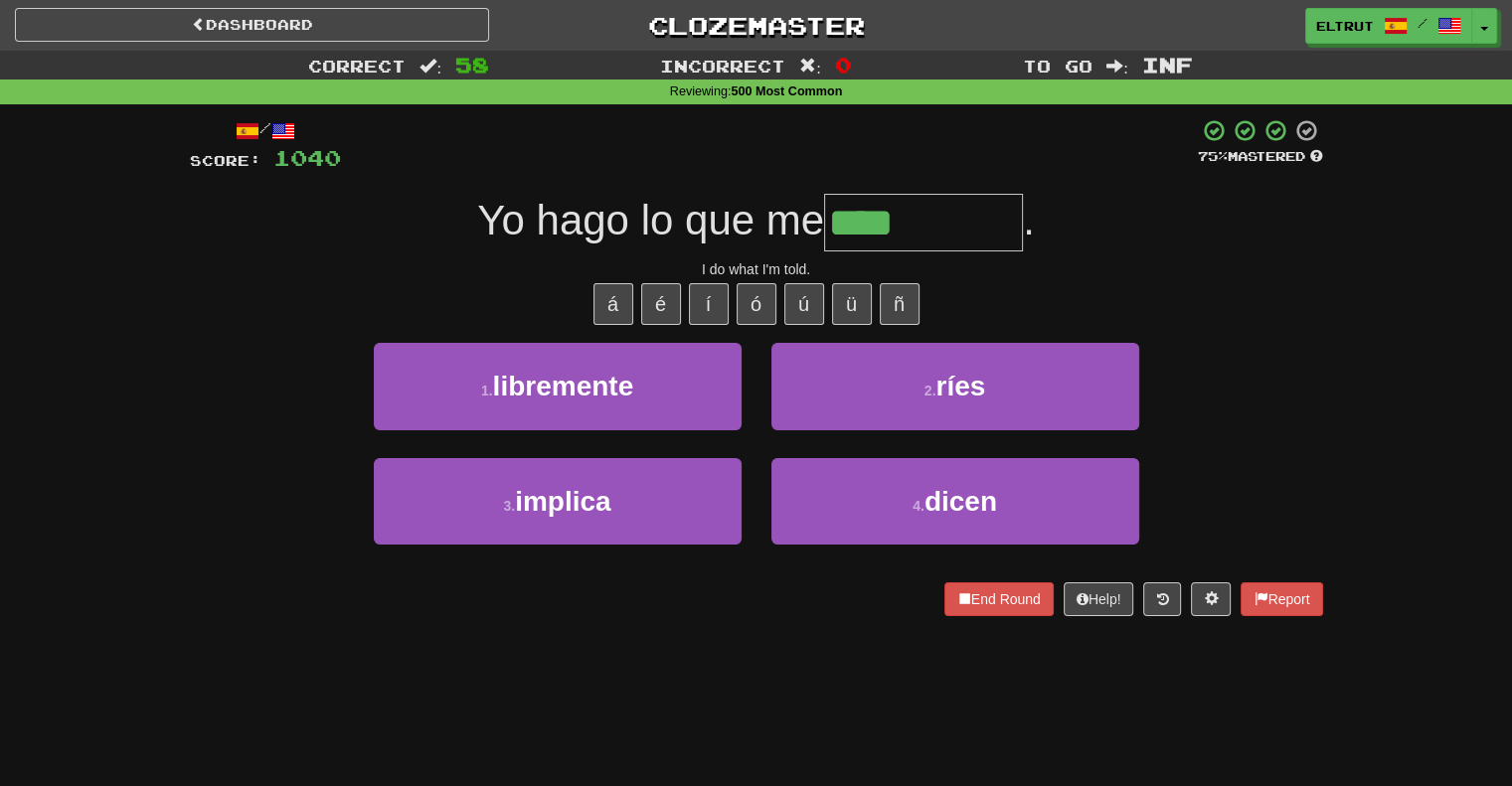type on "*****" 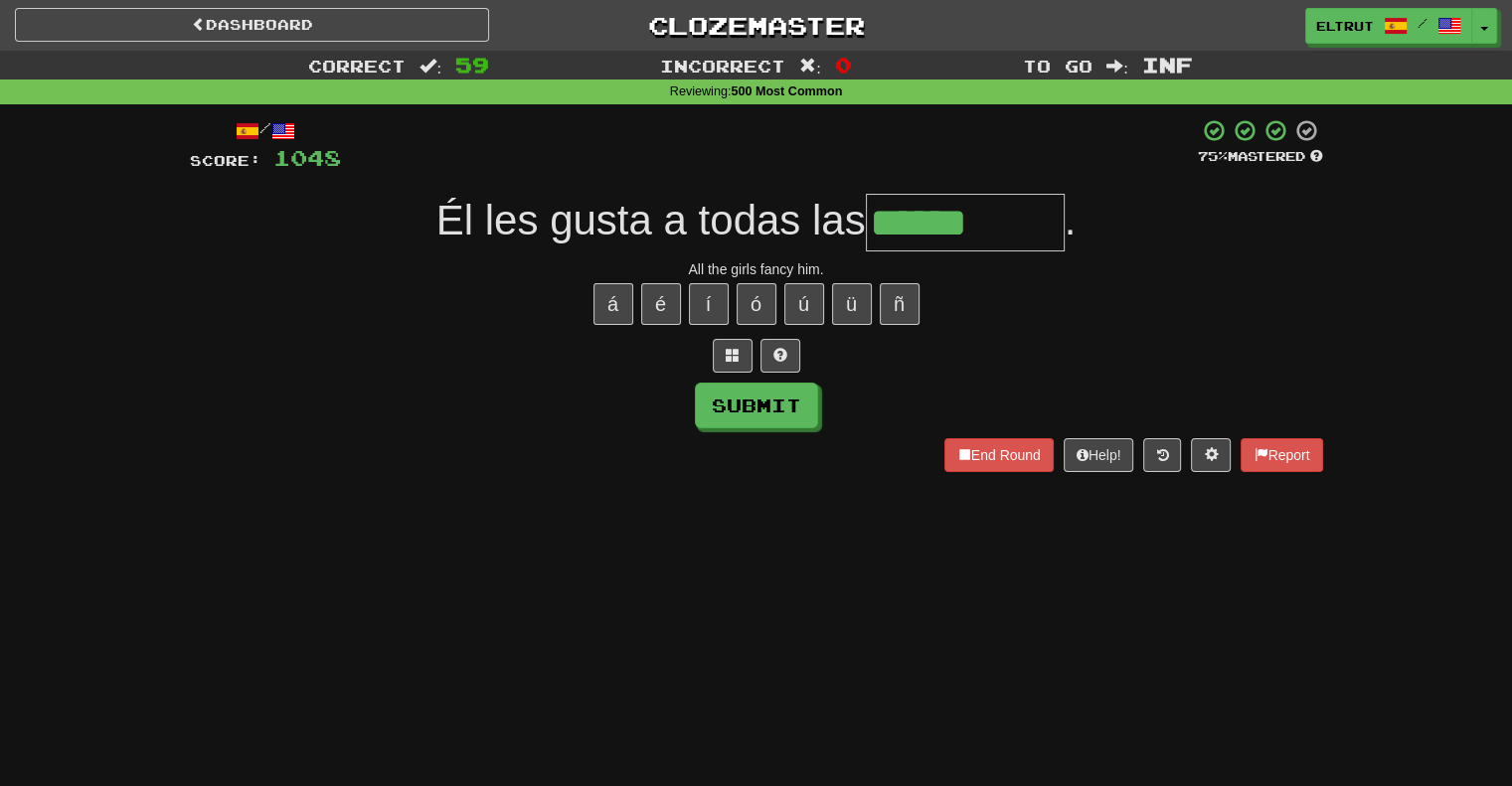 type on "******" 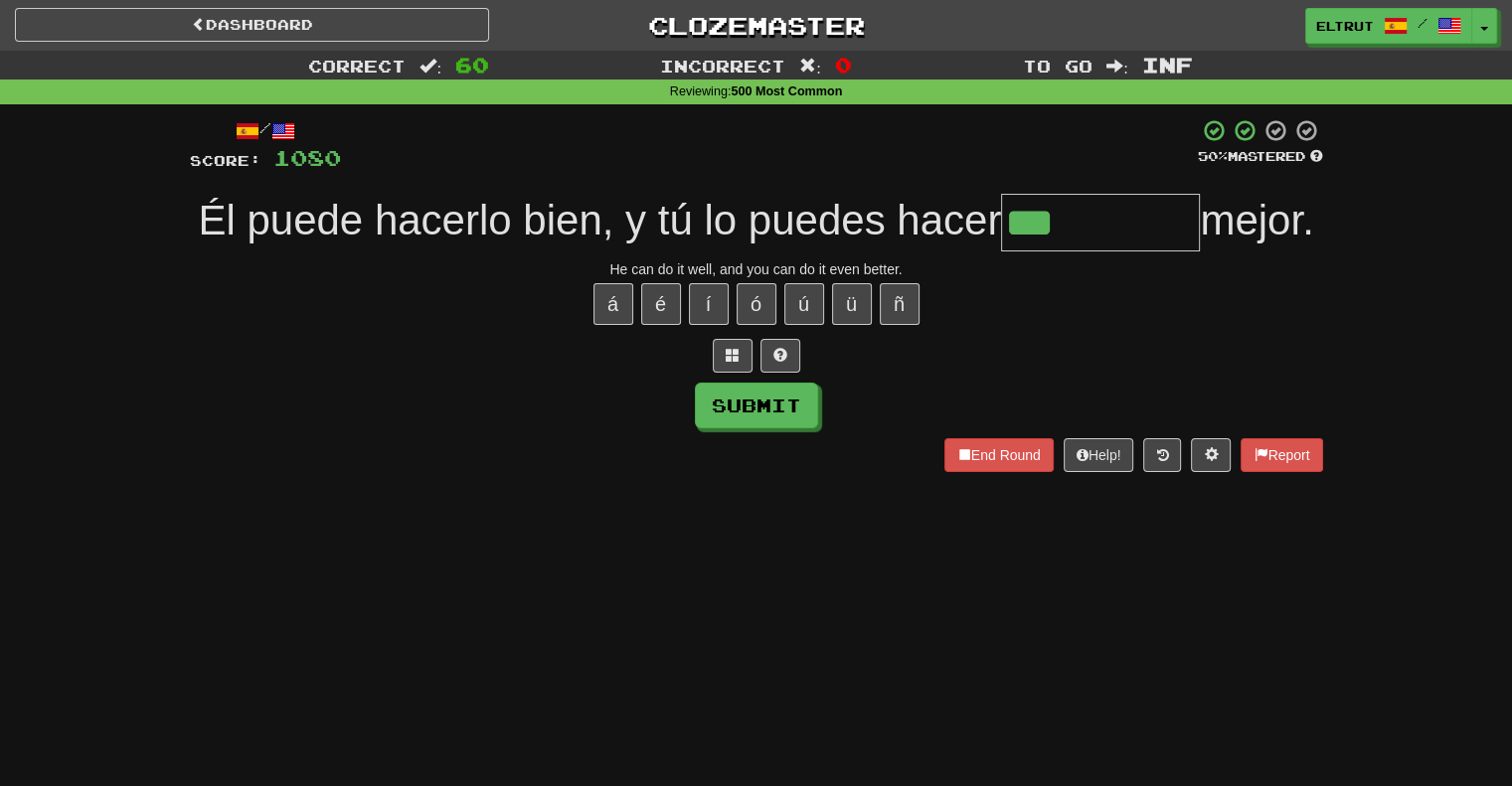 type on "*******" 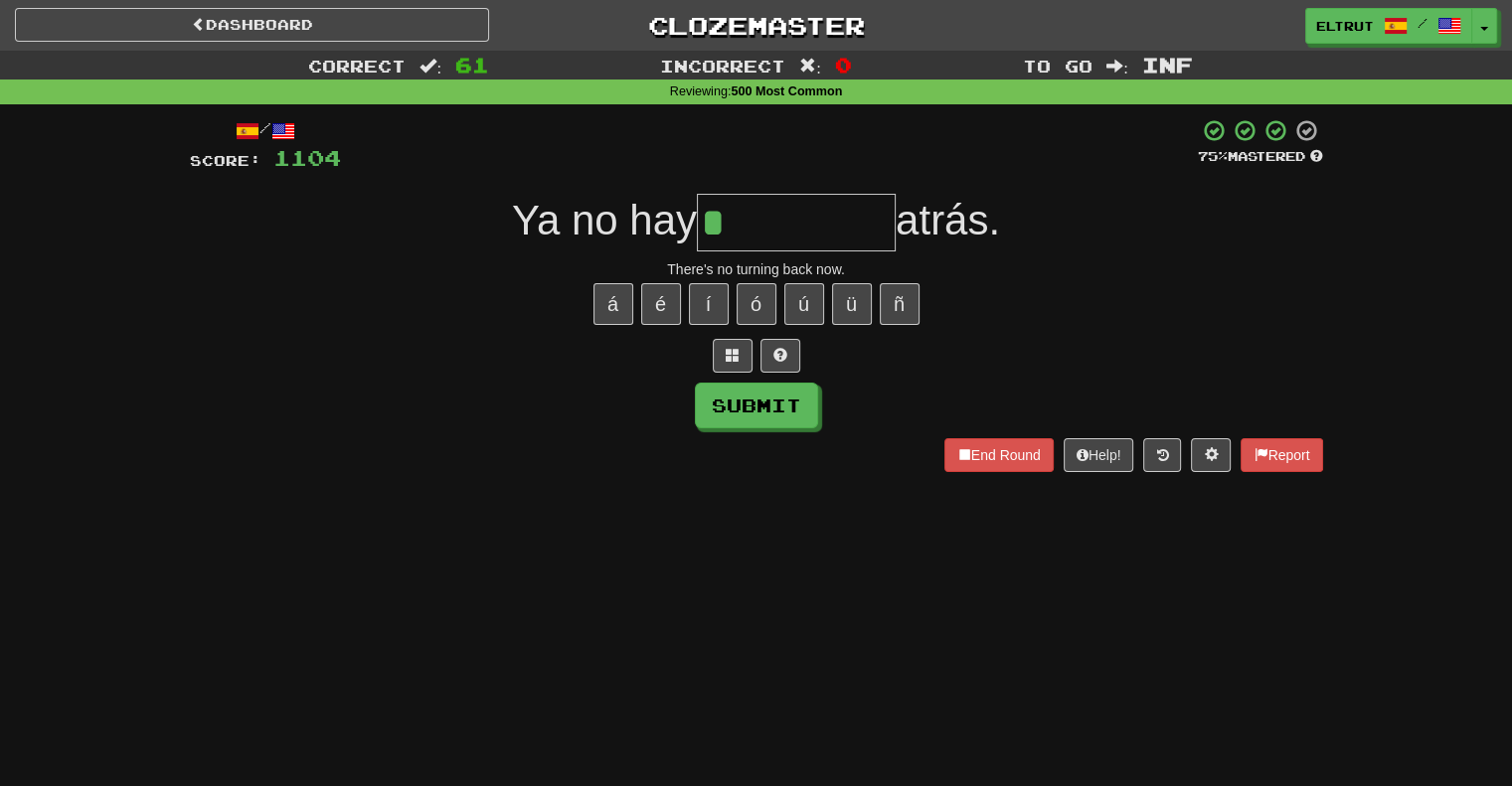 click on "*" at bounding box center [796, 223] 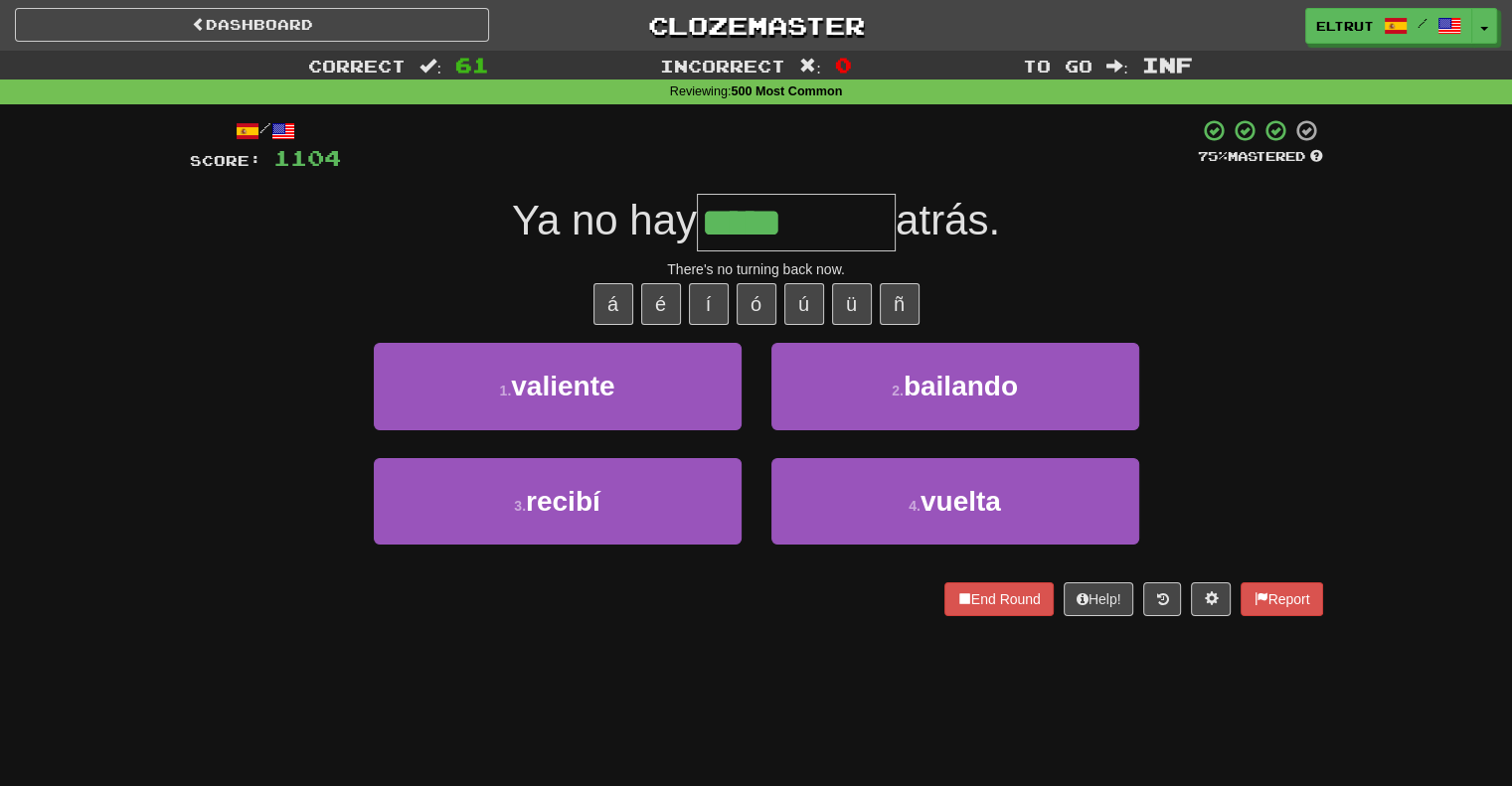 type on "******" 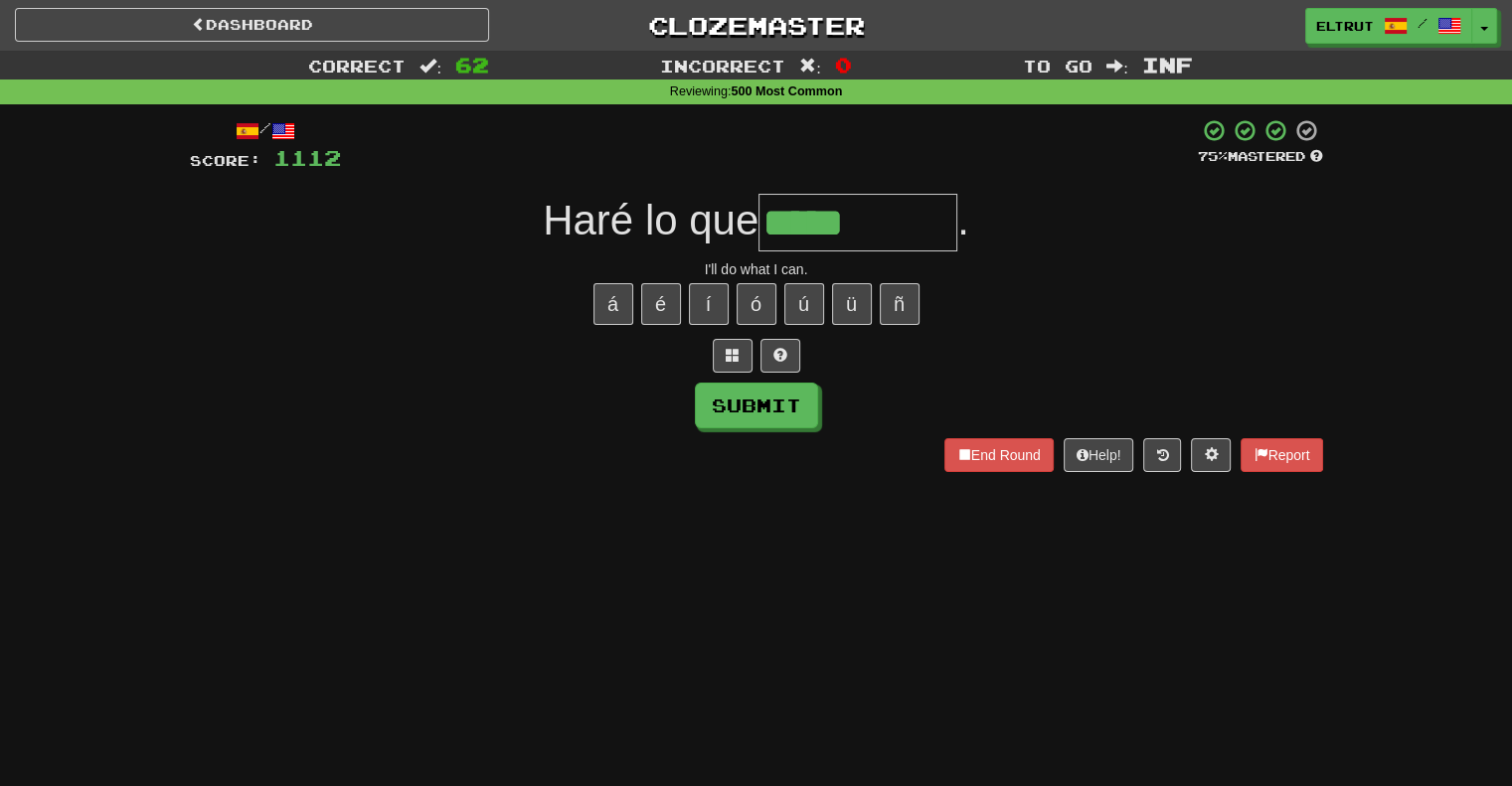type on "*****" 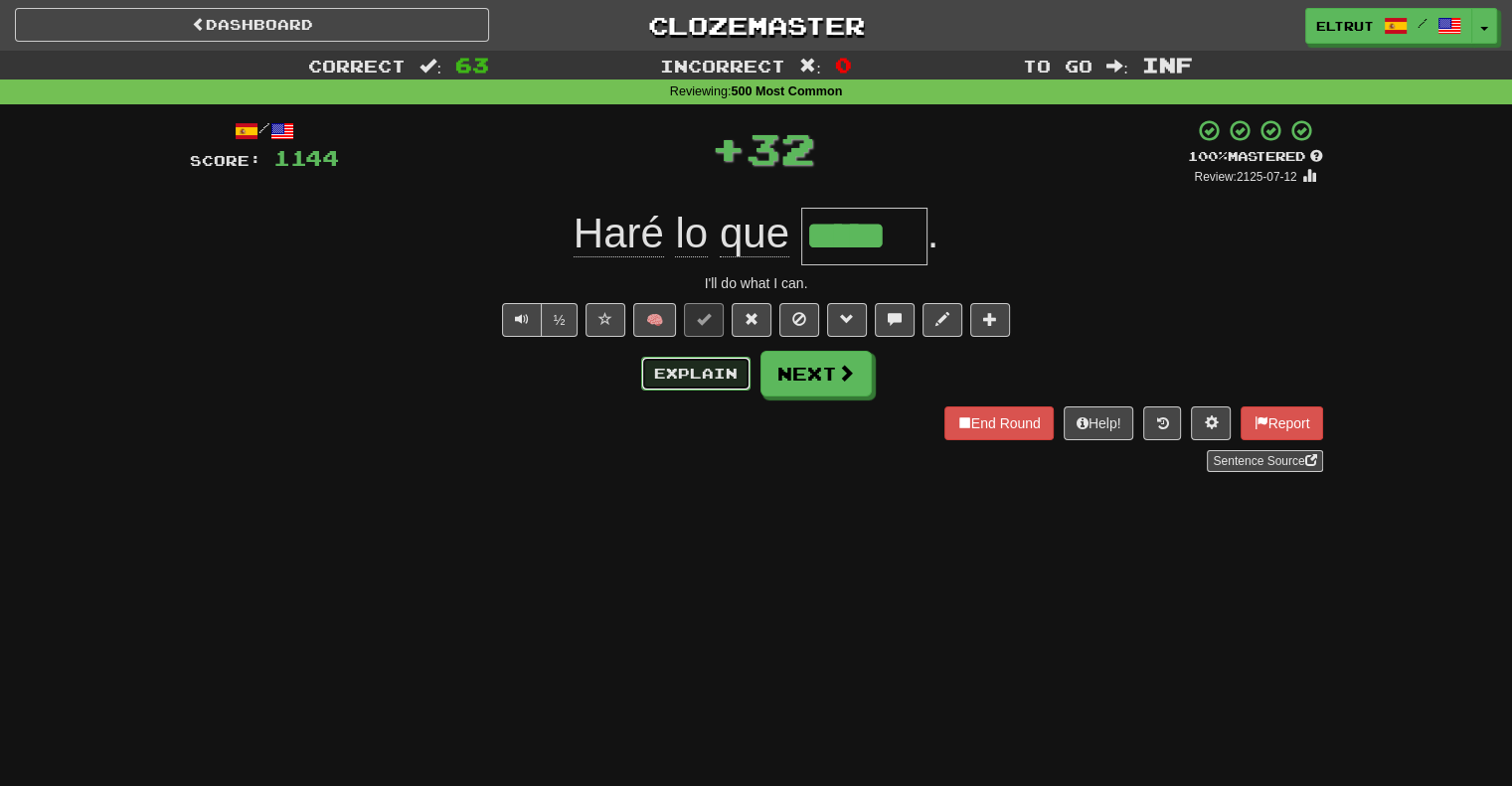 click on "Explain" at bounding box center [696, 374] 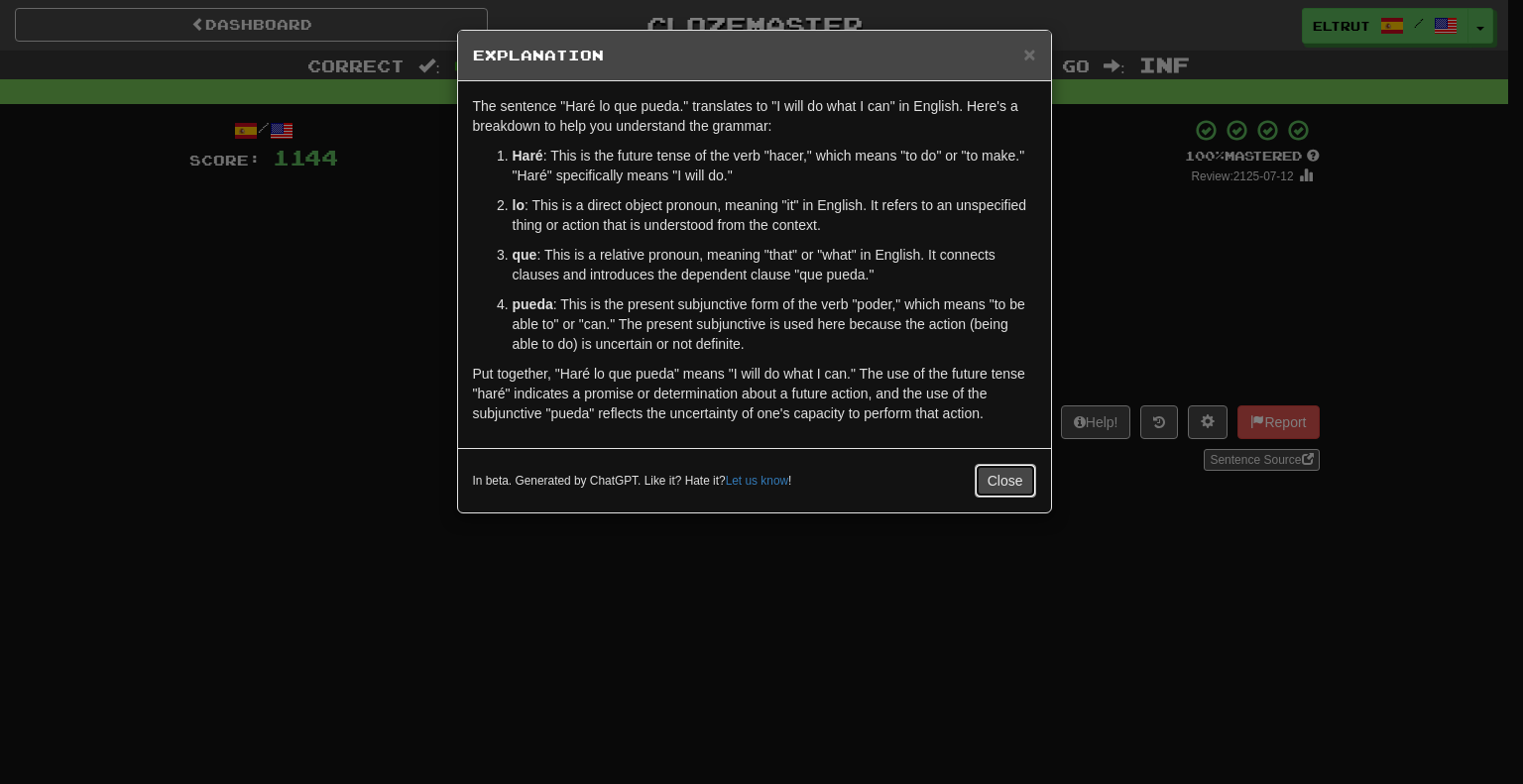 click on "Close" at bounding box center [1005, 481] 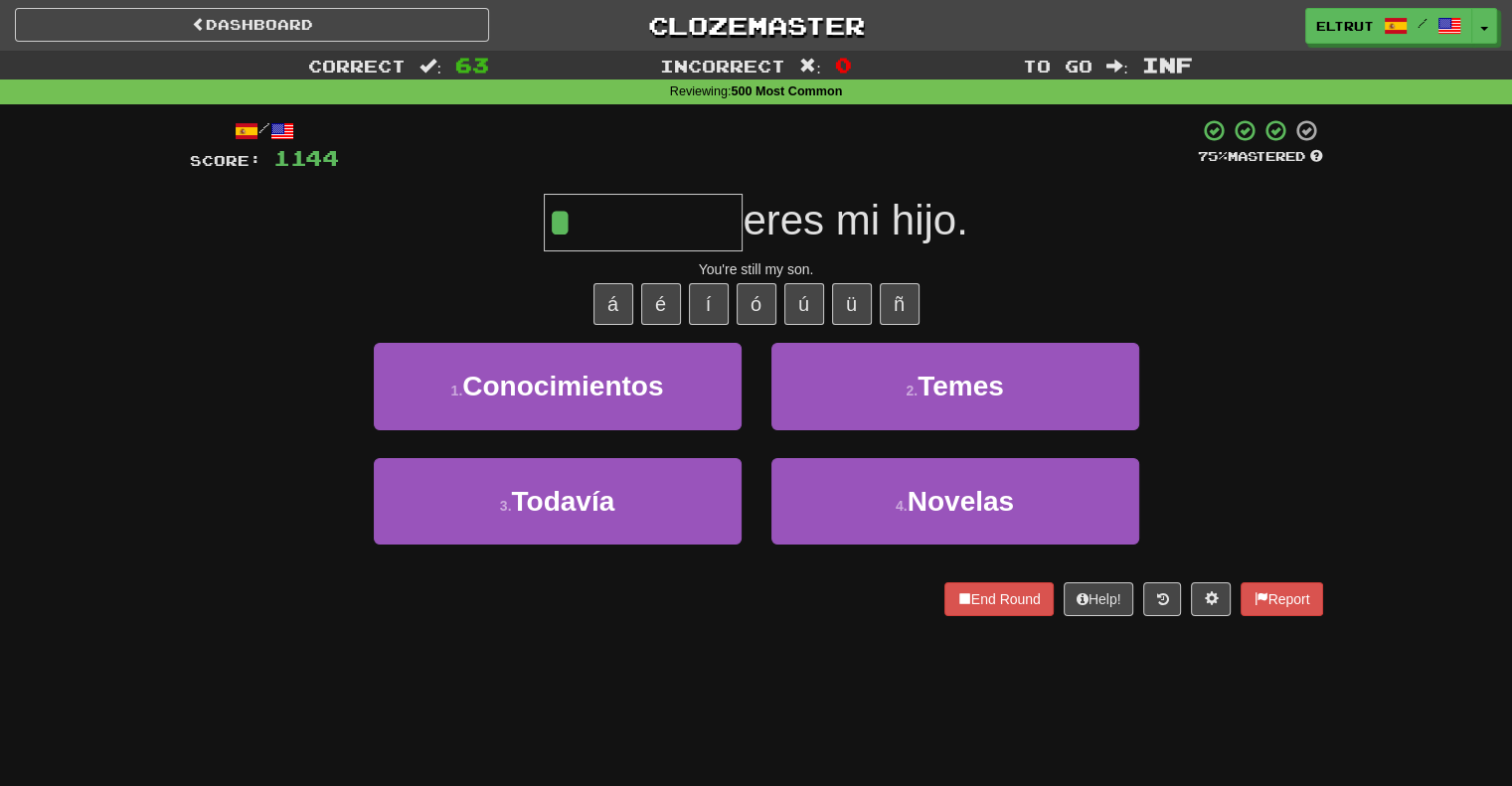 type on "*******" 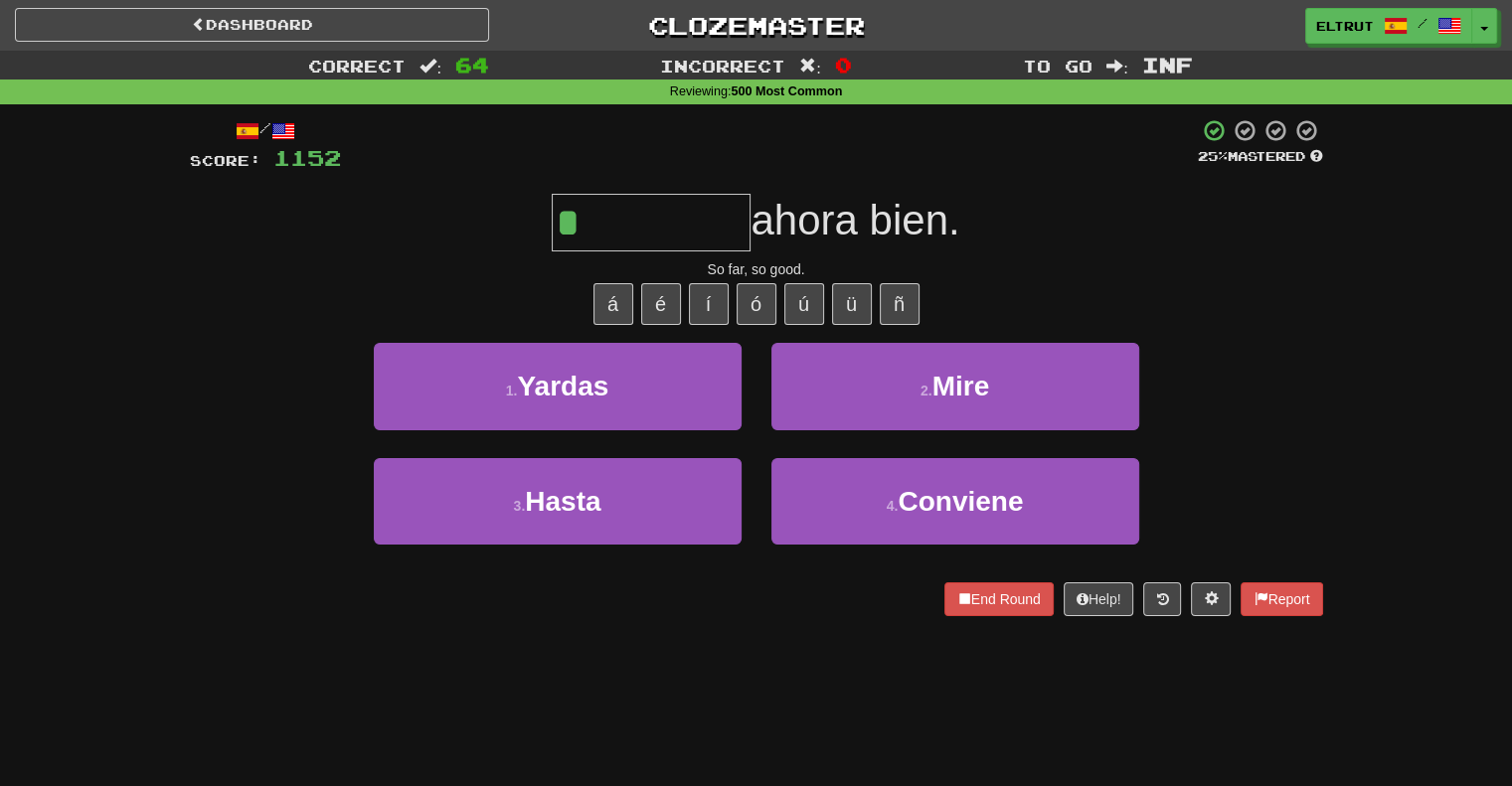 type on "*****" 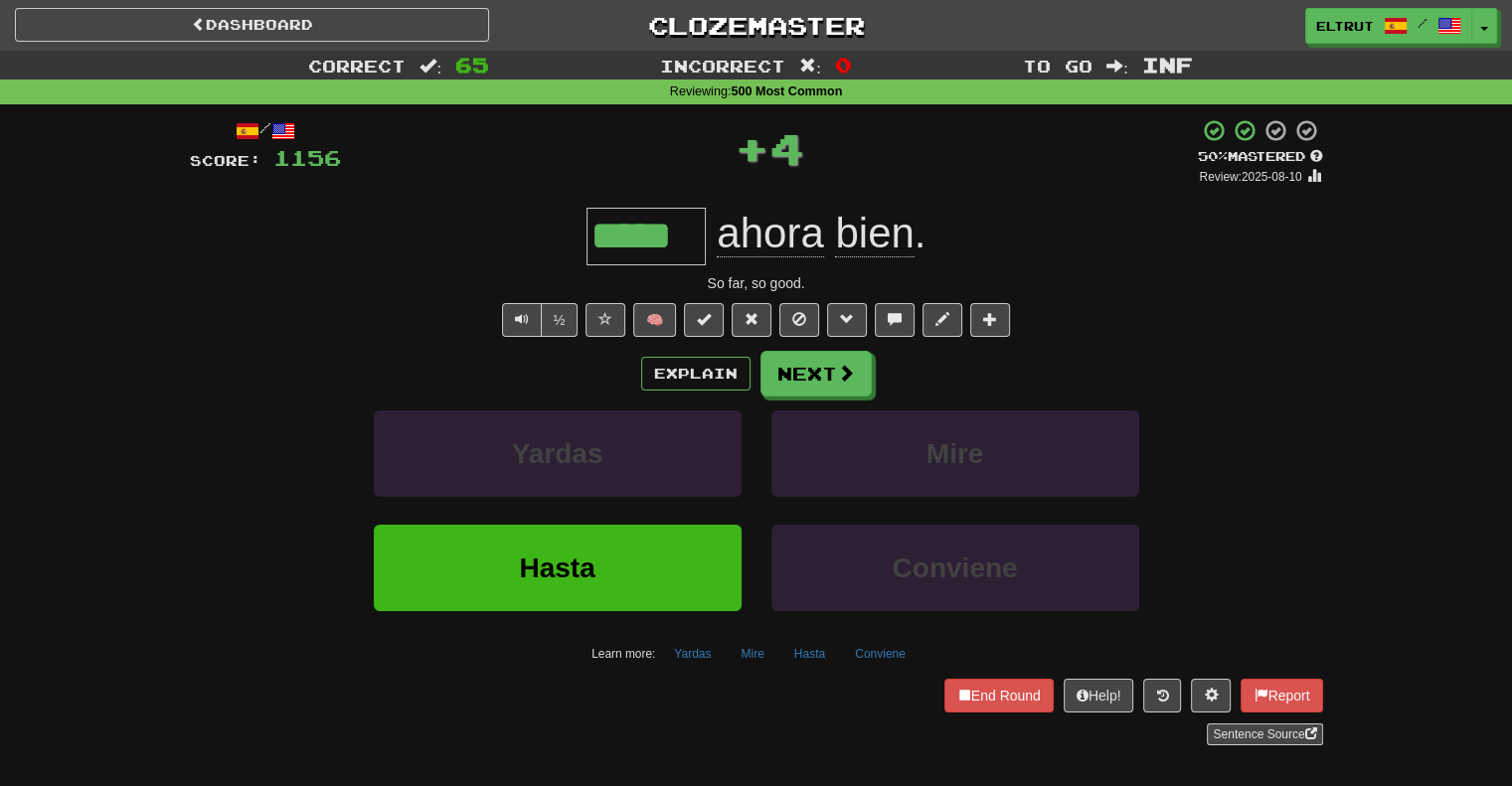 click on "/  Score:   1156 + 4 50 %  Mastered Review:  2025-08-10 *****   ahora   bien . So far, so good. ½ 🧠 Explain Next Yardas Mire Hasta Conviene Learn more: Yardas Mire Hasta Conviene  End Round  Help!  Report Sentence Source" at bounding box center (756, 431) 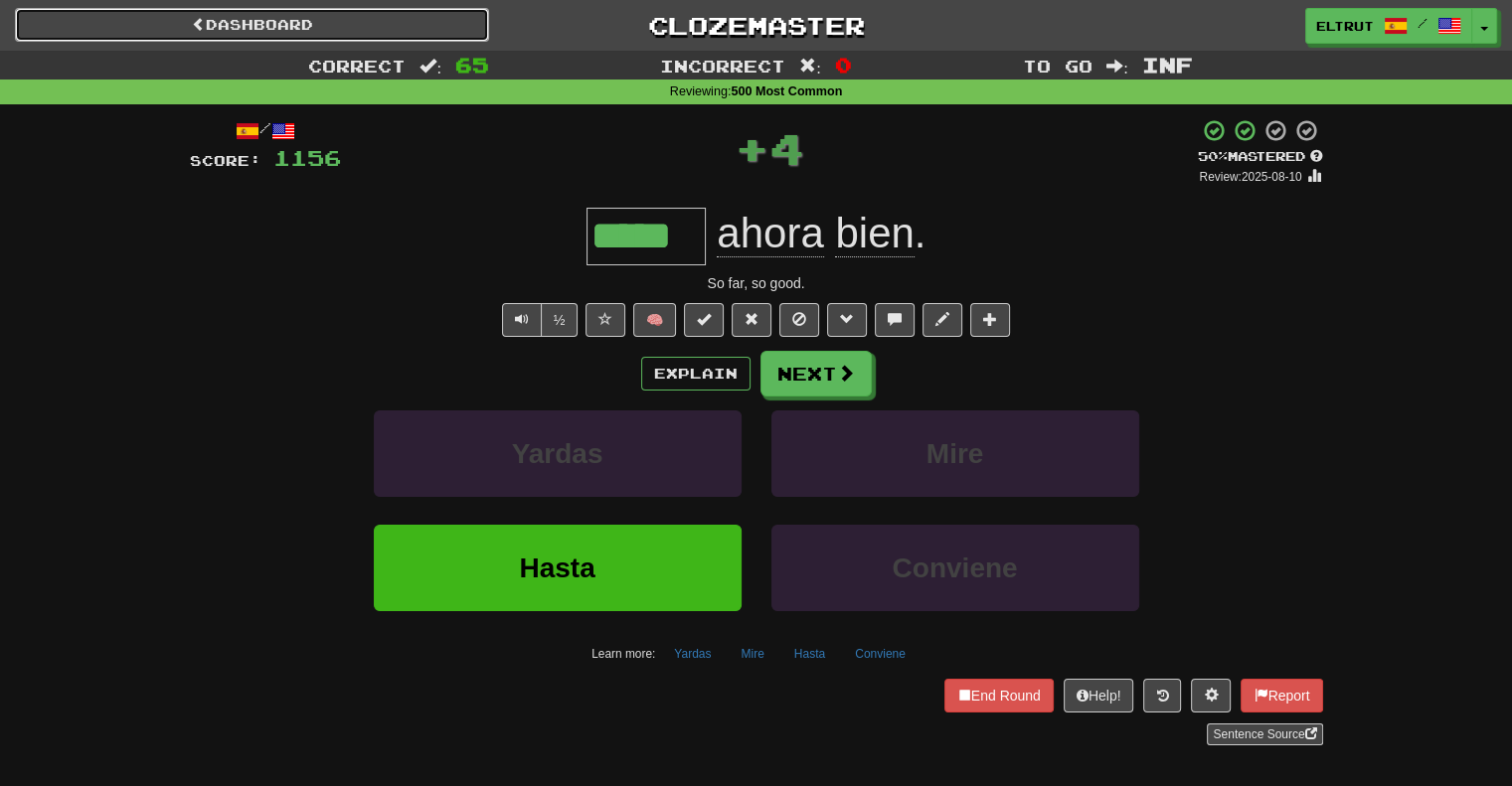 click on "Dashboard" at bounding box center (252, 25) 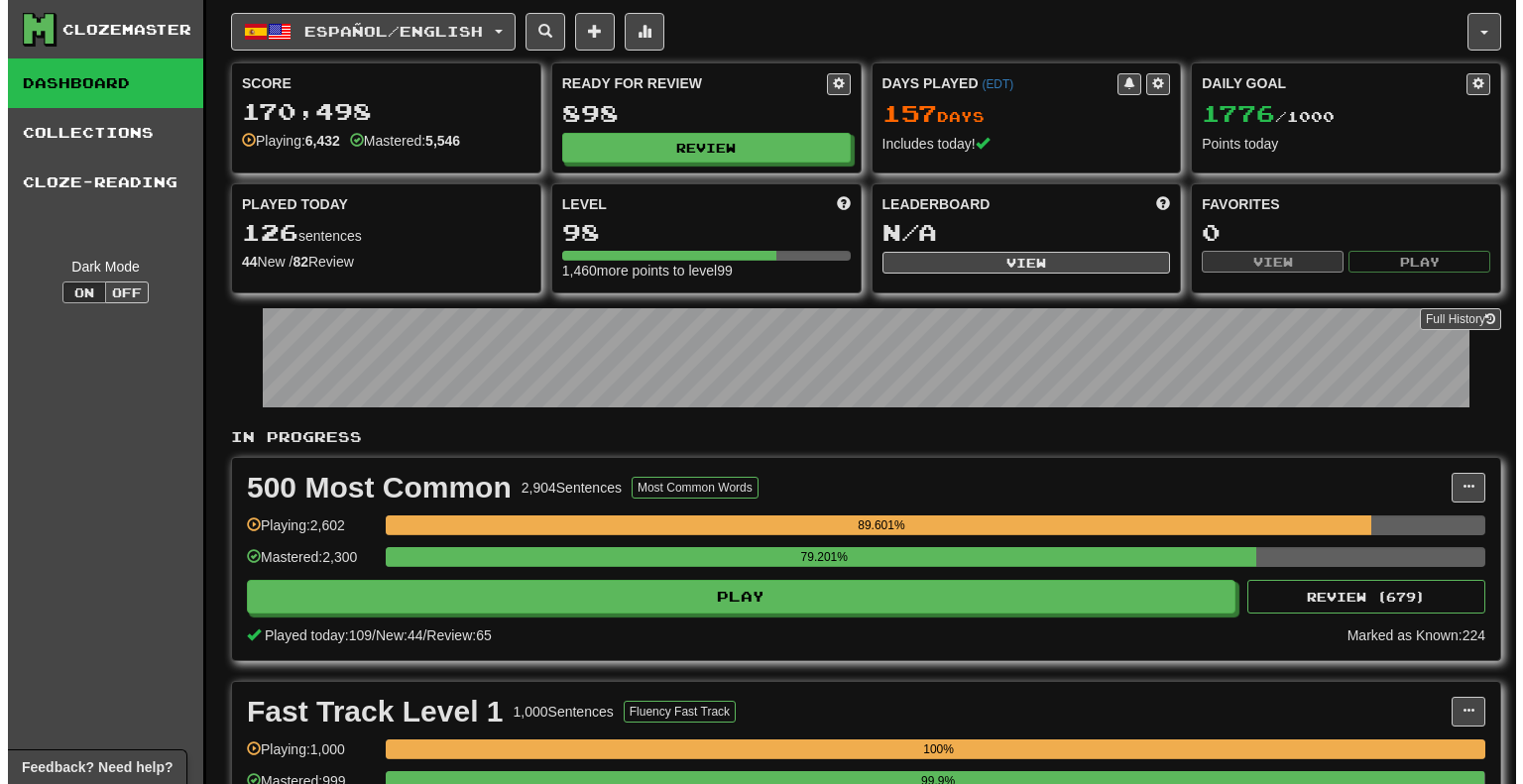 scroll, scrollTop: 0, scrollLeft: 0, axis: both 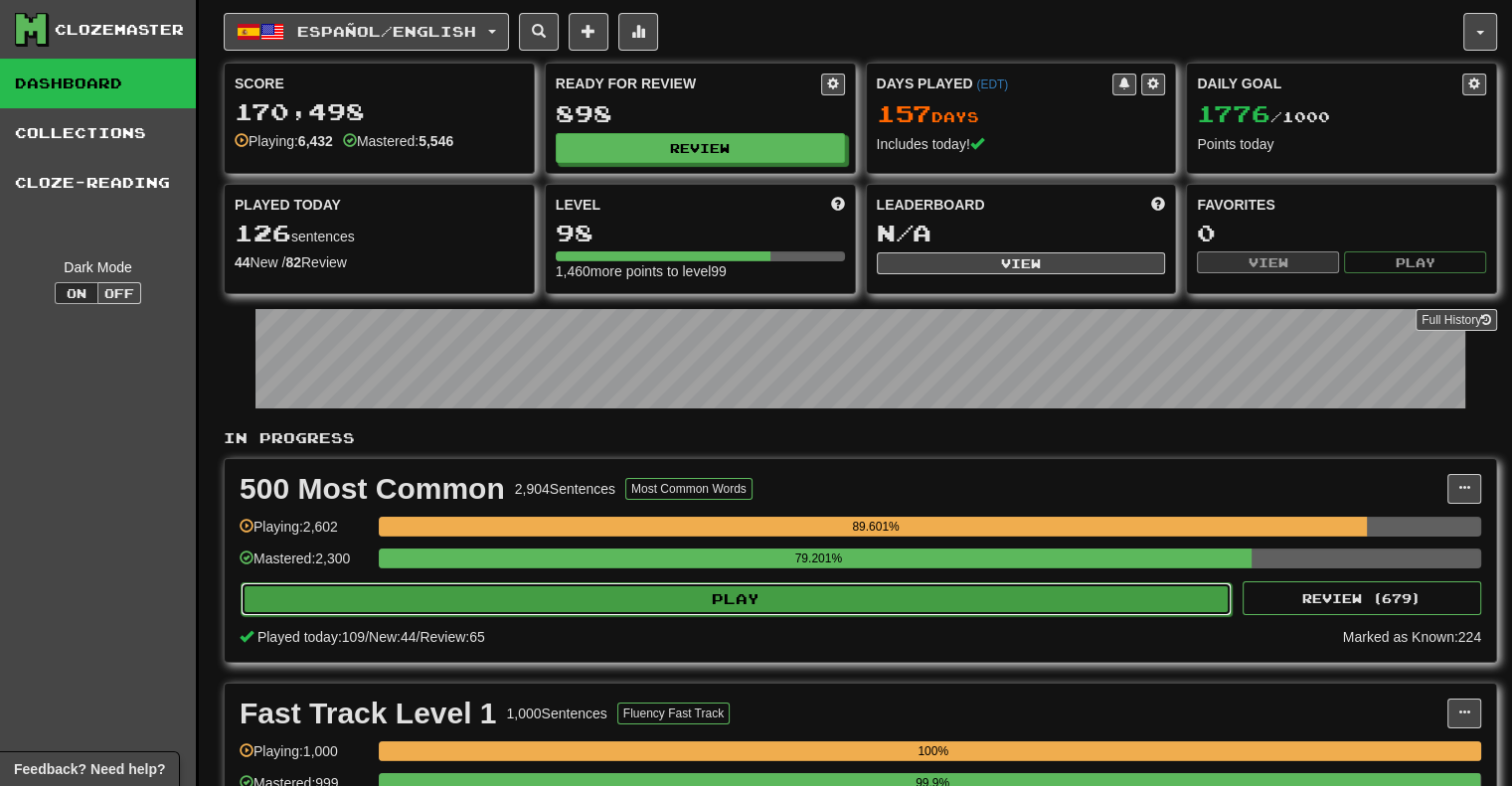 click on "Play" at bounding box center [736, 599] 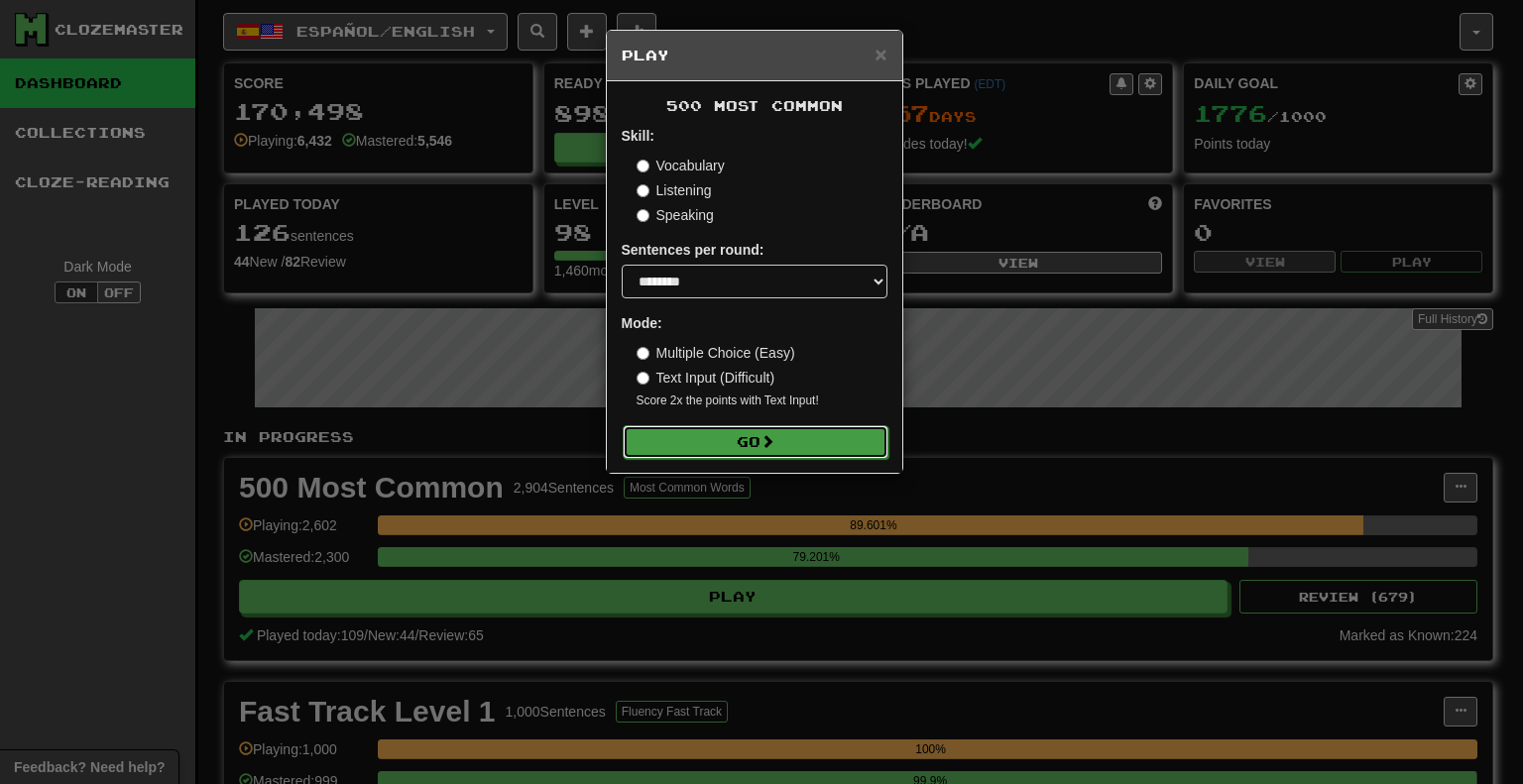 click on "Go" at bounding box center [756, 442] 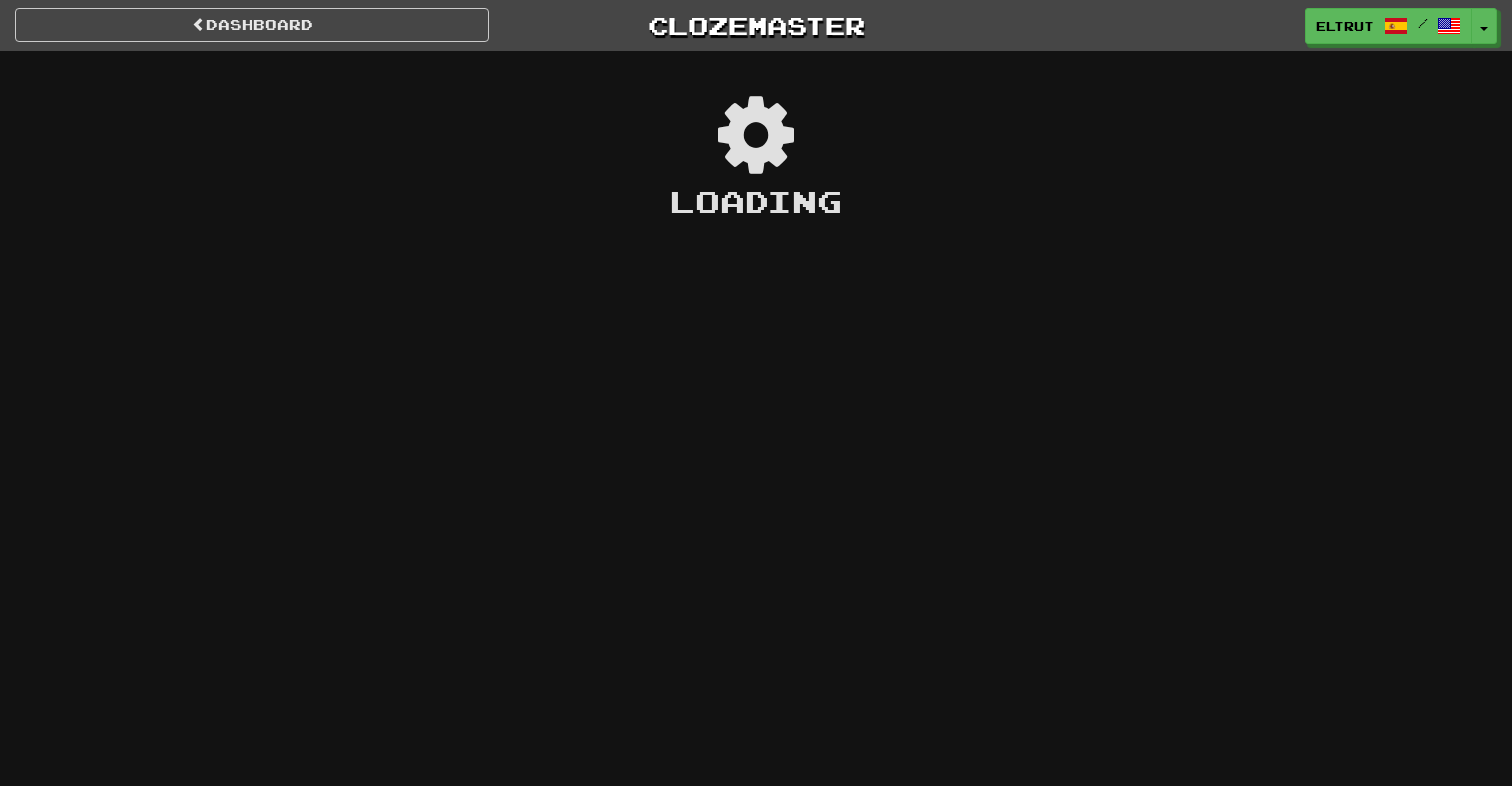 scroll, scrollTop: 0, scrollLeft: 0, axis: both 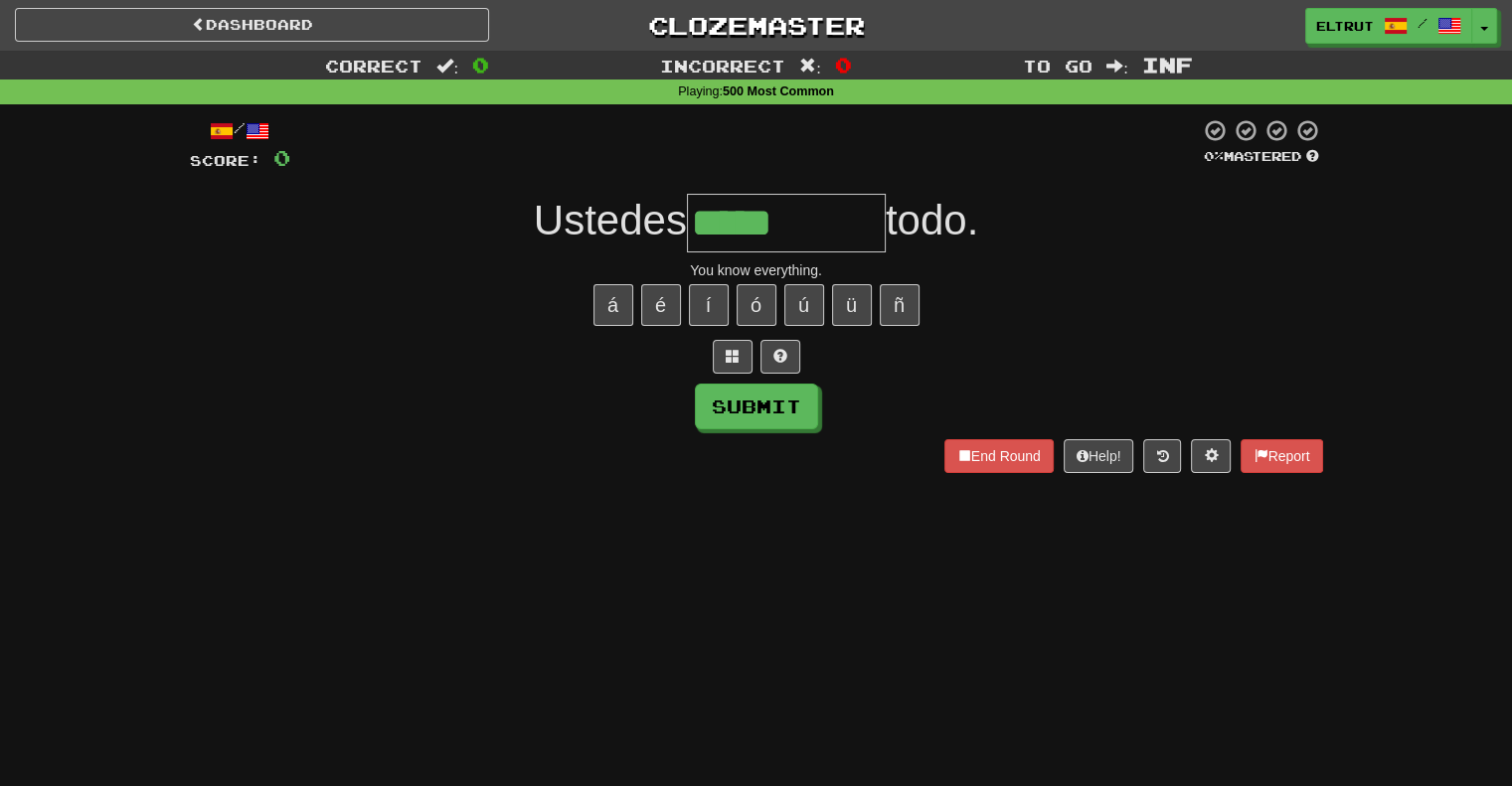 type on "*****" 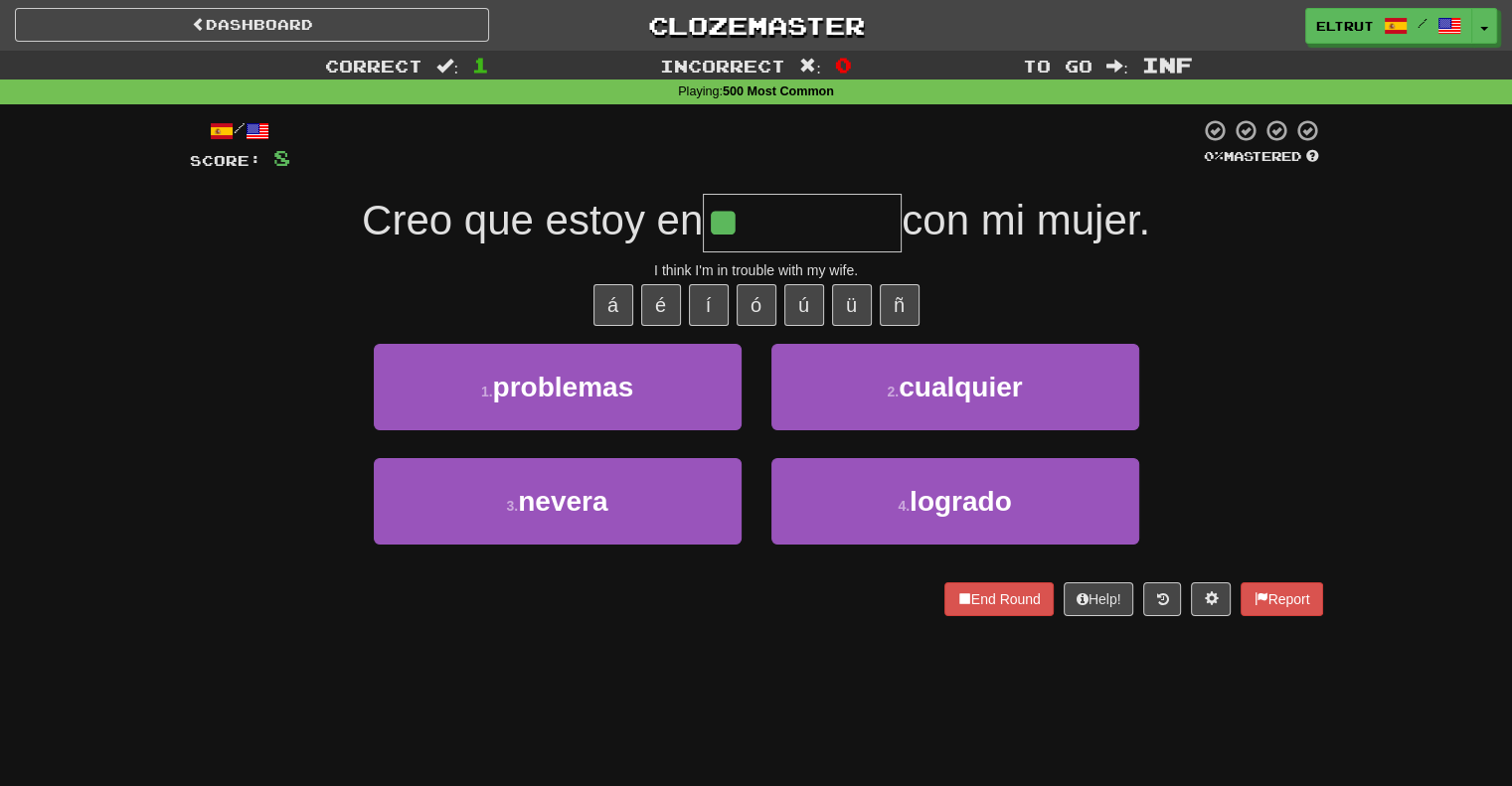 type on "*********" 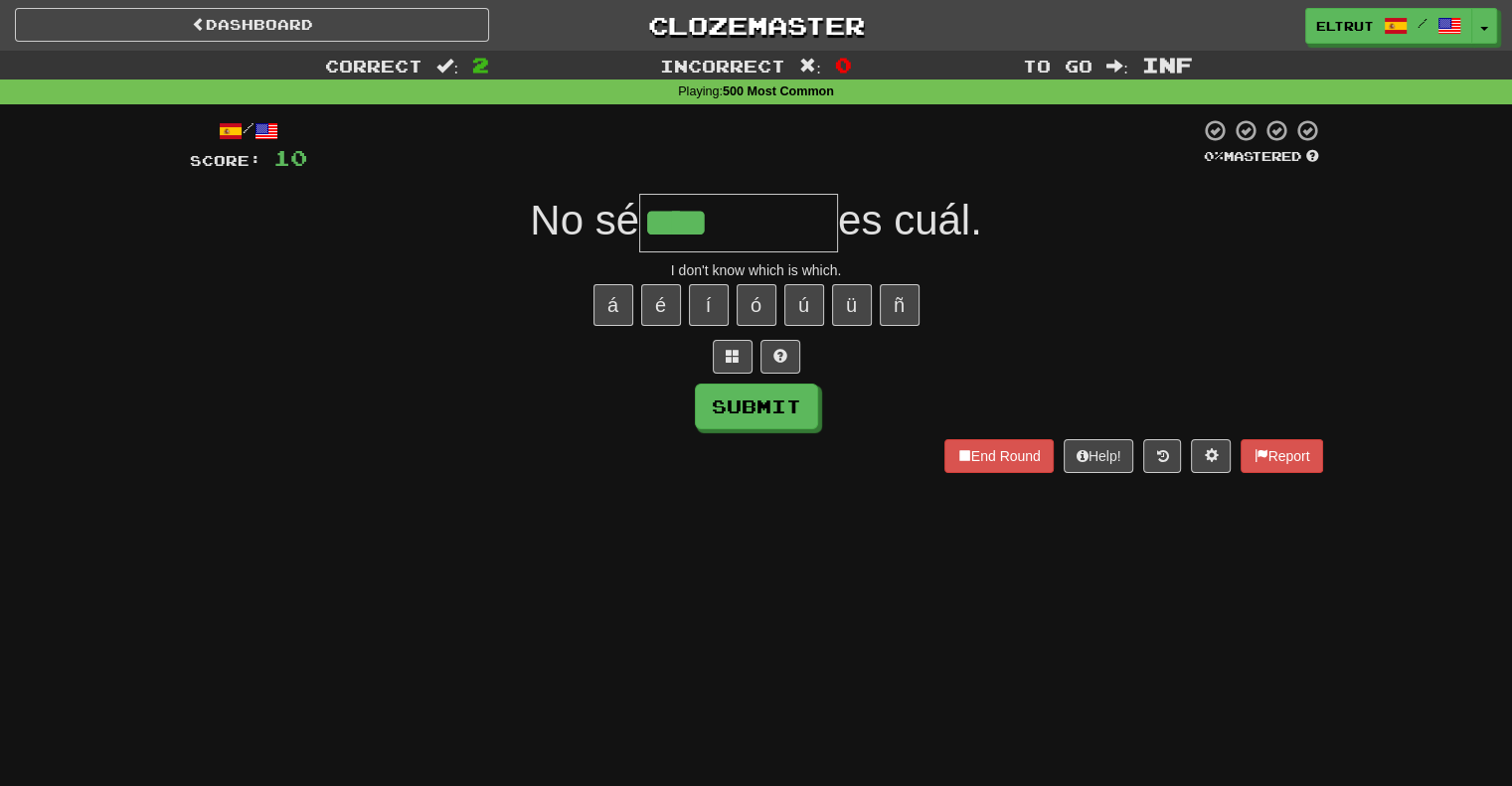 type on "****" 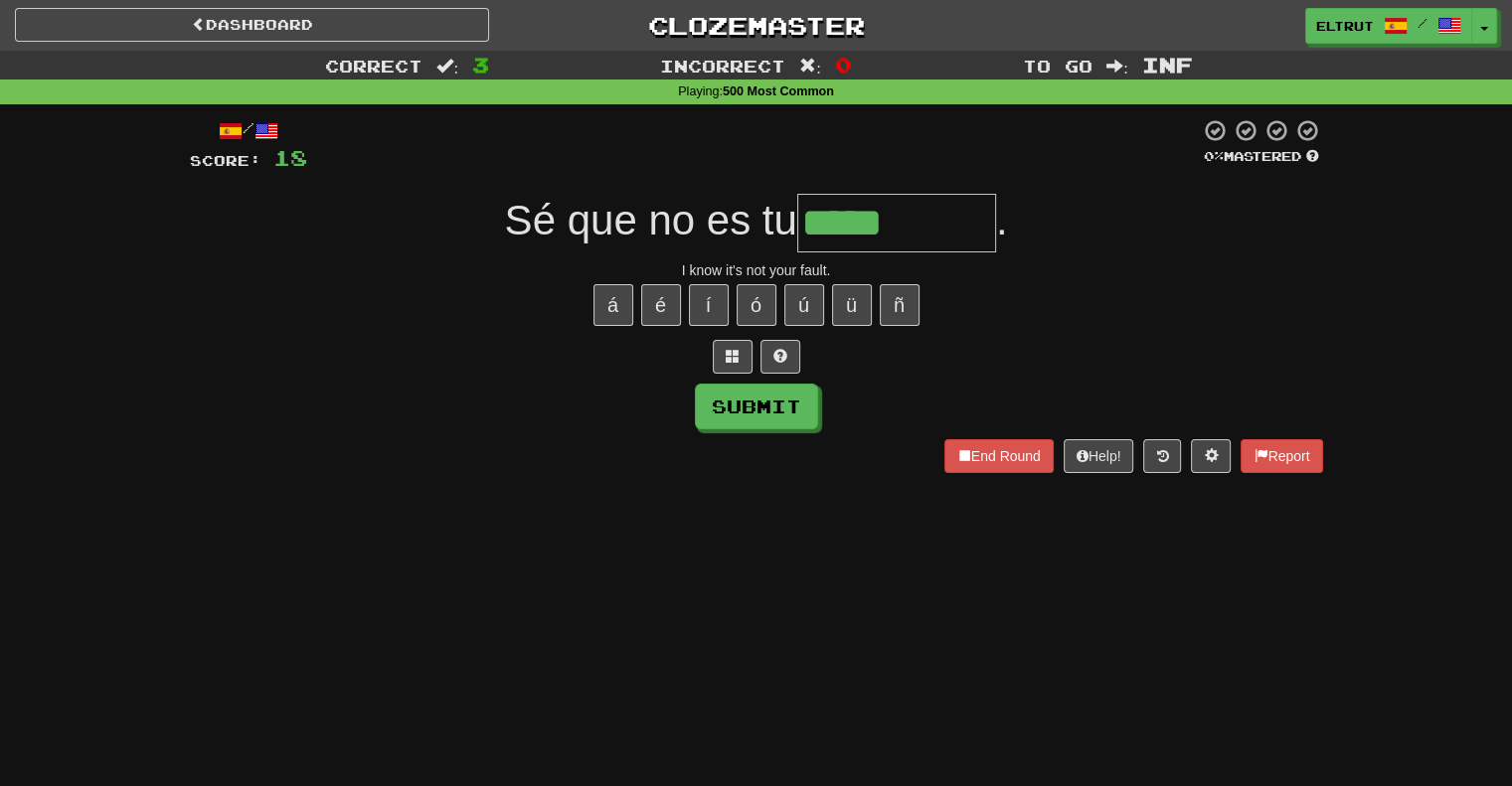 type on "*****" 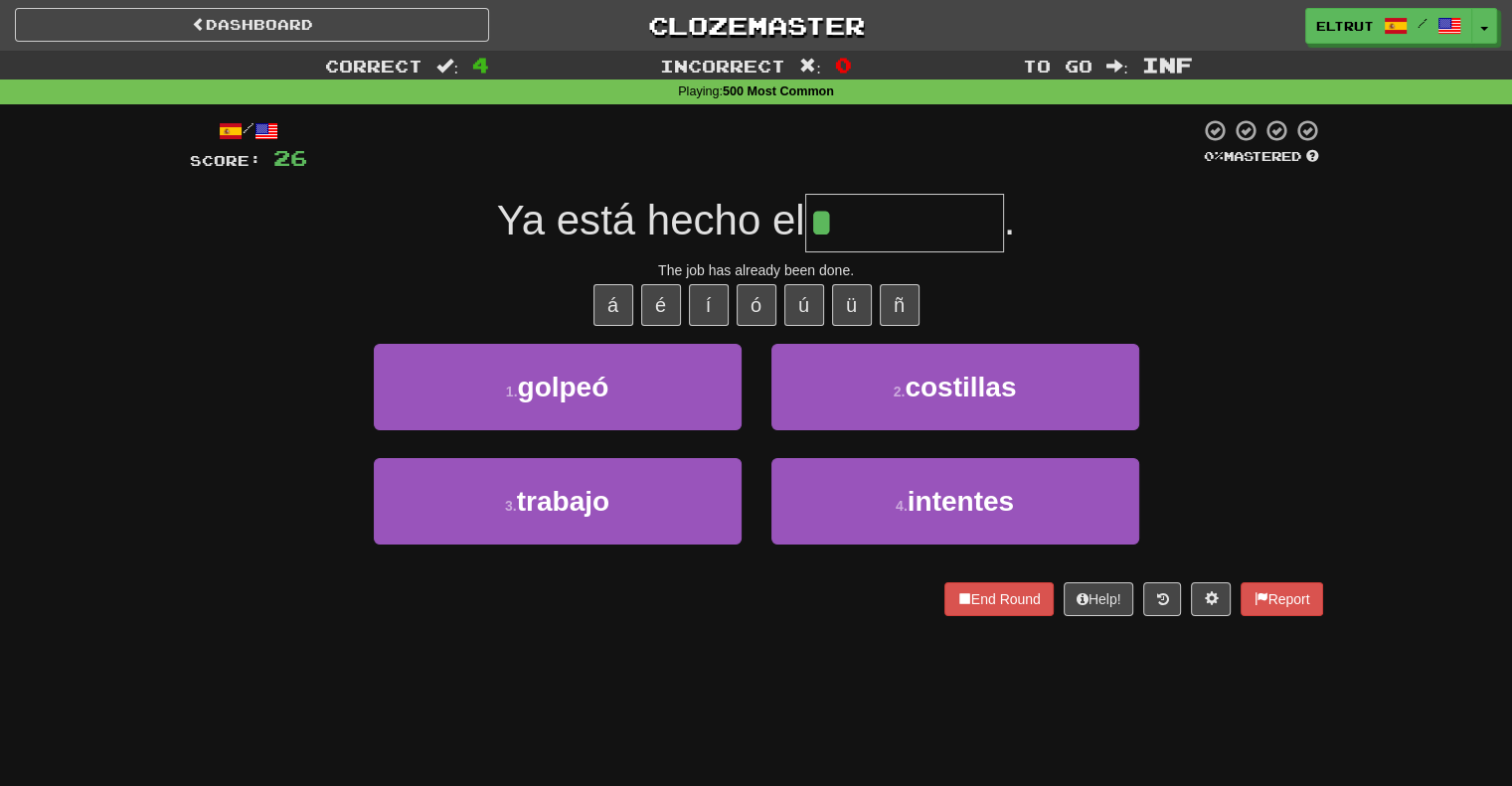 type on "*******" 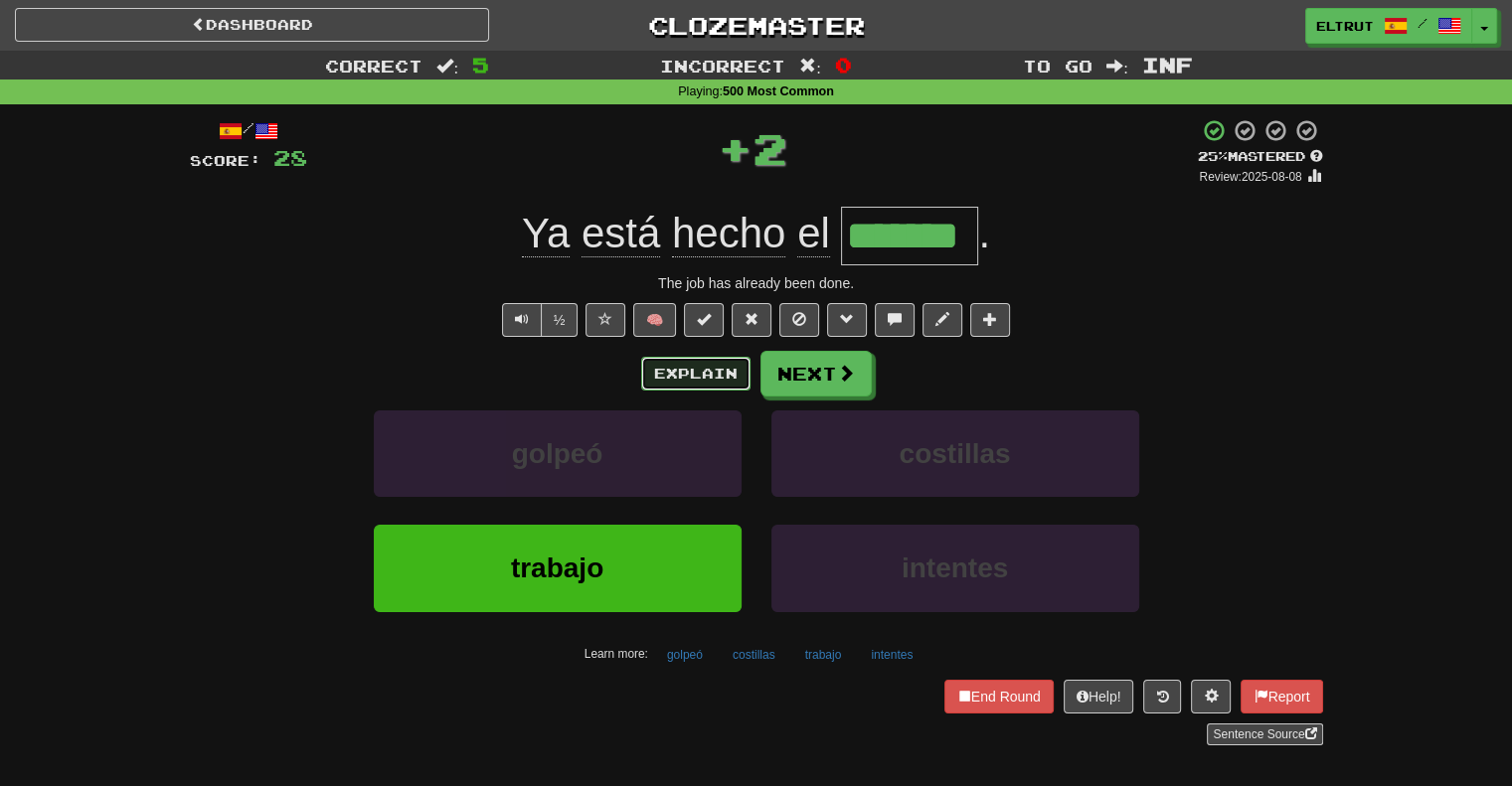 click on "Explain" at bounding box center (696, 374) 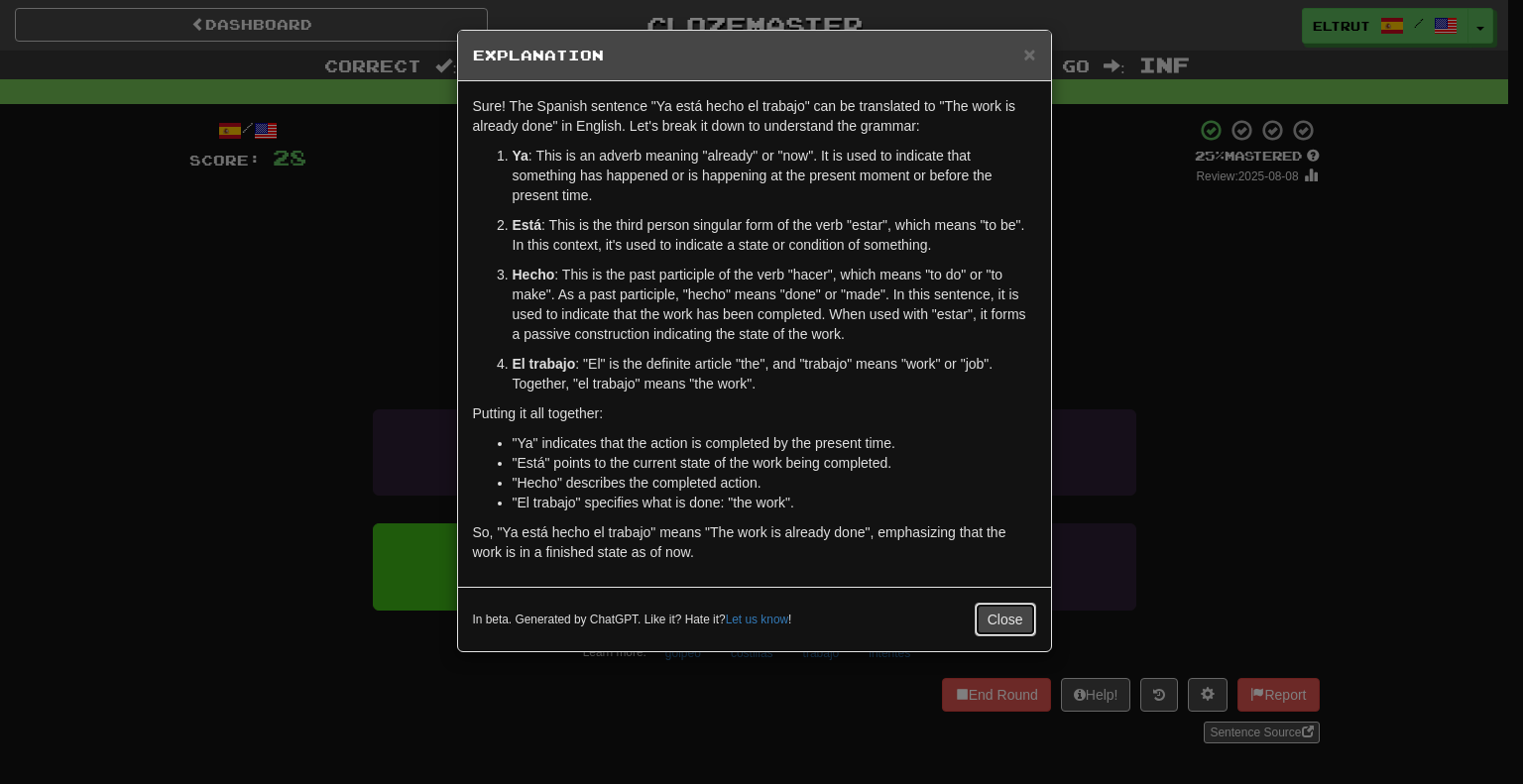 click on "Close" at bounding box center (1005, 619) 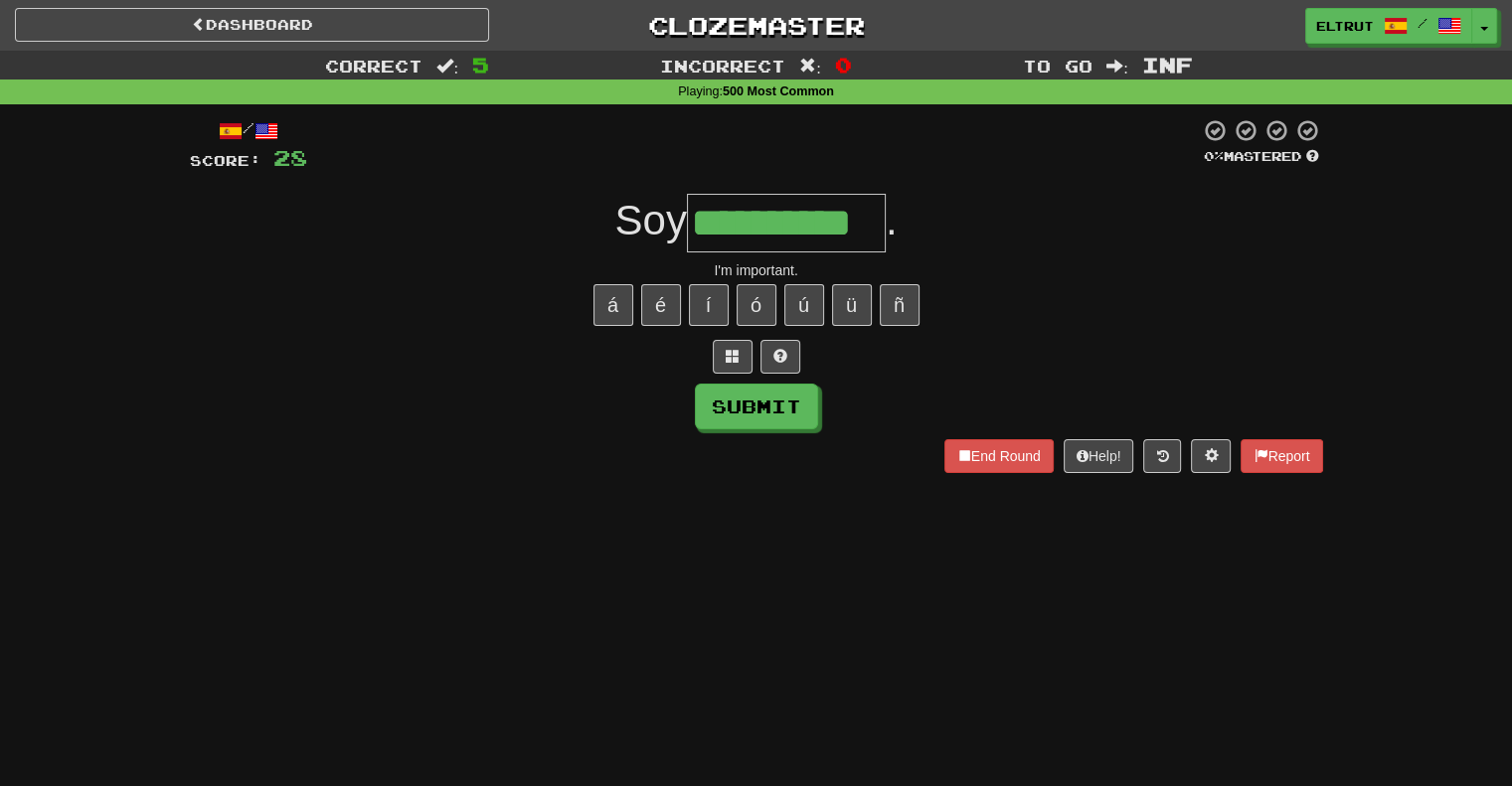 scroll, scrollTop: 0, scrollLeft: 5, axis: horizontal 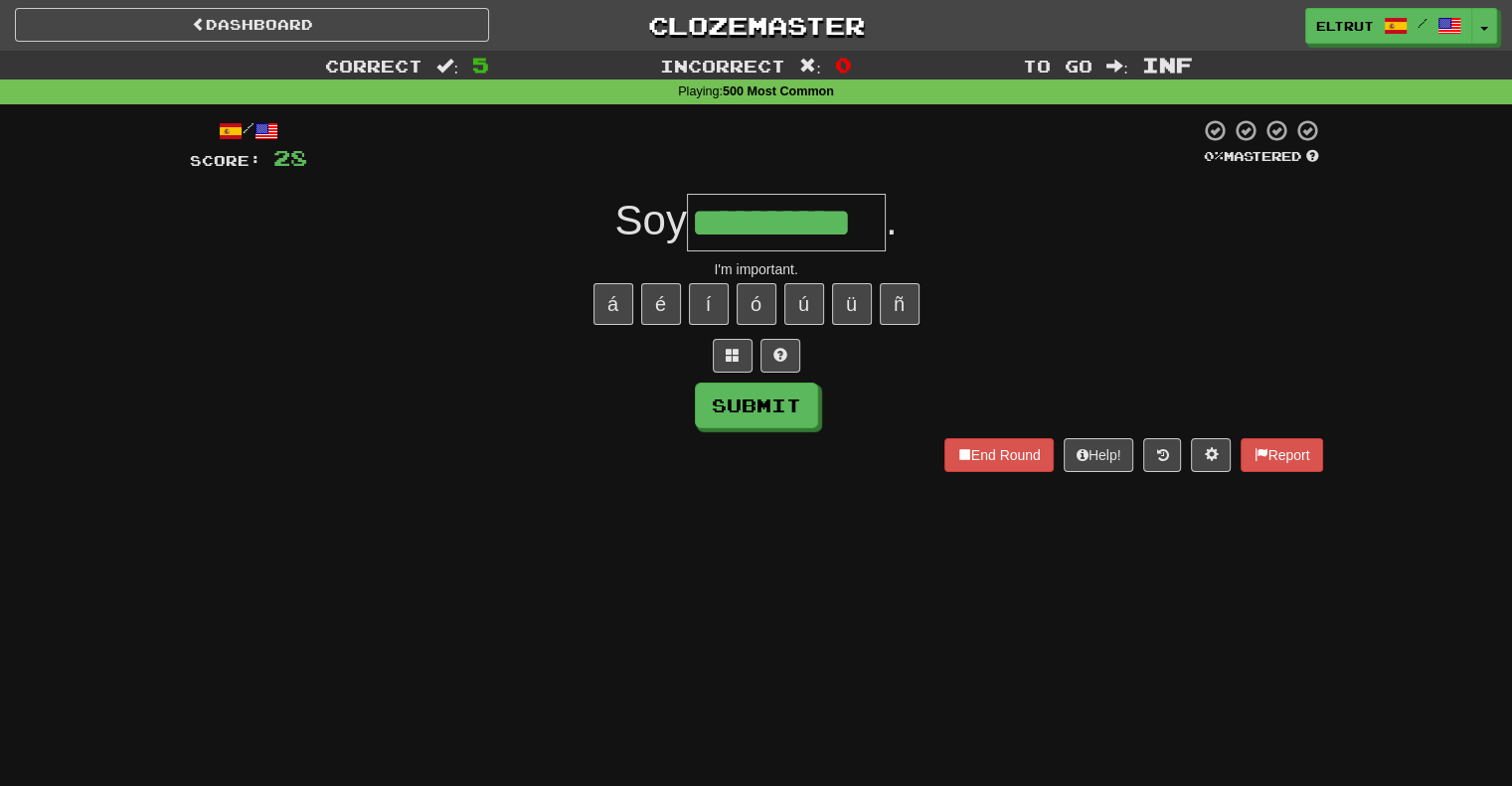 type on "**********" 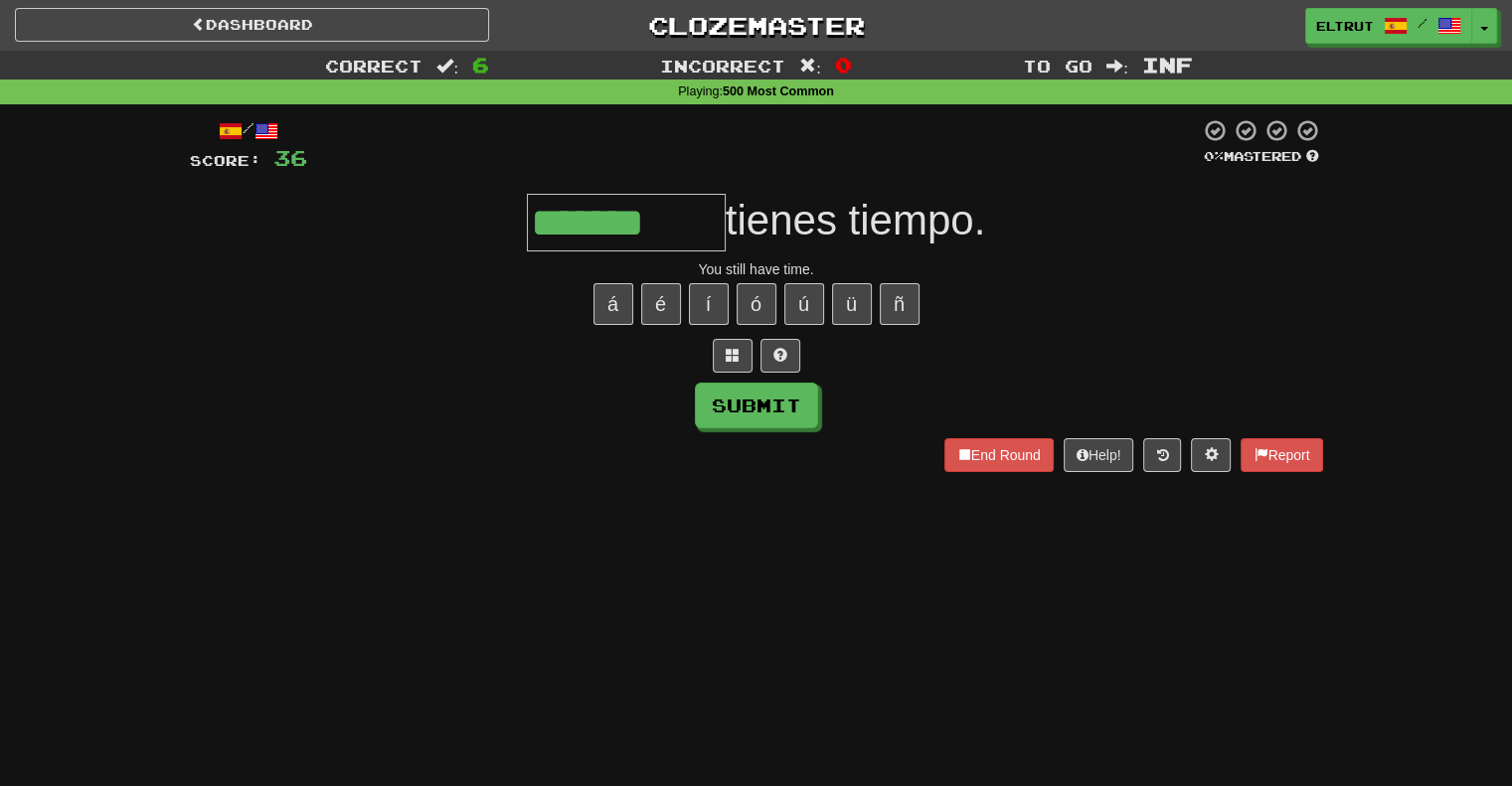 type on "*******" 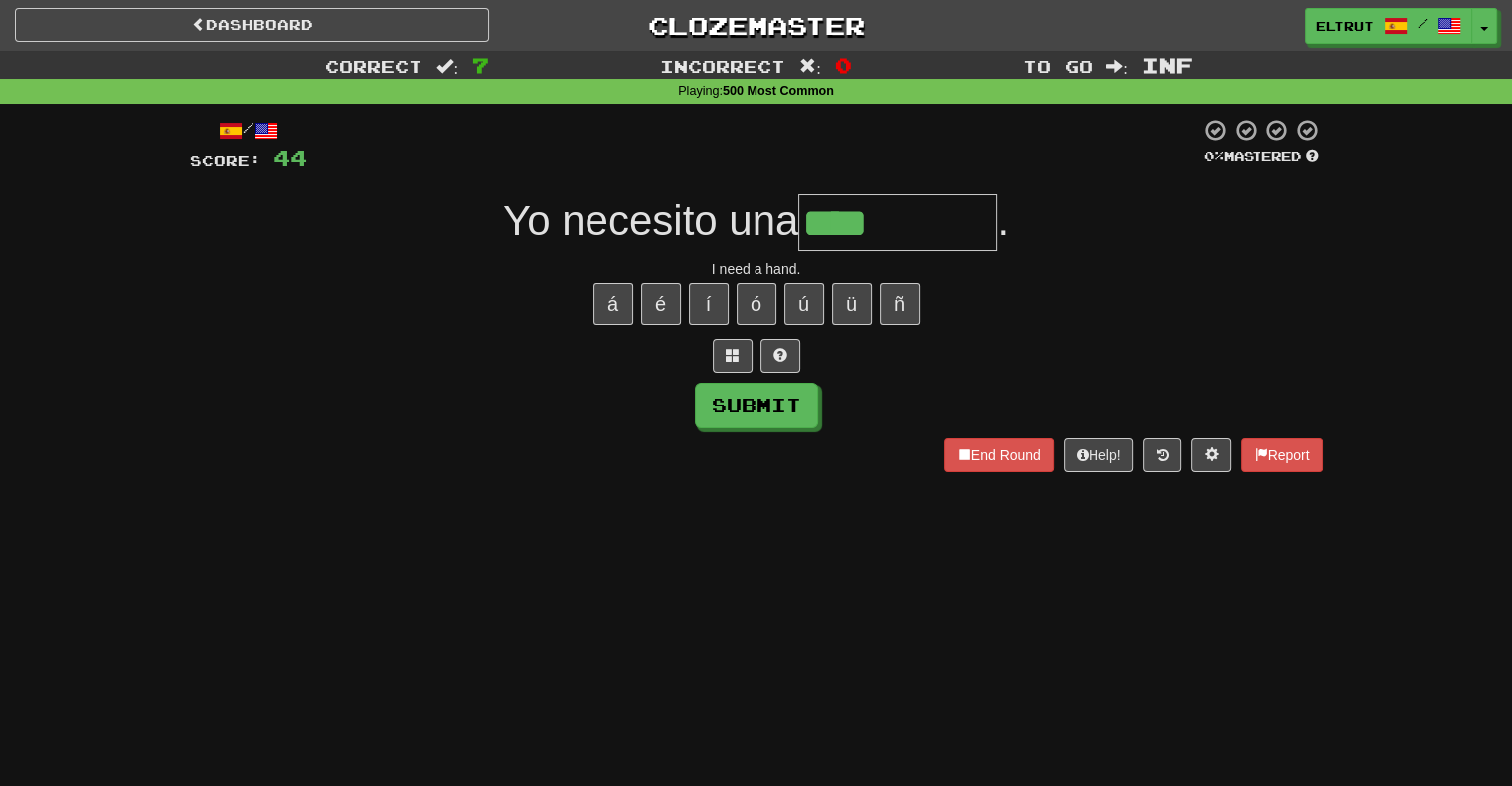 type on "****" 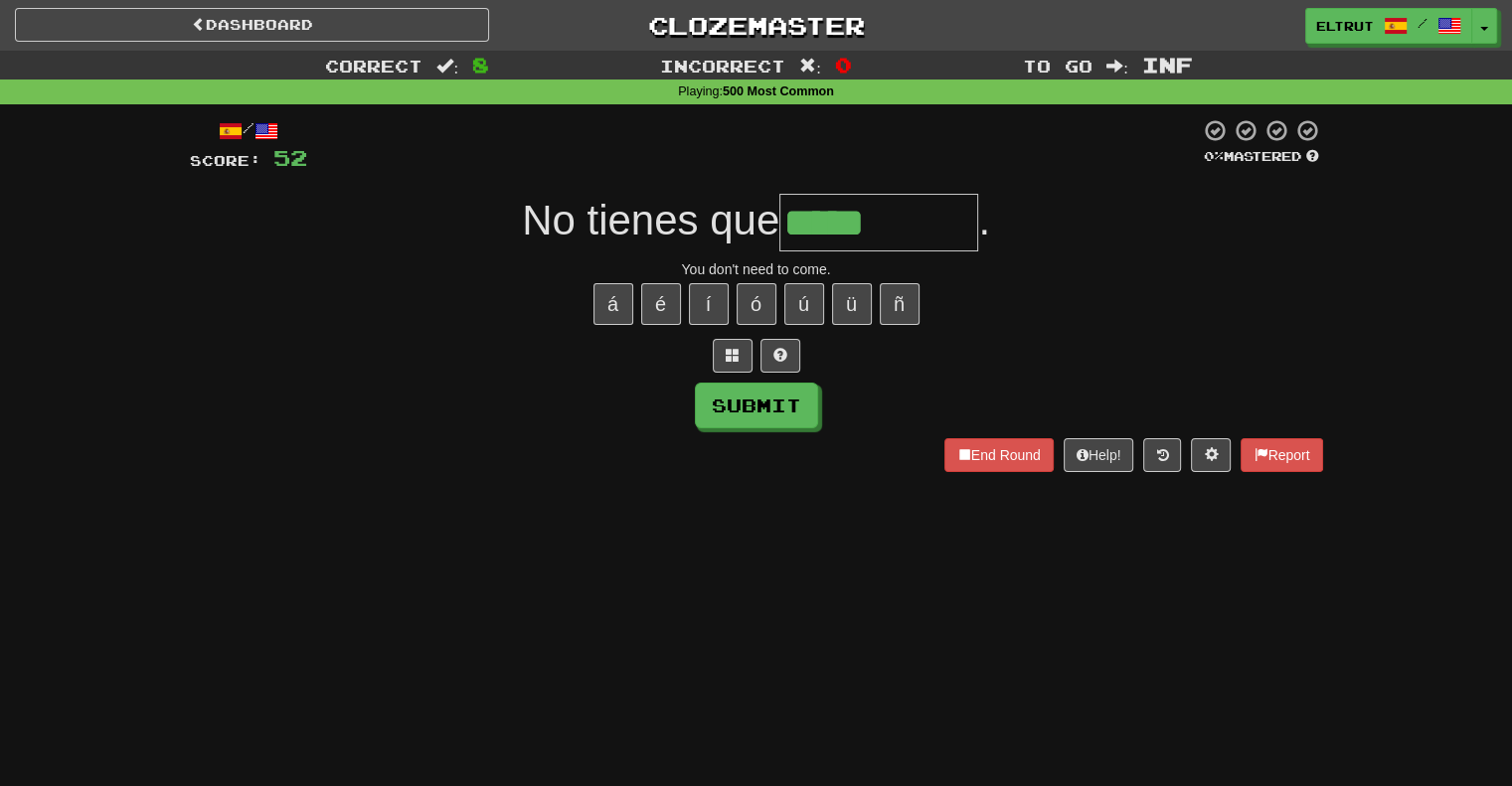 type on "*****" 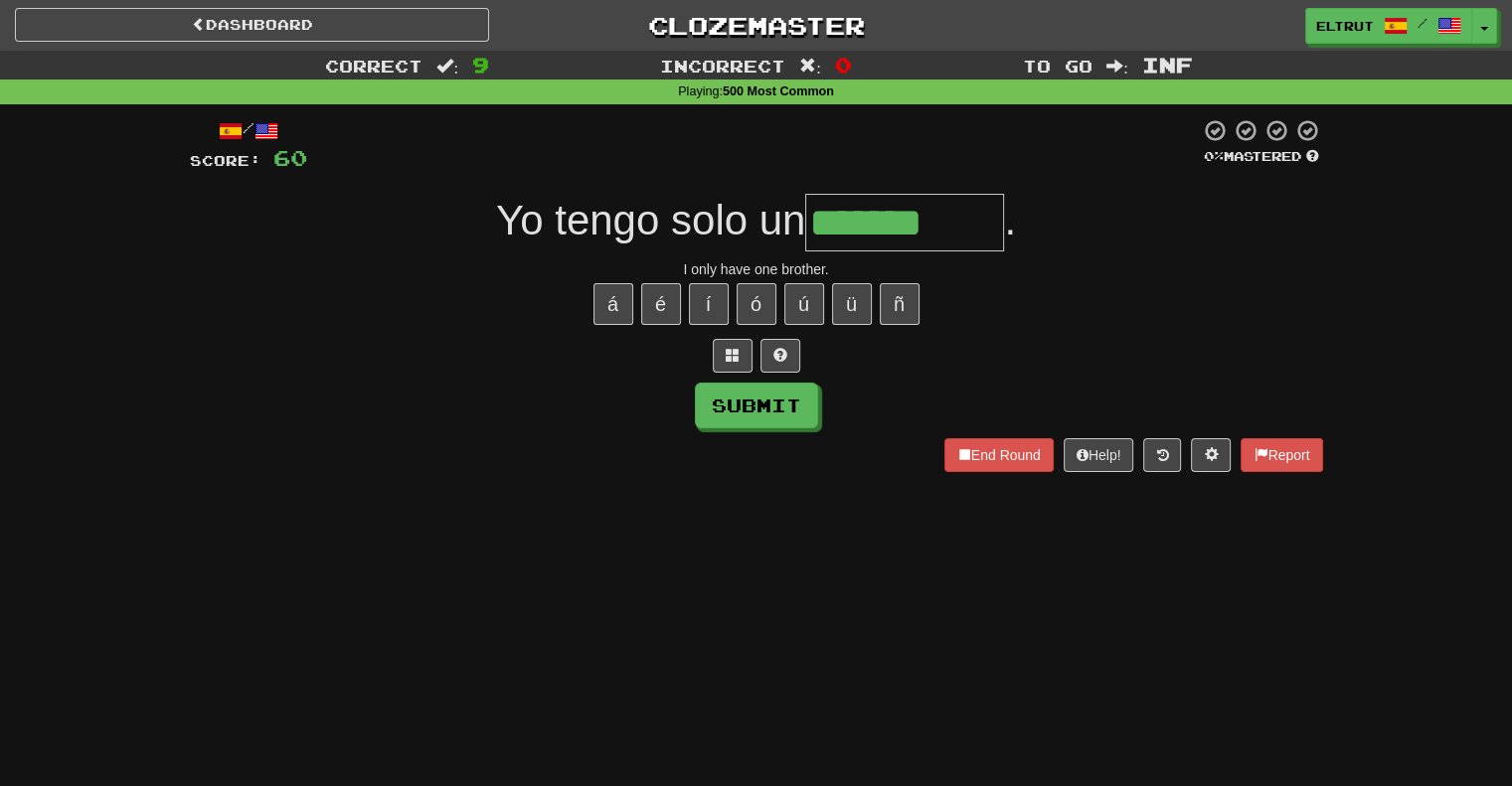 type on "*******" 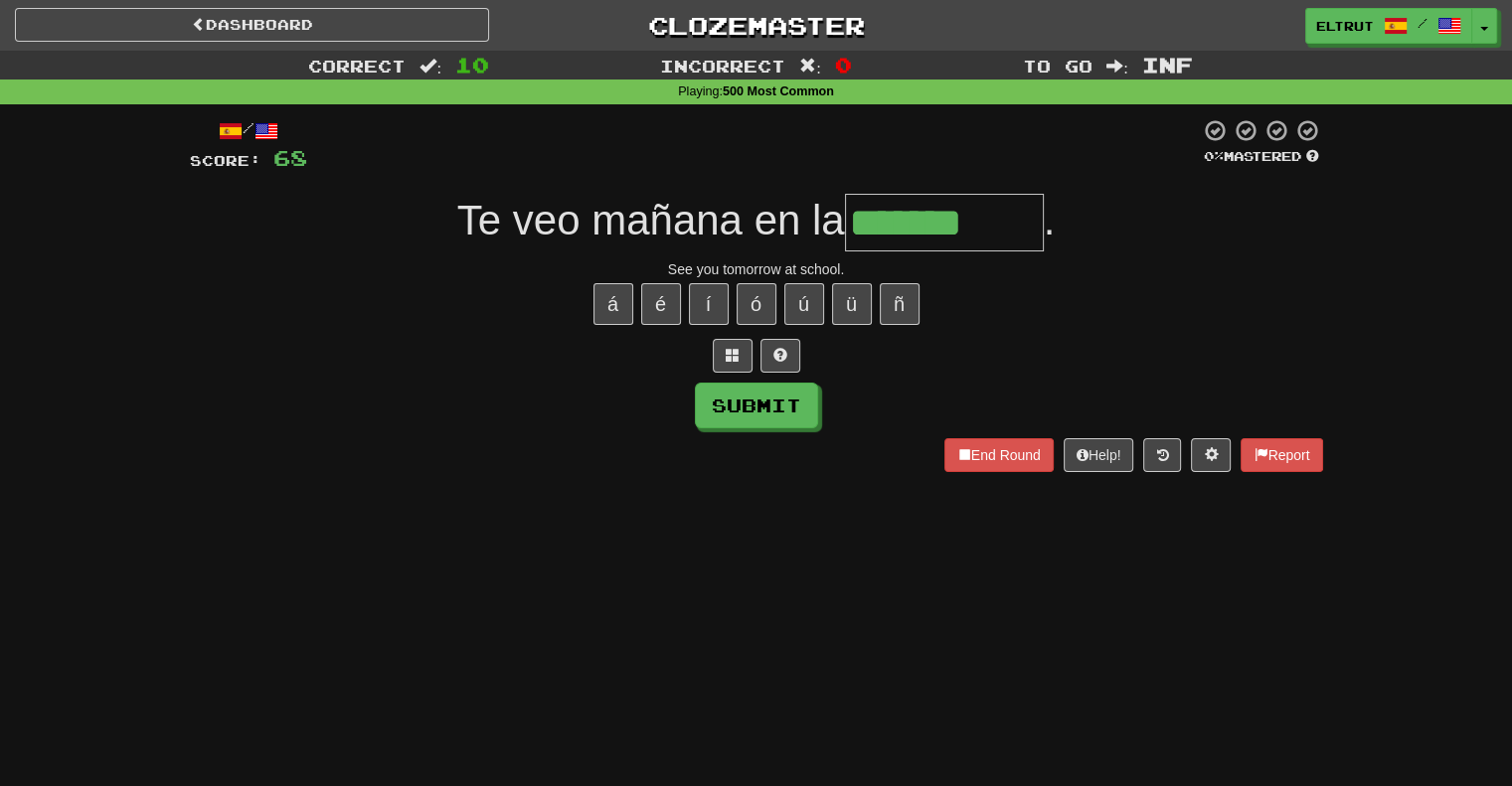 type on "*******" 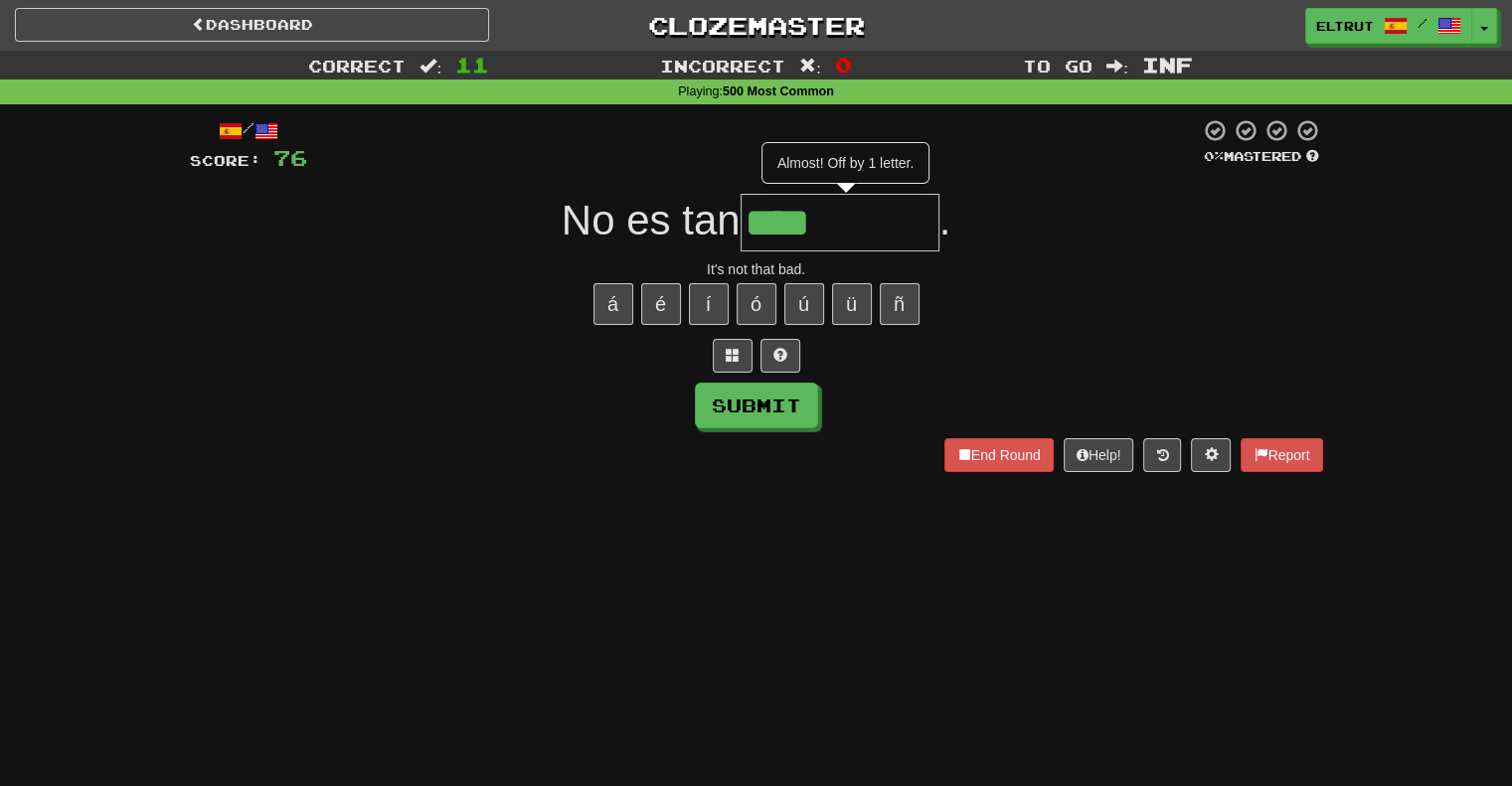 type on "****" 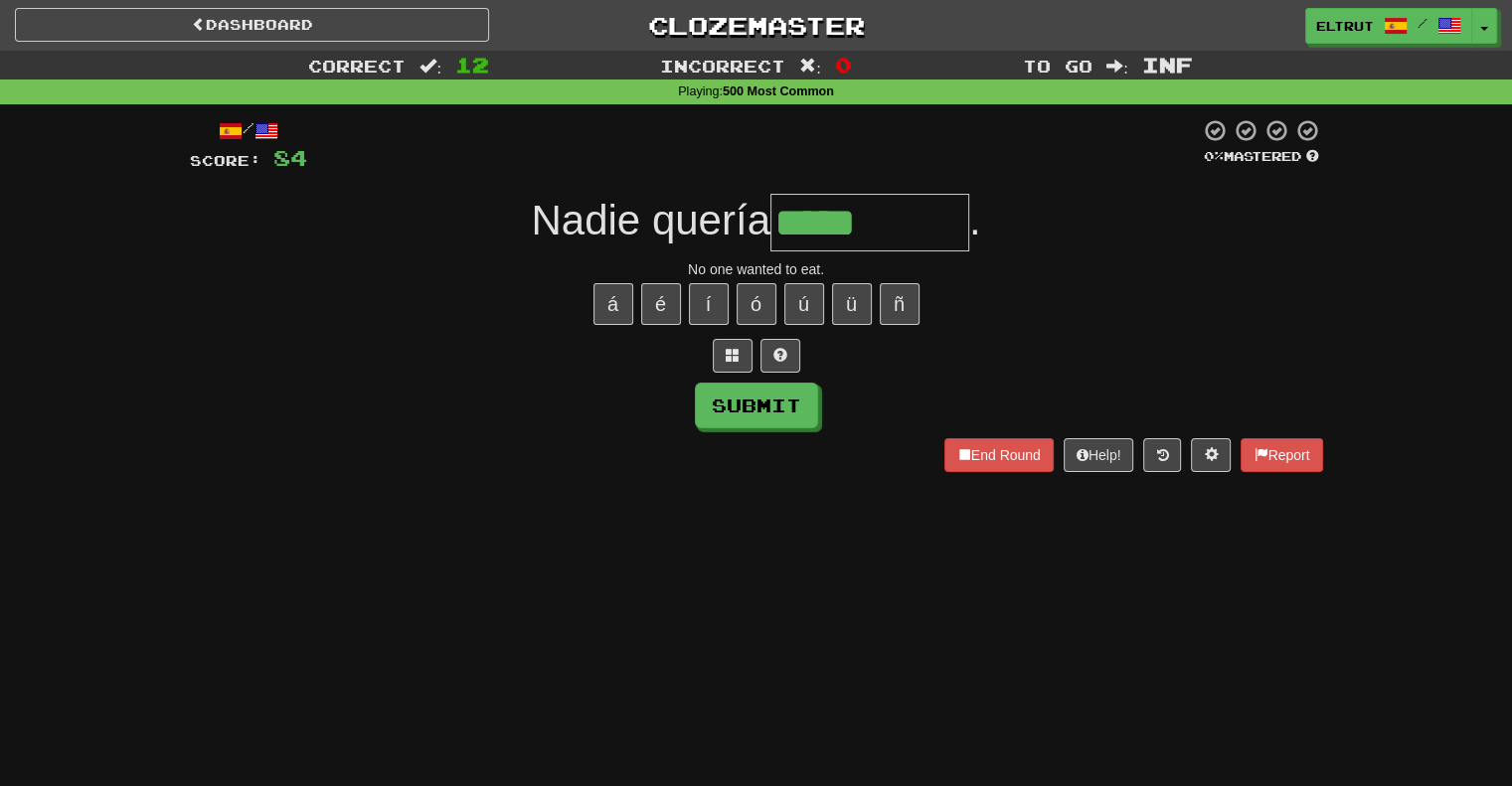type on "*****" 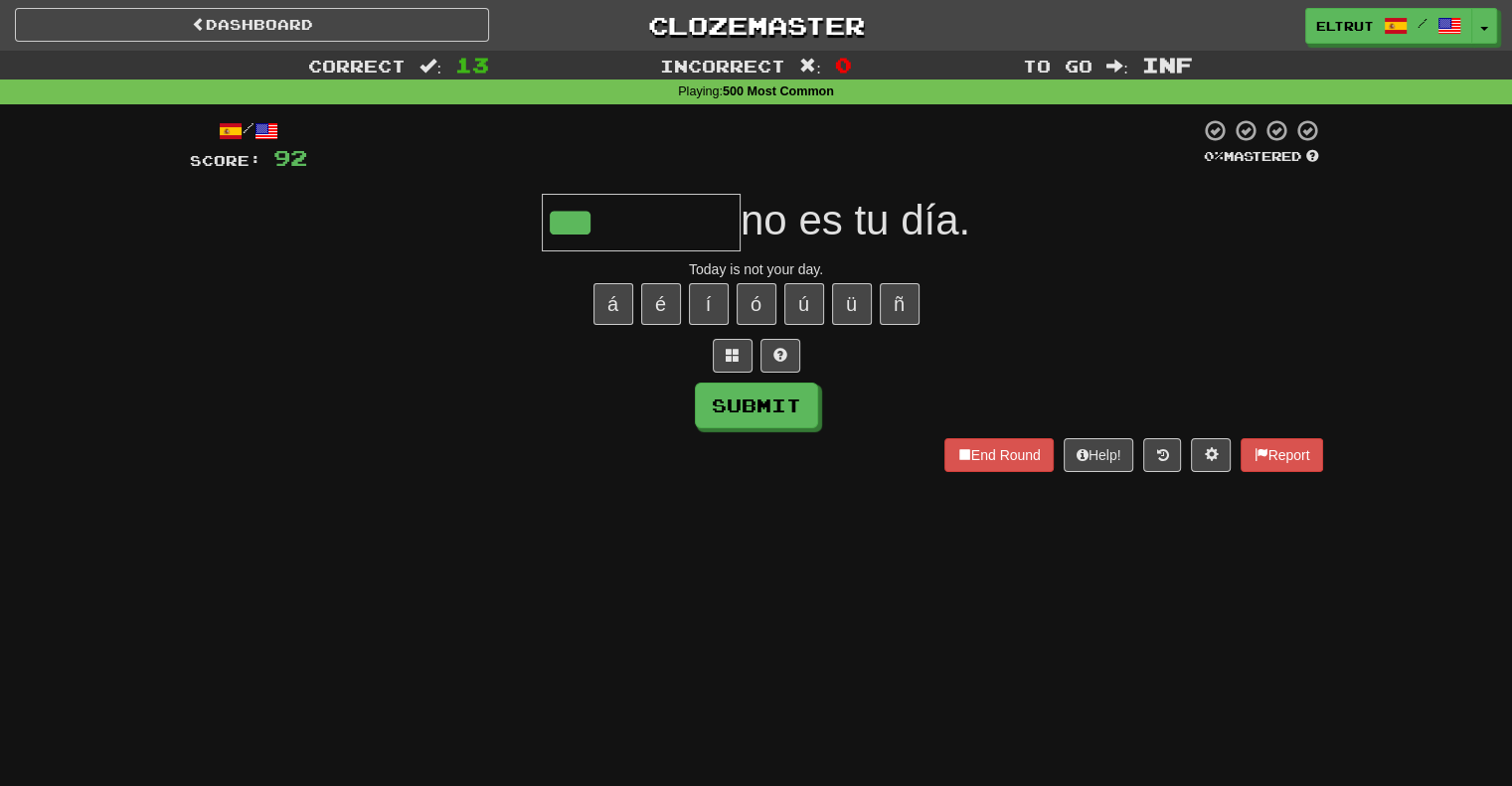 type on "***" 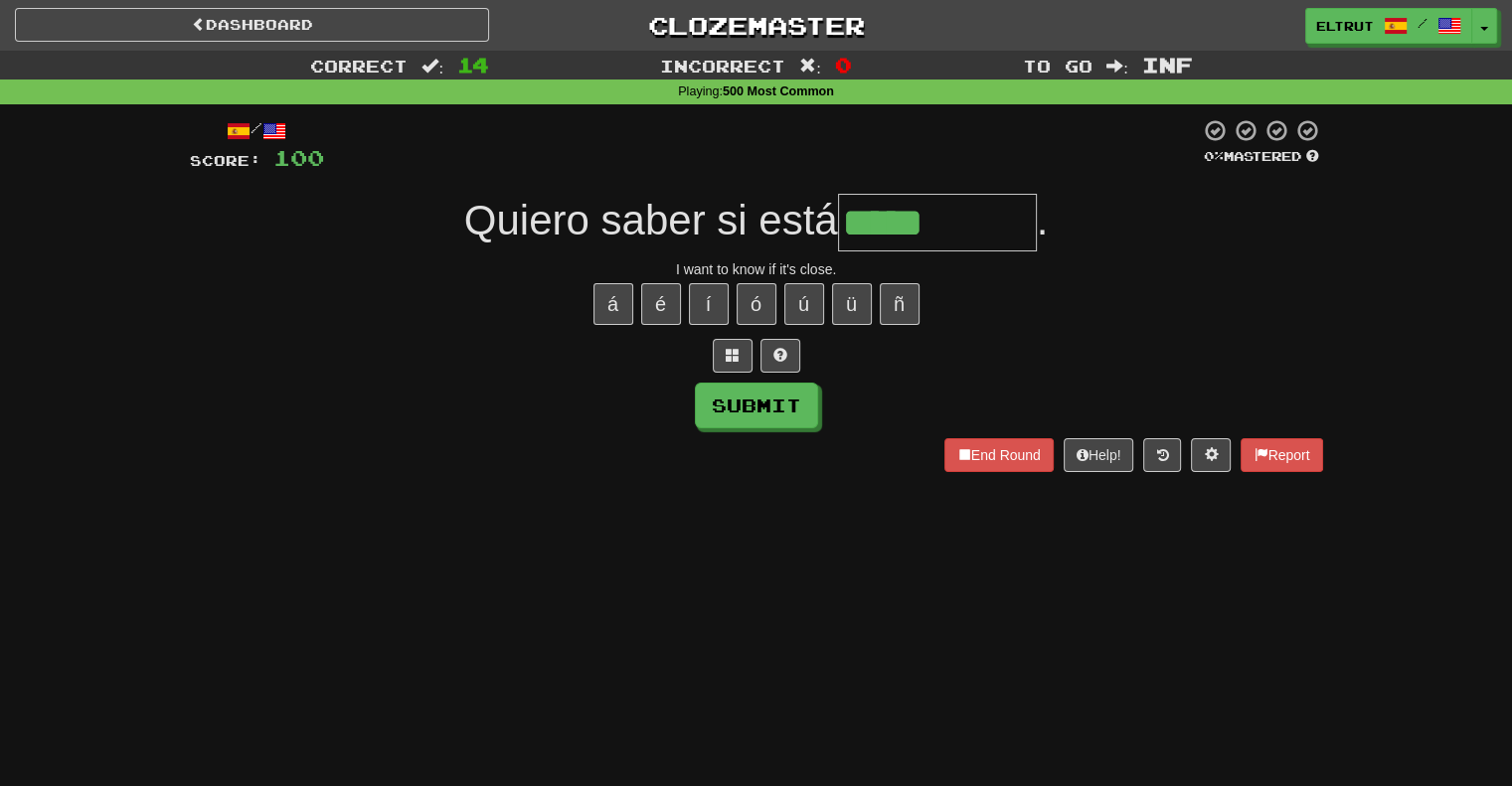 type on "*****" 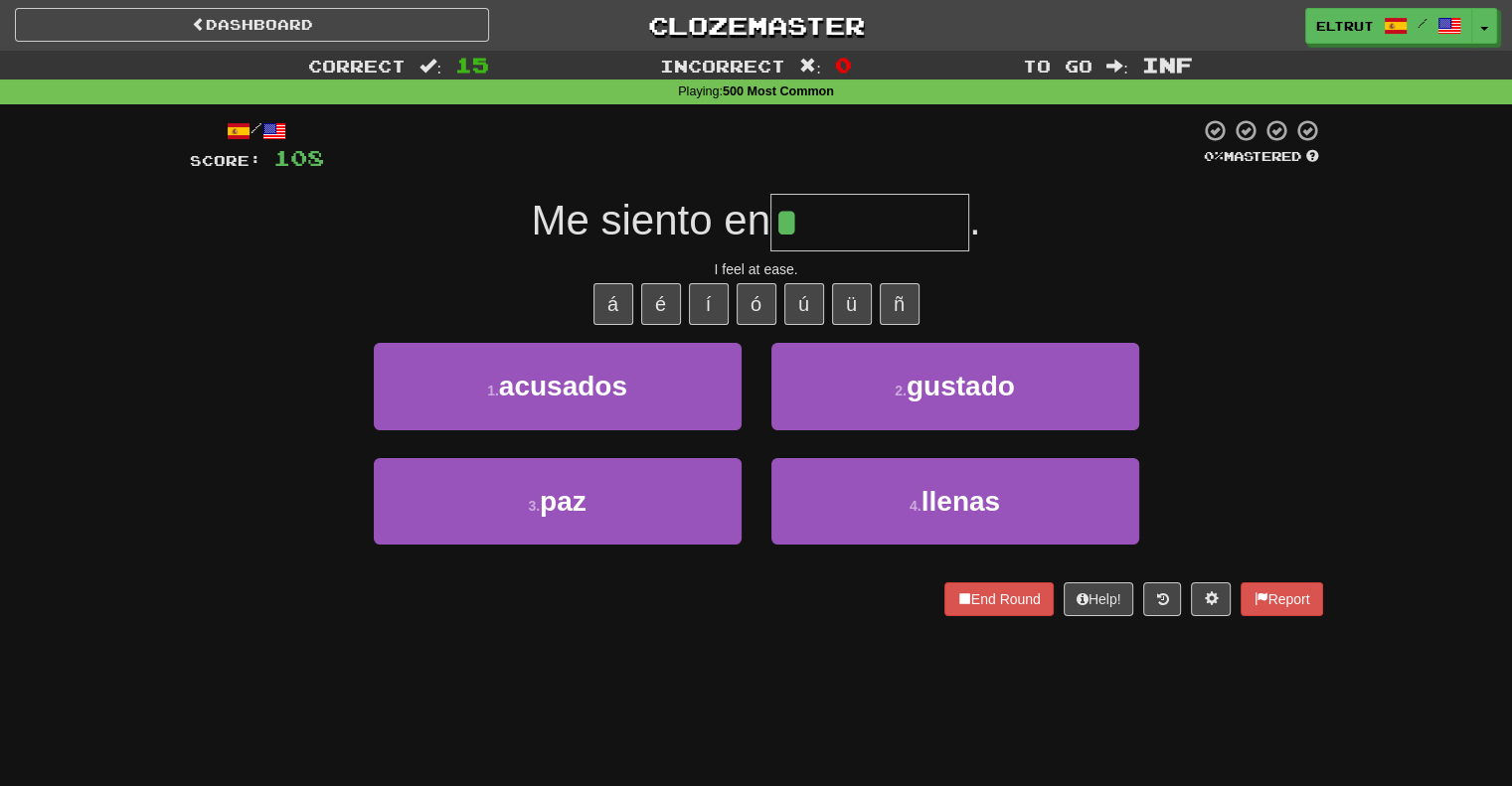 type on "***" 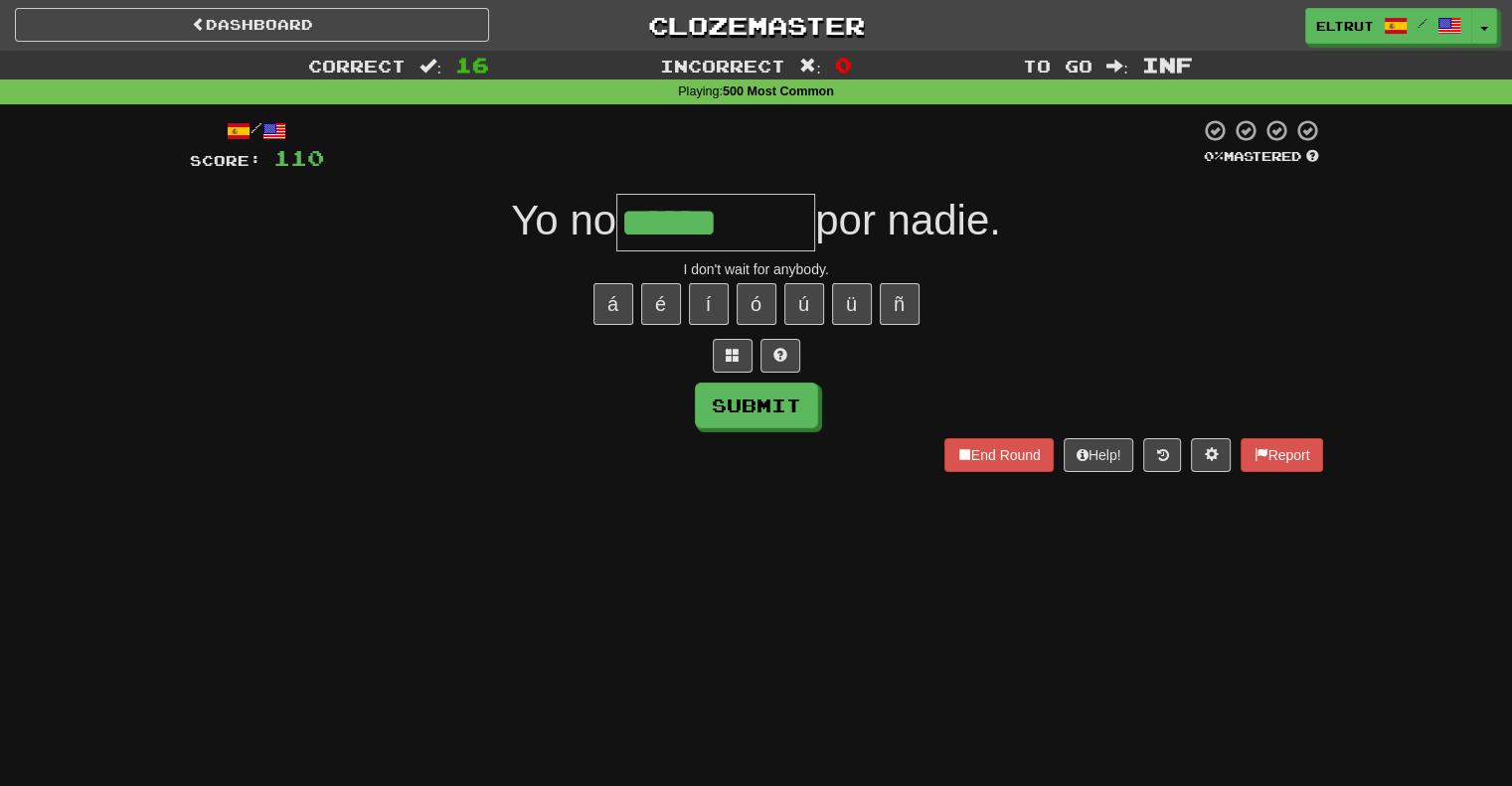 type on "******" 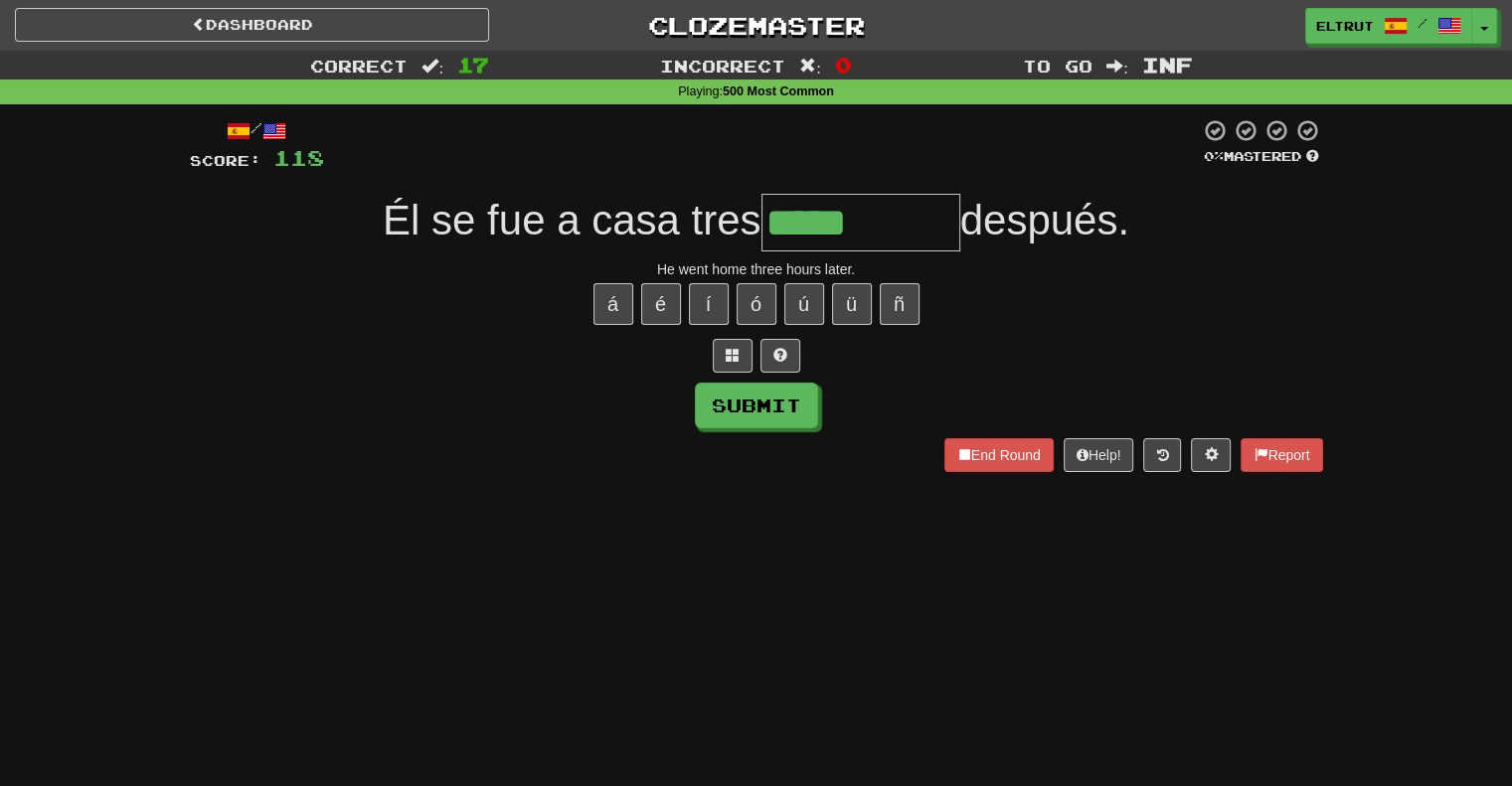 type on "*****" 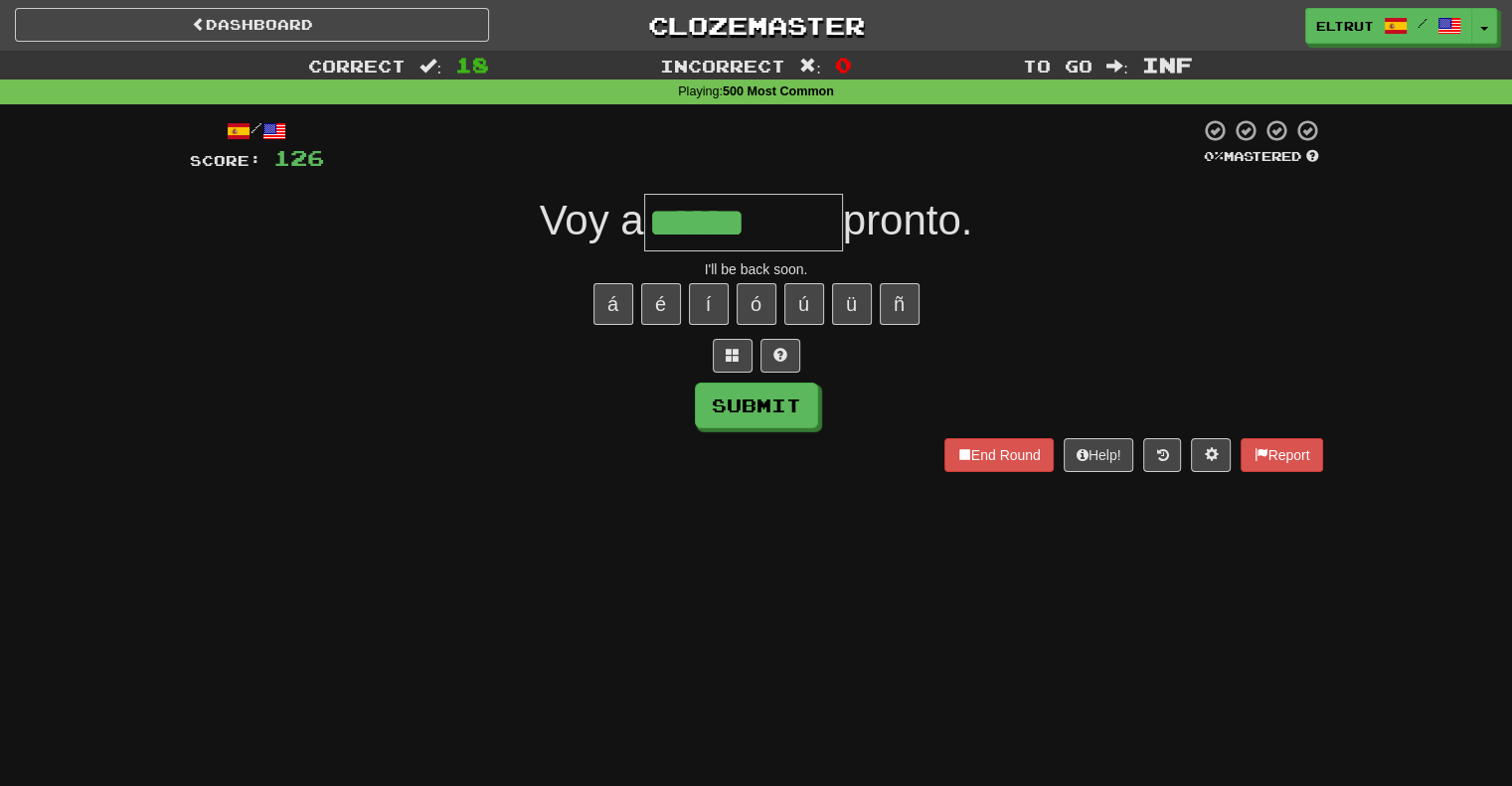 type on "******" 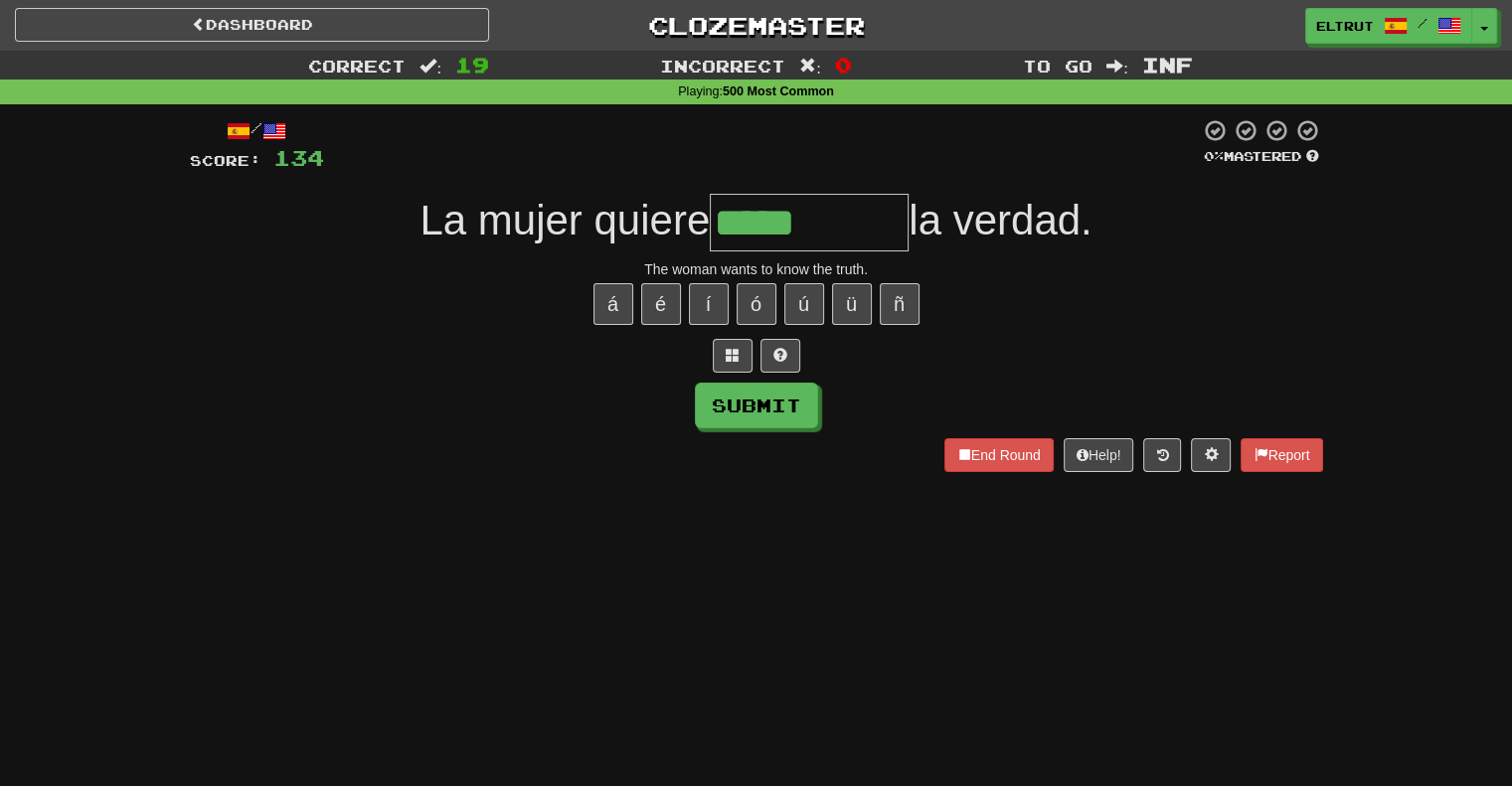 type on "*****" 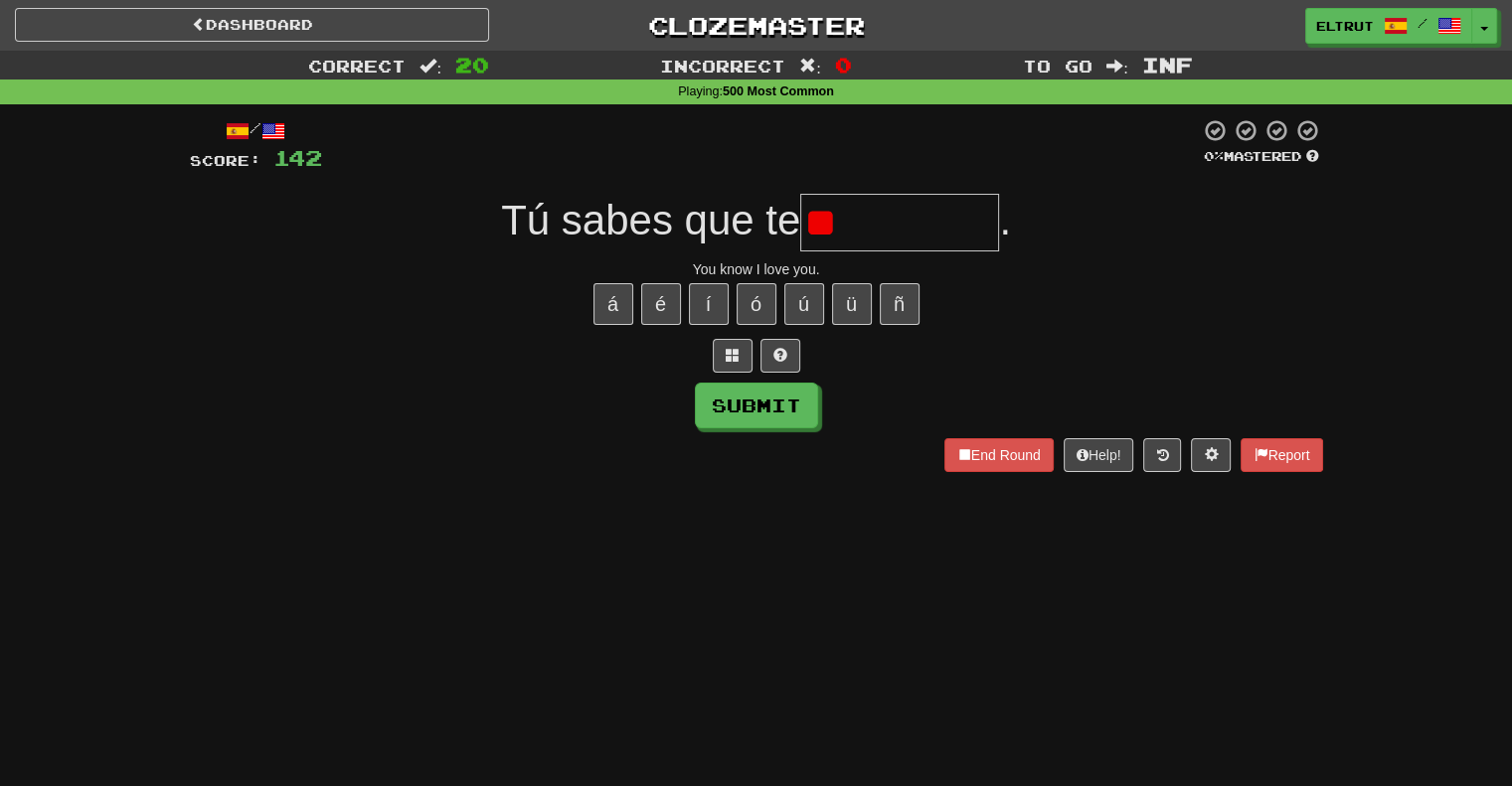 type on "*" 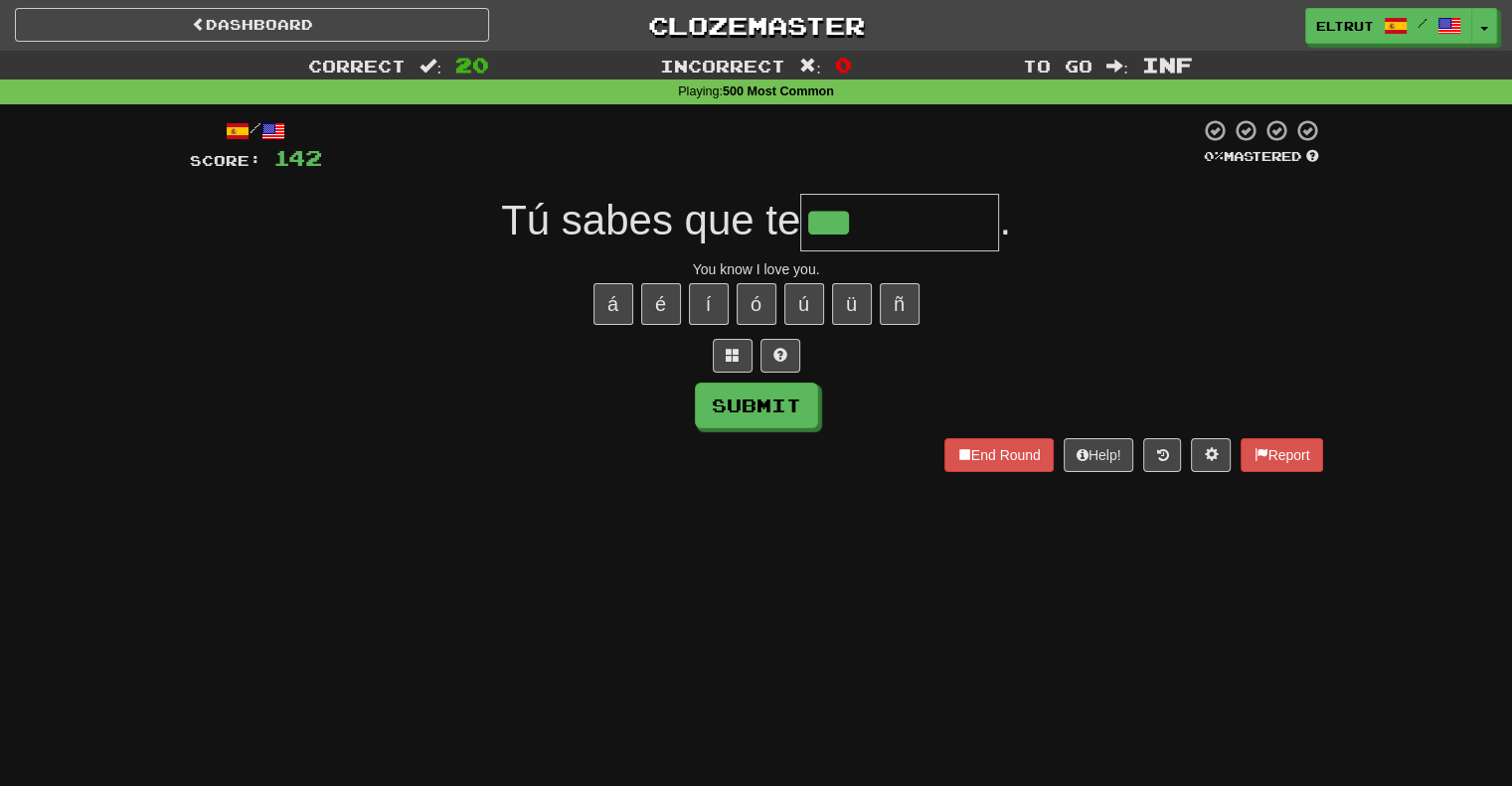 type on "***" 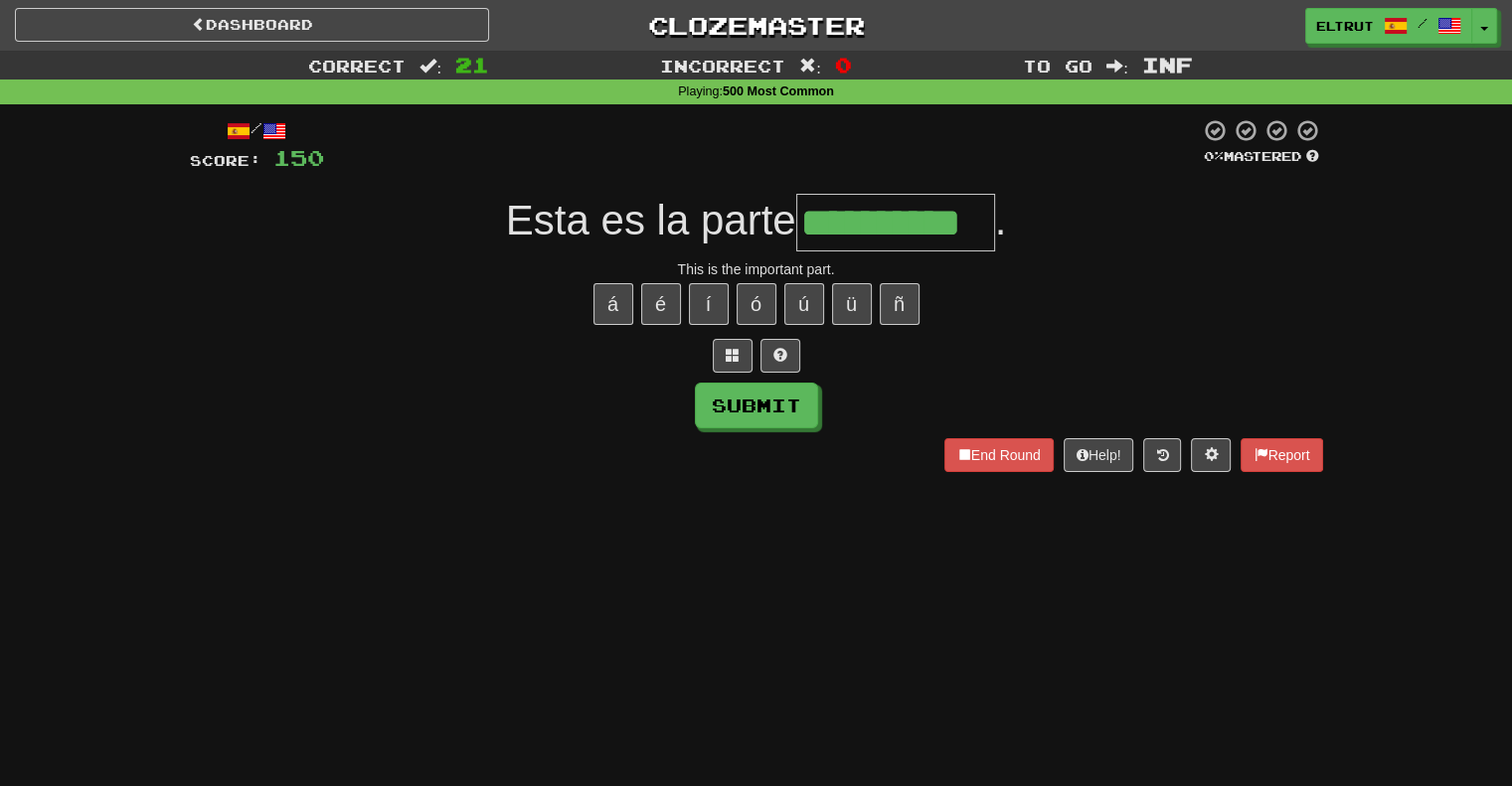 scroll, scrollTop: 0, scrollLeft: 5, axis: horizontal 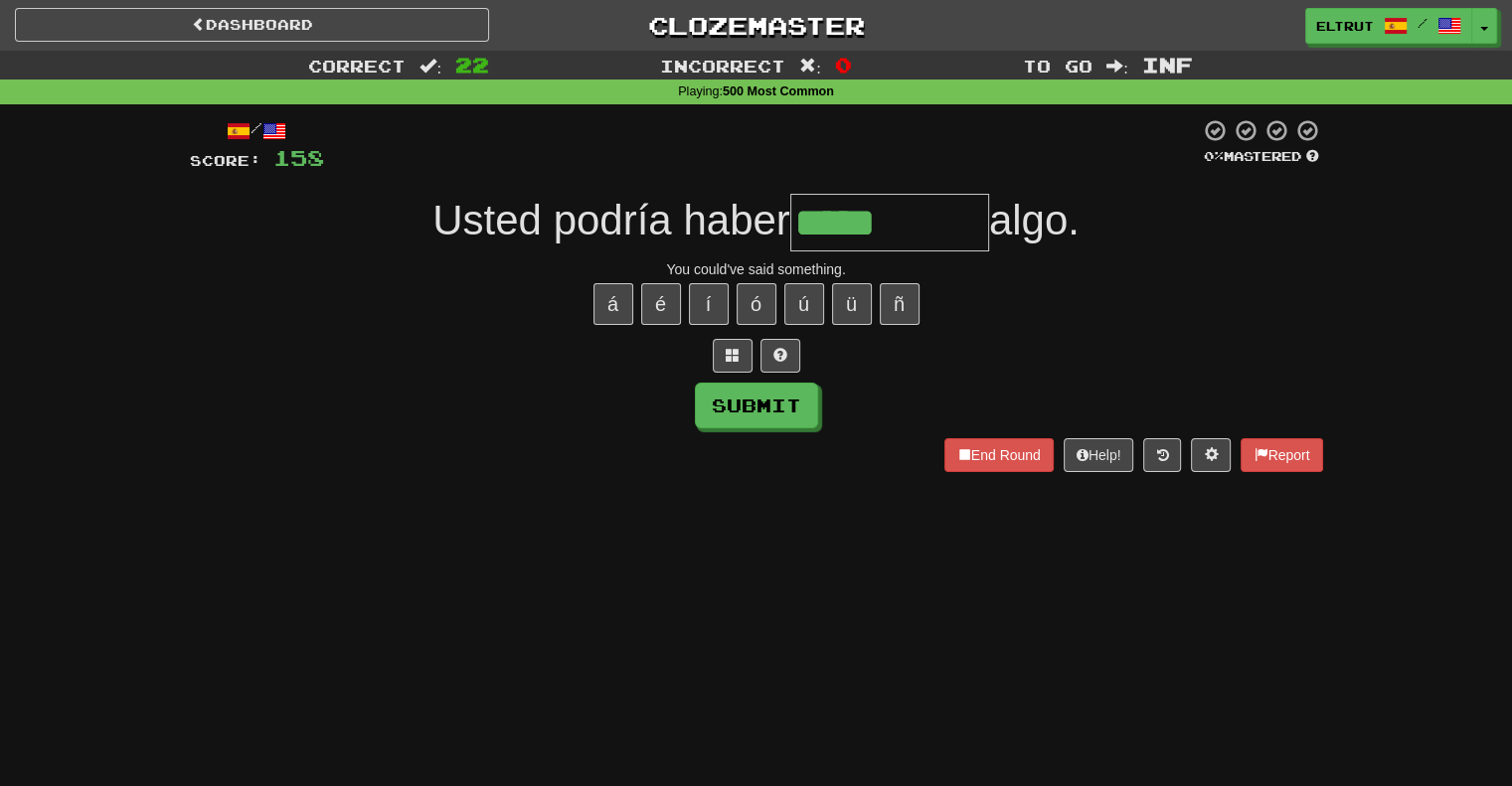 type on "*****" 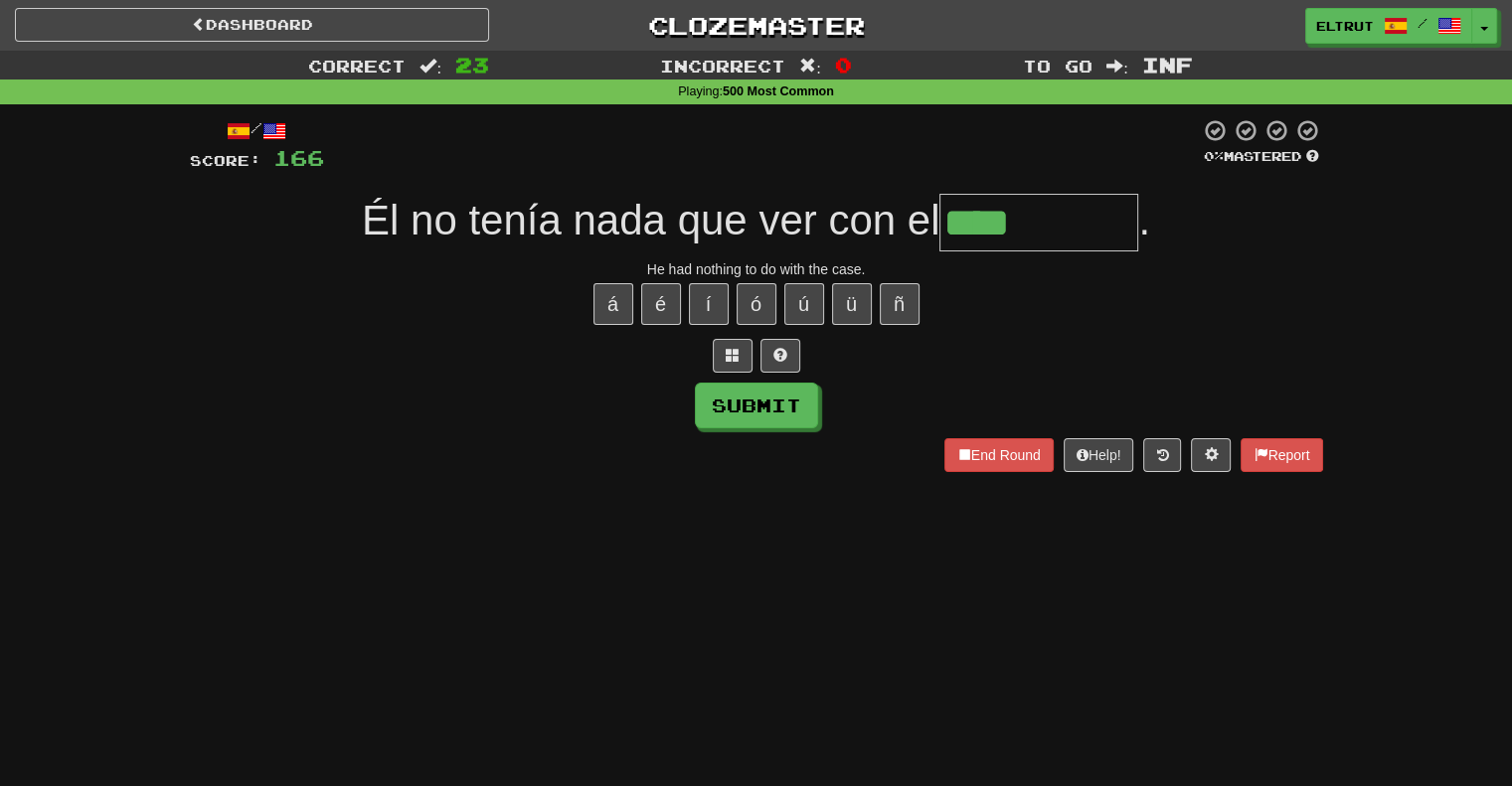type on "****" 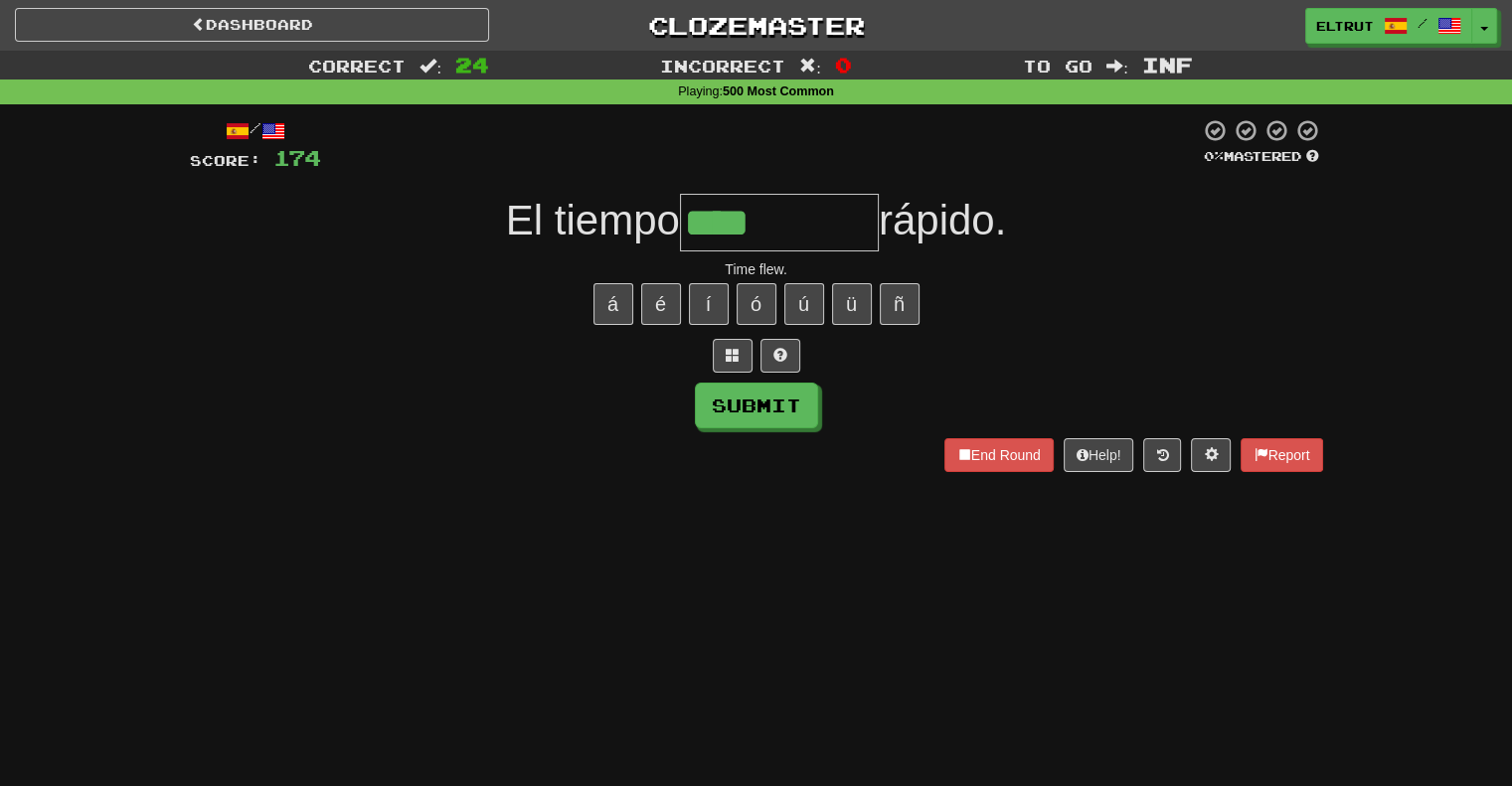 type on "****" 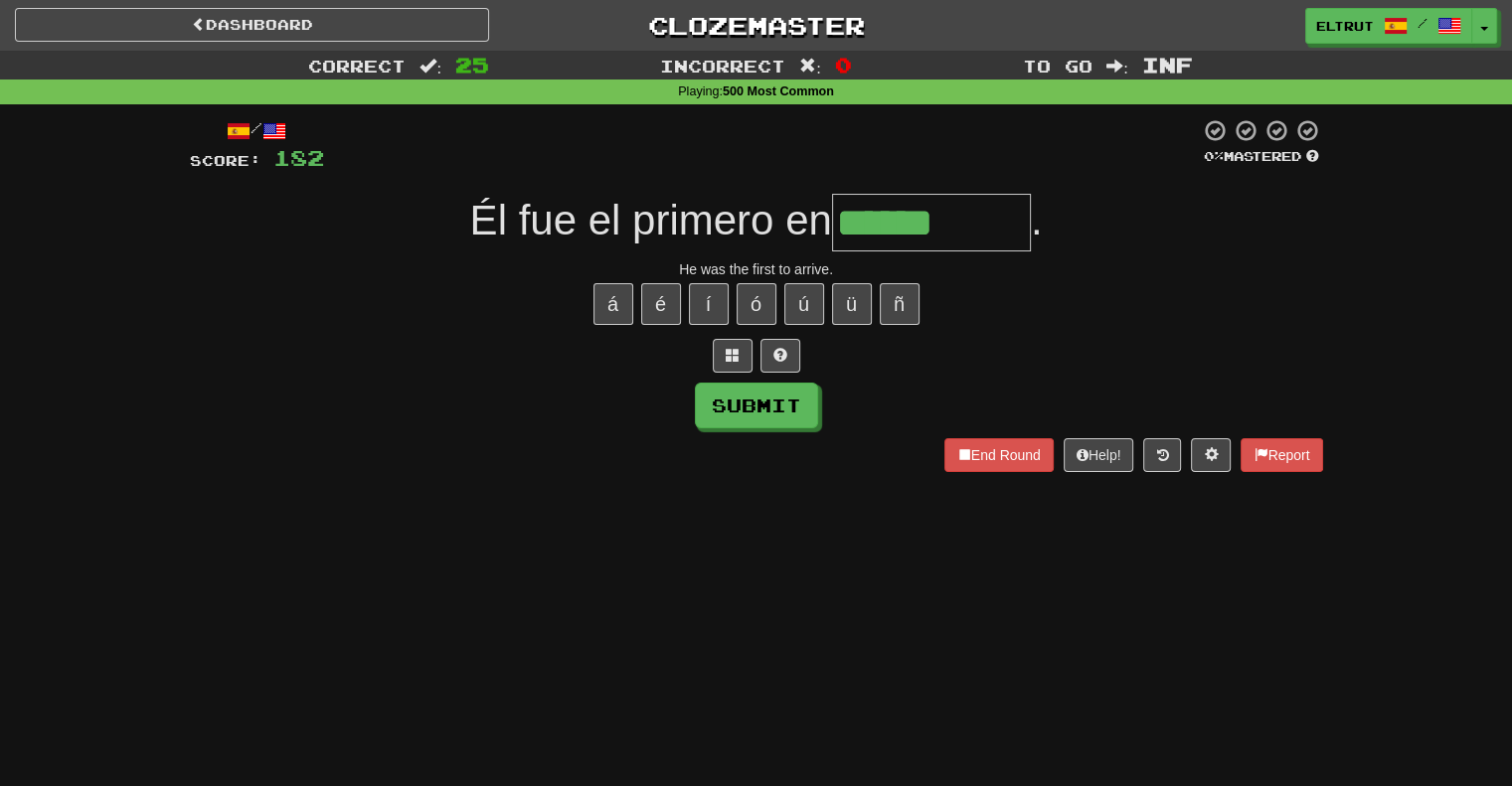 type on "******" 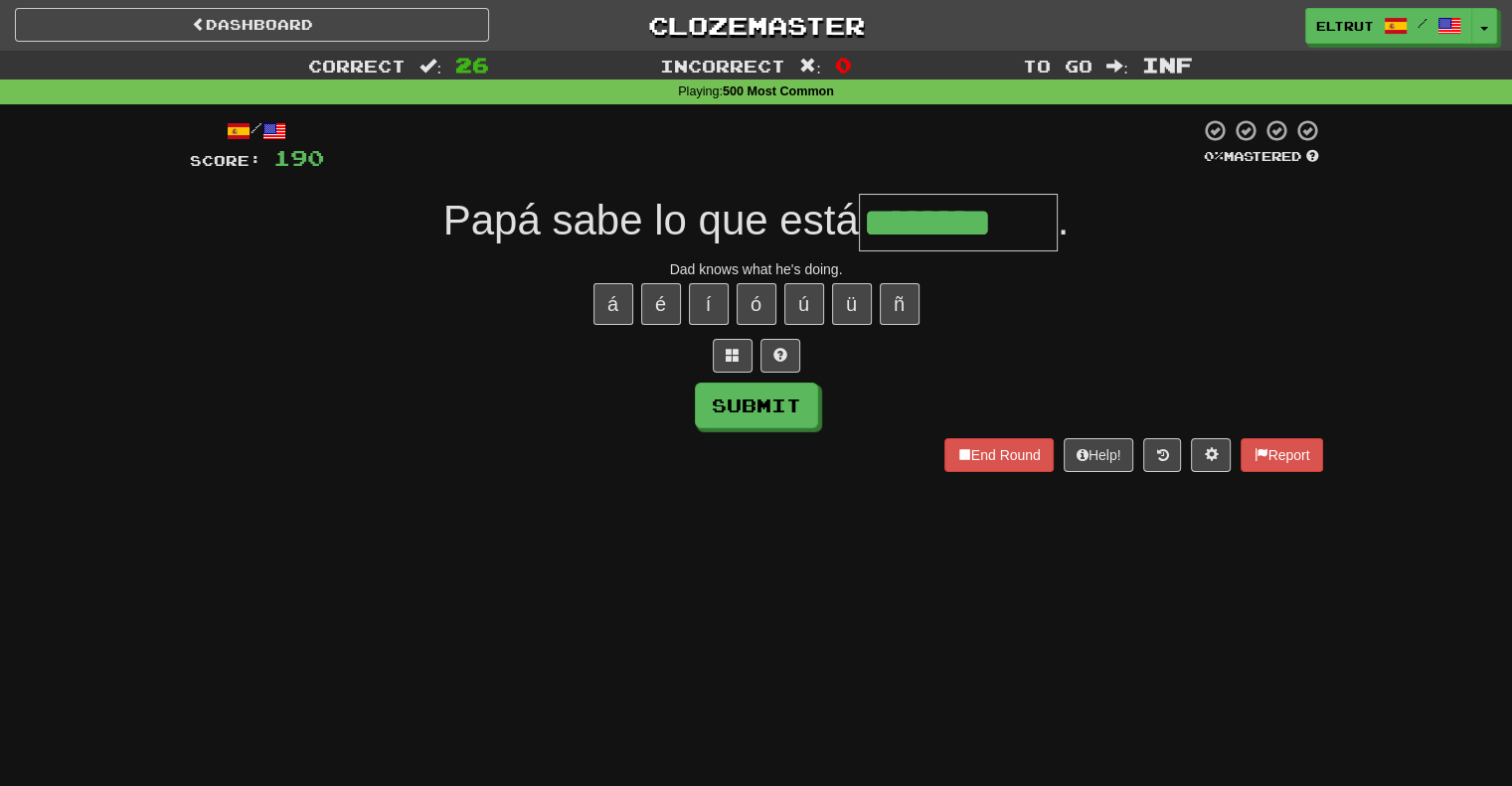 type on "********" 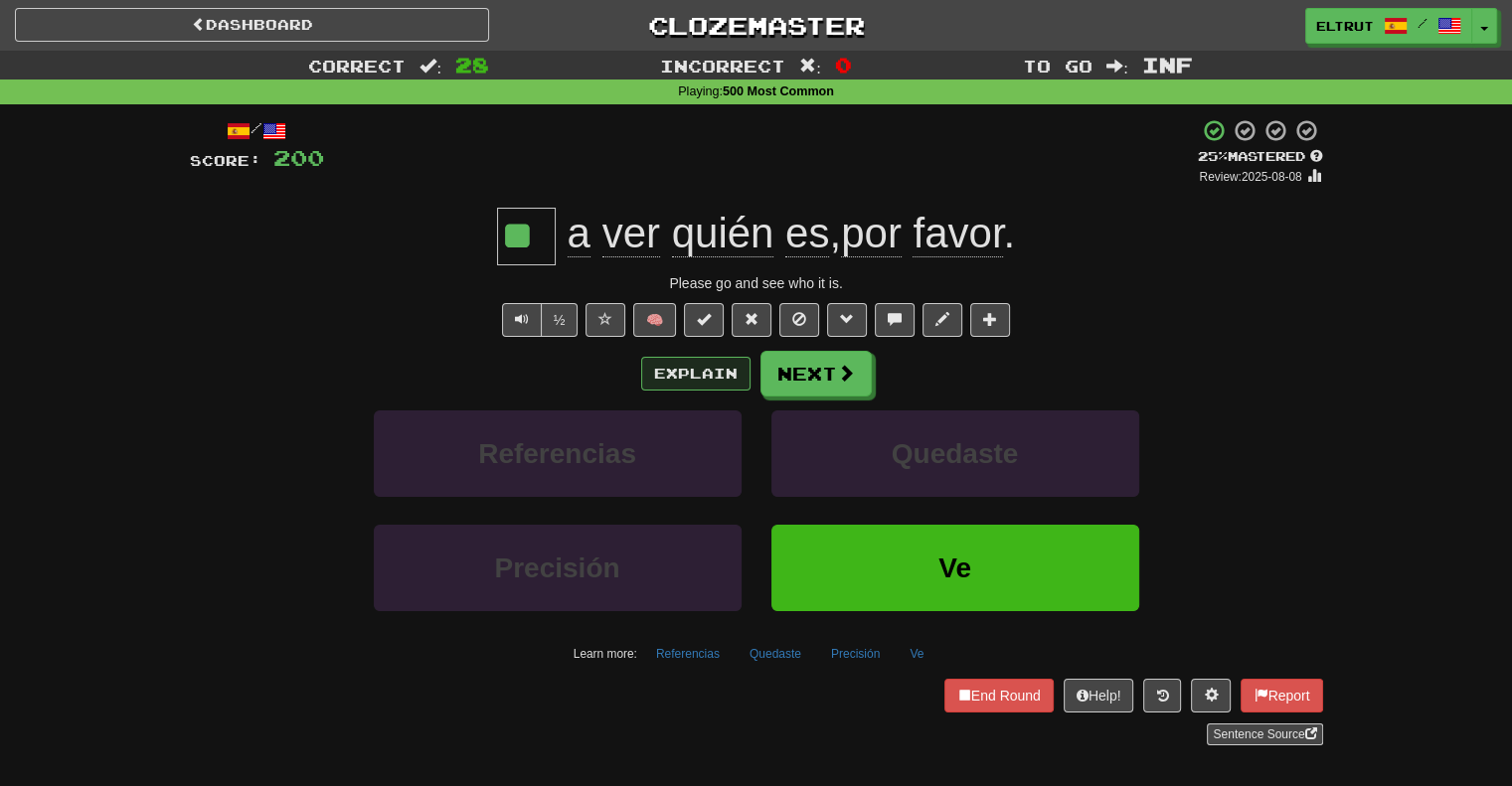 type on "**" 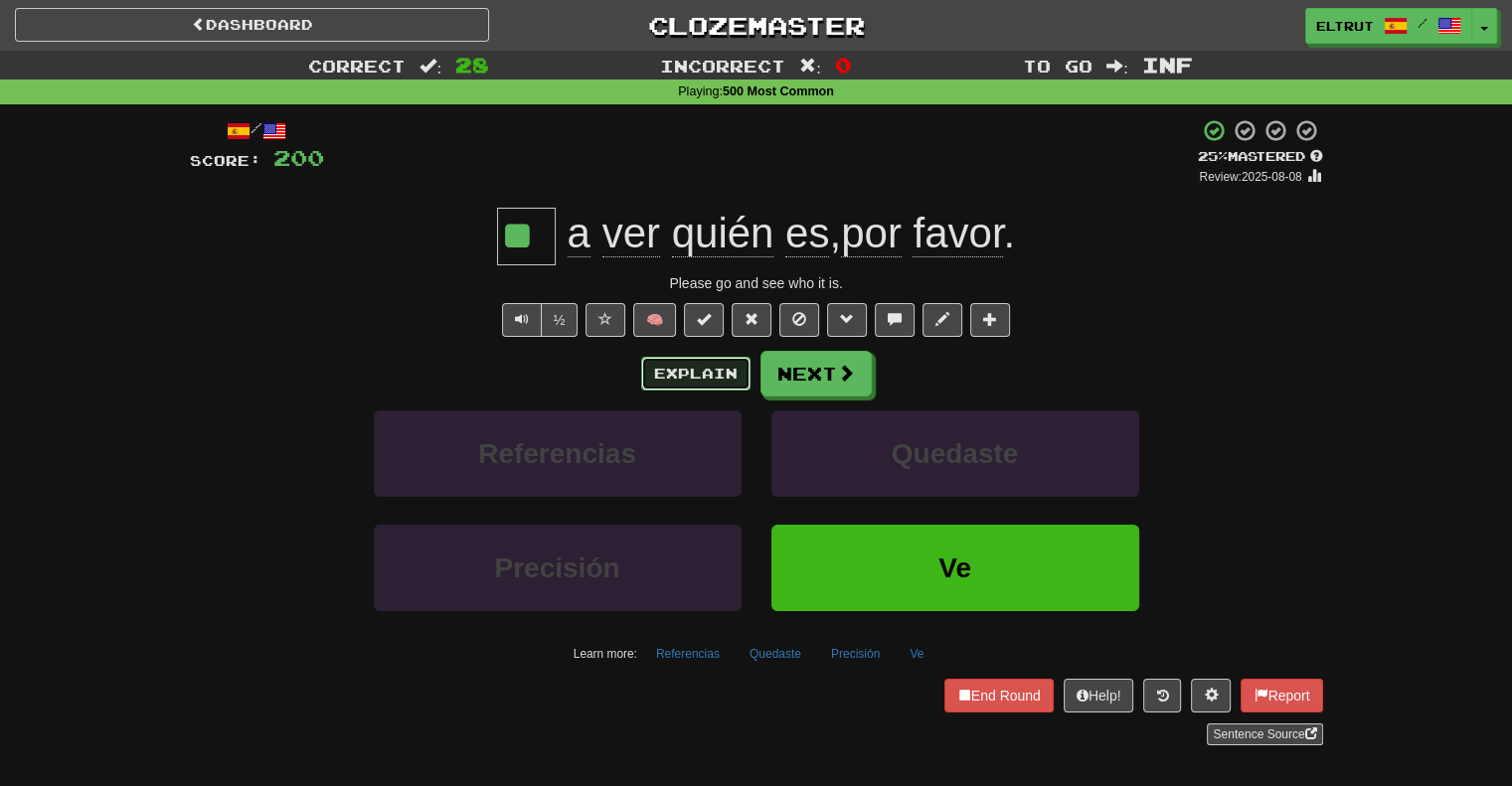 click on "Explain" at bounding box center [696, 374] 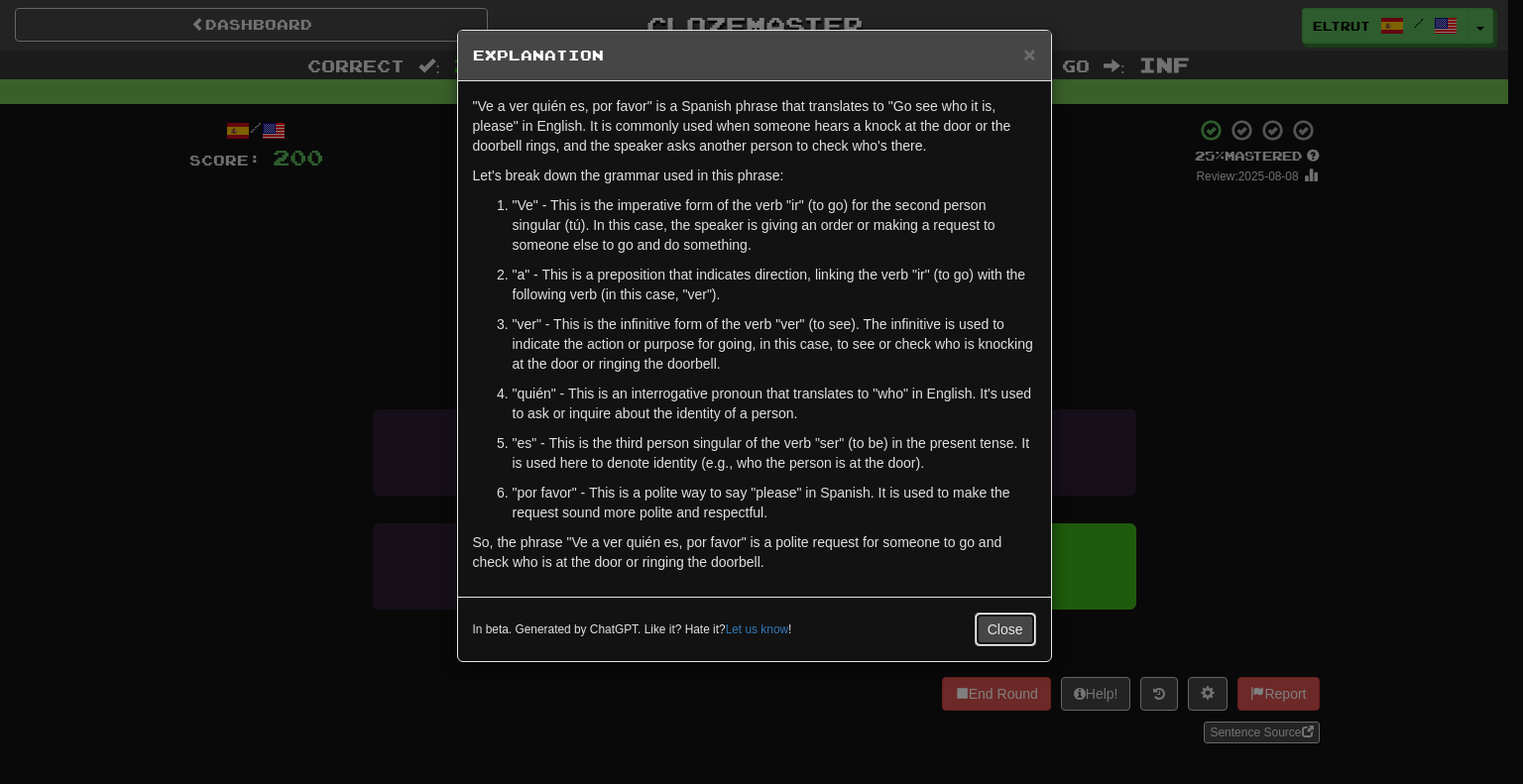 click on "Close" at bounding box center [1005, 629] 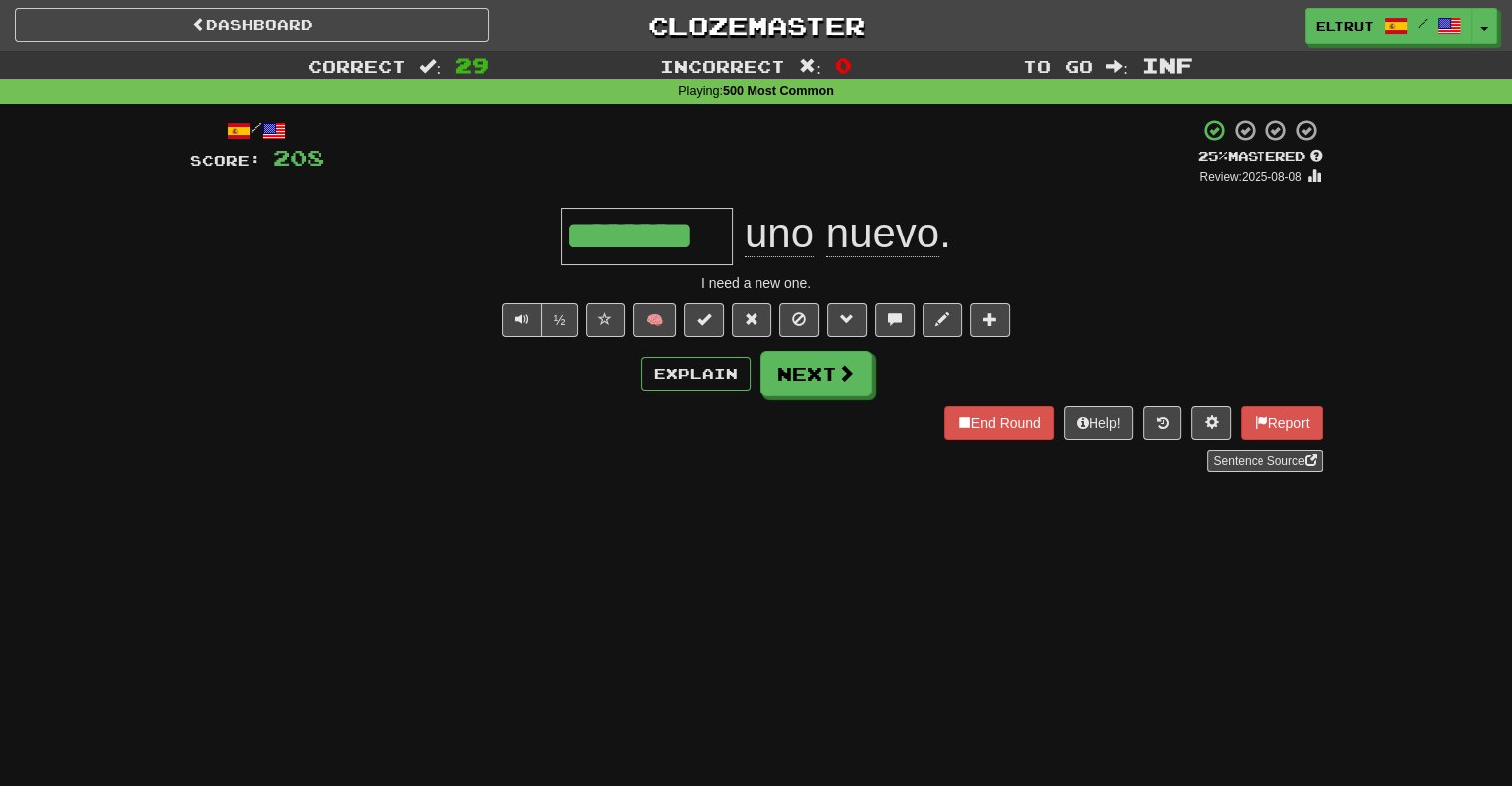 scroll, scrollTop: 0, scrollLeft: 0, axis: both 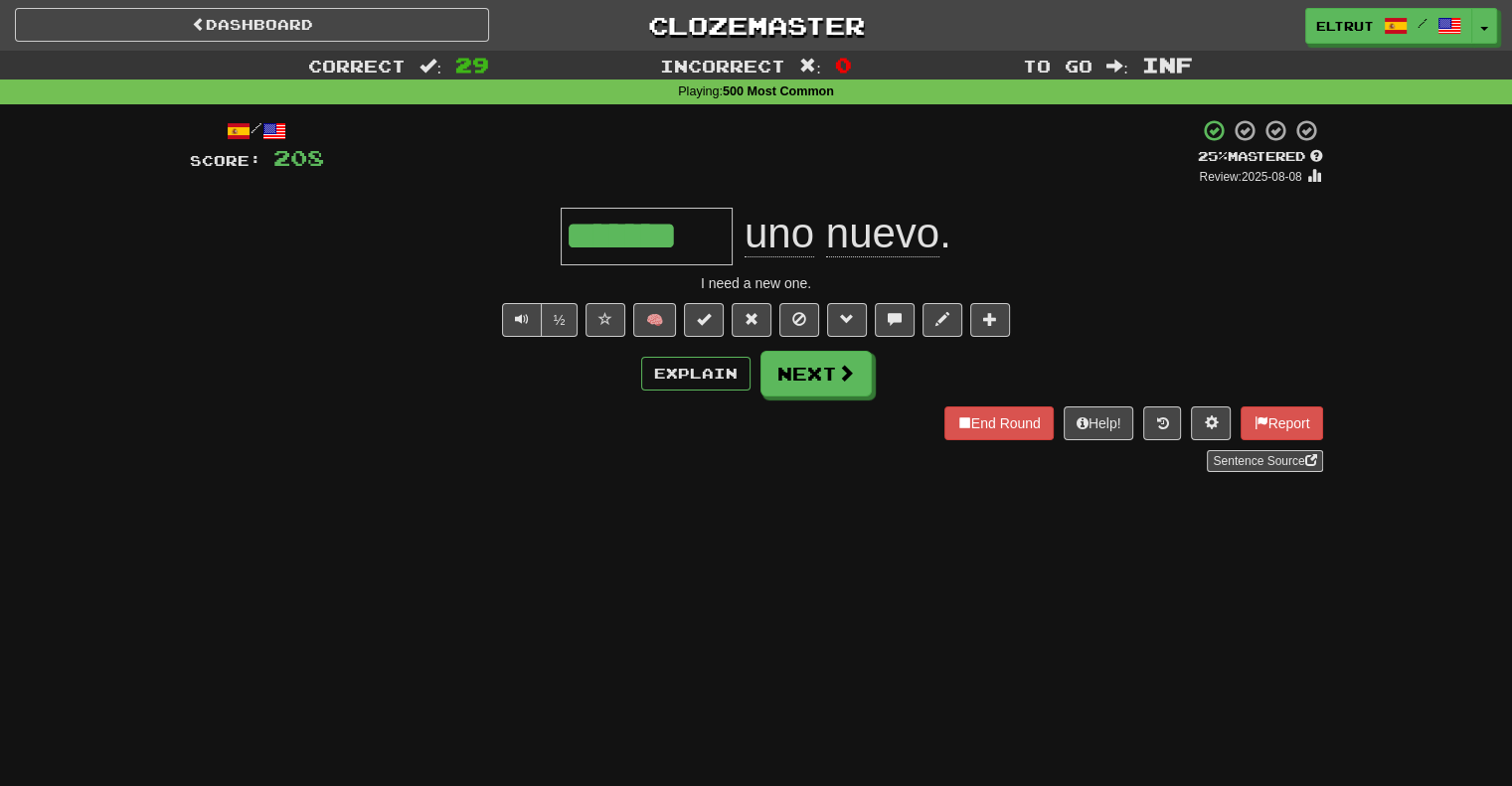 type on "********" 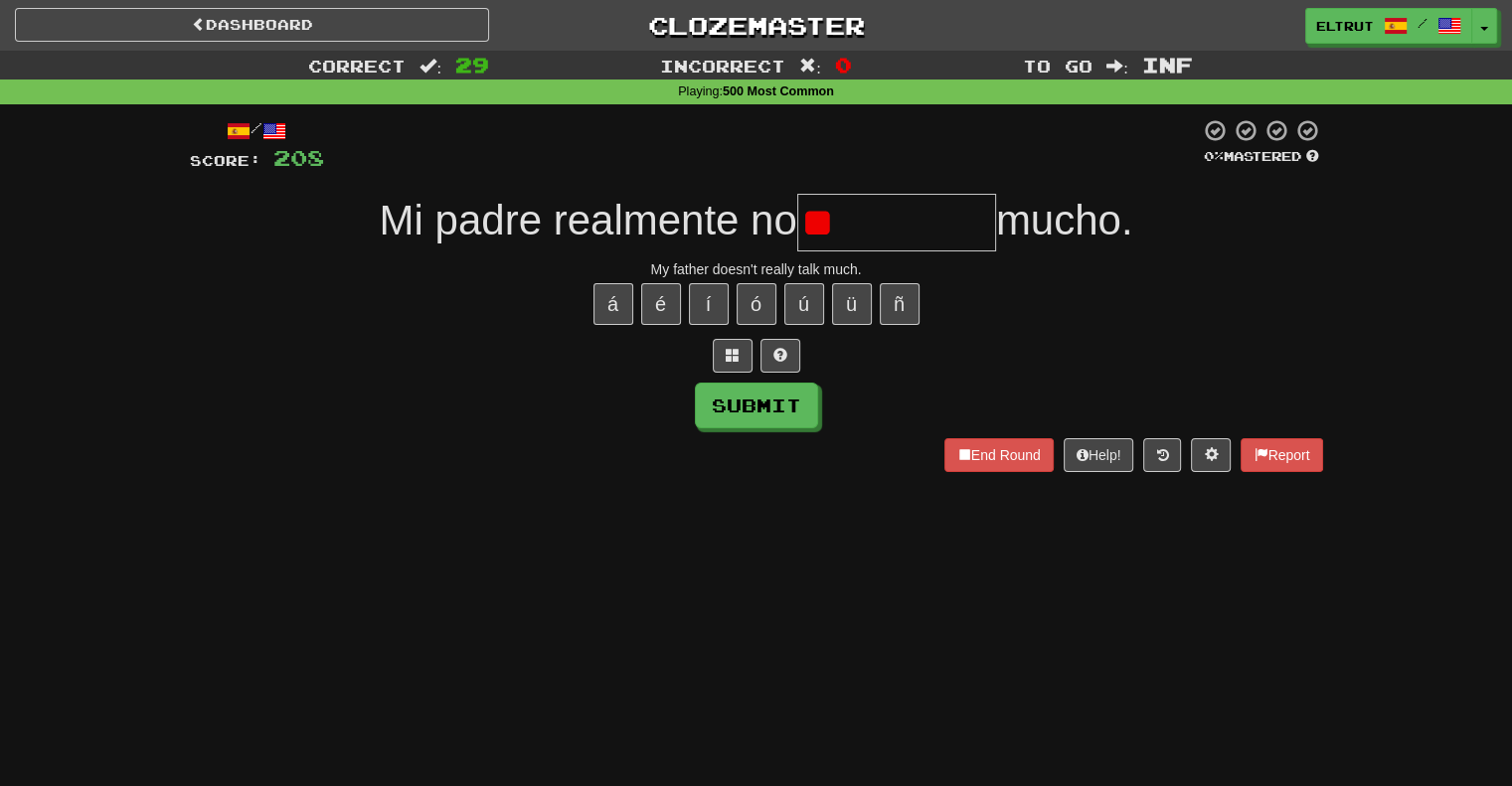 type on "*" 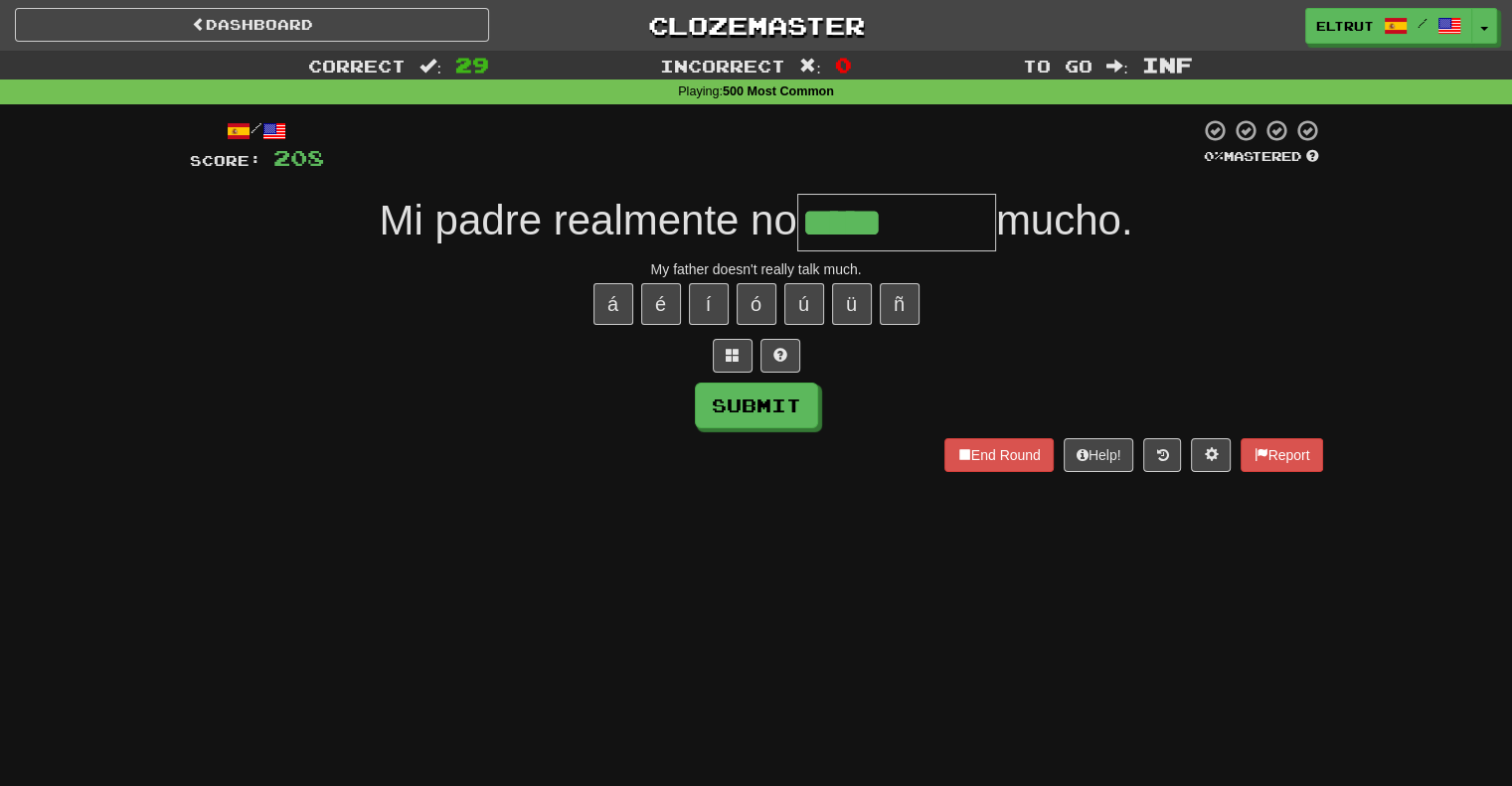 type on "*****" 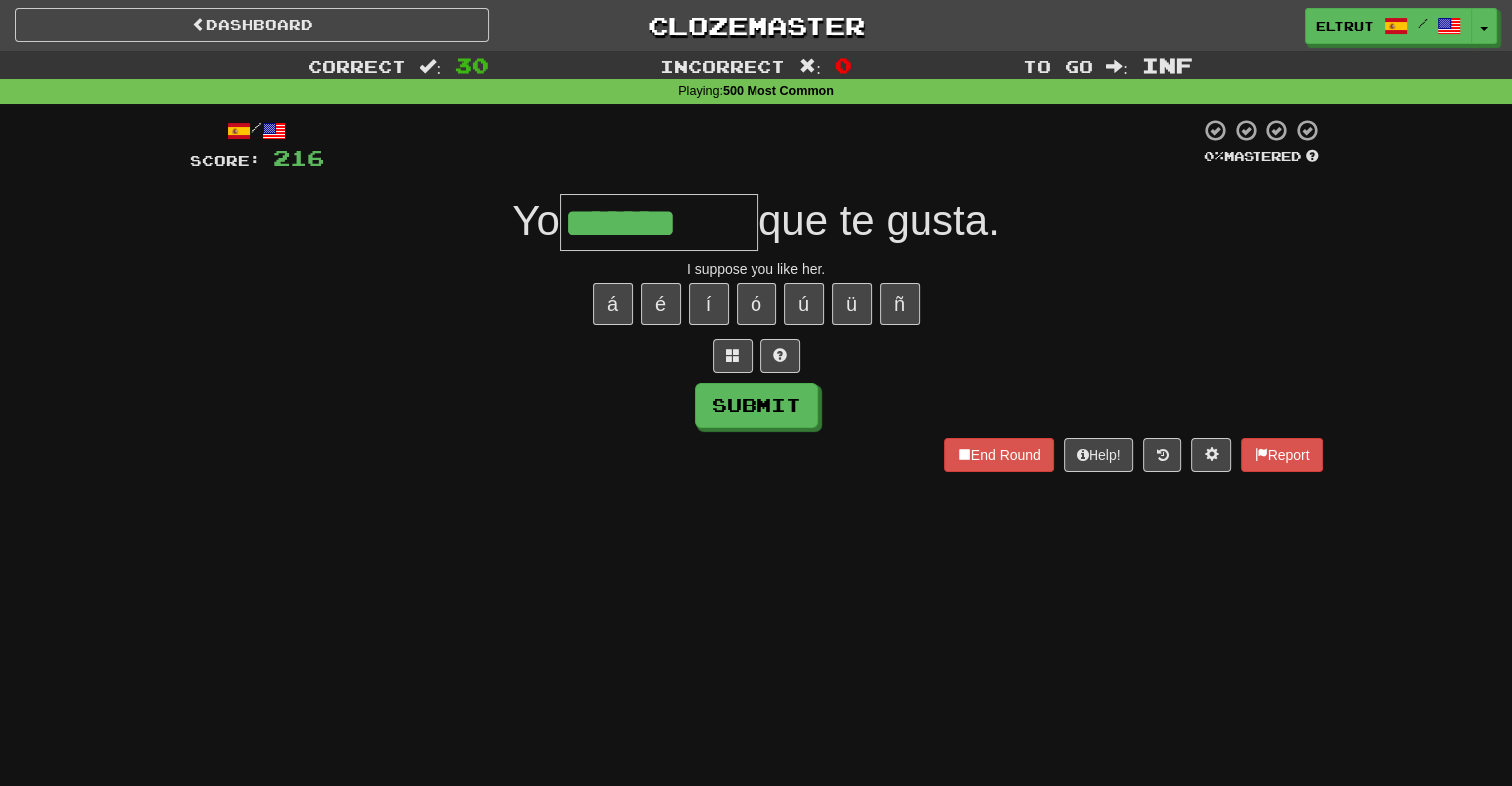 type on "*******" 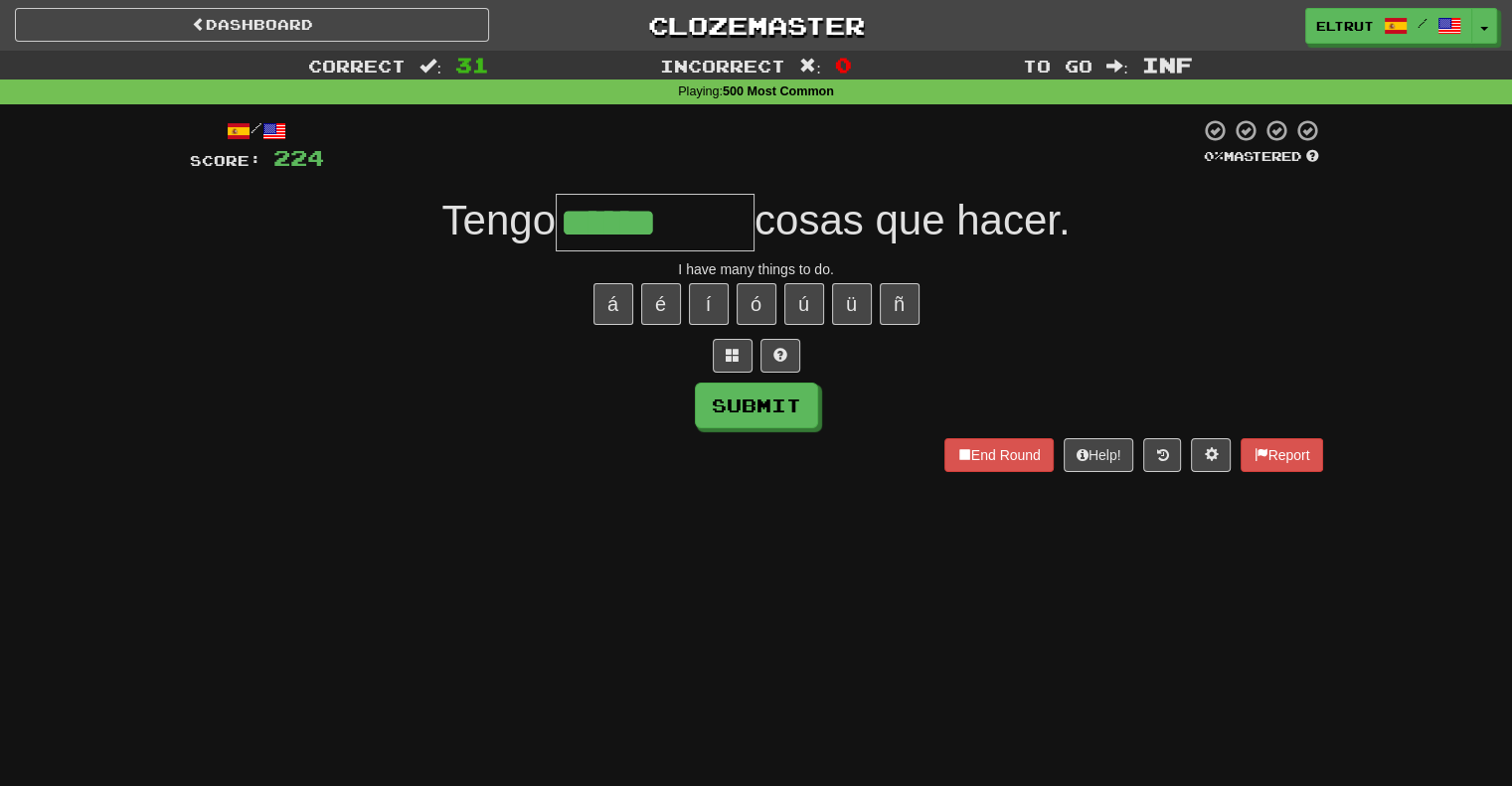 type on "******" 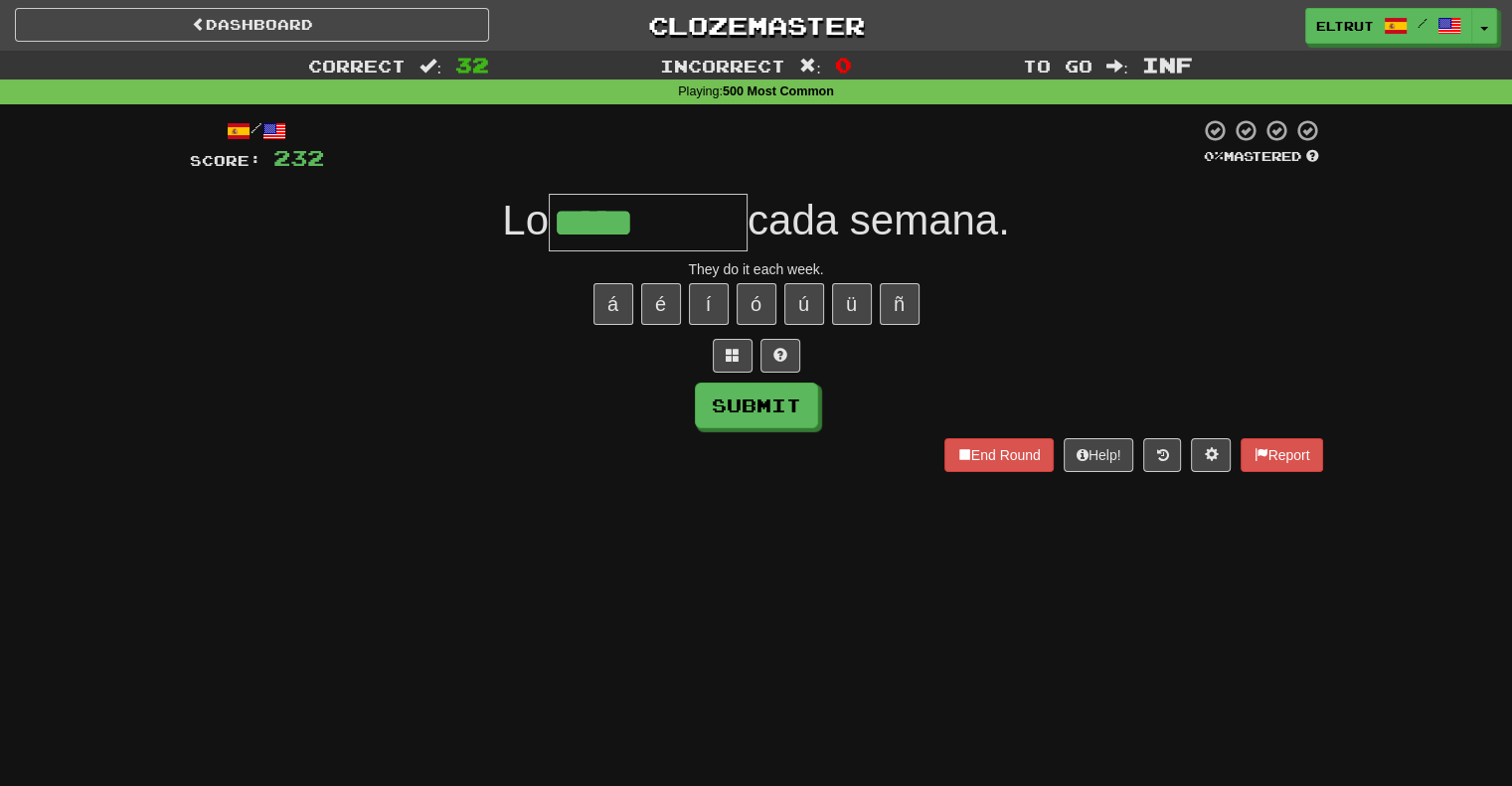 type on "*****" 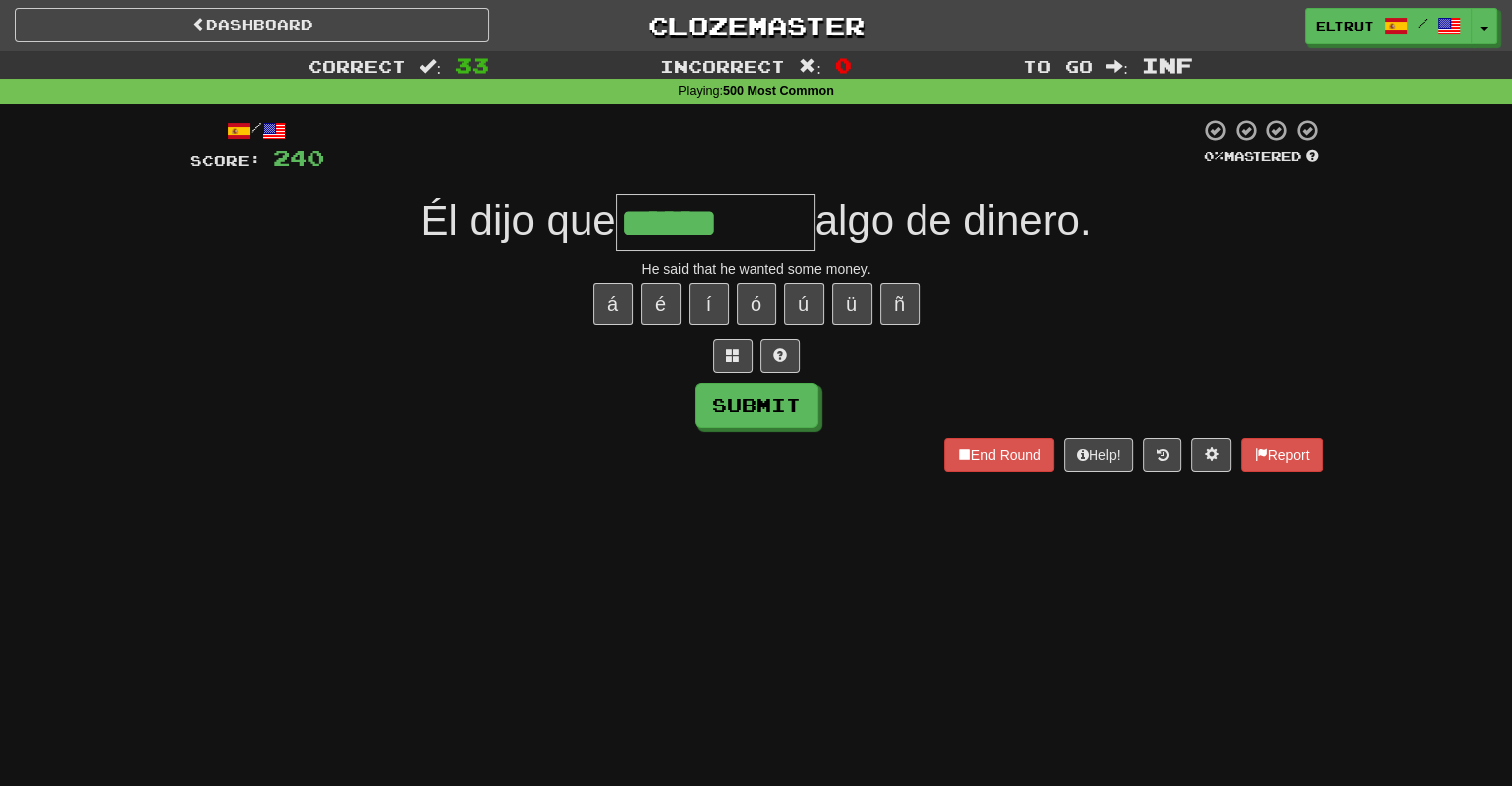 type on "******" 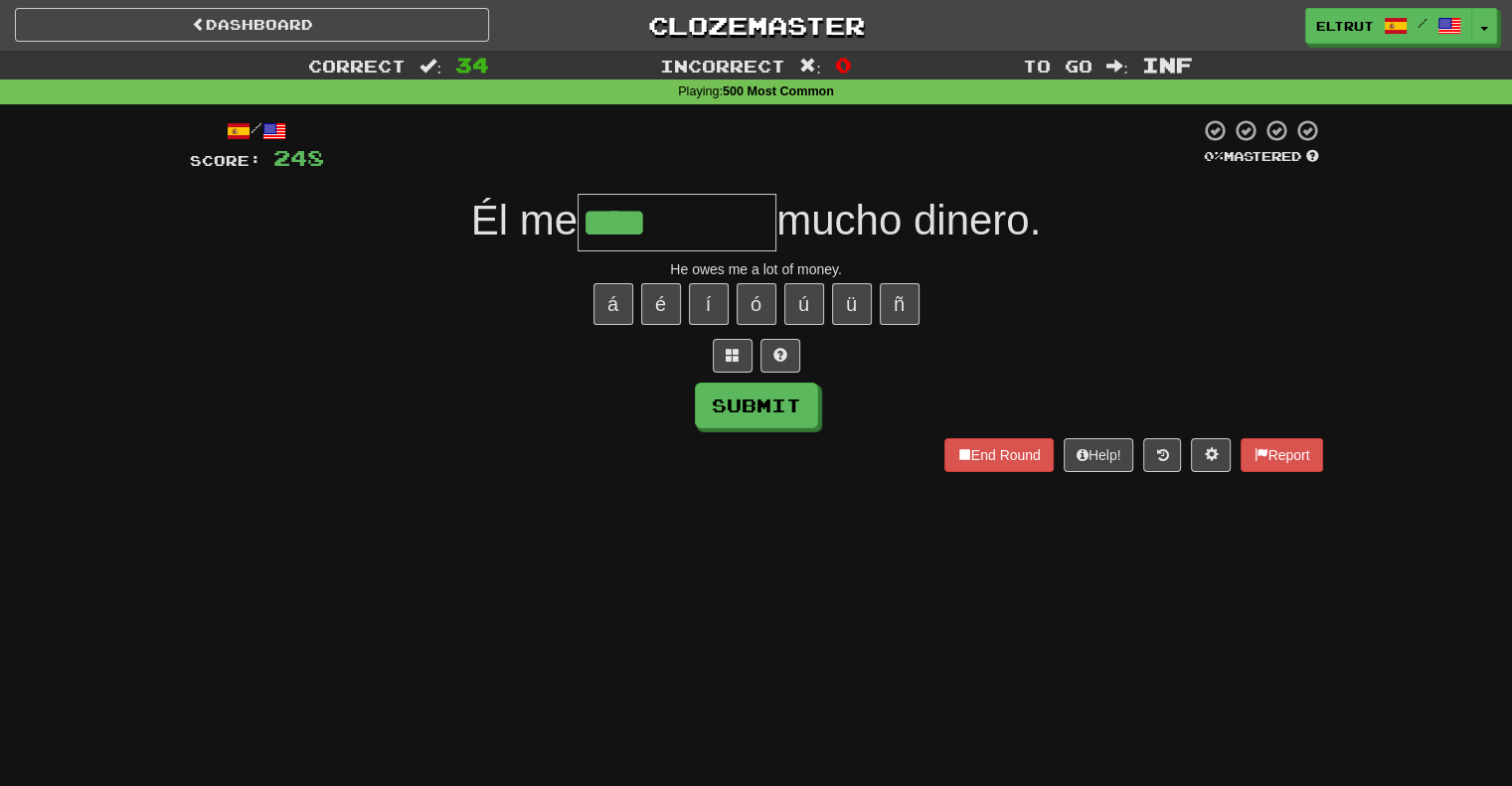 type on "****" 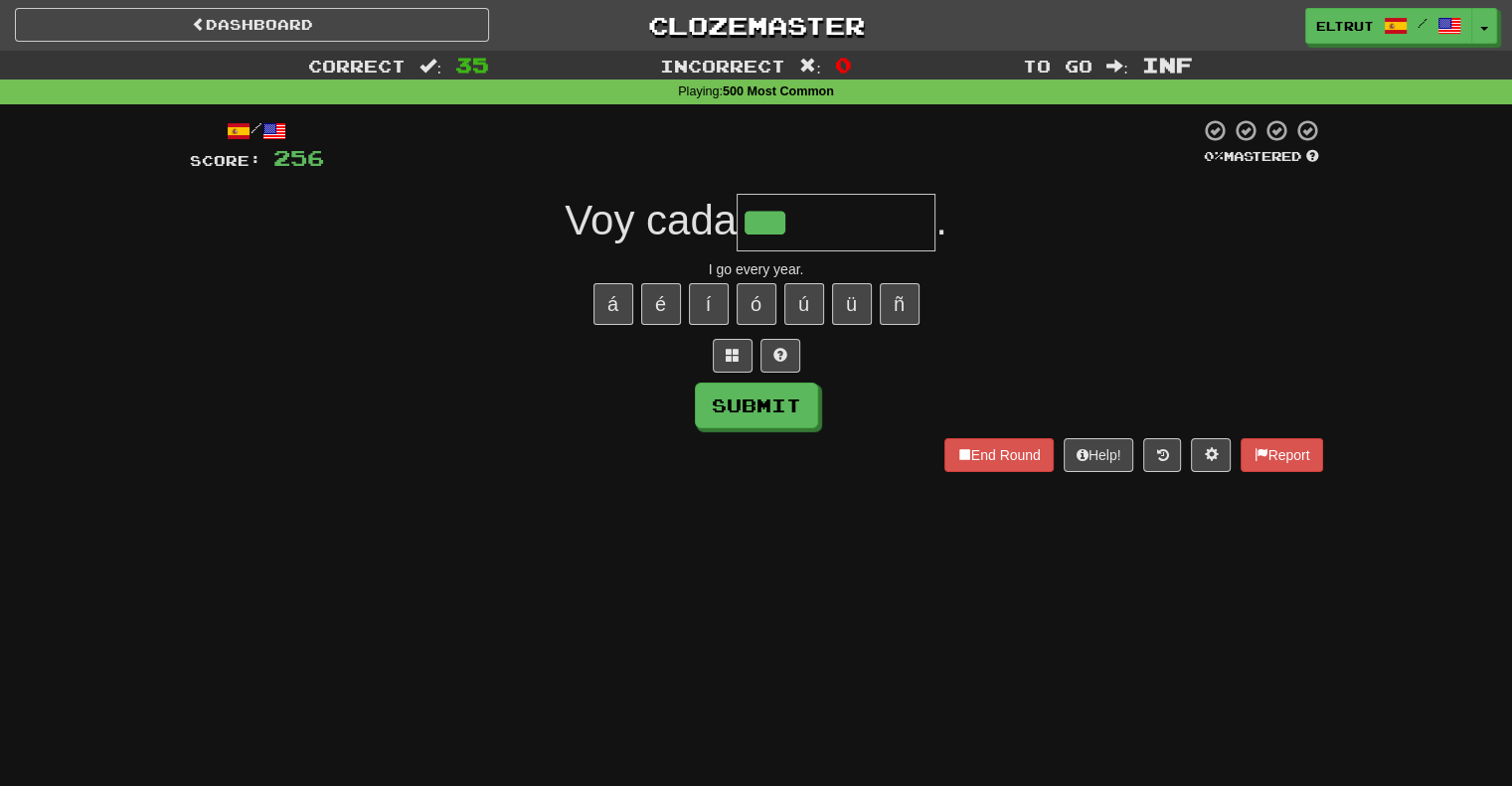 type on "***" 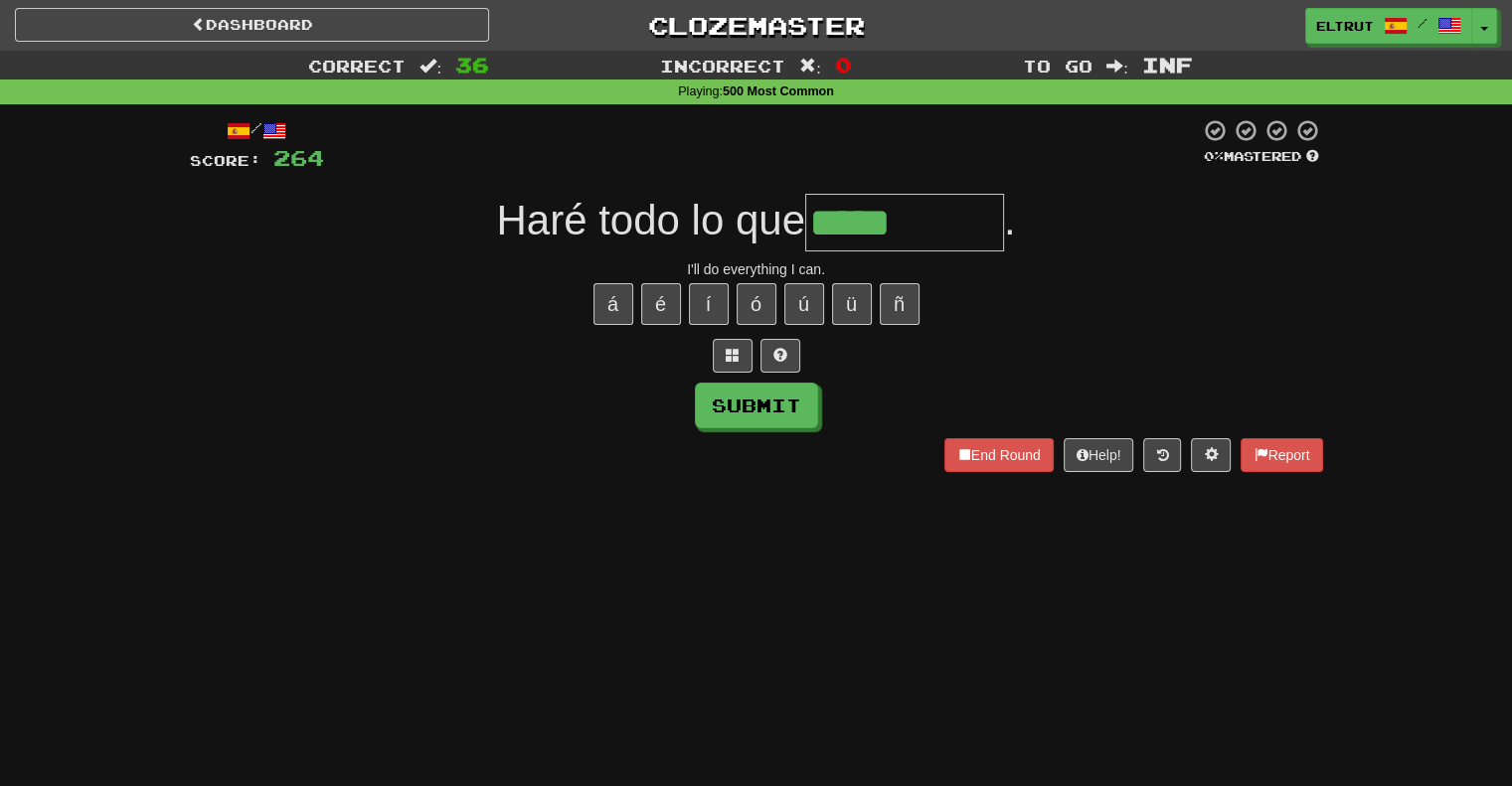 type on "*****" 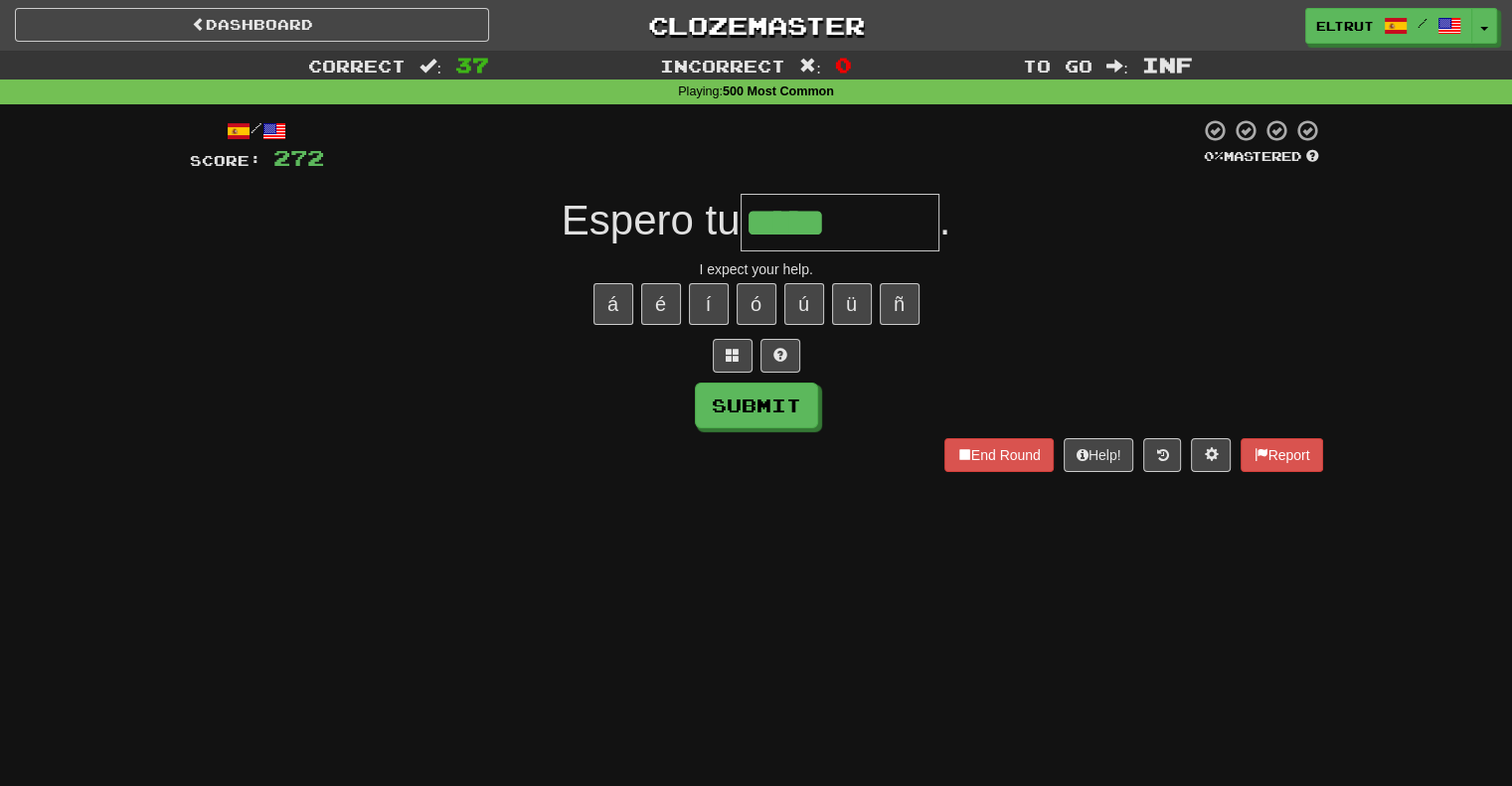 type on "*****" 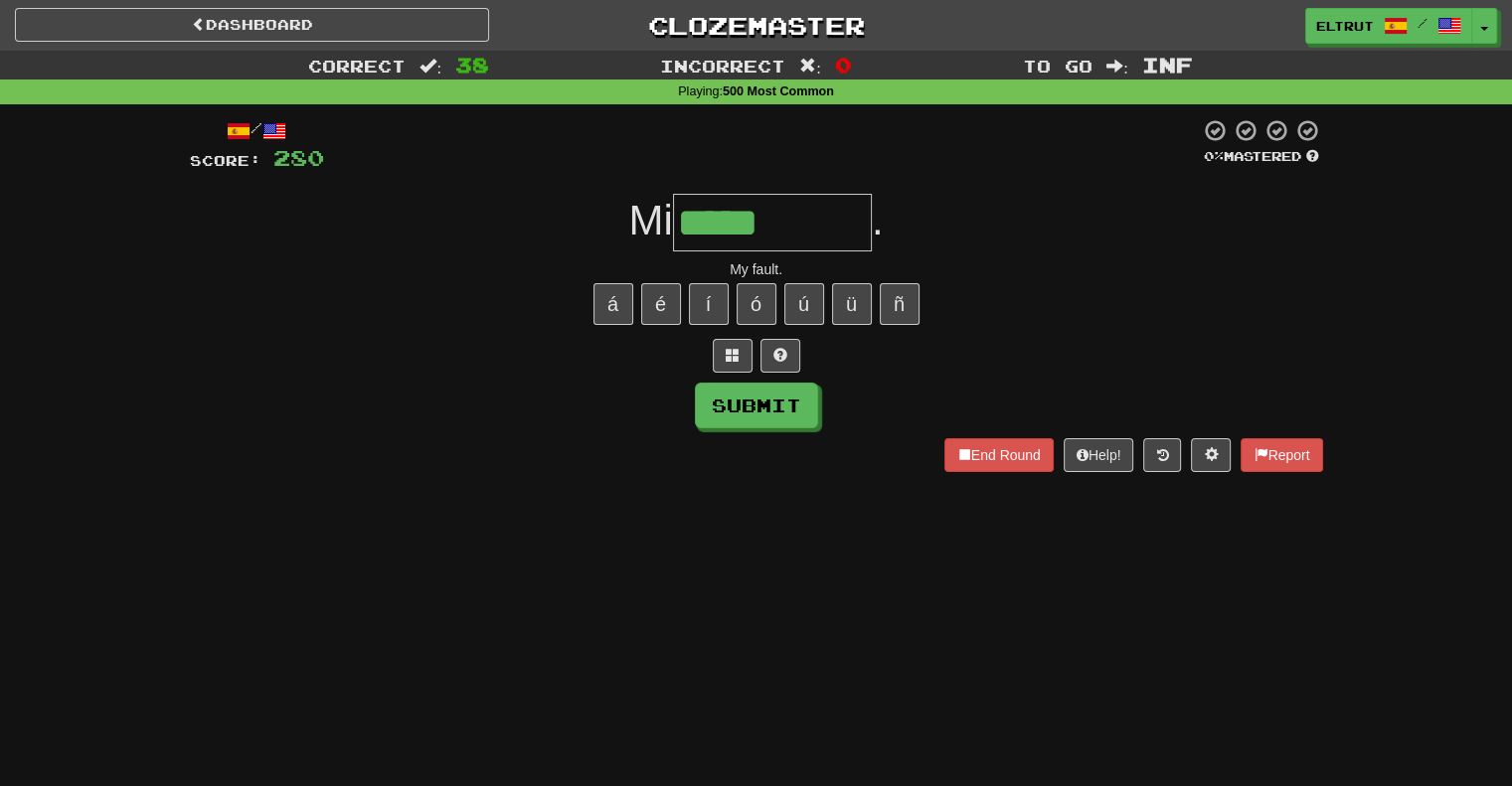 type on "*****" 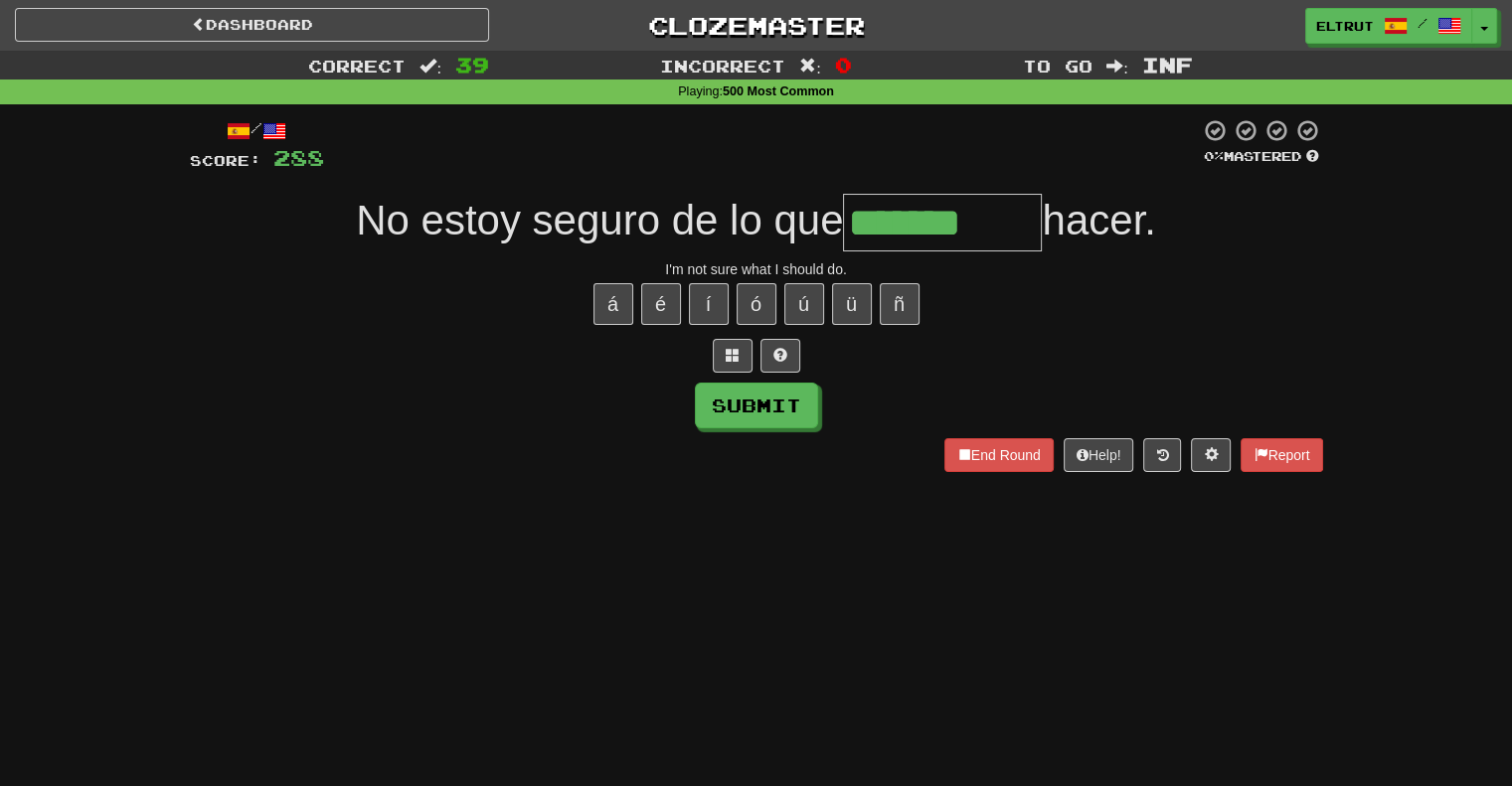 type on "*******" 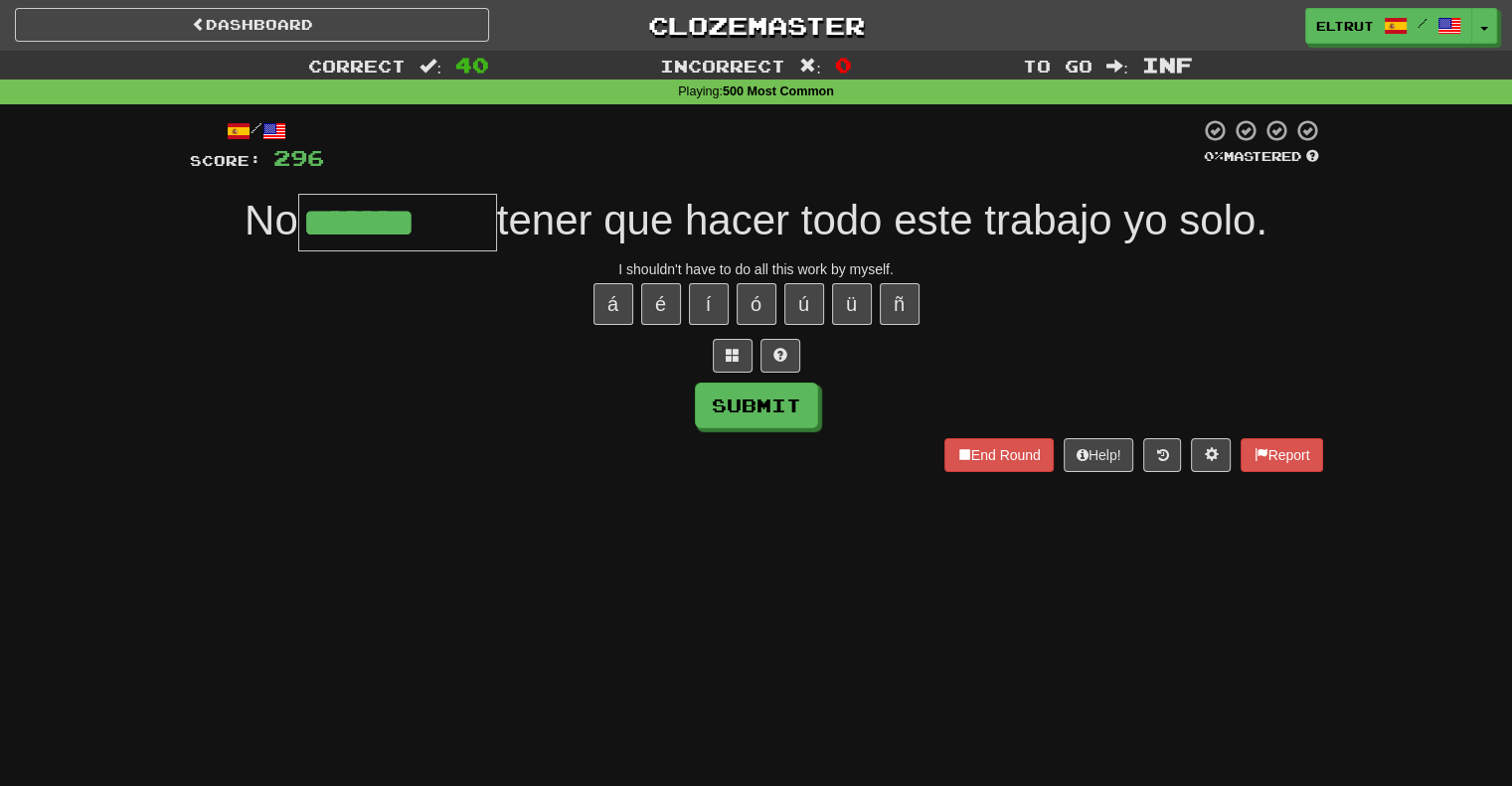type on "*******" 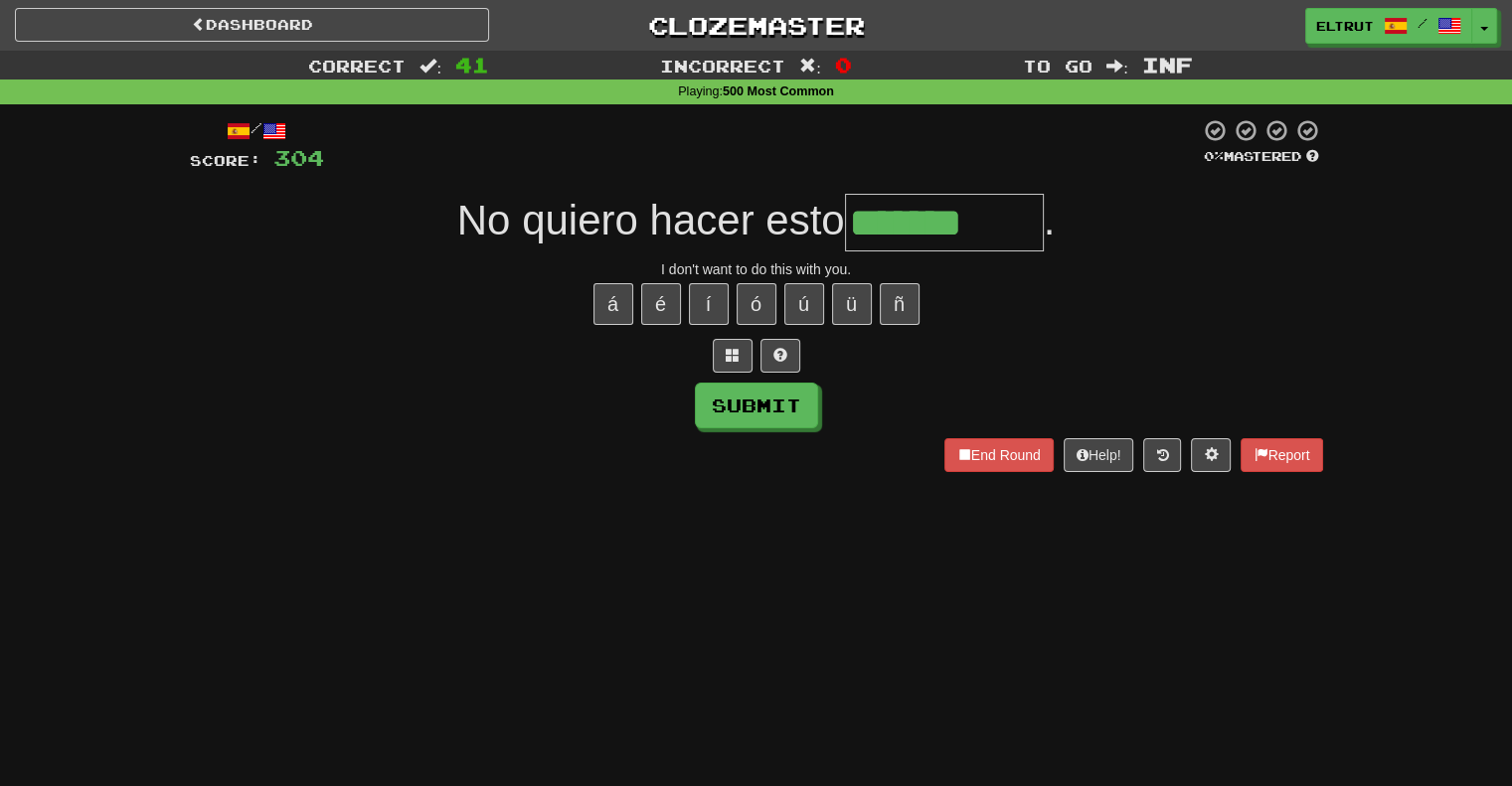 type on "*******" 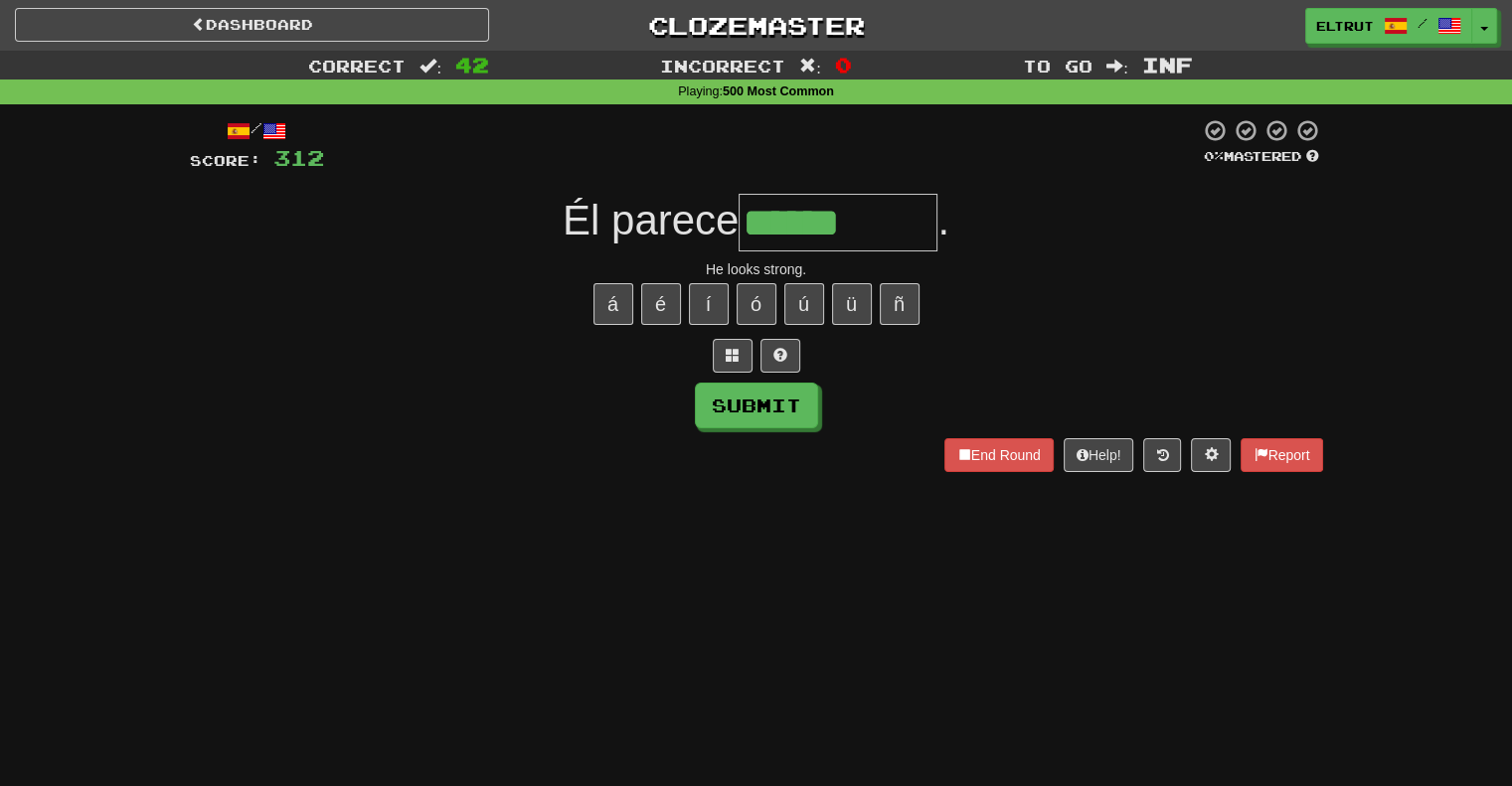 type on "******" 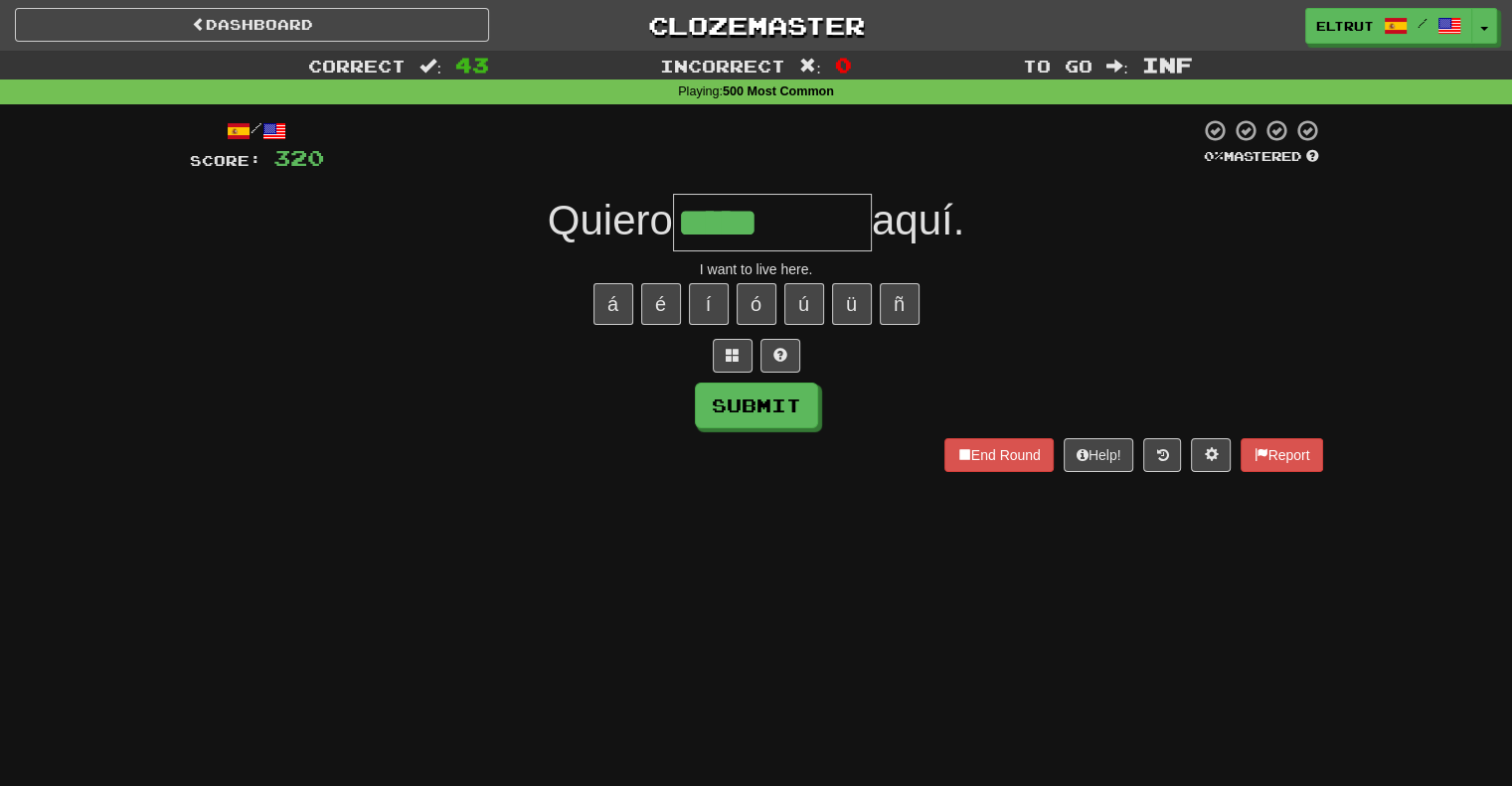 type on "*****" 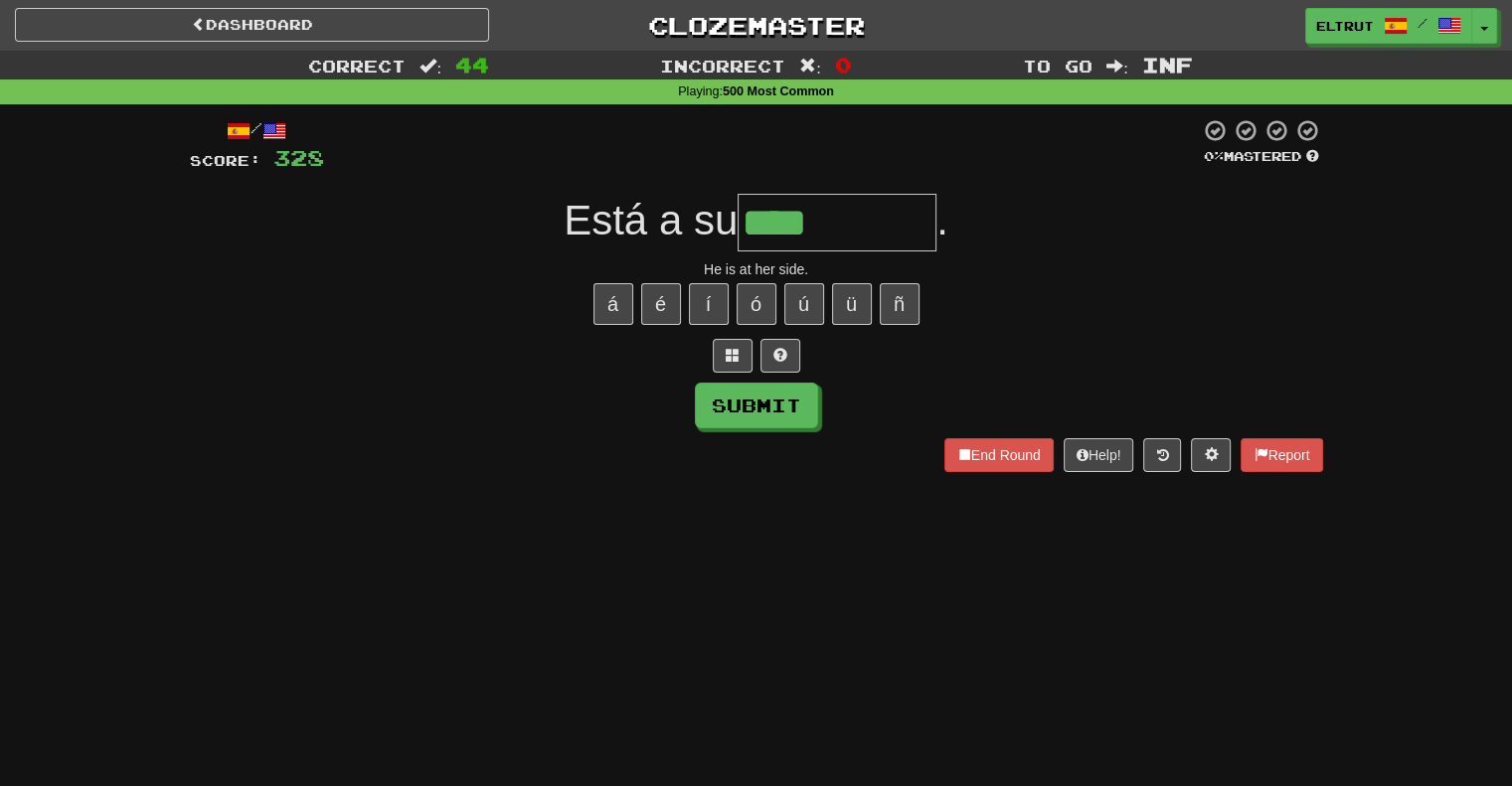 type on "****" 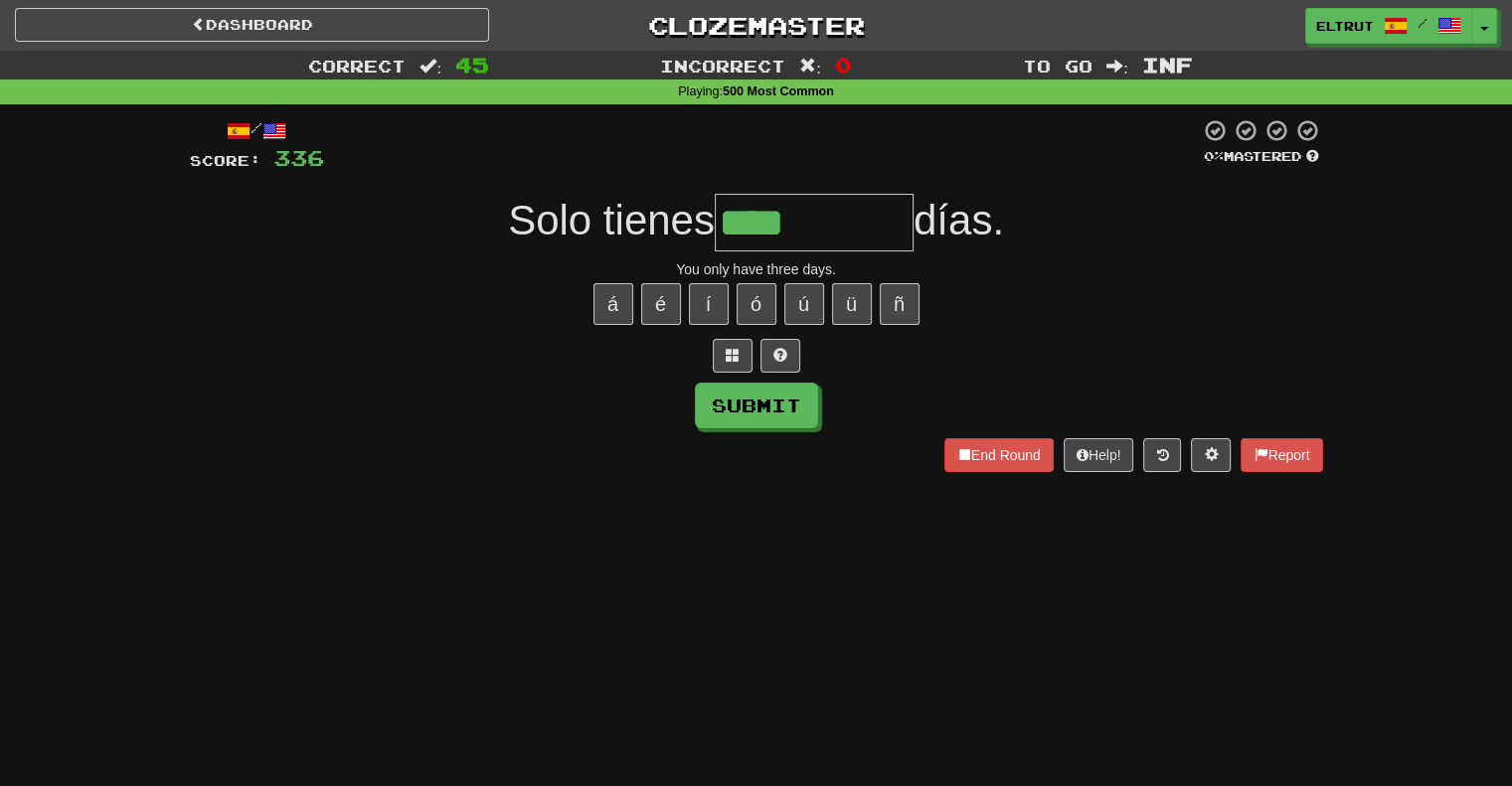 type on "****" 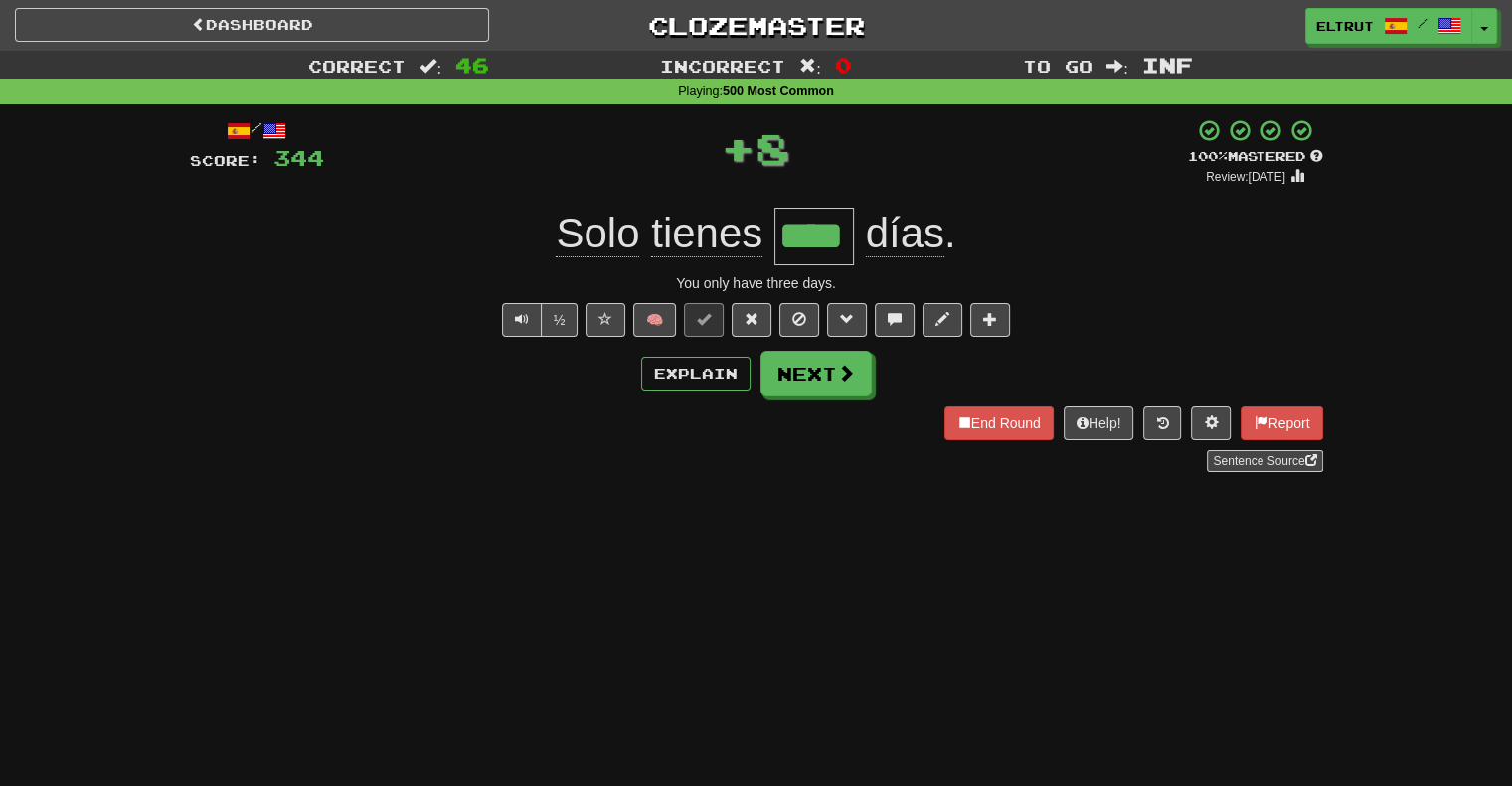 type 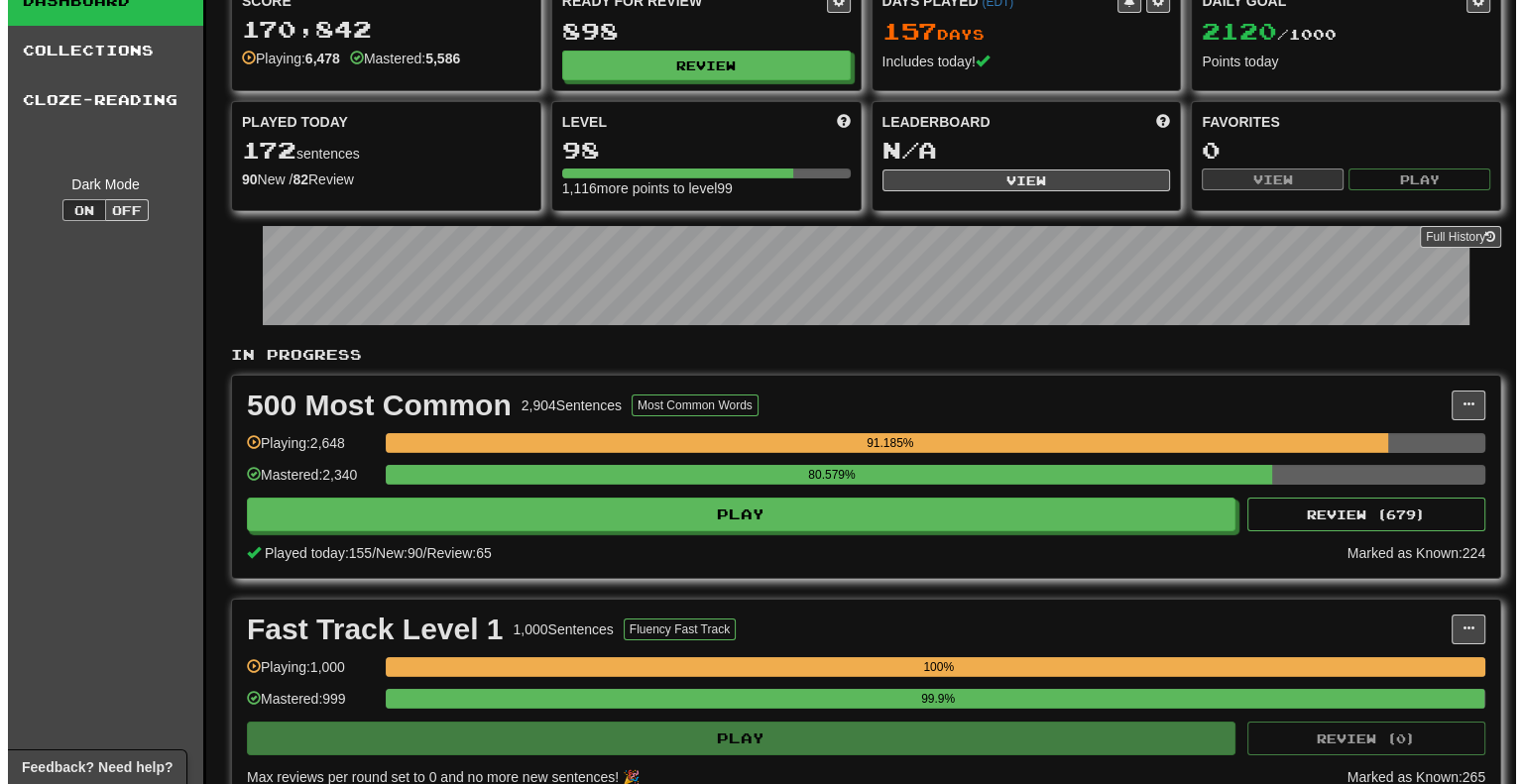 scroll, scrollTop: 198, scrollLeft: 0, axis: vertical 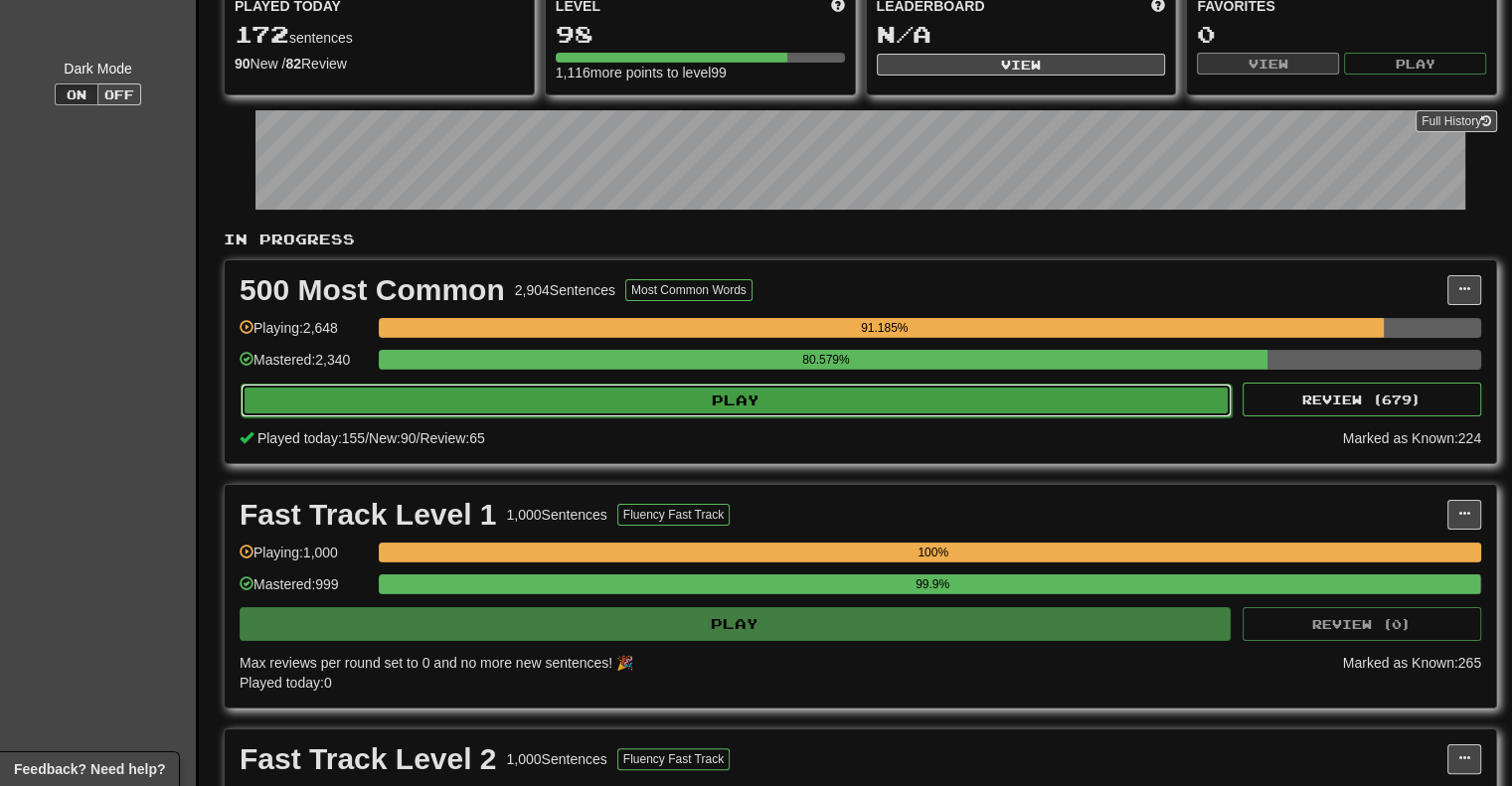 click on "Play" at bounding box center (736, 400) 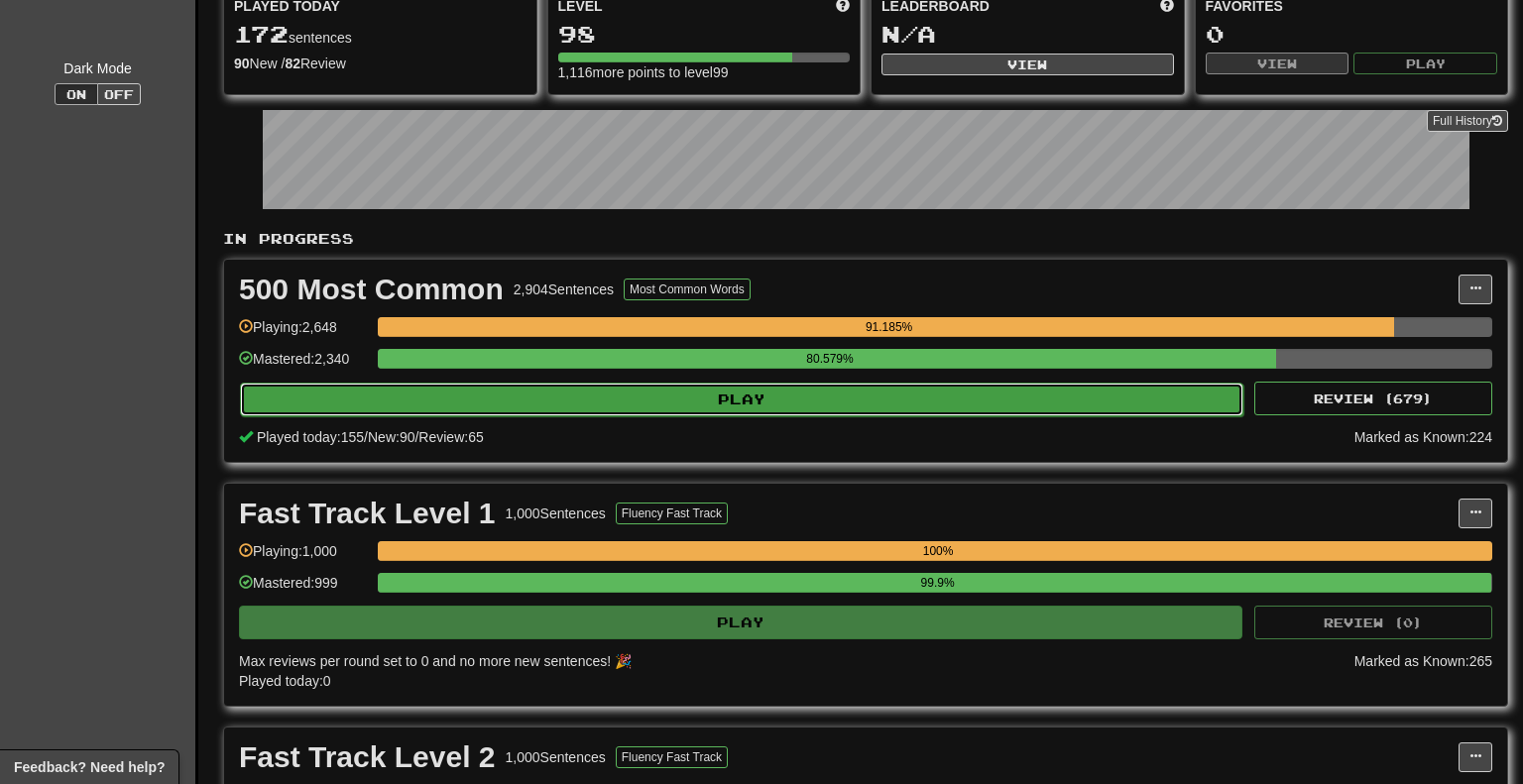 select on "********" 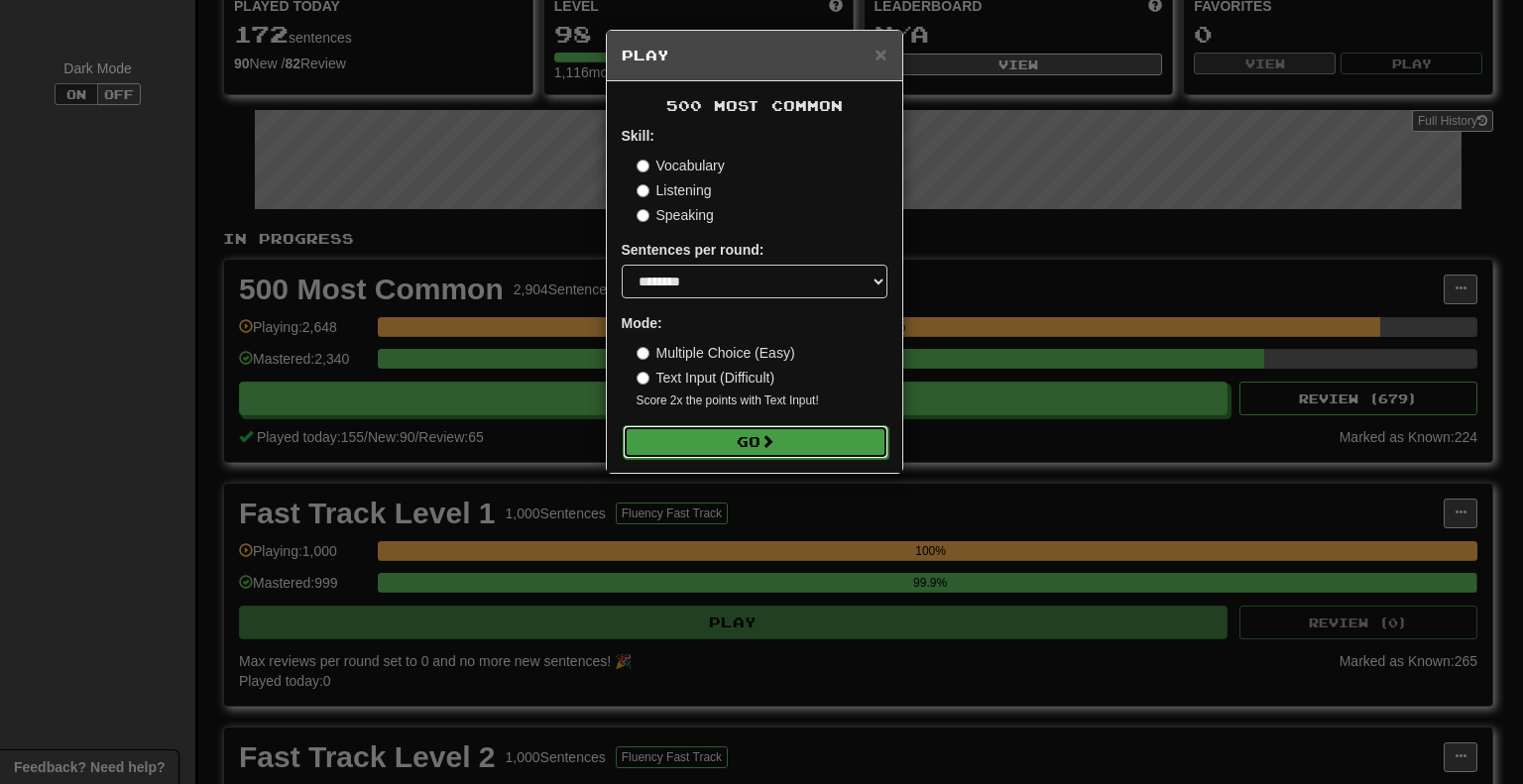 click on "Go" at bounding box center (756, 442) 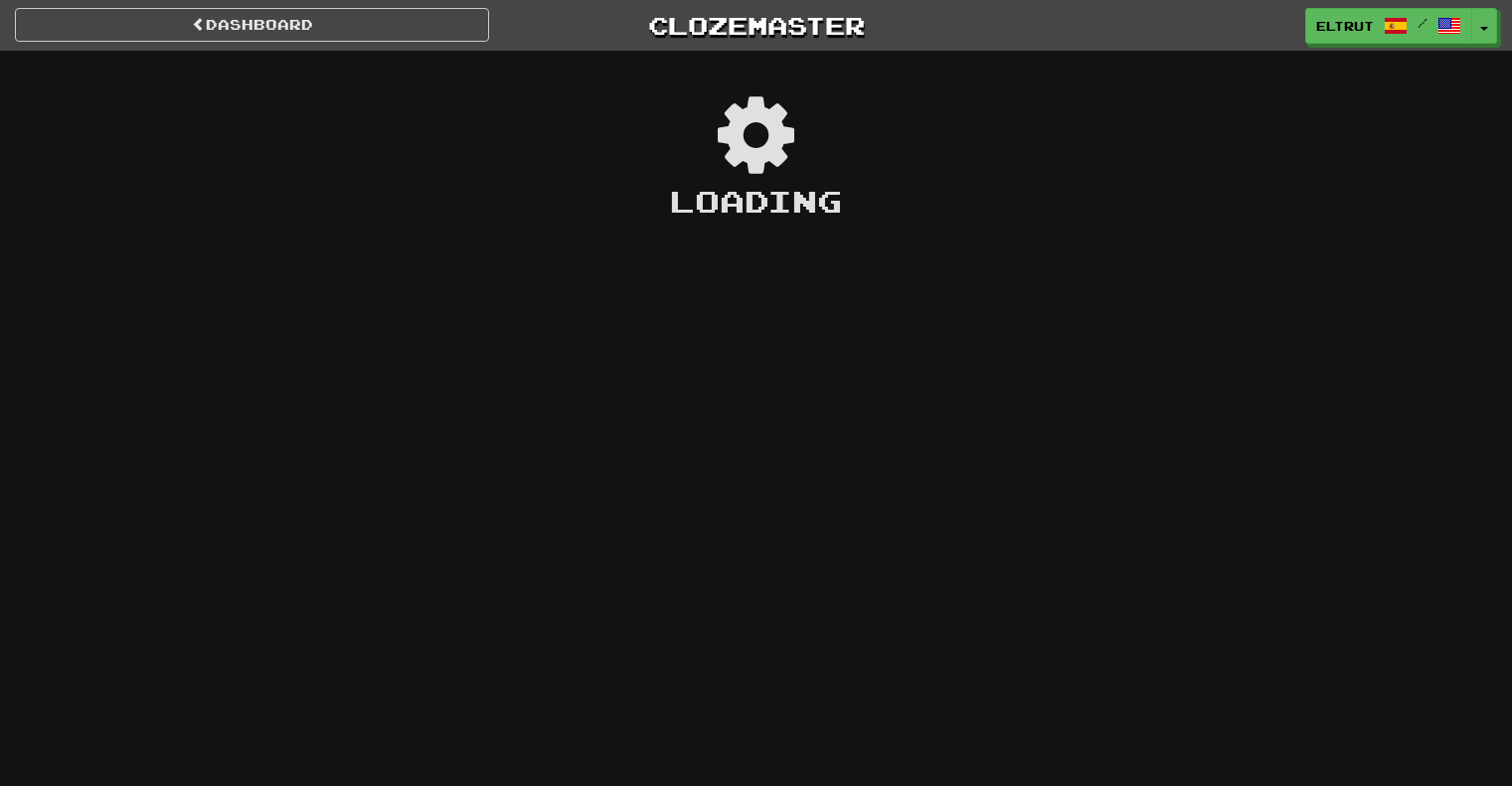 scroll, scrollTop: 0, scrollLeft: 0, axis: both 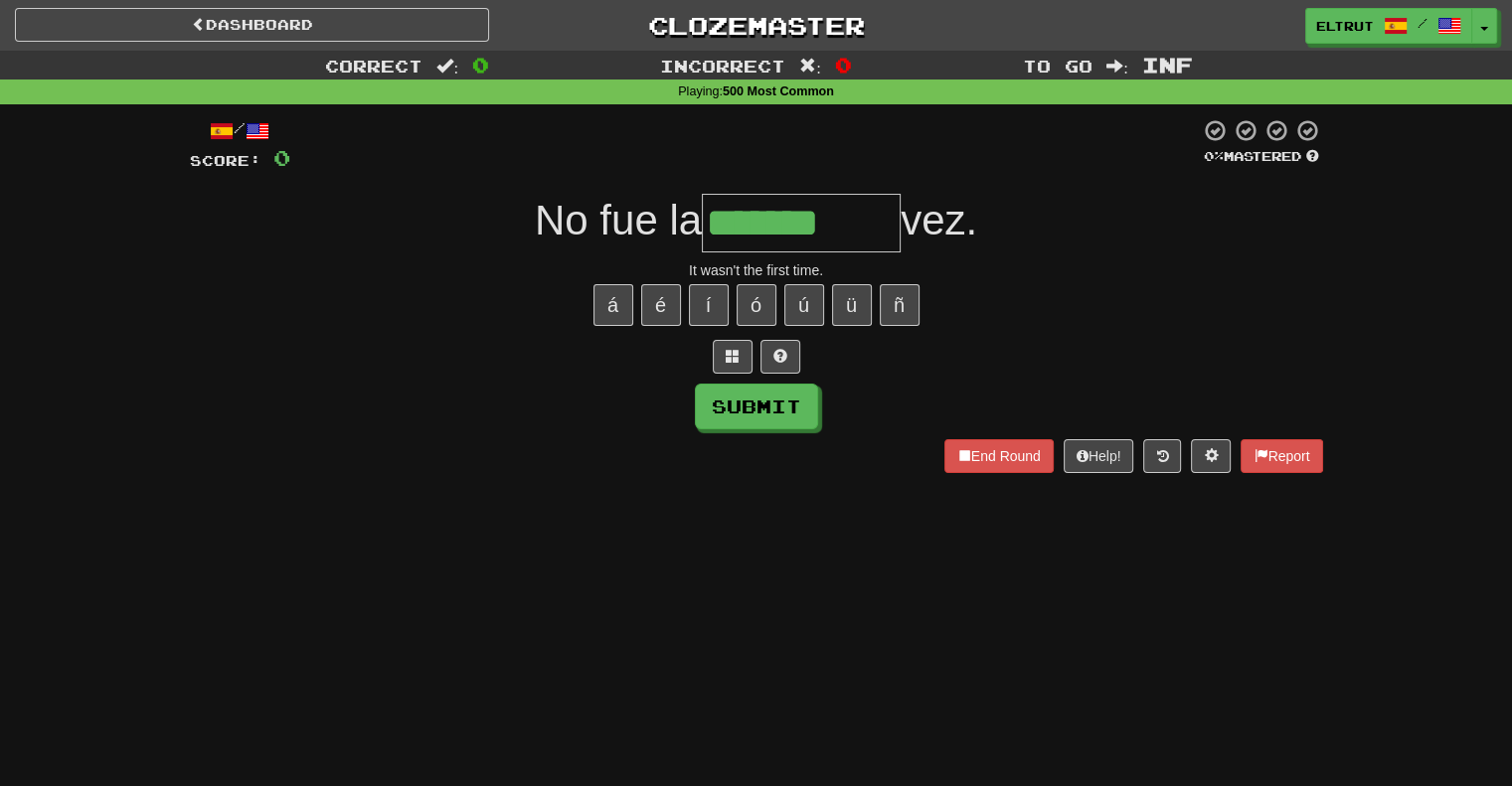 type on "*******" 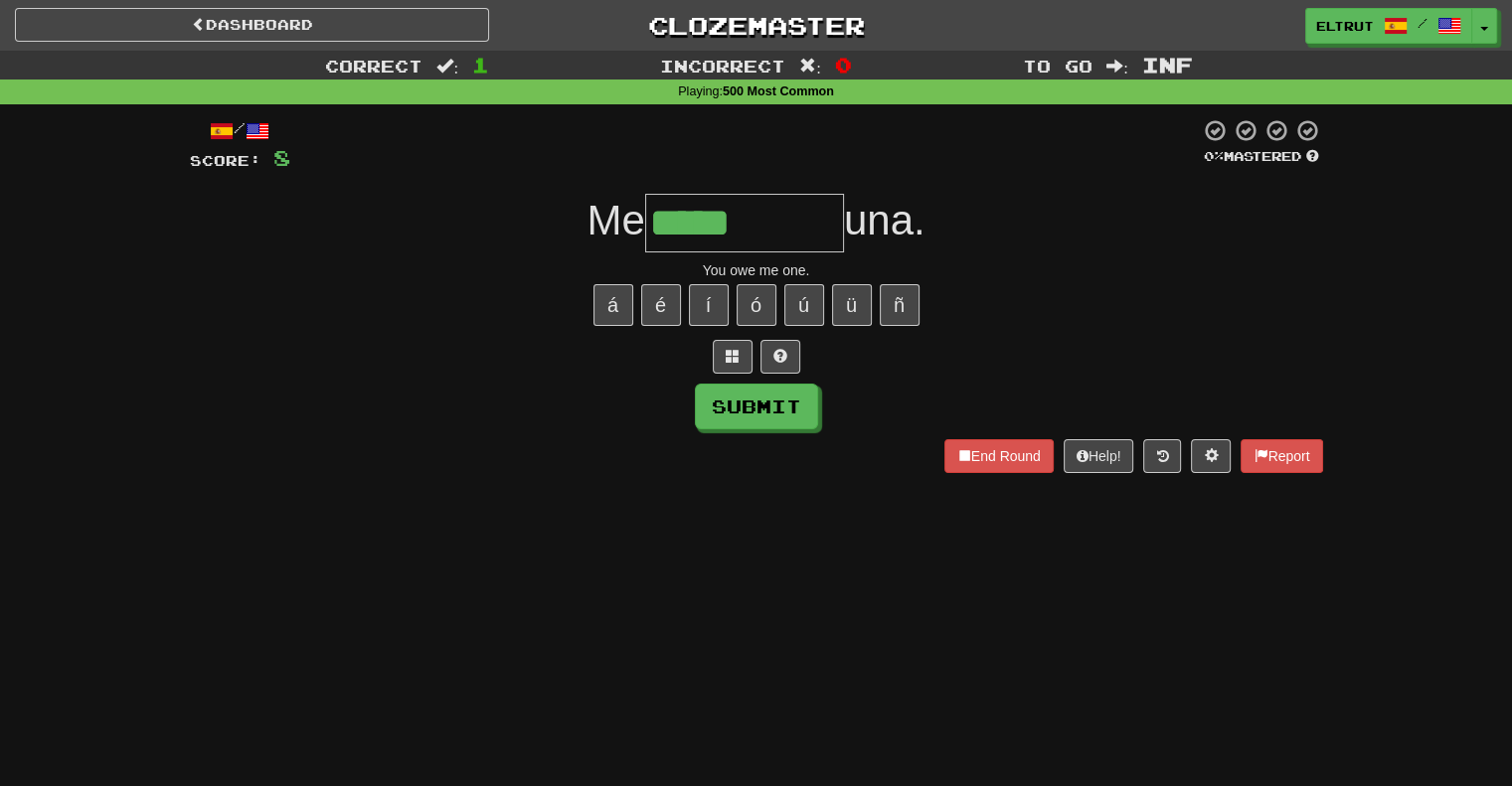type on "*****" 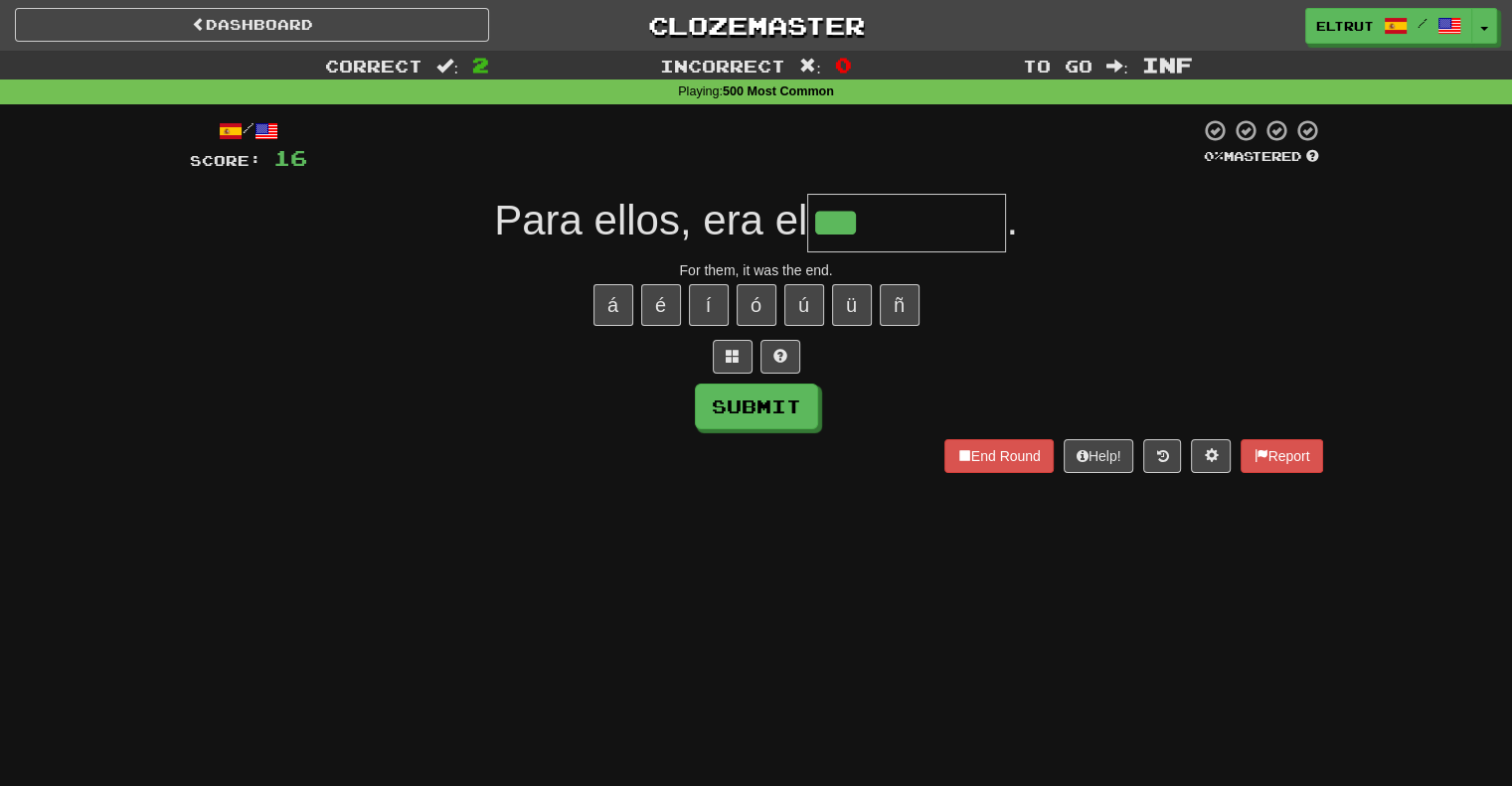 type on "***" 